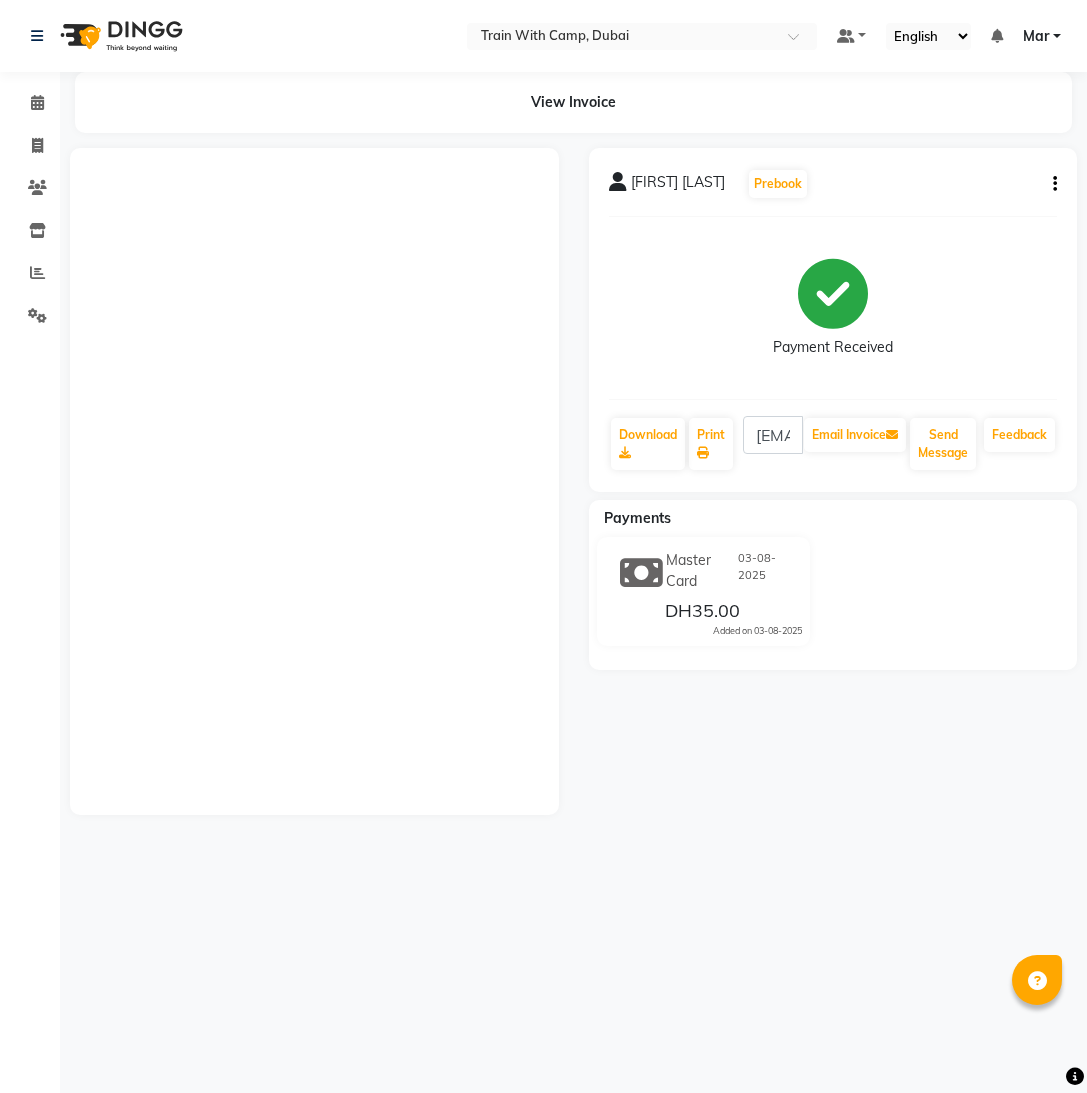 scroll, scrollTop: 0, scrollLeft: 0, axis: both 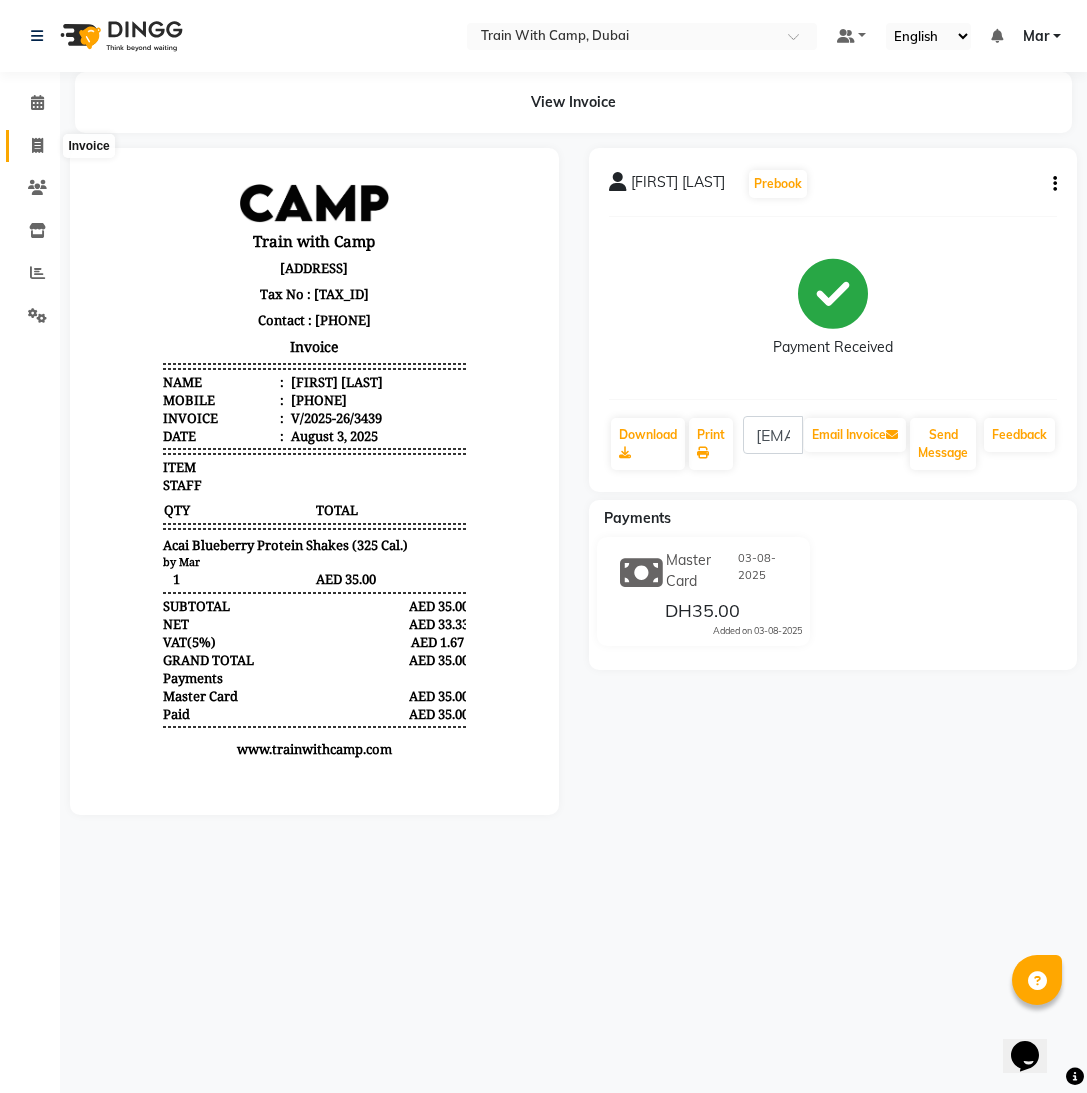 click 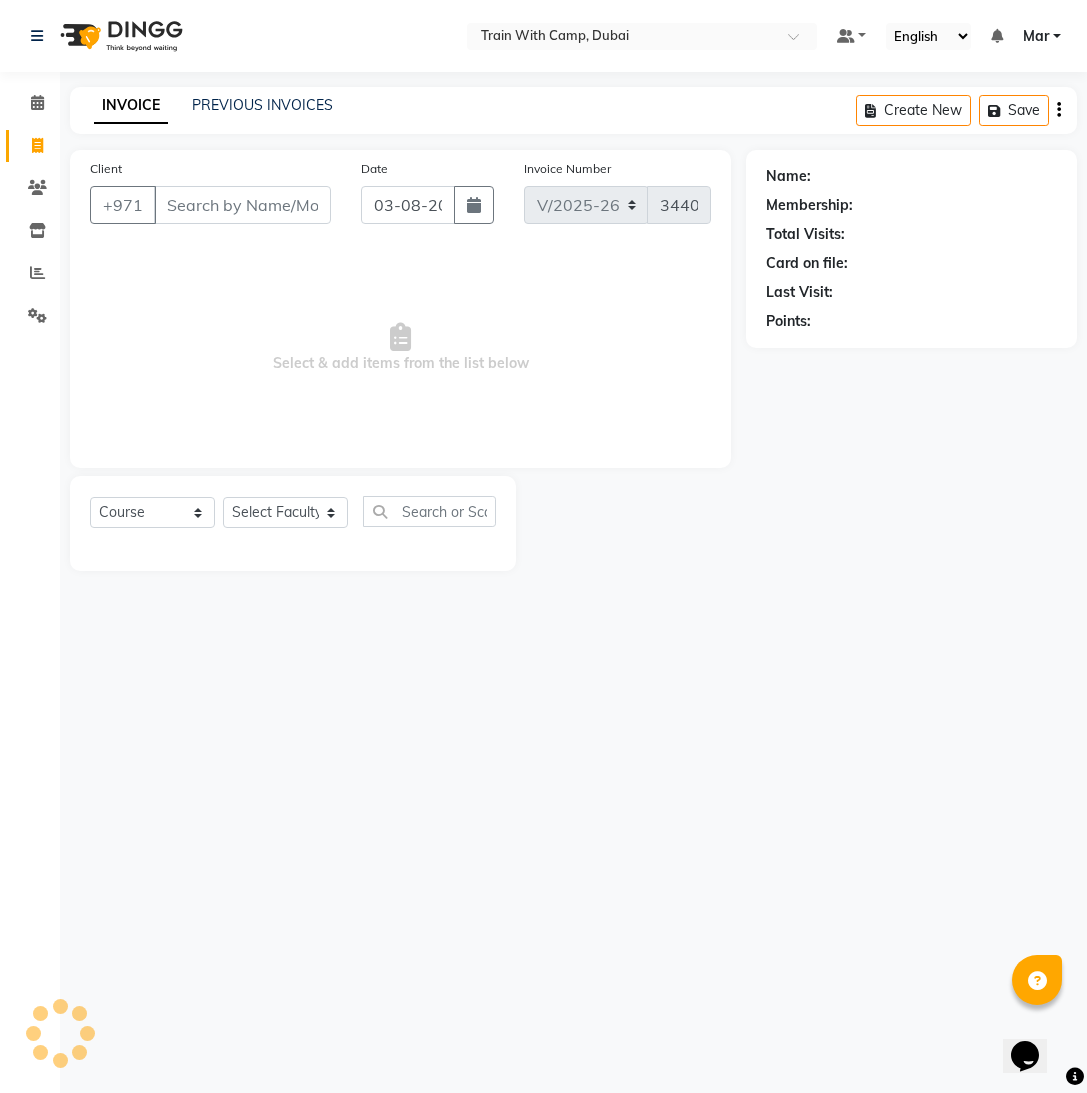 select on "14898" 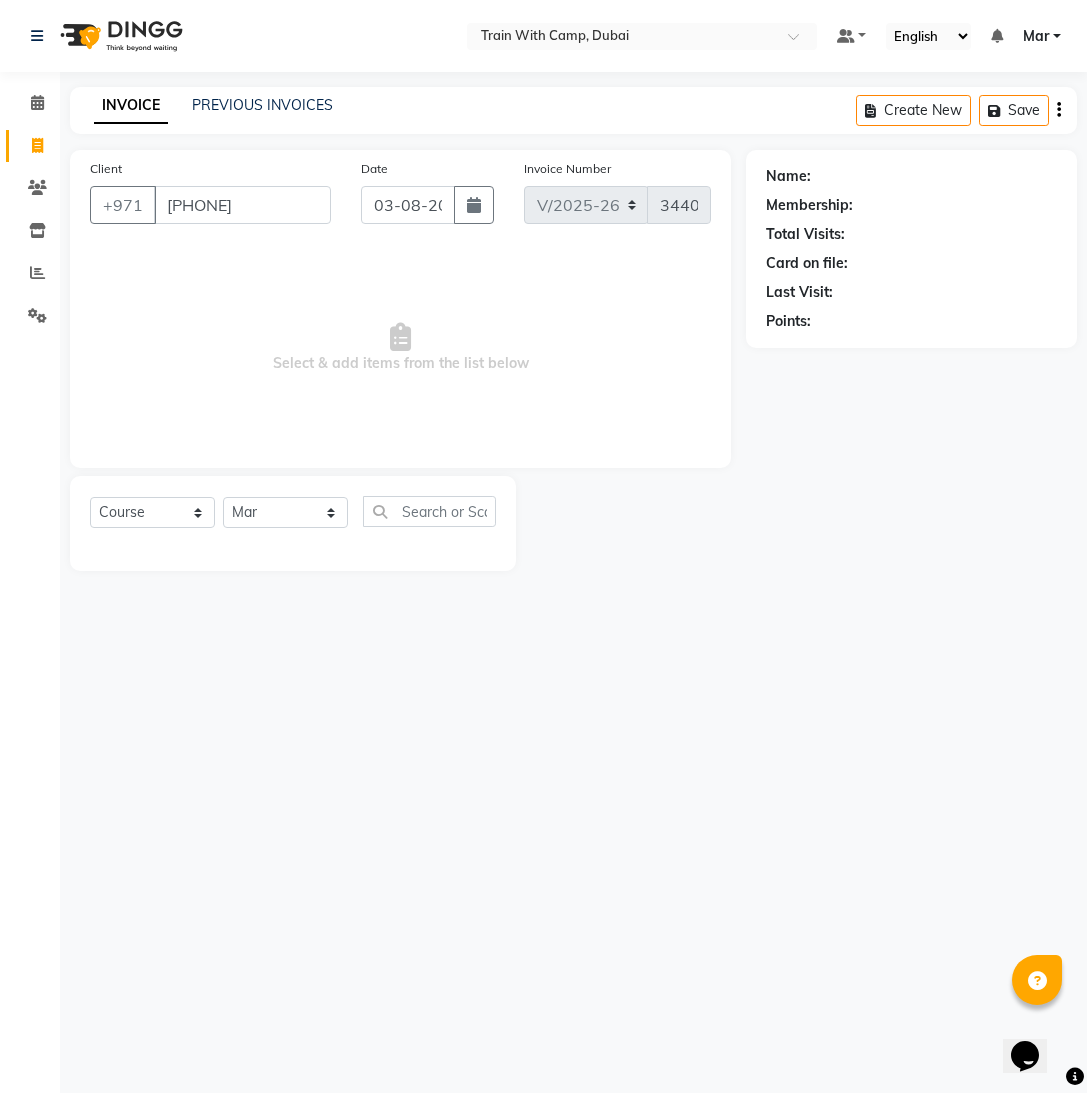 type on "[PHONE]" 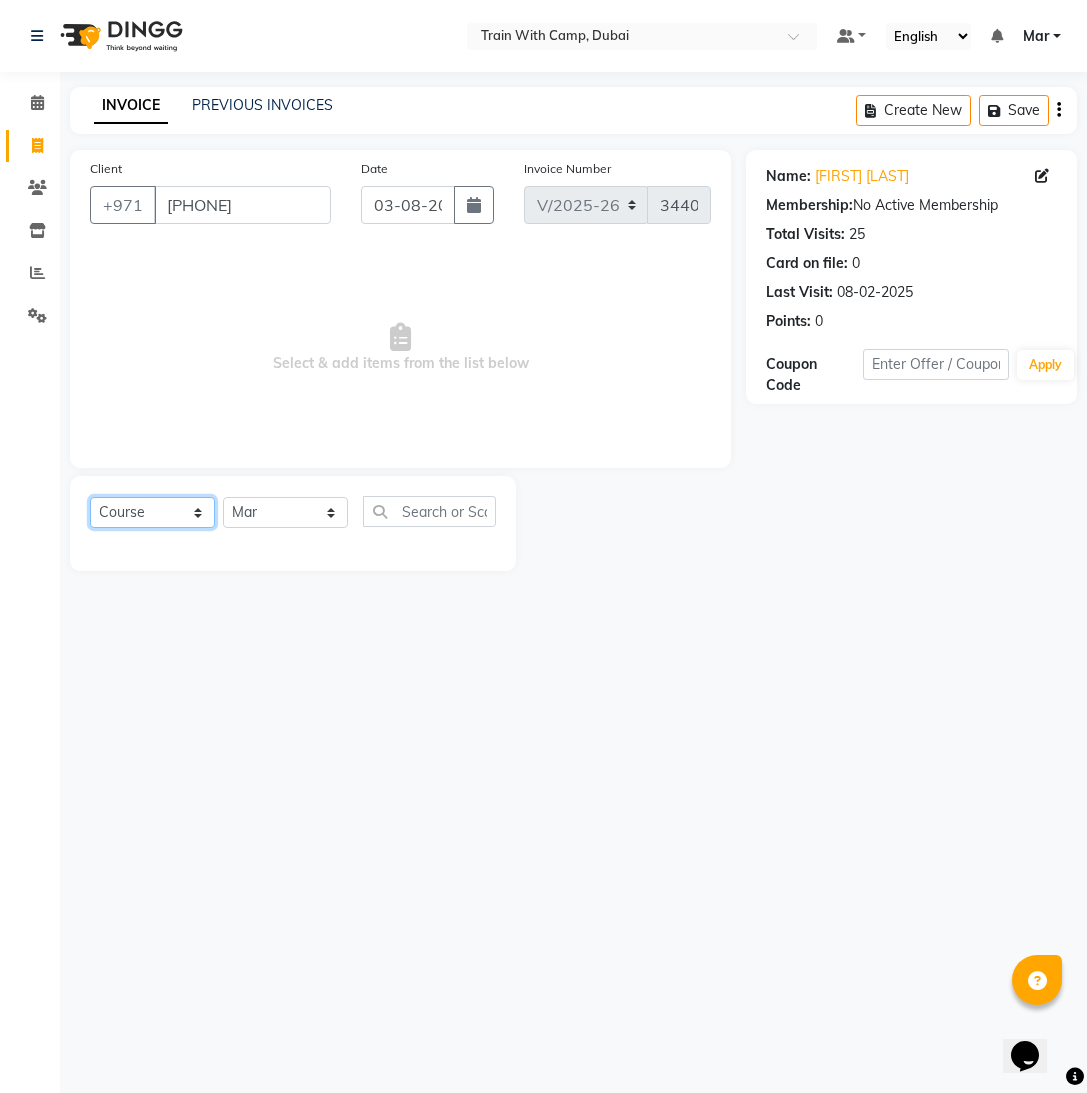 click on "Select  Course  Product  Membership  Package Voucher Prepaid Gift Card" 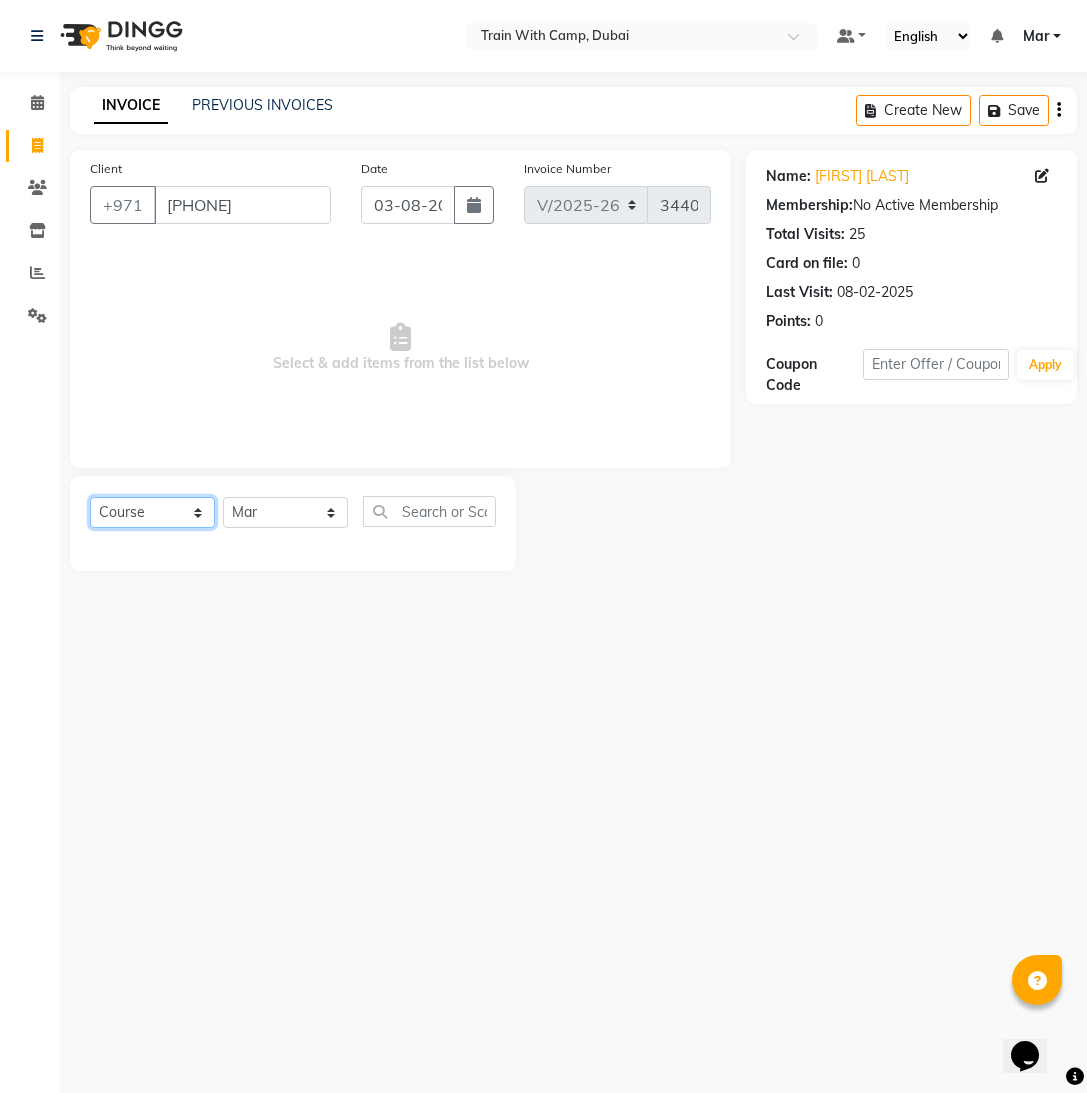 select on "package" 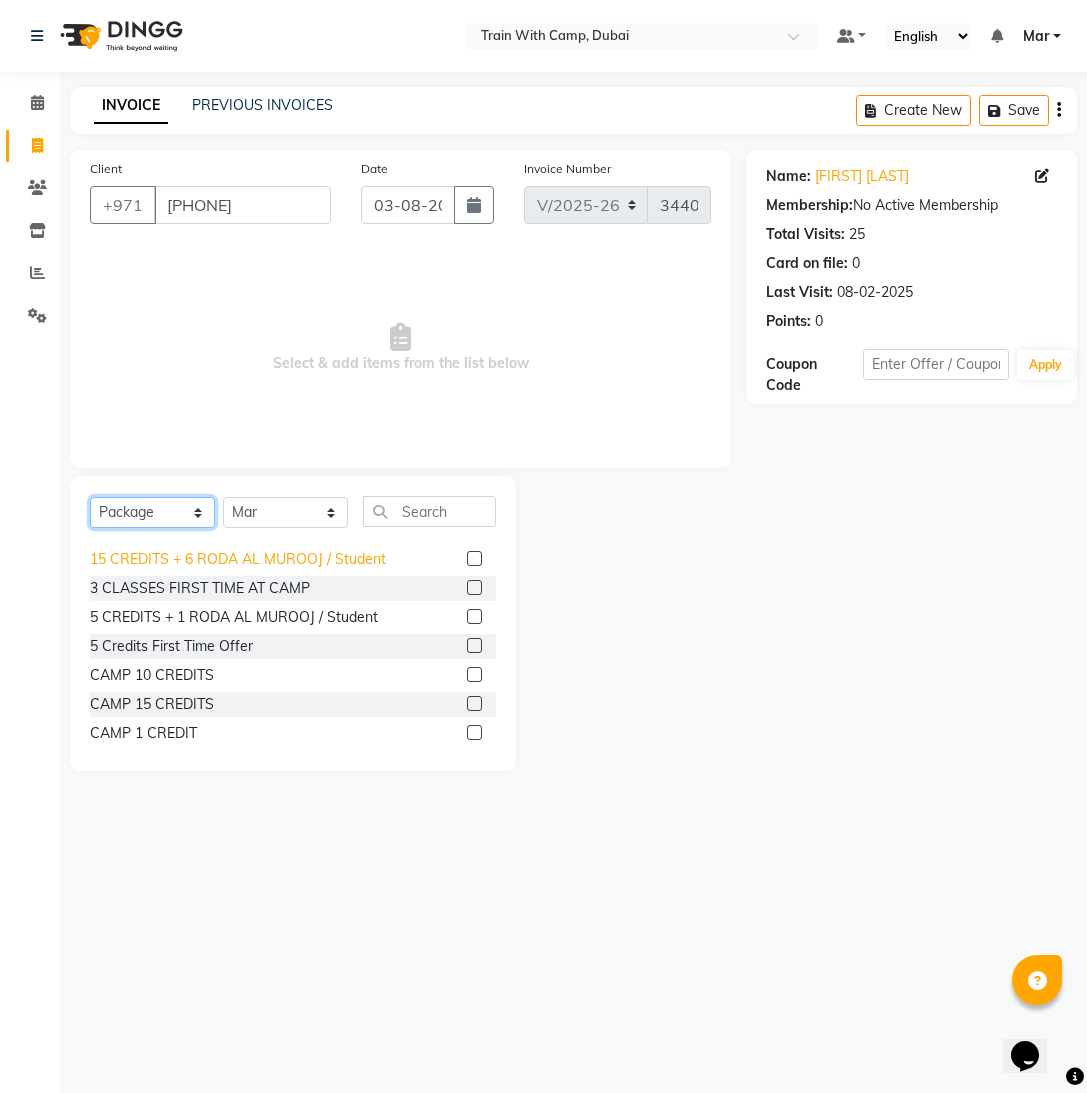 scroll, scrollTop: 26, scrollLeft: 0, axis: vertical 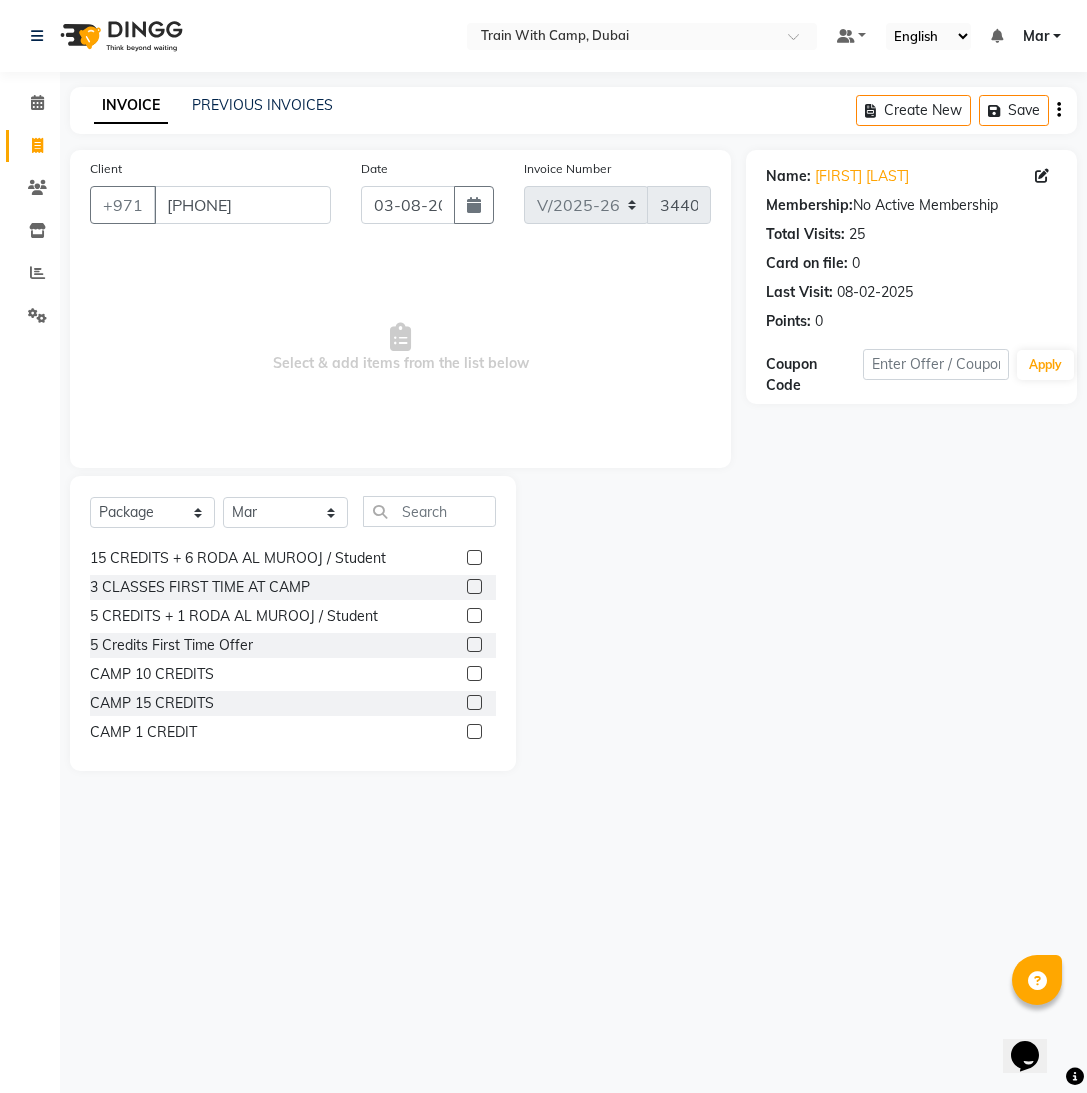 click 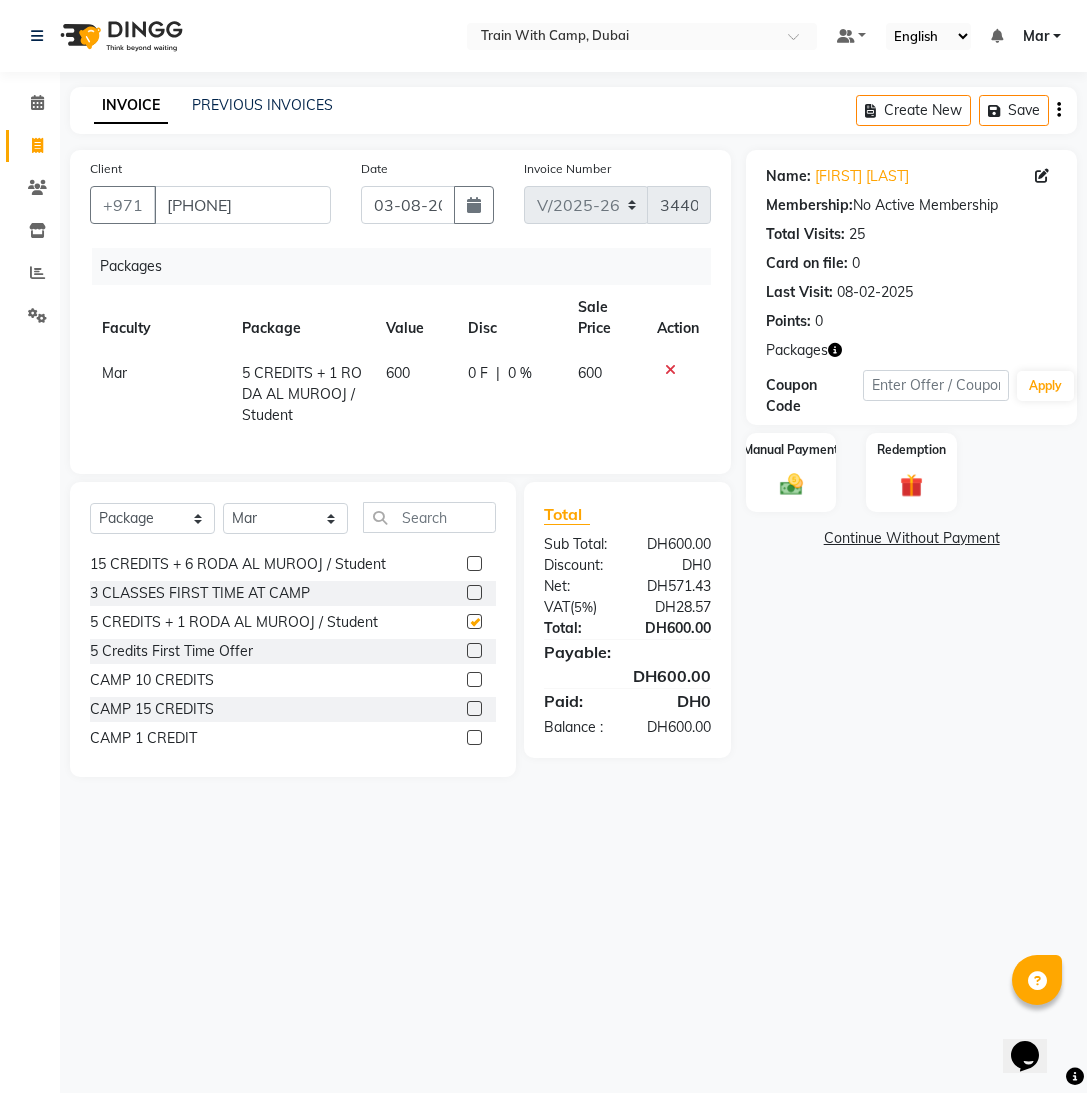 checkbox on "false" 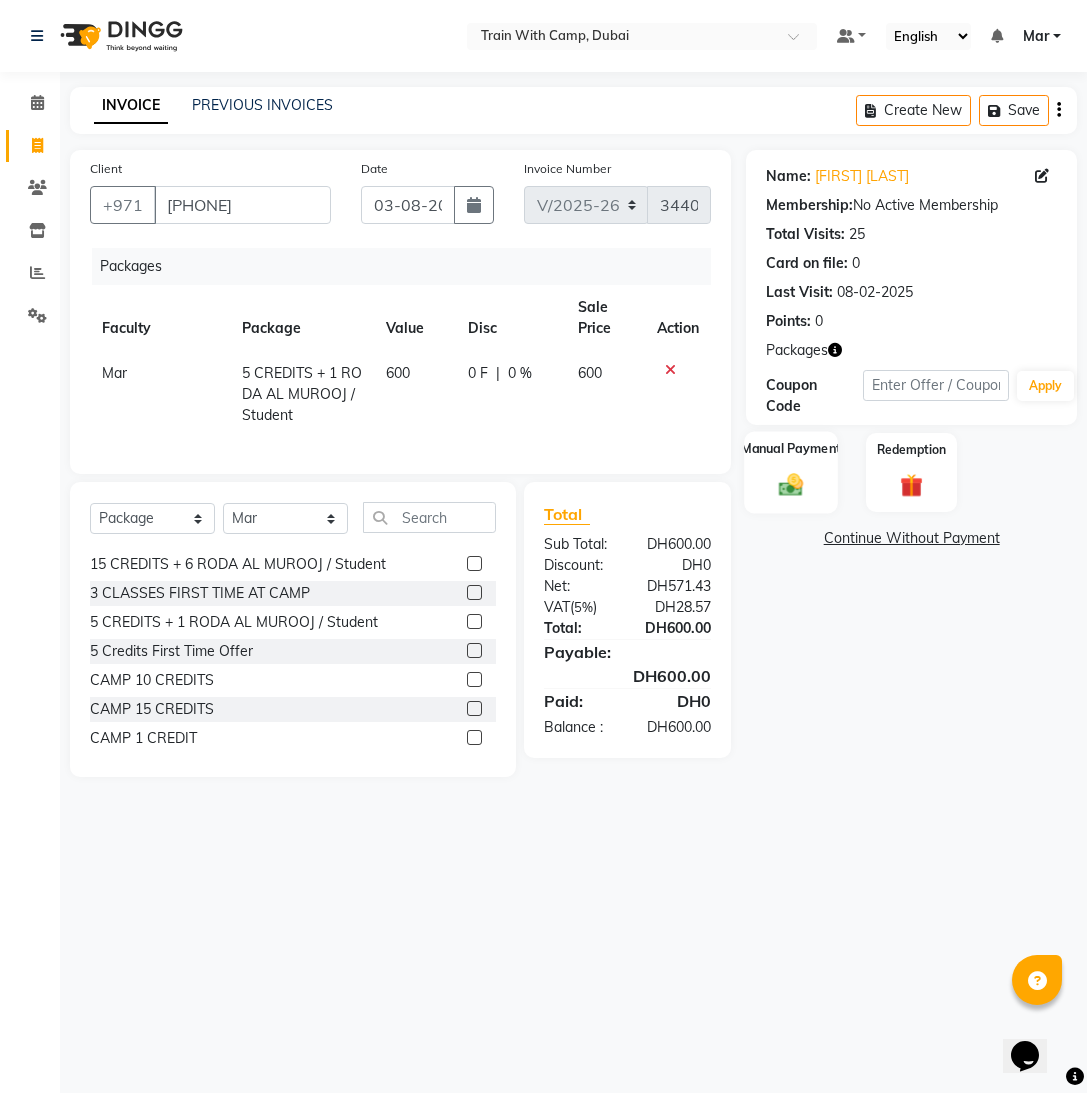 click 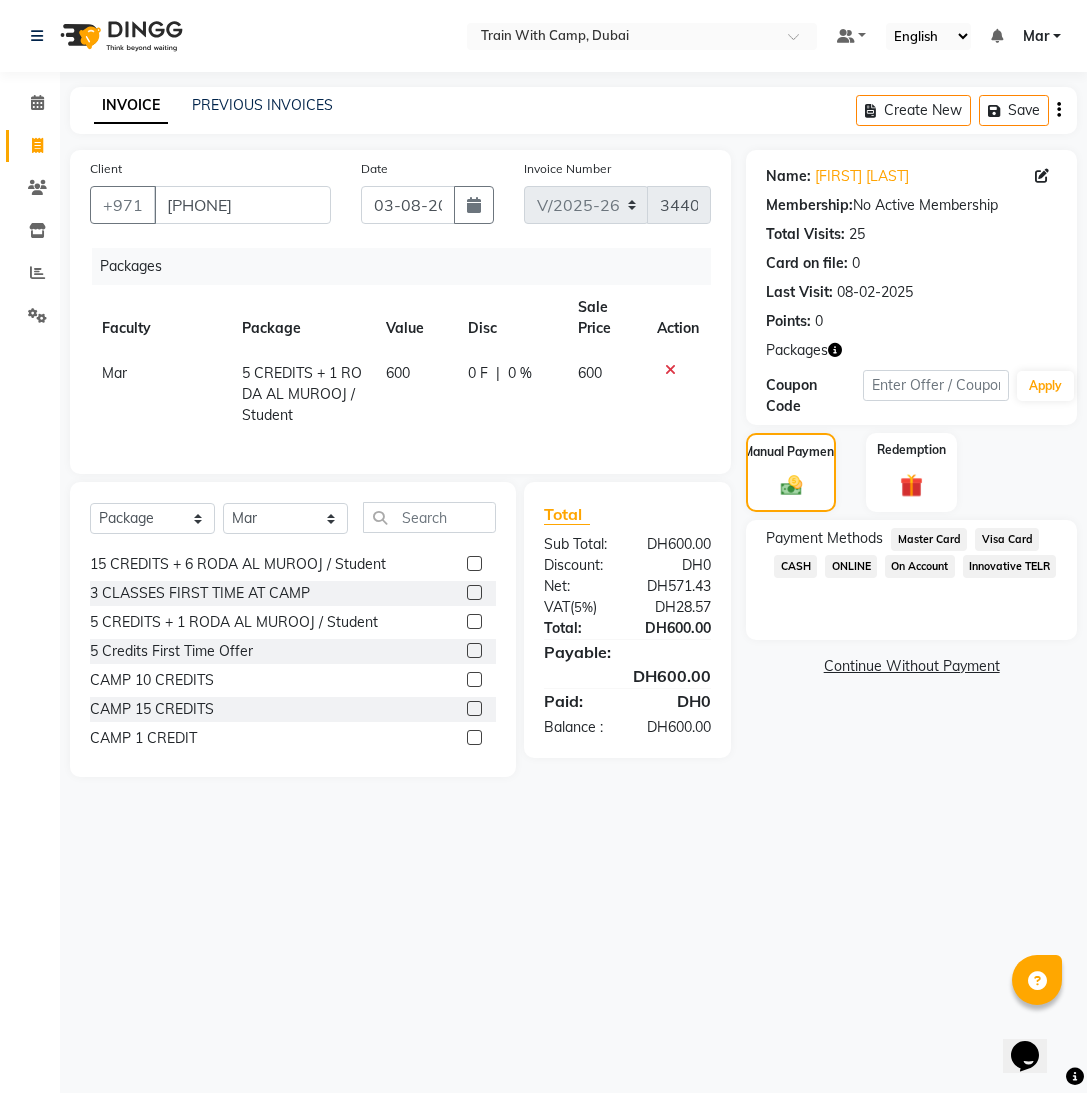 click on "Visa Card" 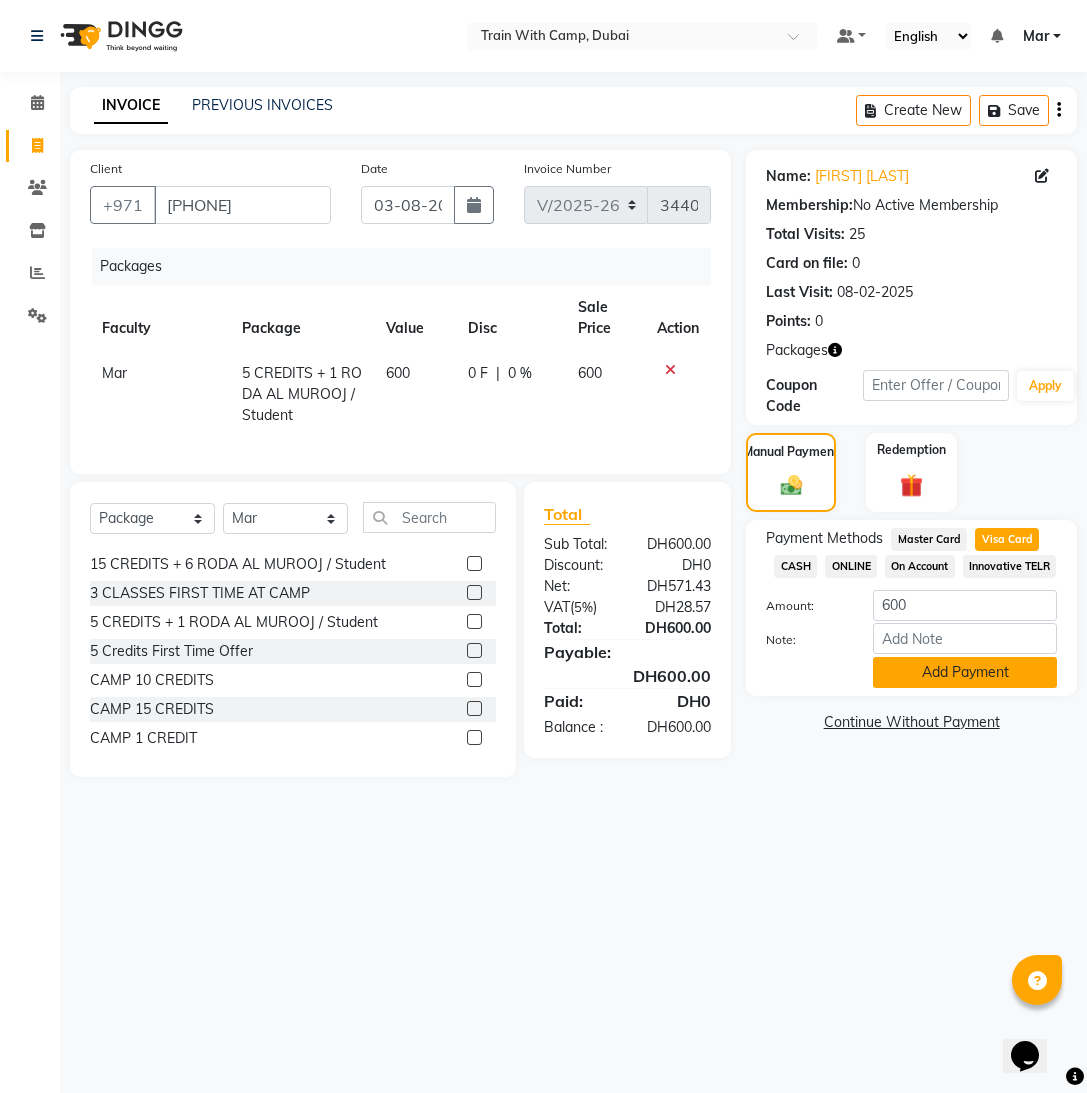 click on "Add Payment" 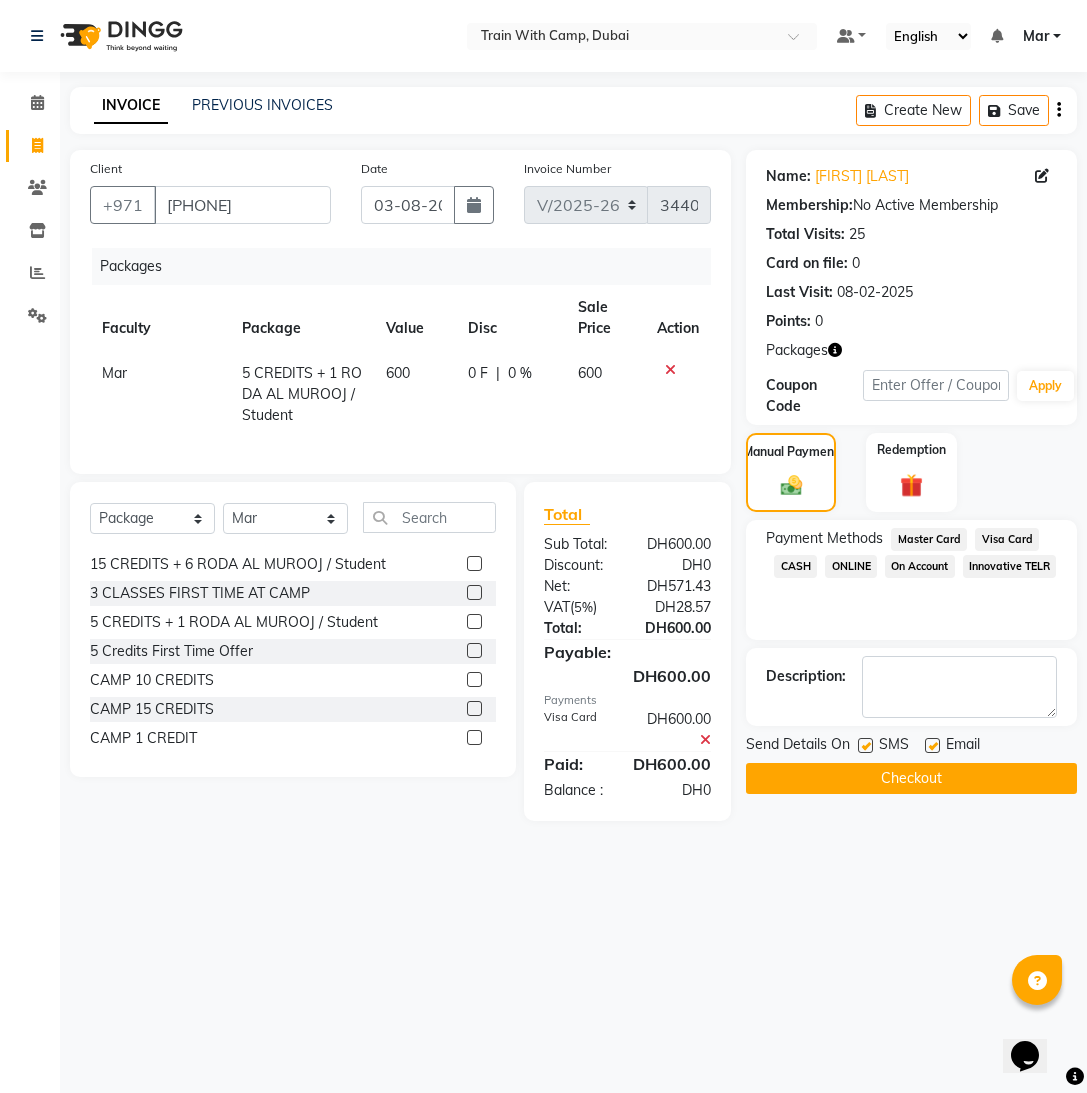 click 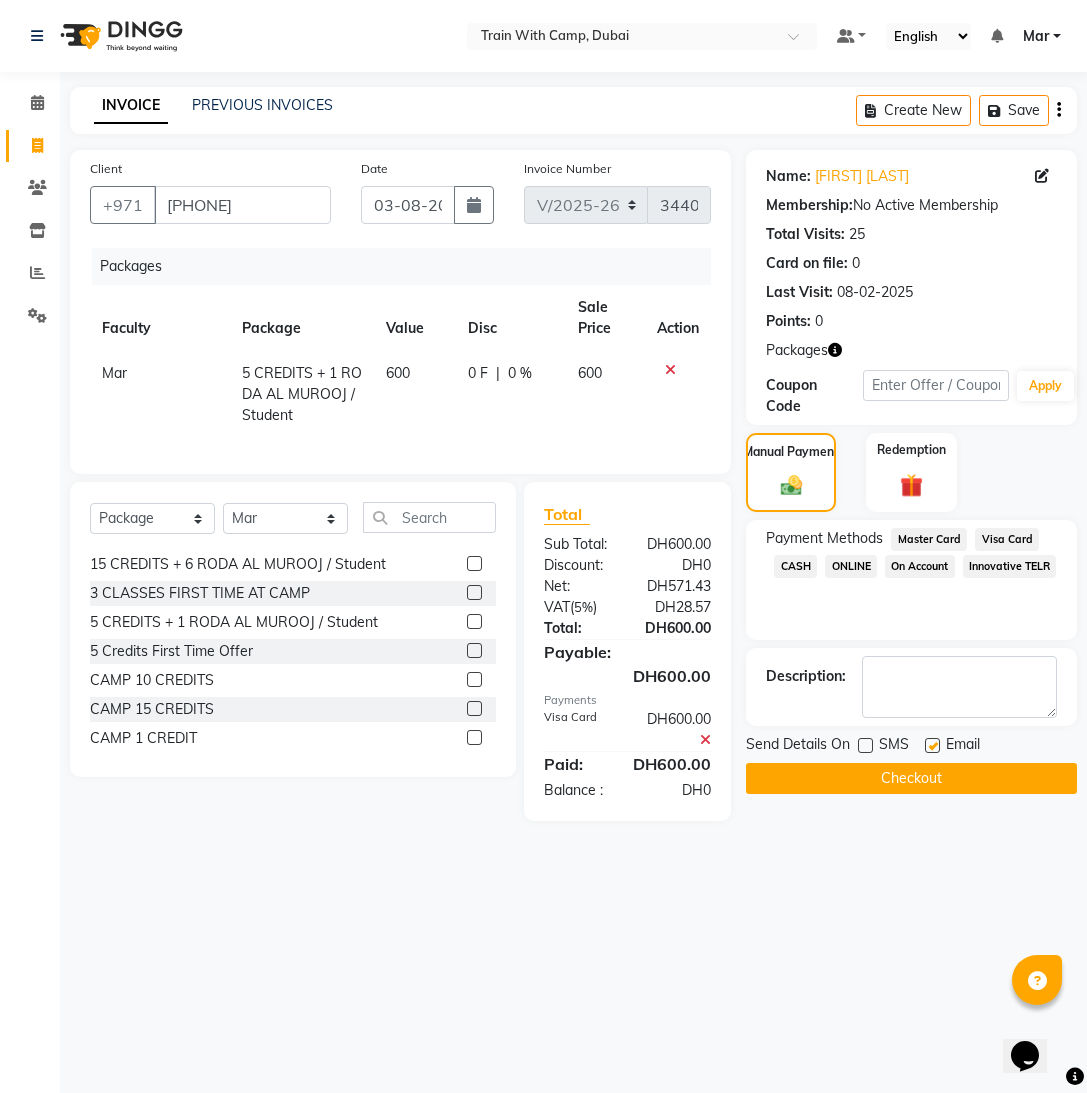 click 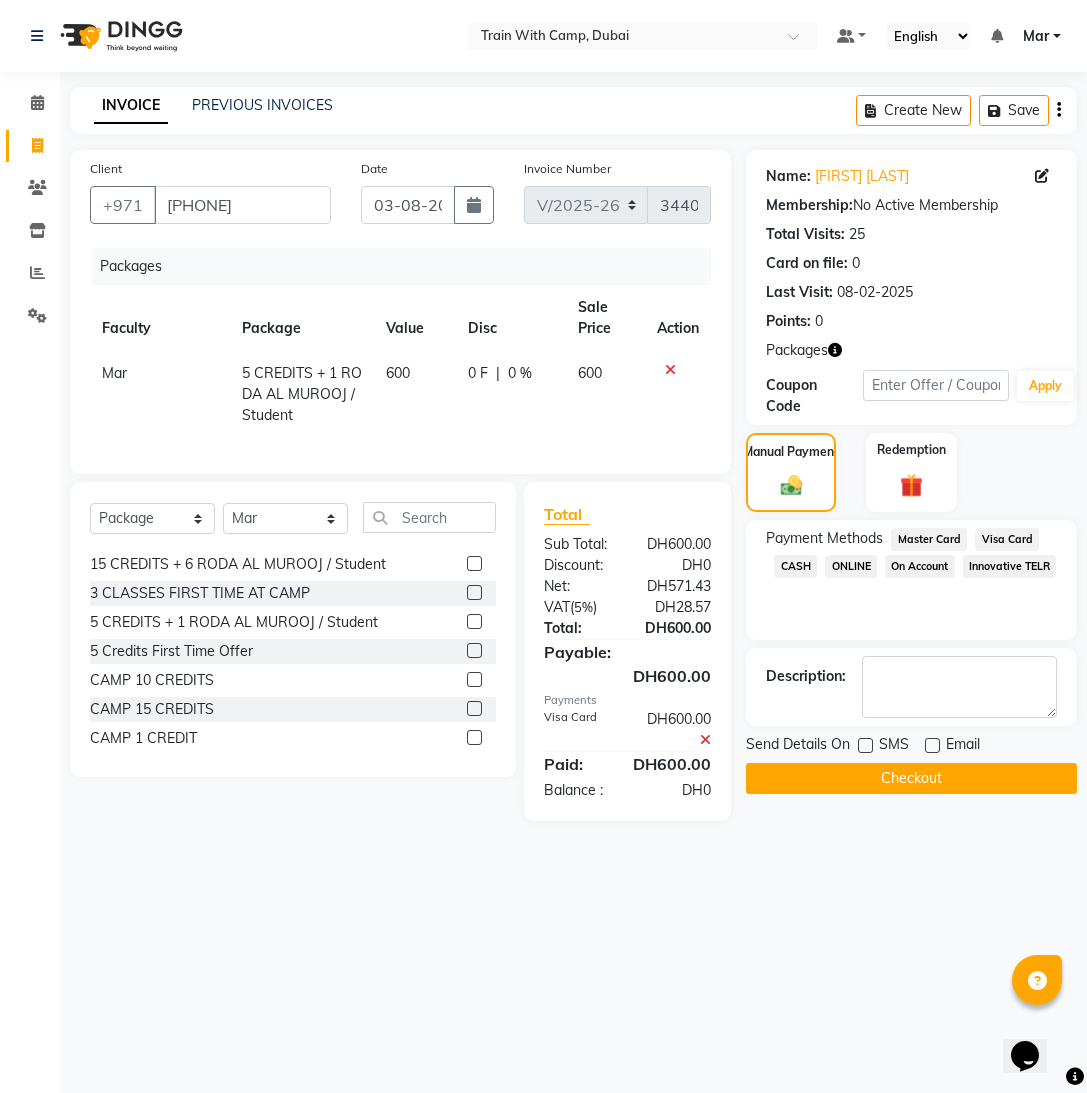 click on "Checkout" 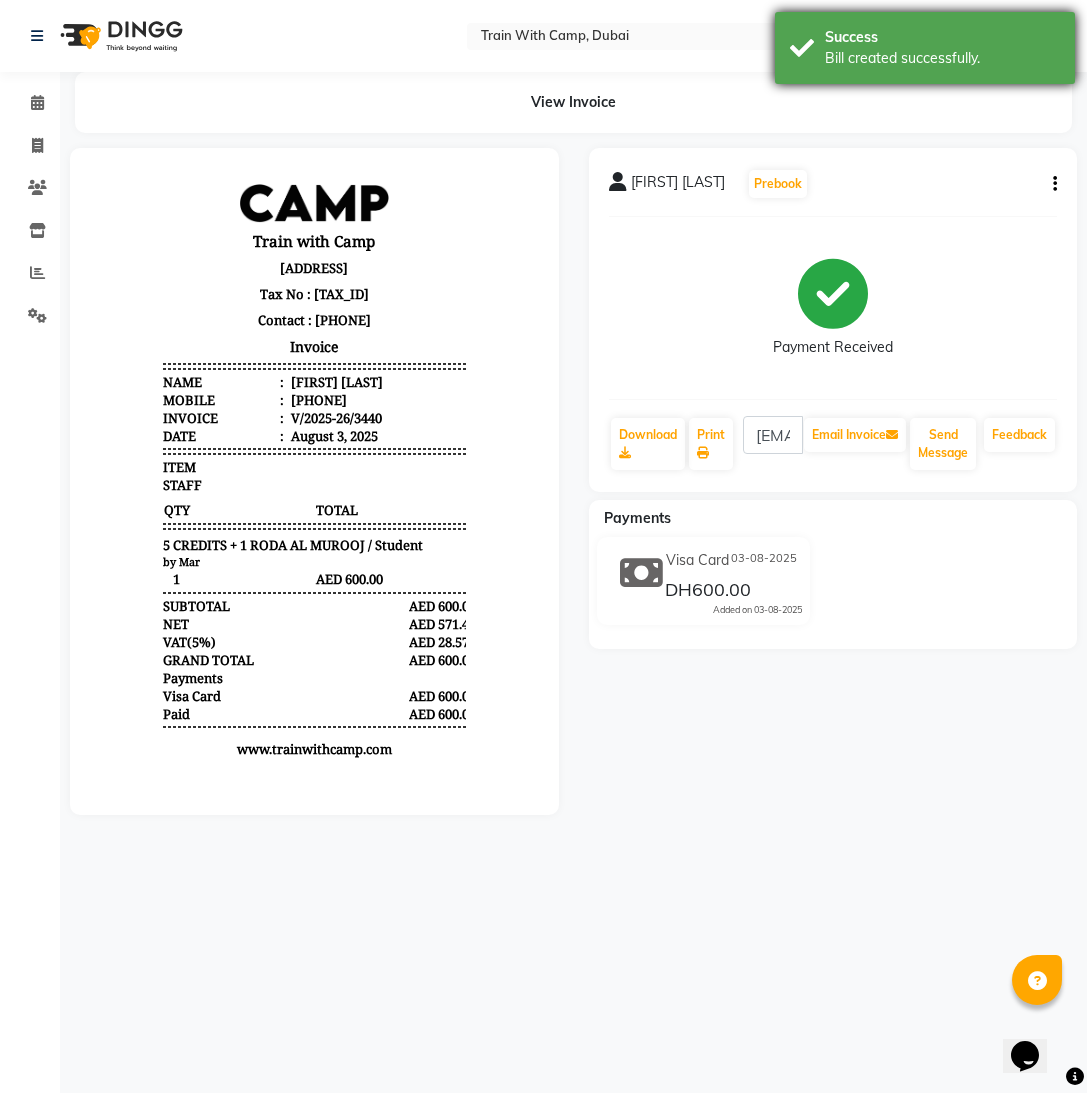 scroll, scrollTop: 0, scrollLeft: 0, axis: both 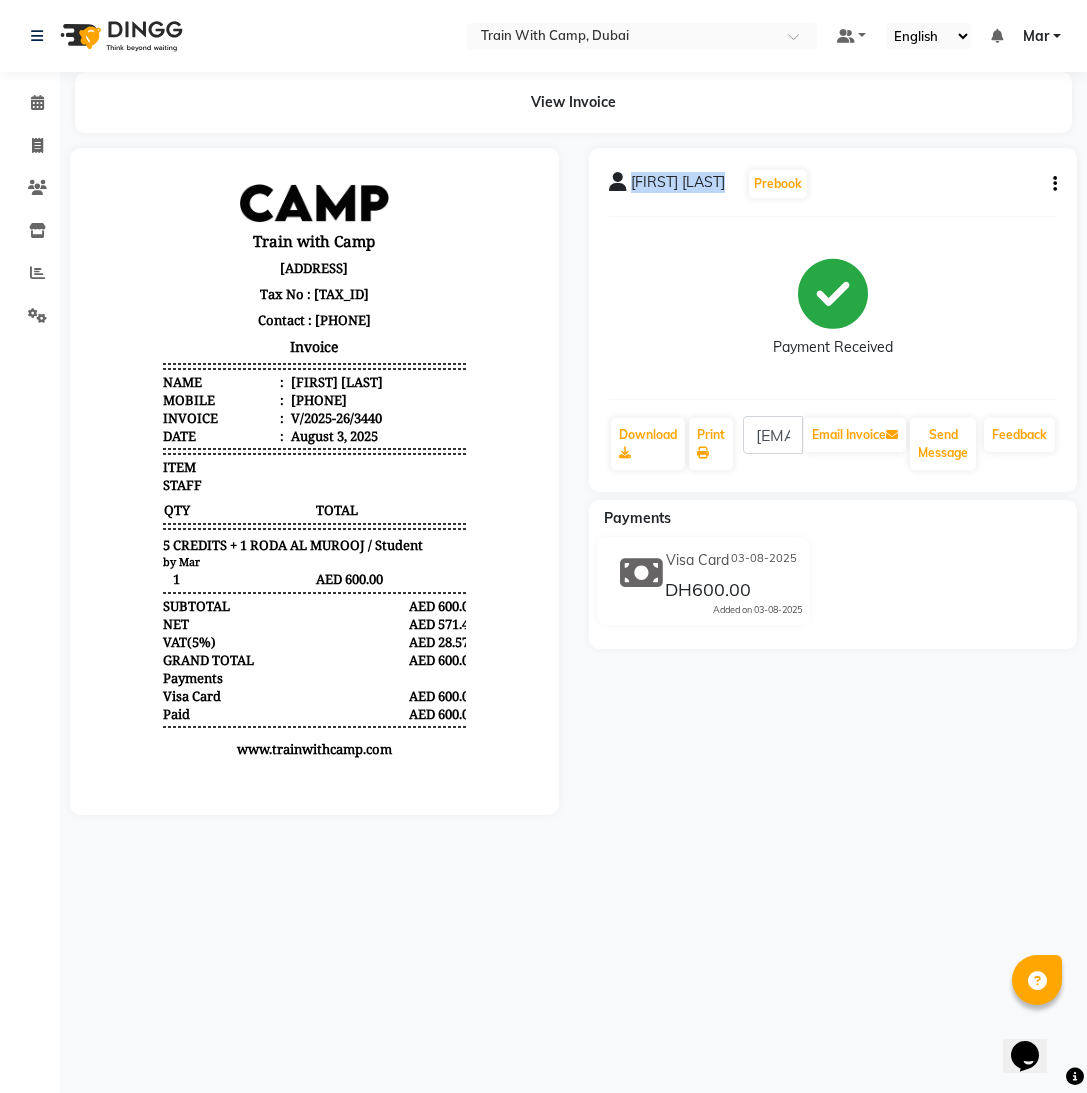 drag, startPoint x: 631, startPoint y: 182, endPoint x: 743, endPoint y: 180, distance: 112.01785 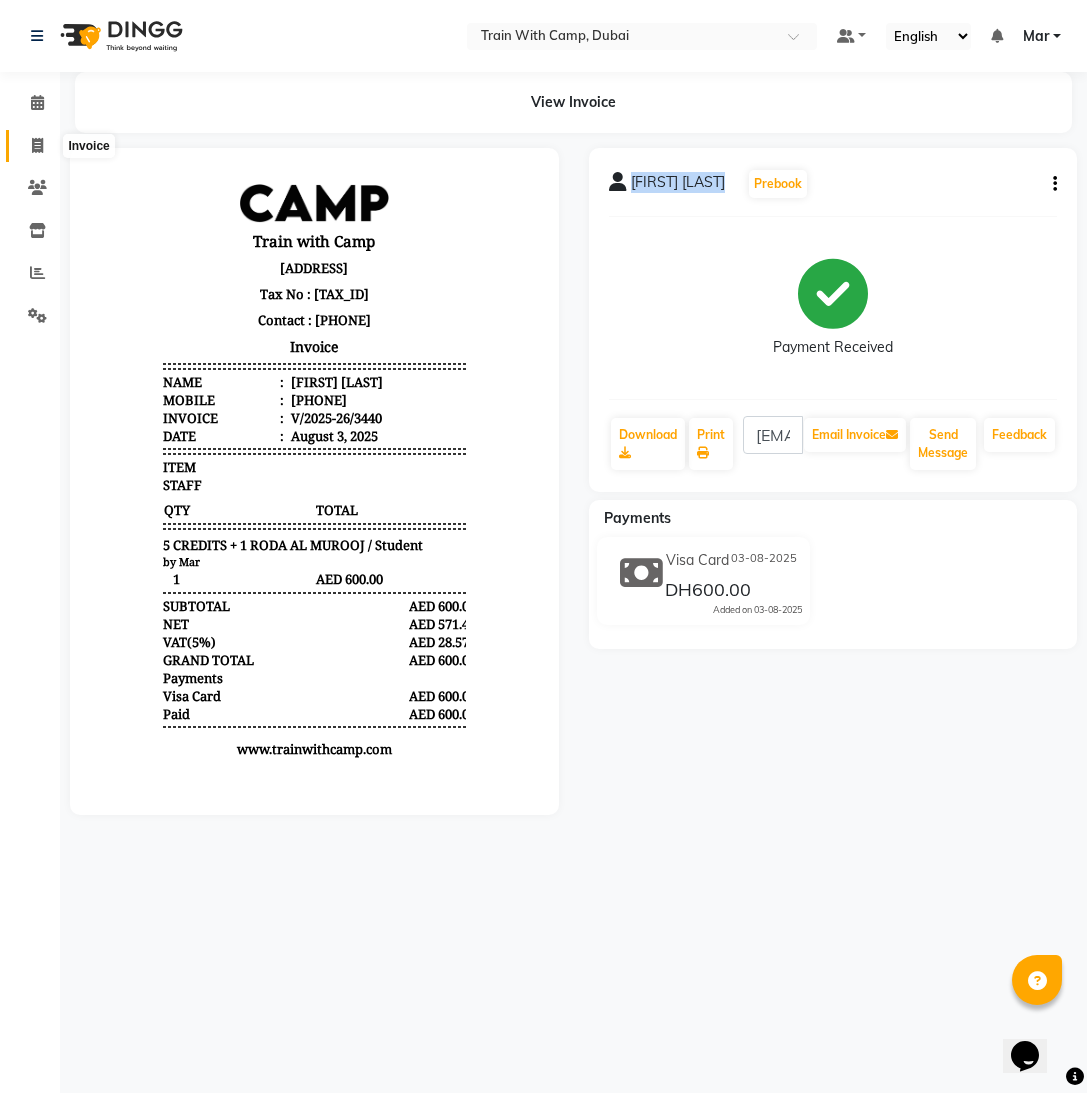 drag, startPoint x: 39, startPoint y: 144, endPoint x: 53, endPoint y: 149, distance: 14.866069 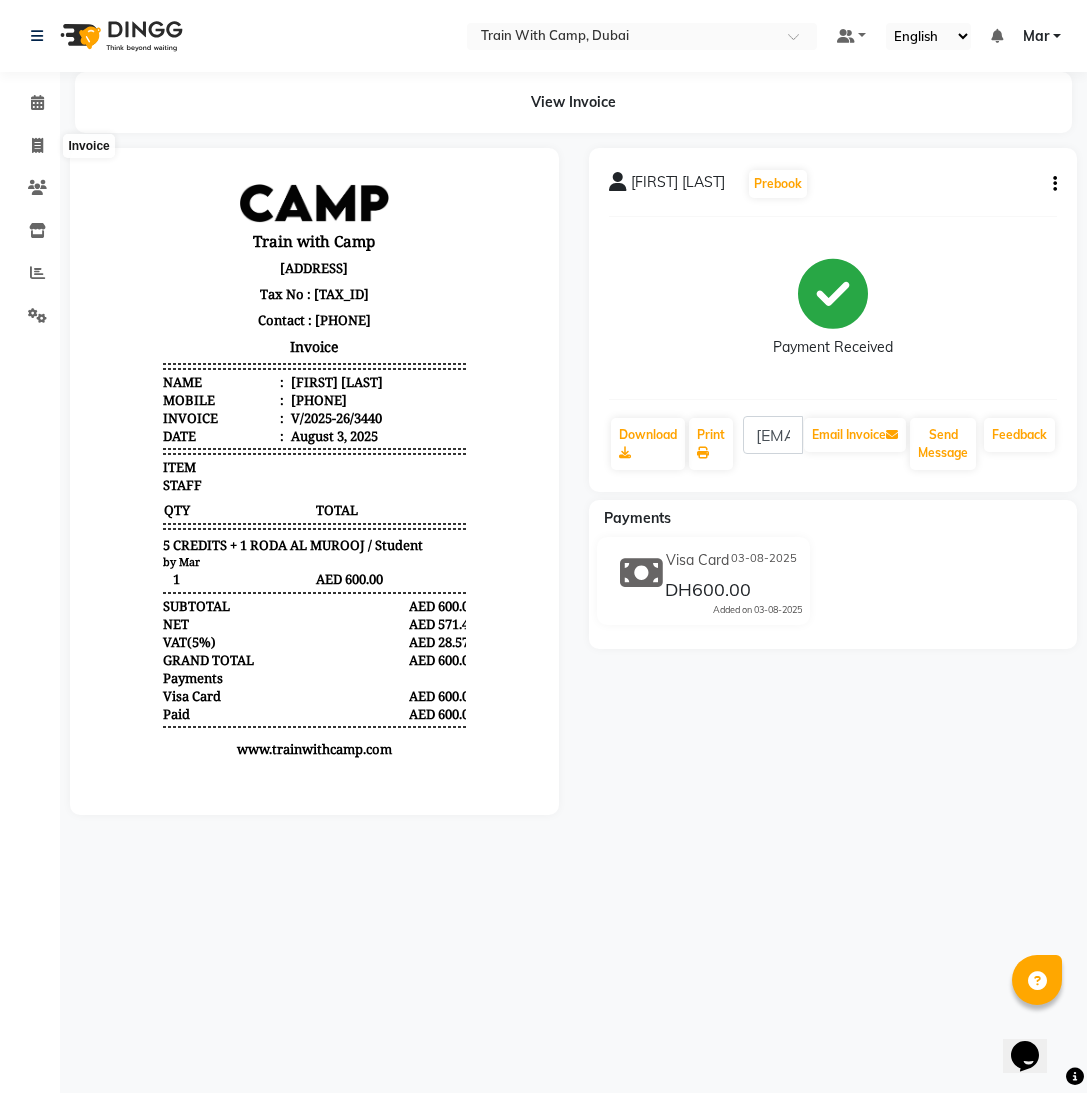 select on "910" 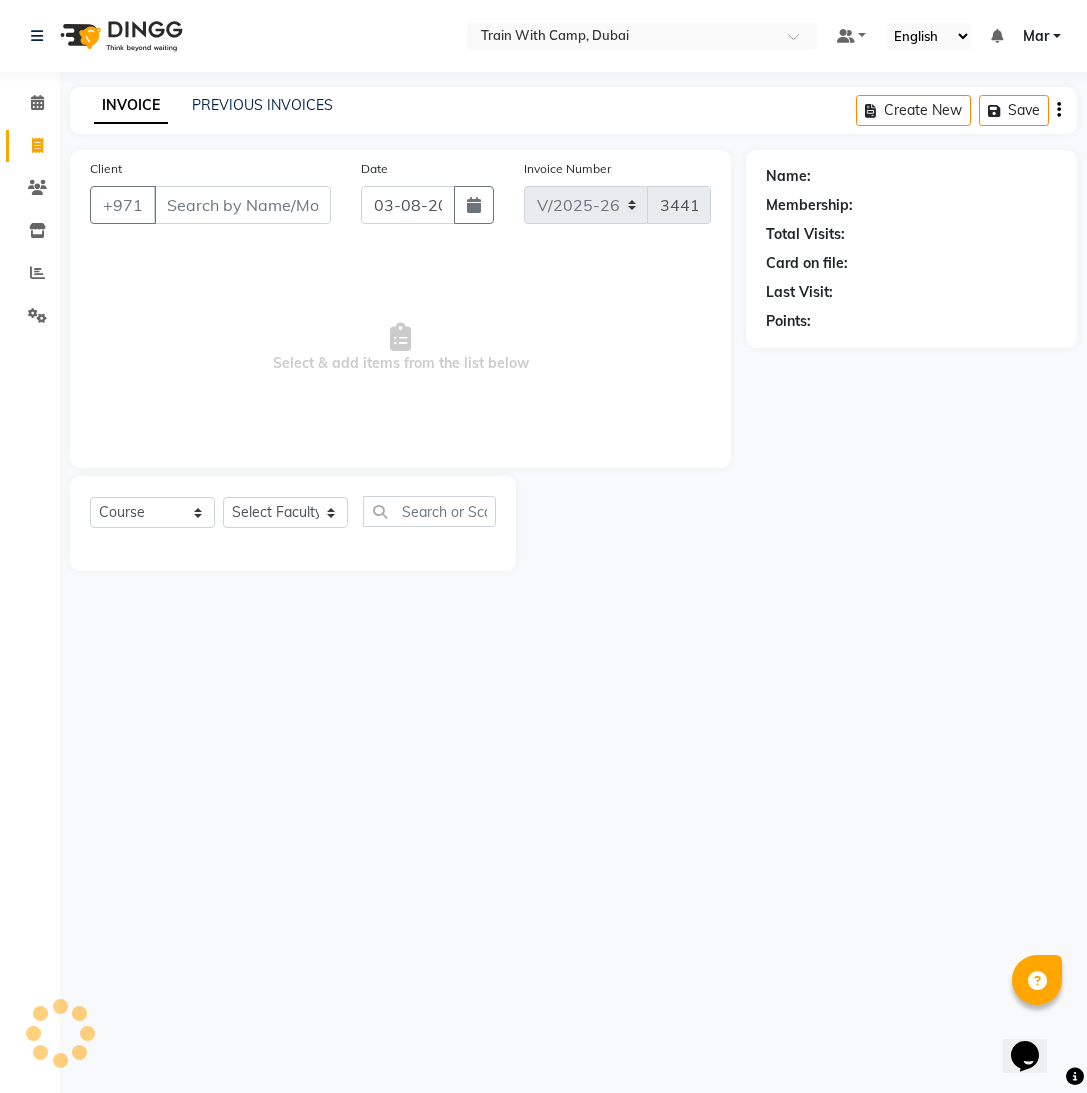 select on "14898" 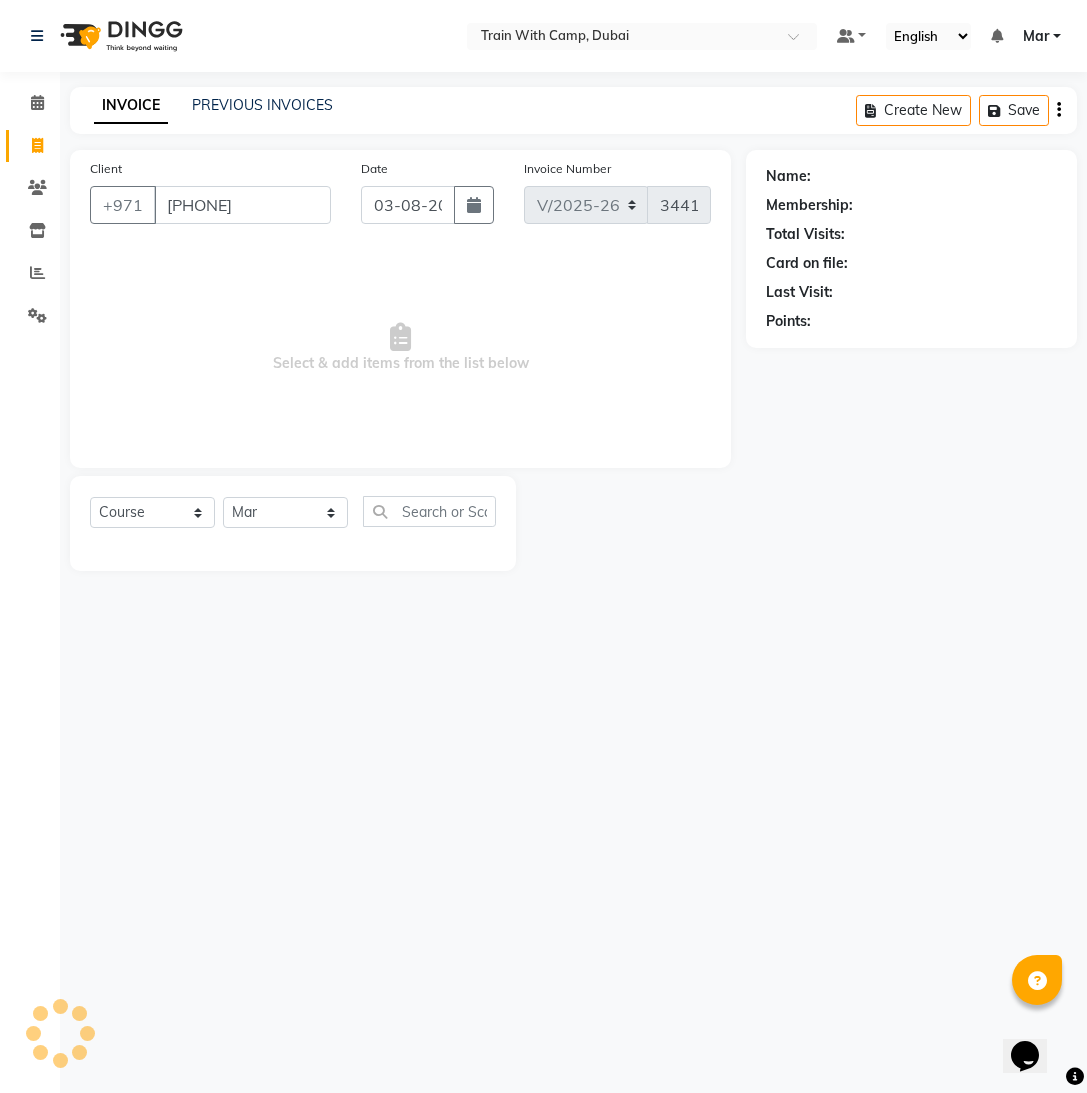 type on "[PHONE]" 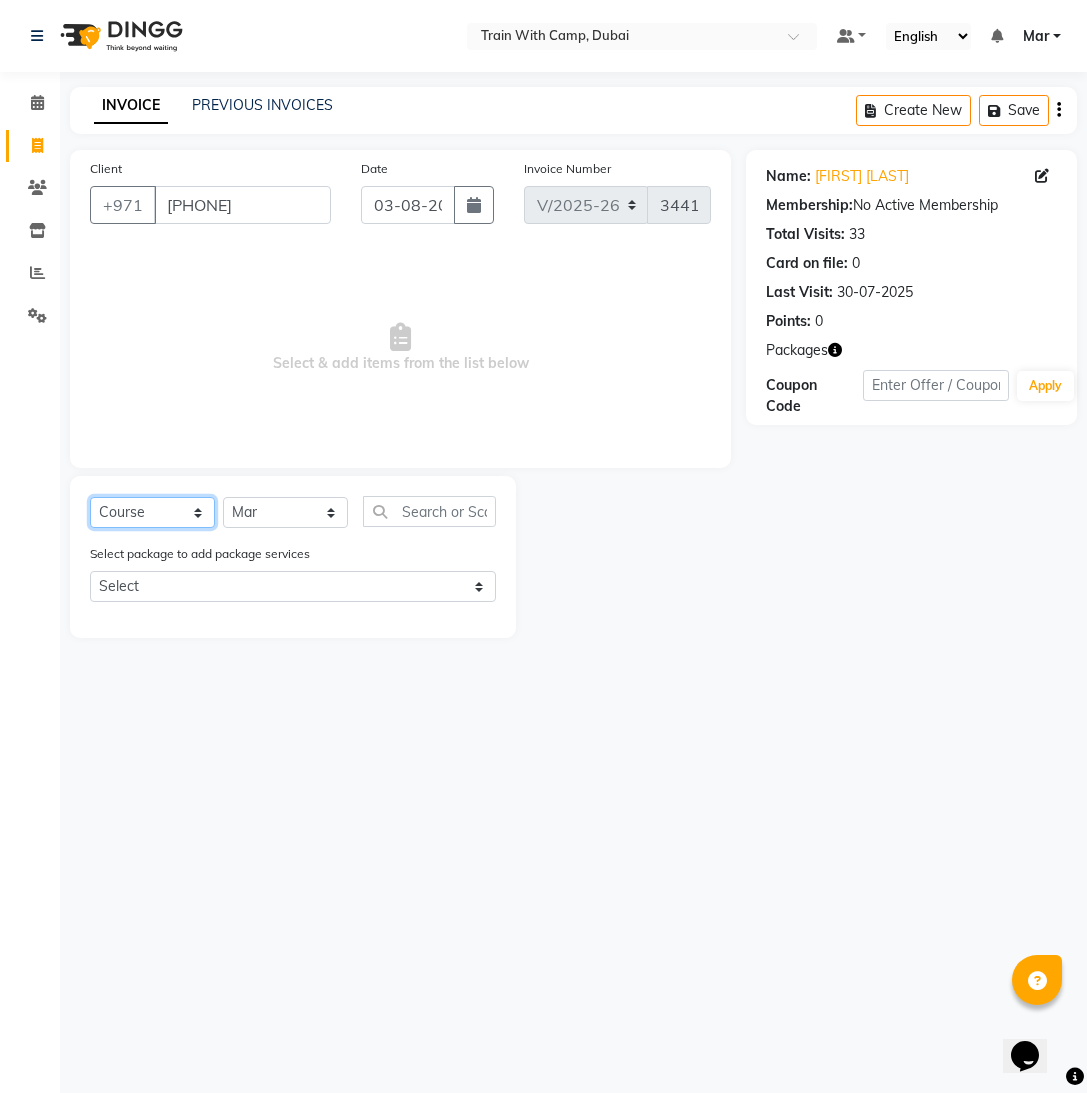 click on "Select  Course  Product  Membership  Package Voucher Prepaid Gift Card" 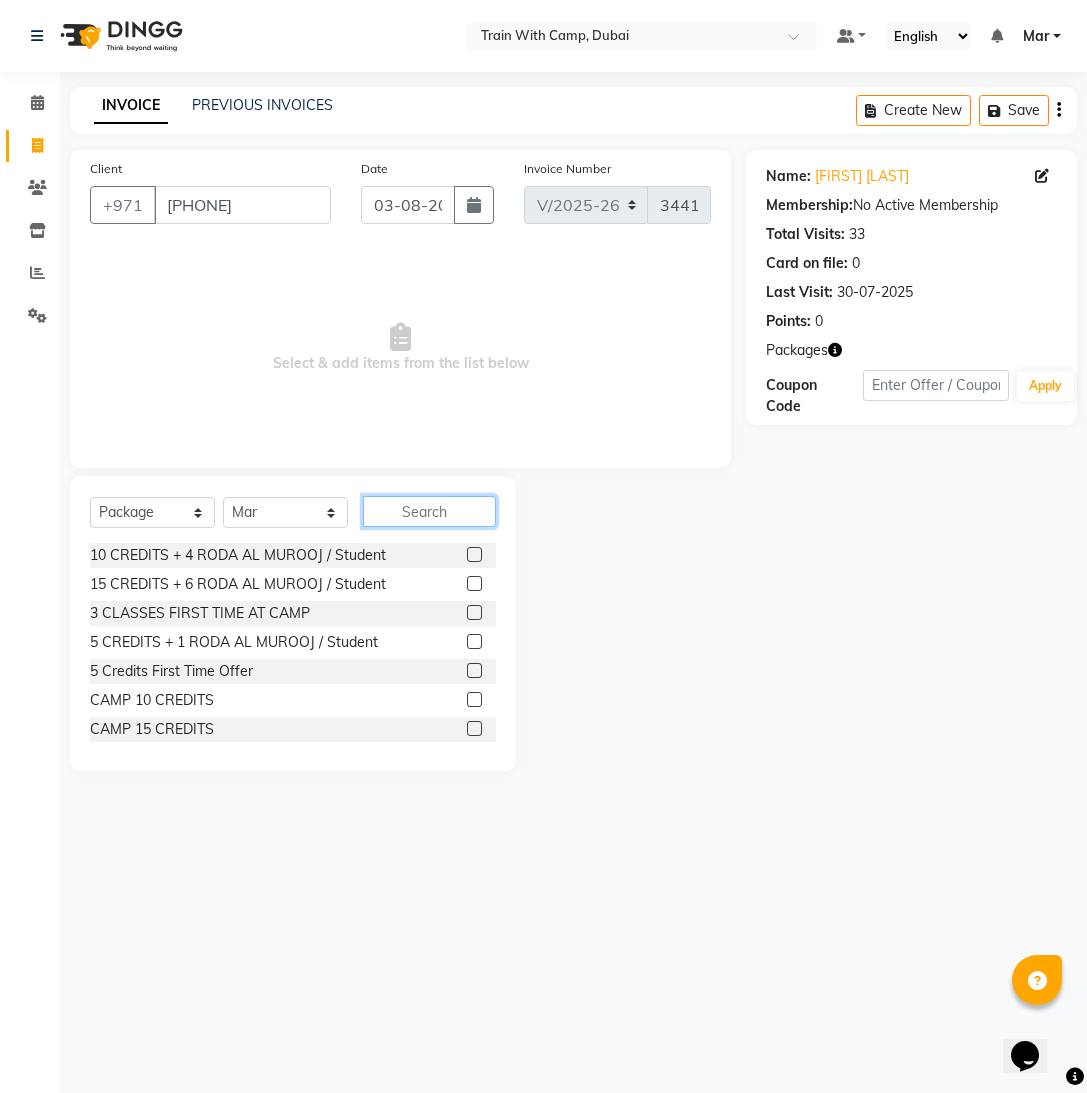 click 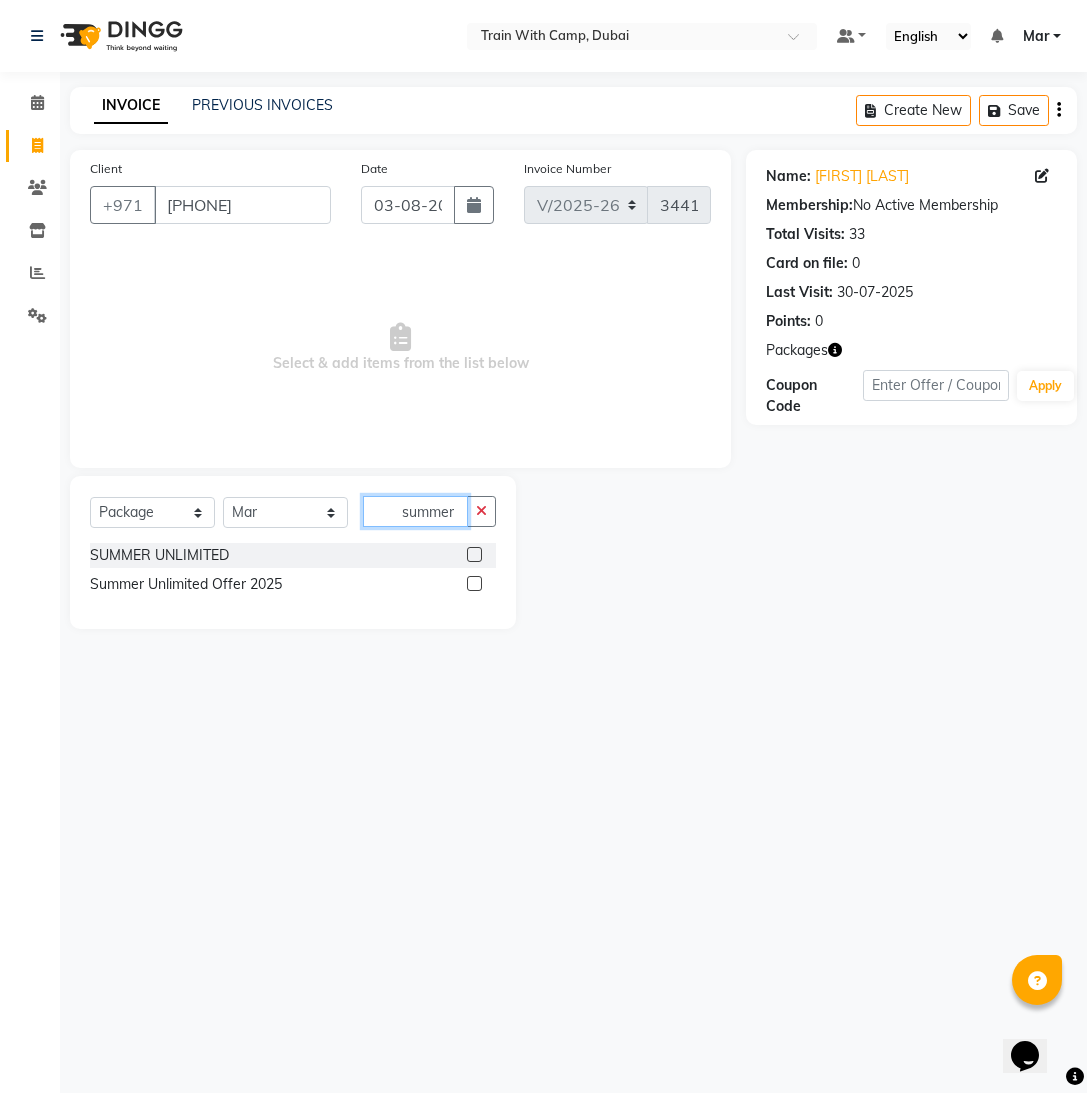 type on "summer" 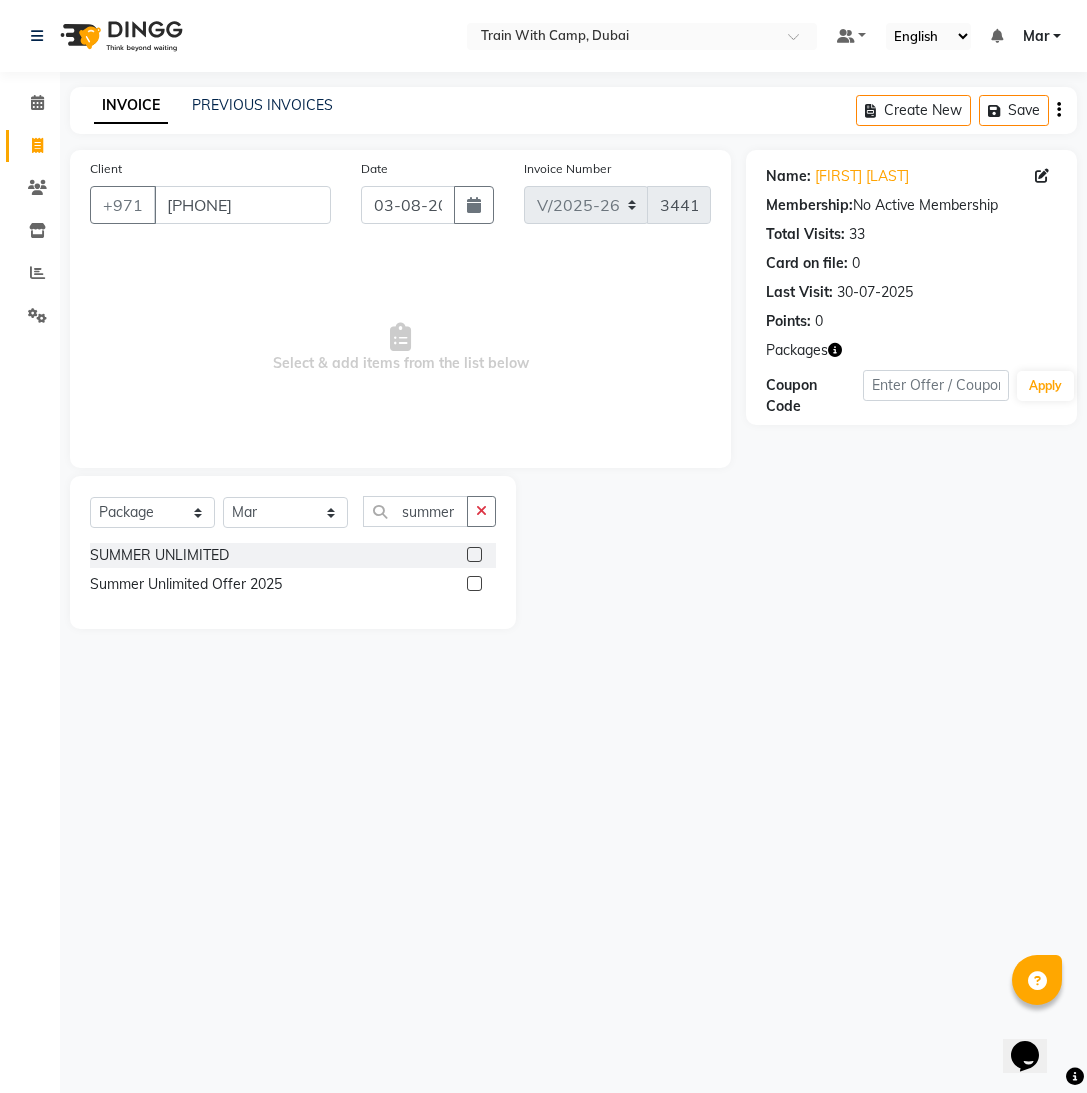 click 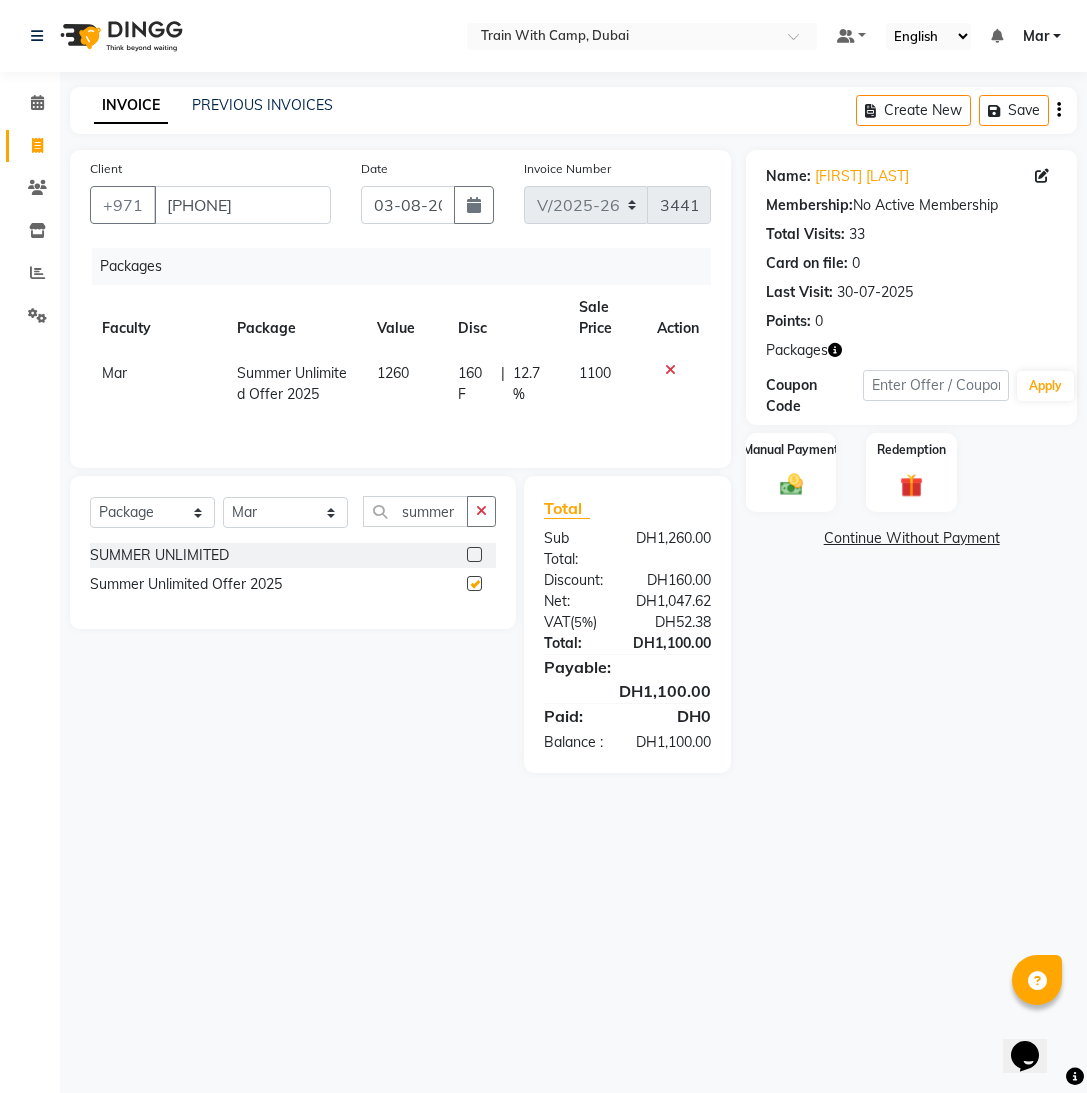 checkbox on "false" 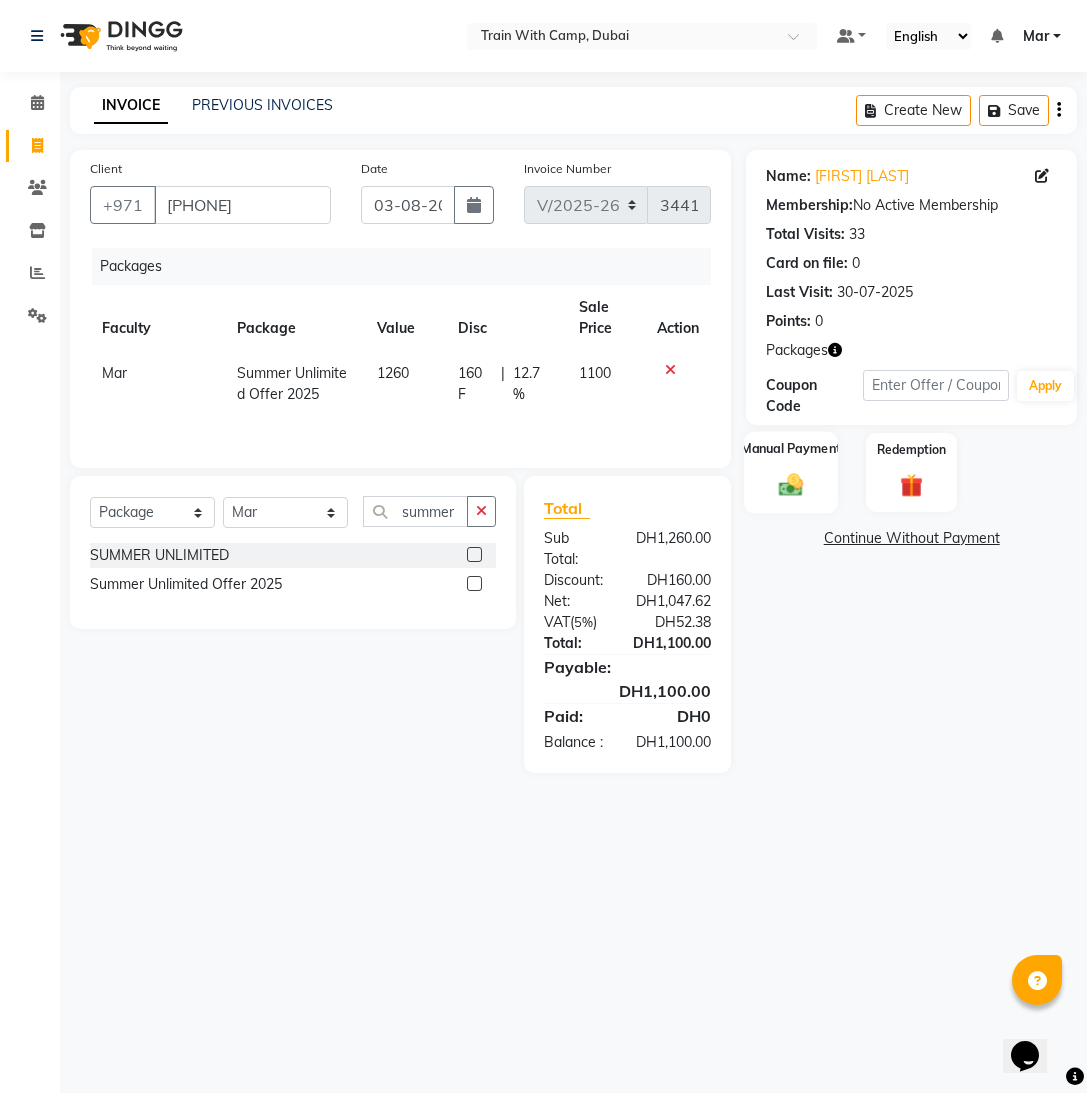 click 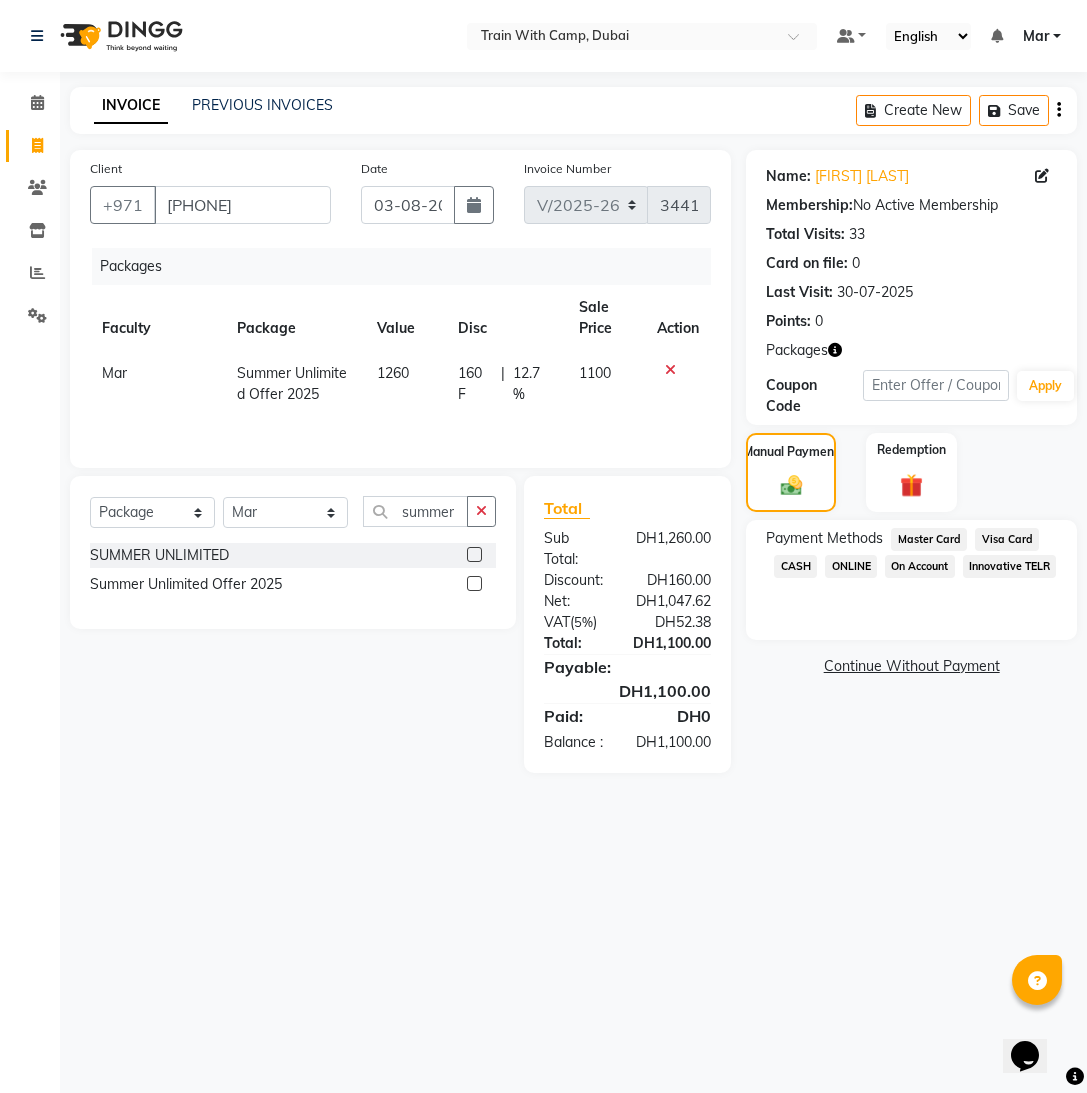 click on "Visa Card" 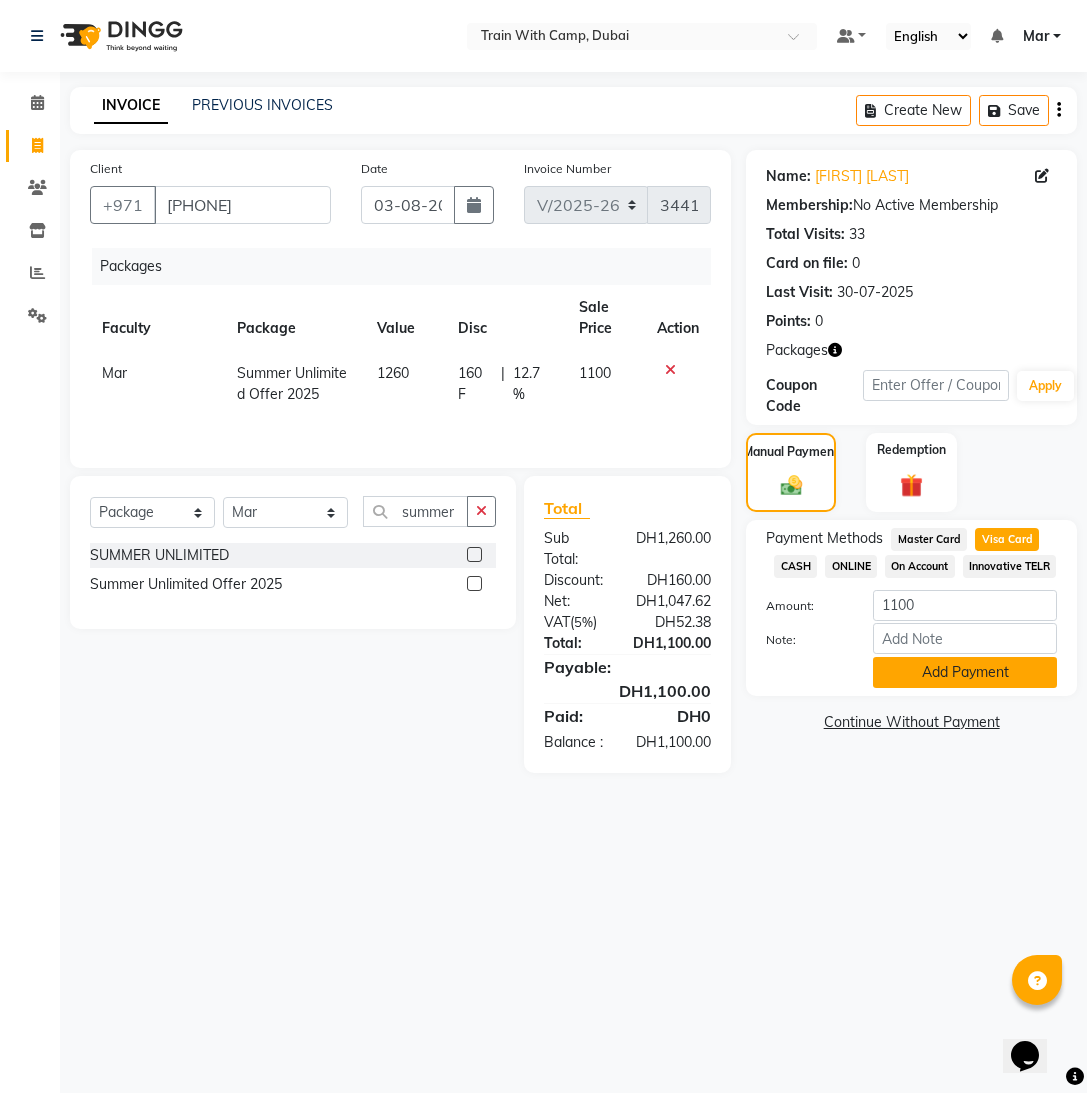 click on "Add Payment" 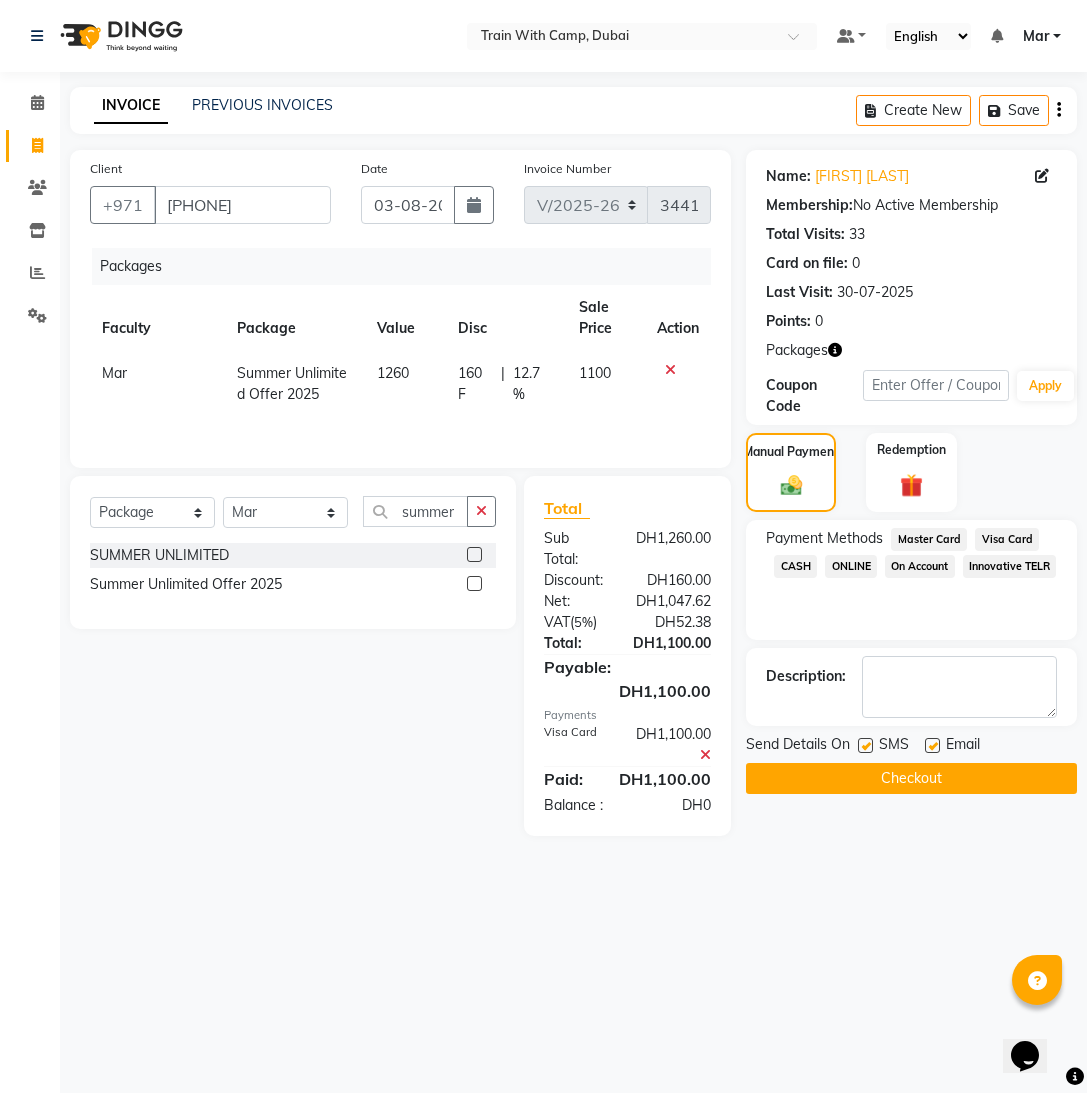 drag, startPoint x: 932, startPoint y: 743, endPoint x: 865, endPoint y: 745, distance: 67.02985 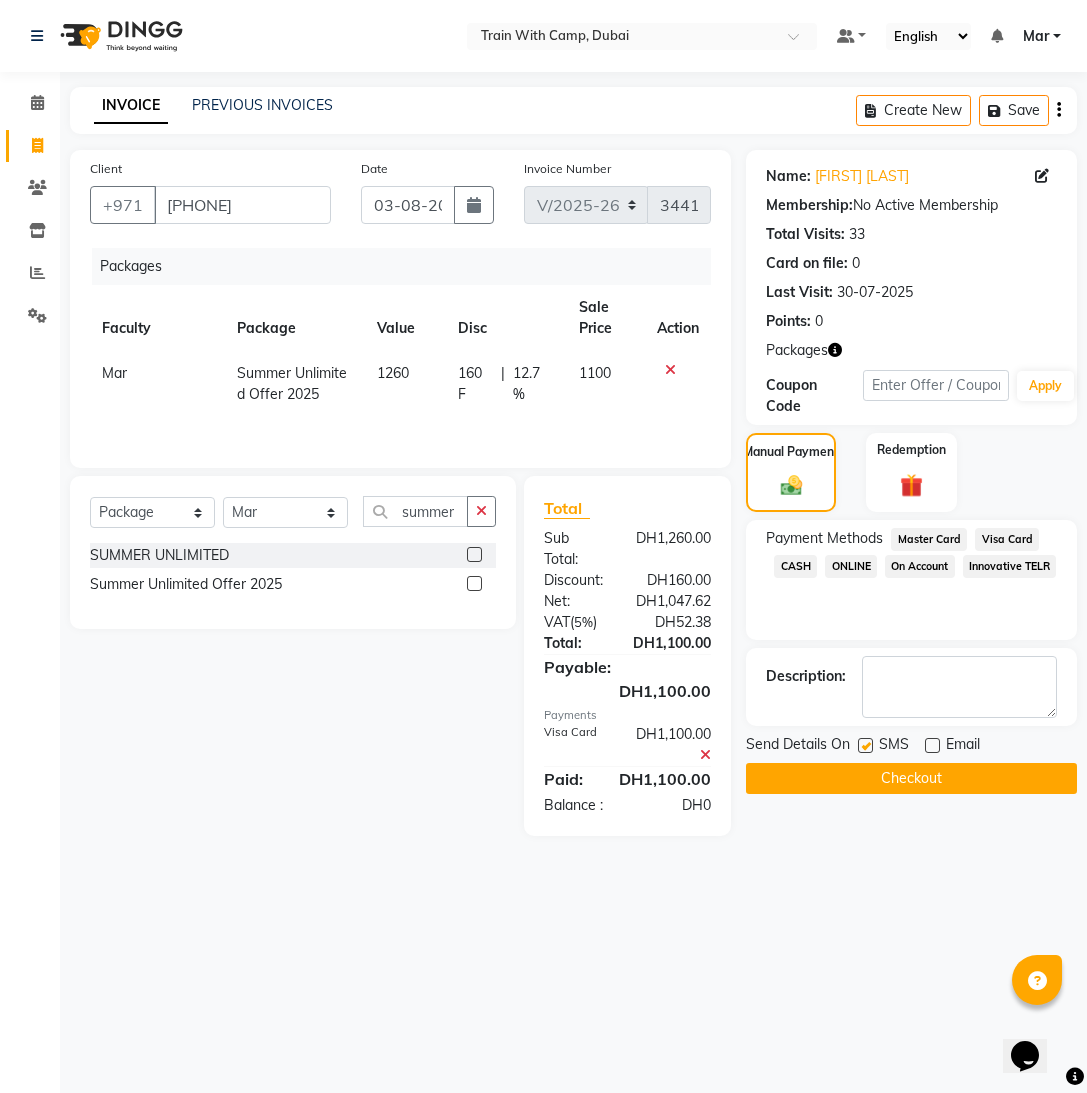 click 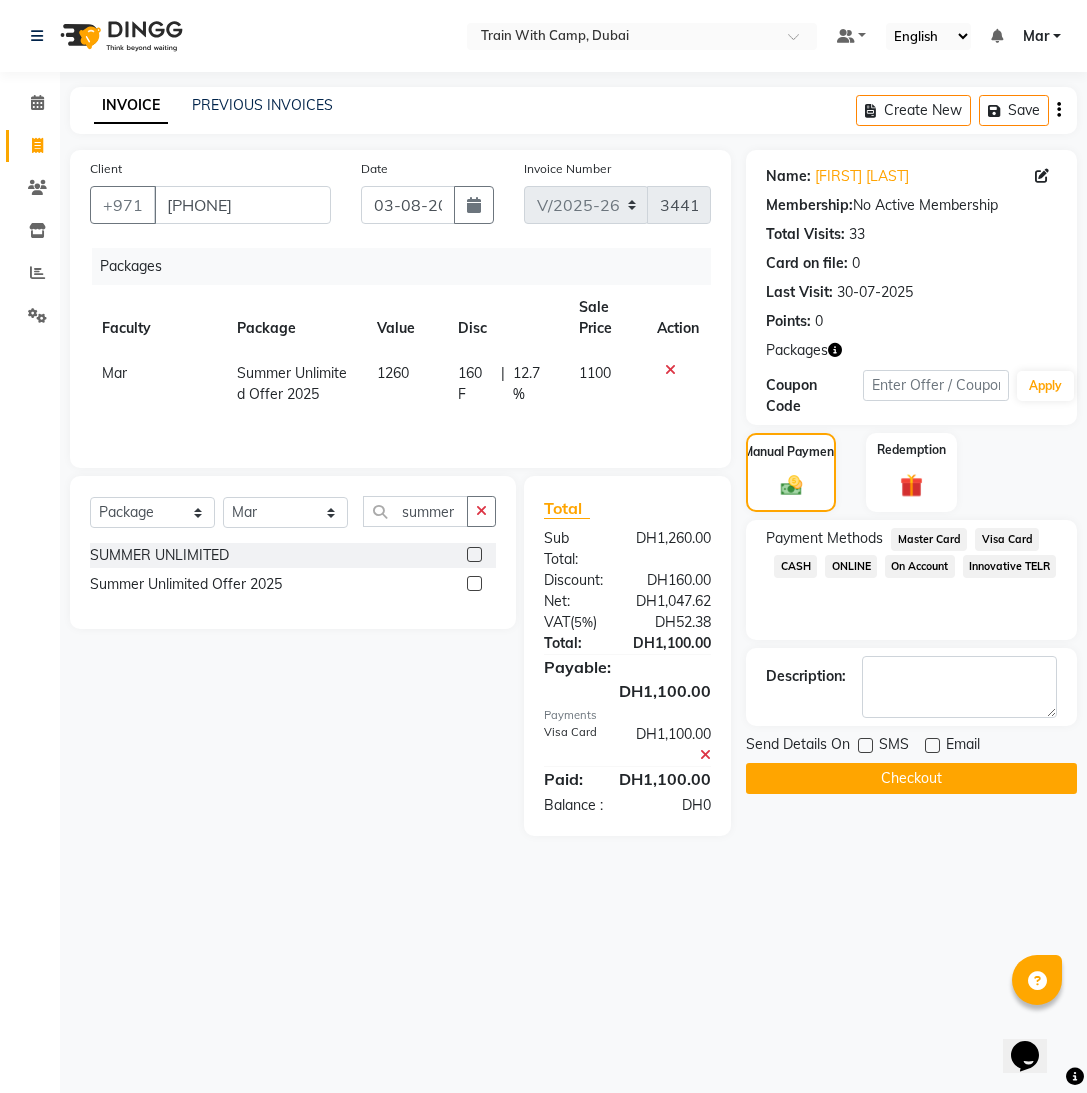 click on "Checkout" 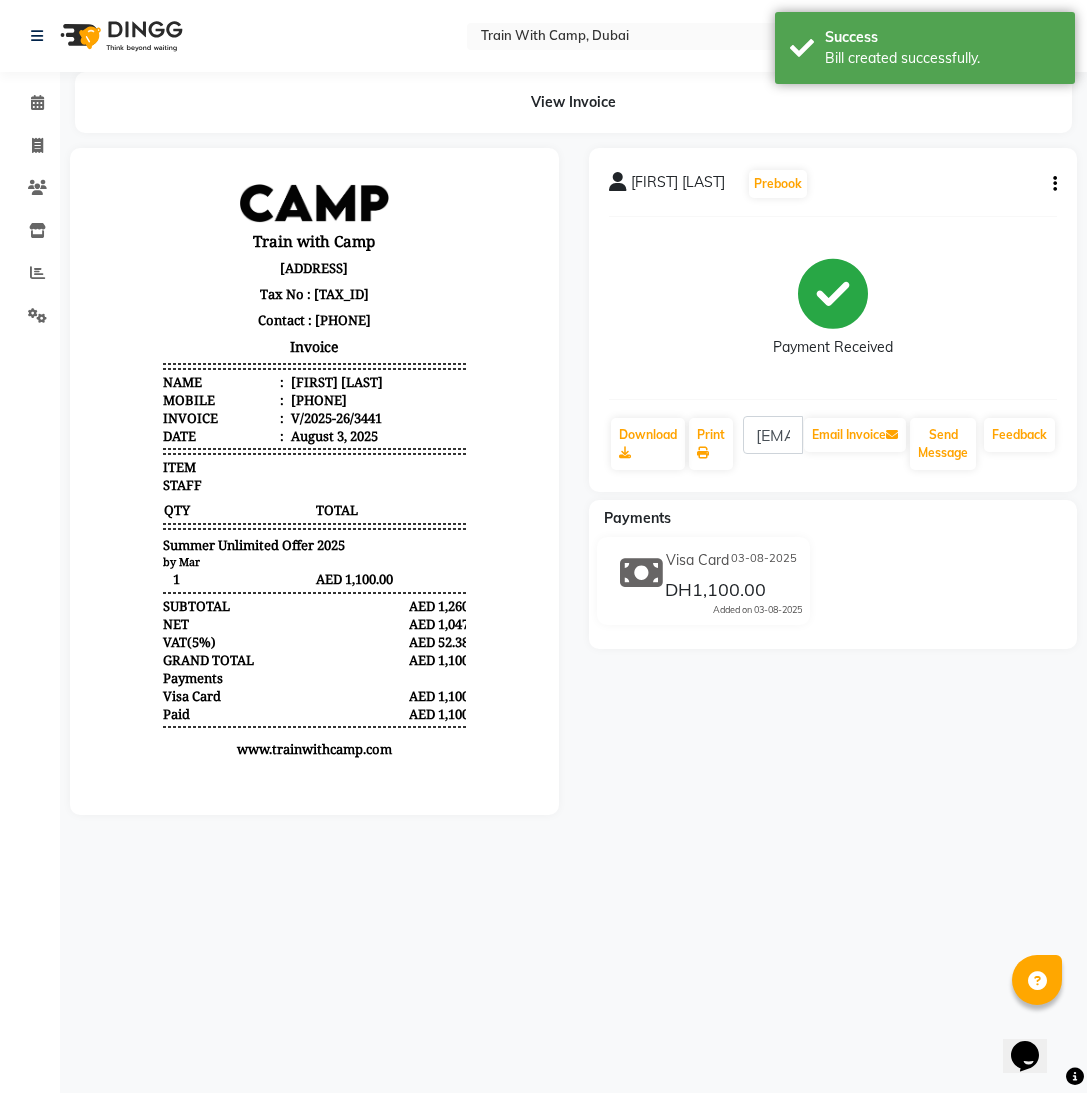 scroll, scrollTop: 0, scrollLeft: 0, axis: both 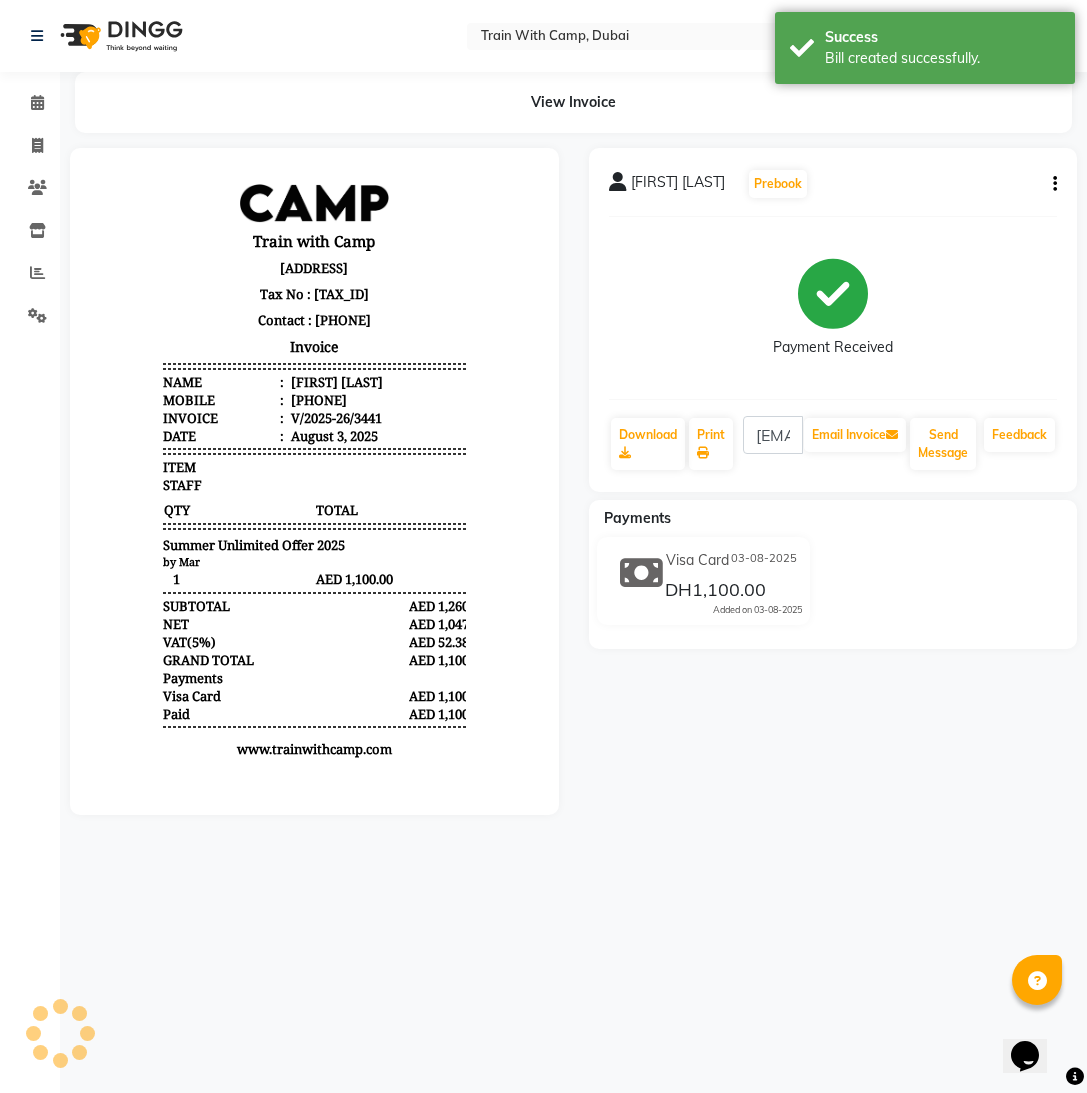 drag, startPoint x: 632, startPoint y: 183, endPoint x: 750, endPoint y: 185, distance: 118.016945 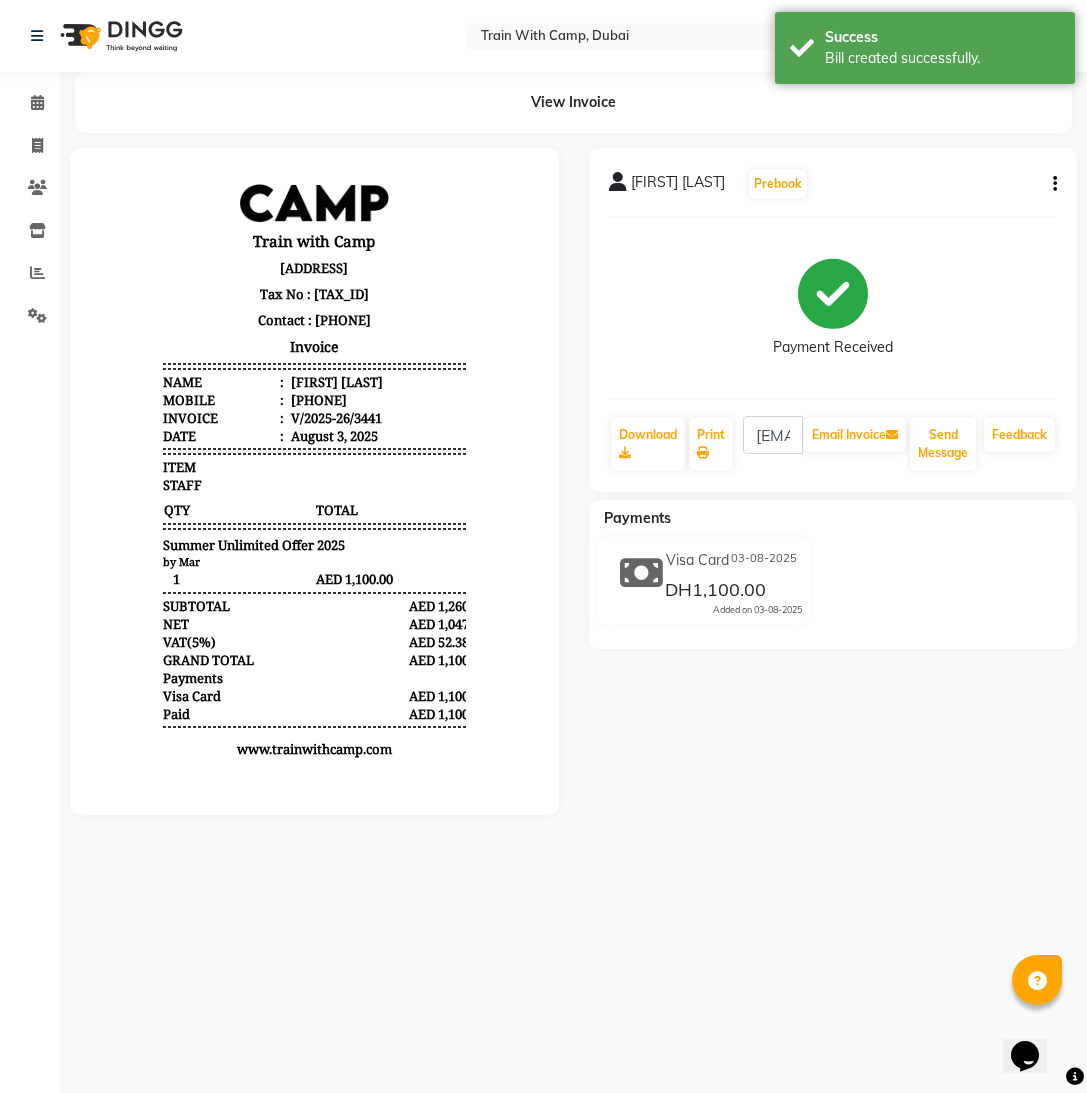 copy on "[FIRST] [LAST]" 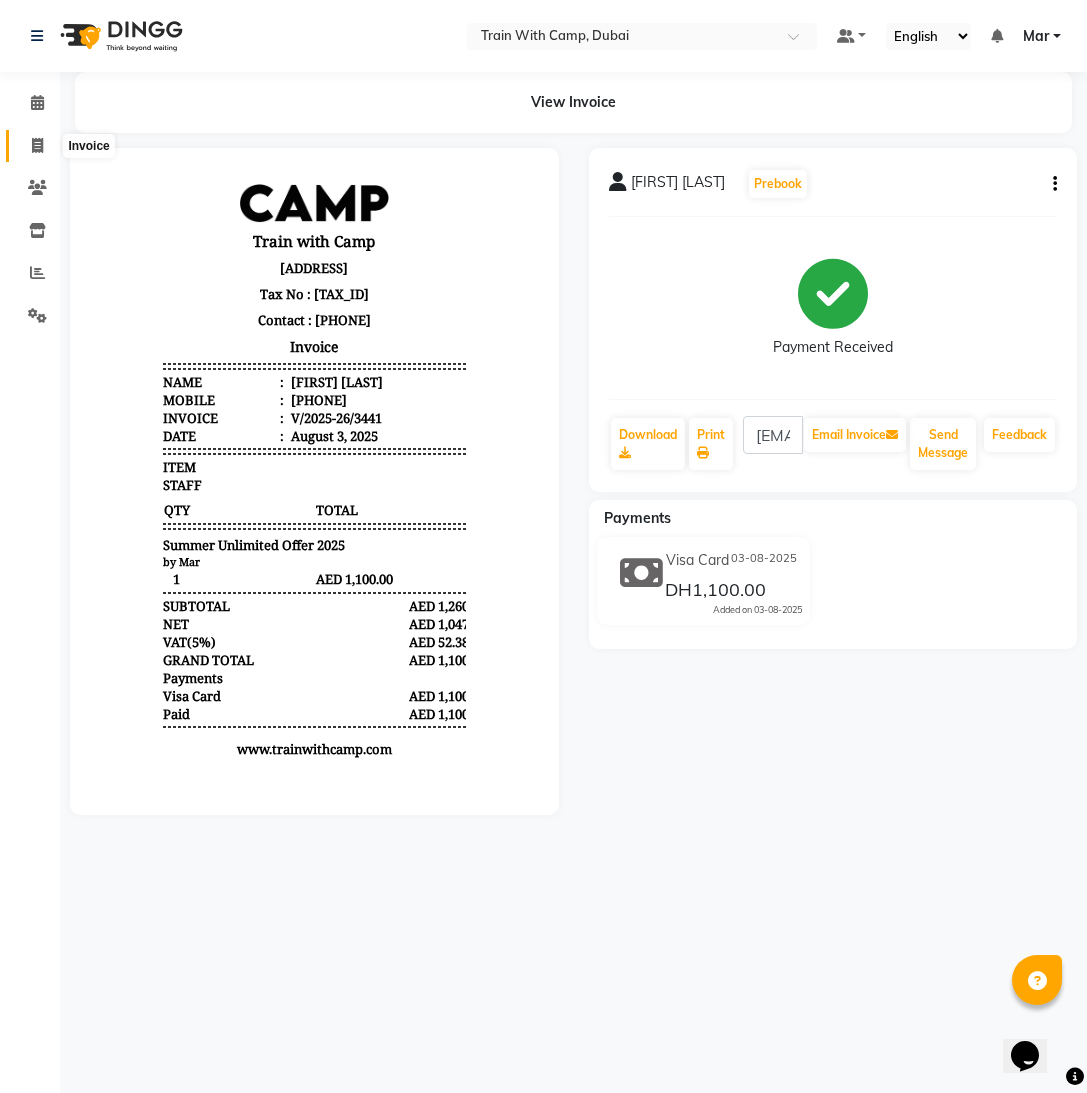 click 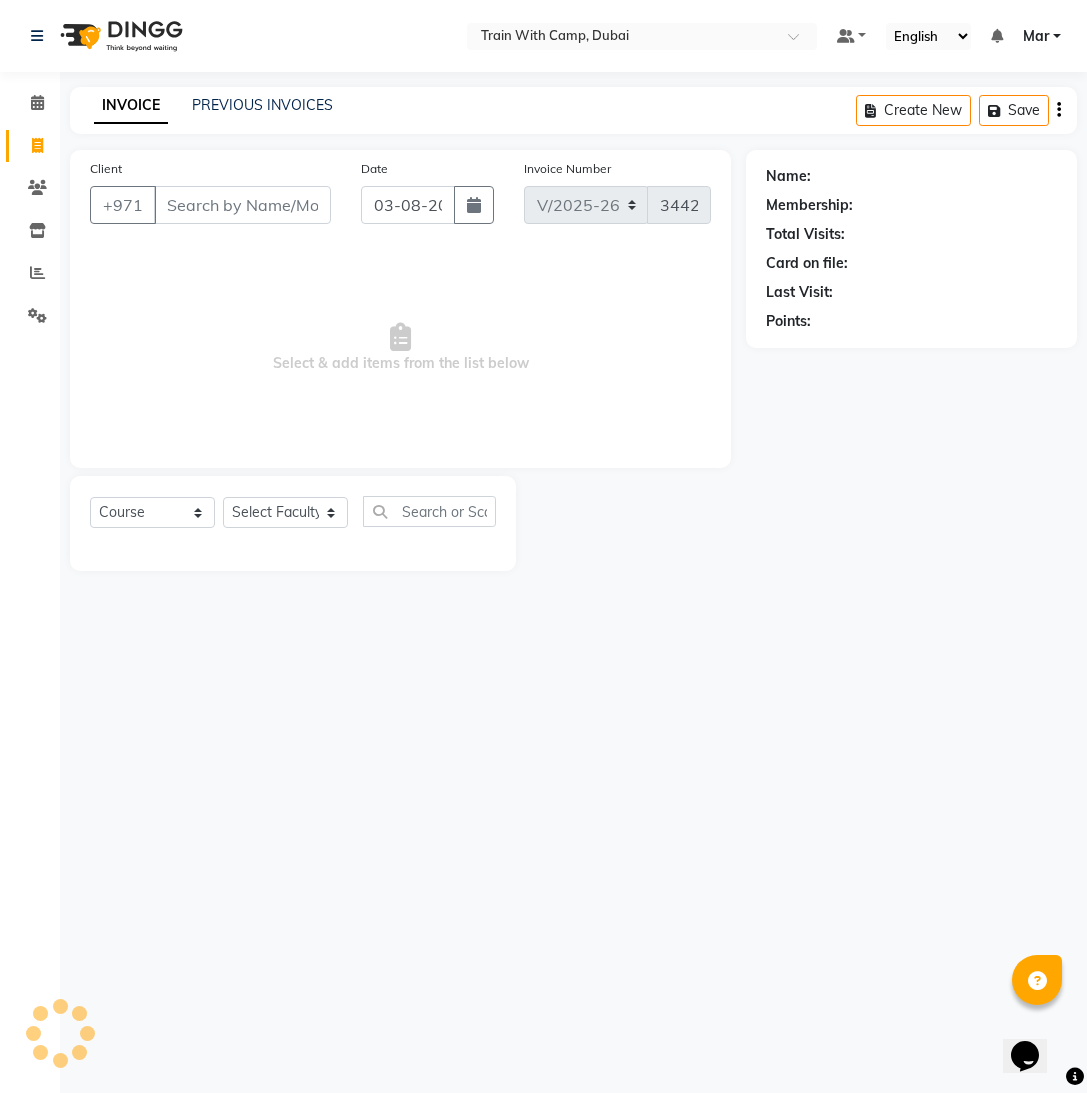 select on "14898" 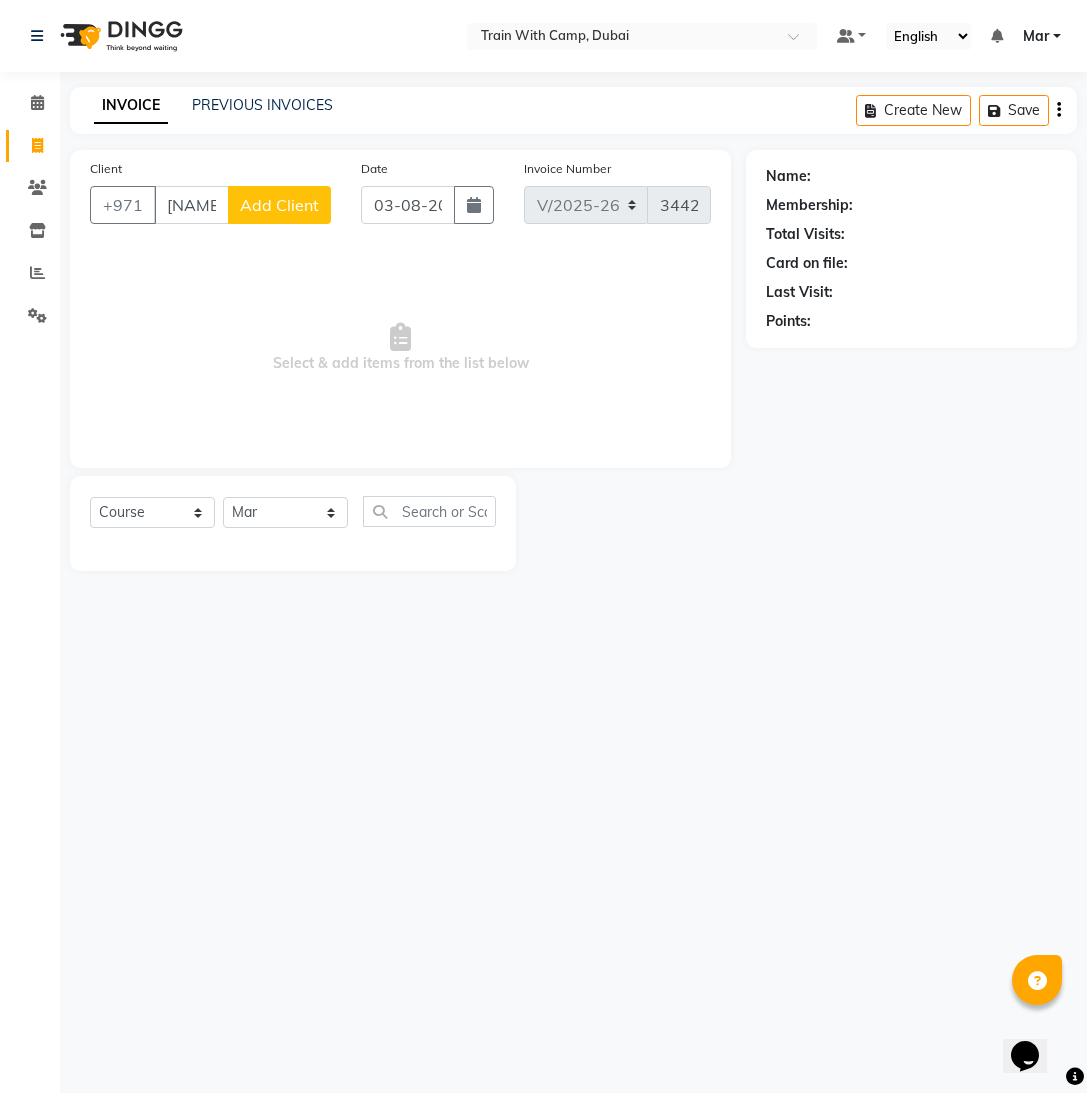 scroll, scrollTop: 0, scrollLeft: 4, axis: horizontal 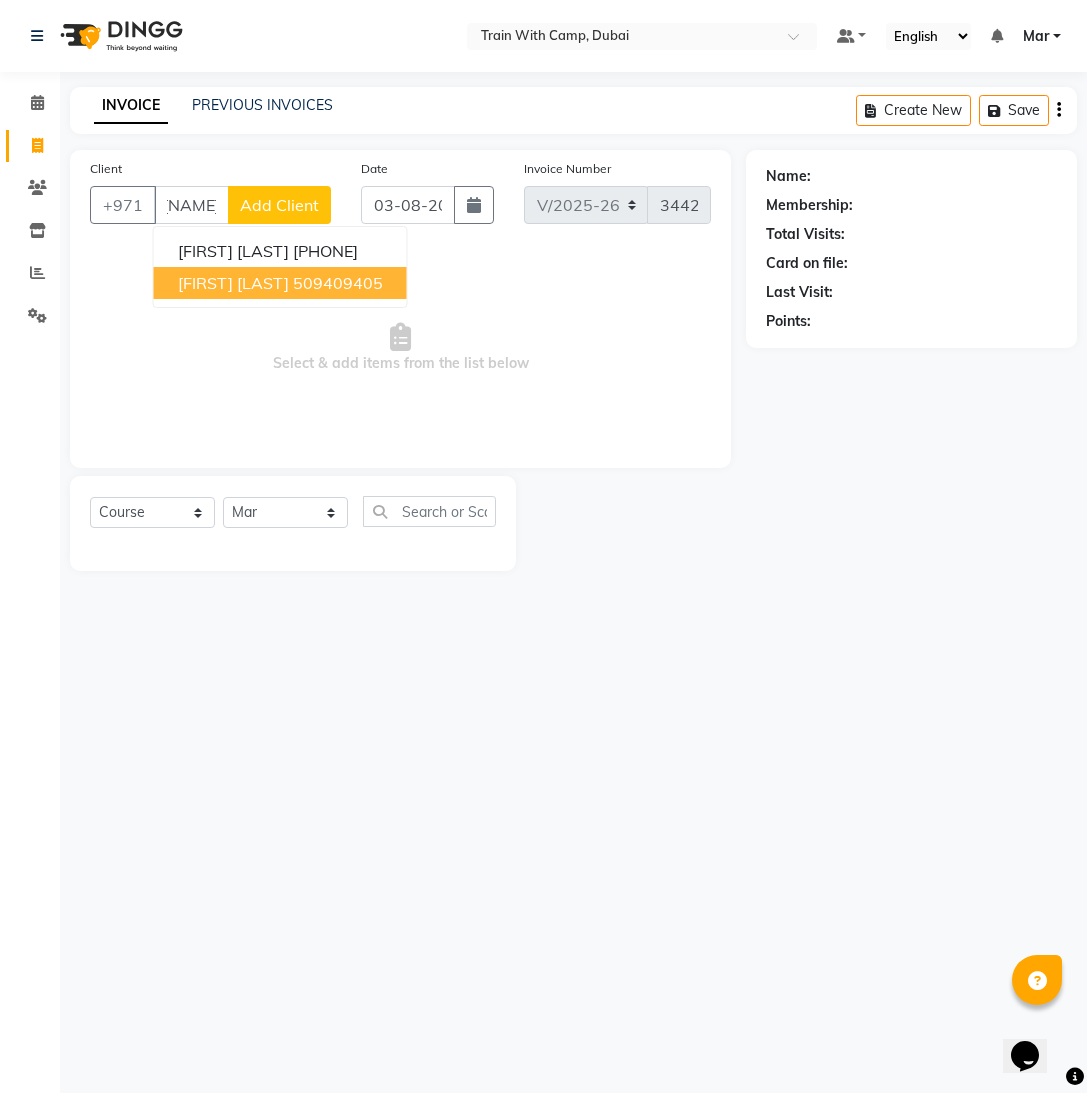 click on "[FIRST] [LAST]" at bounding box center [233, 283] 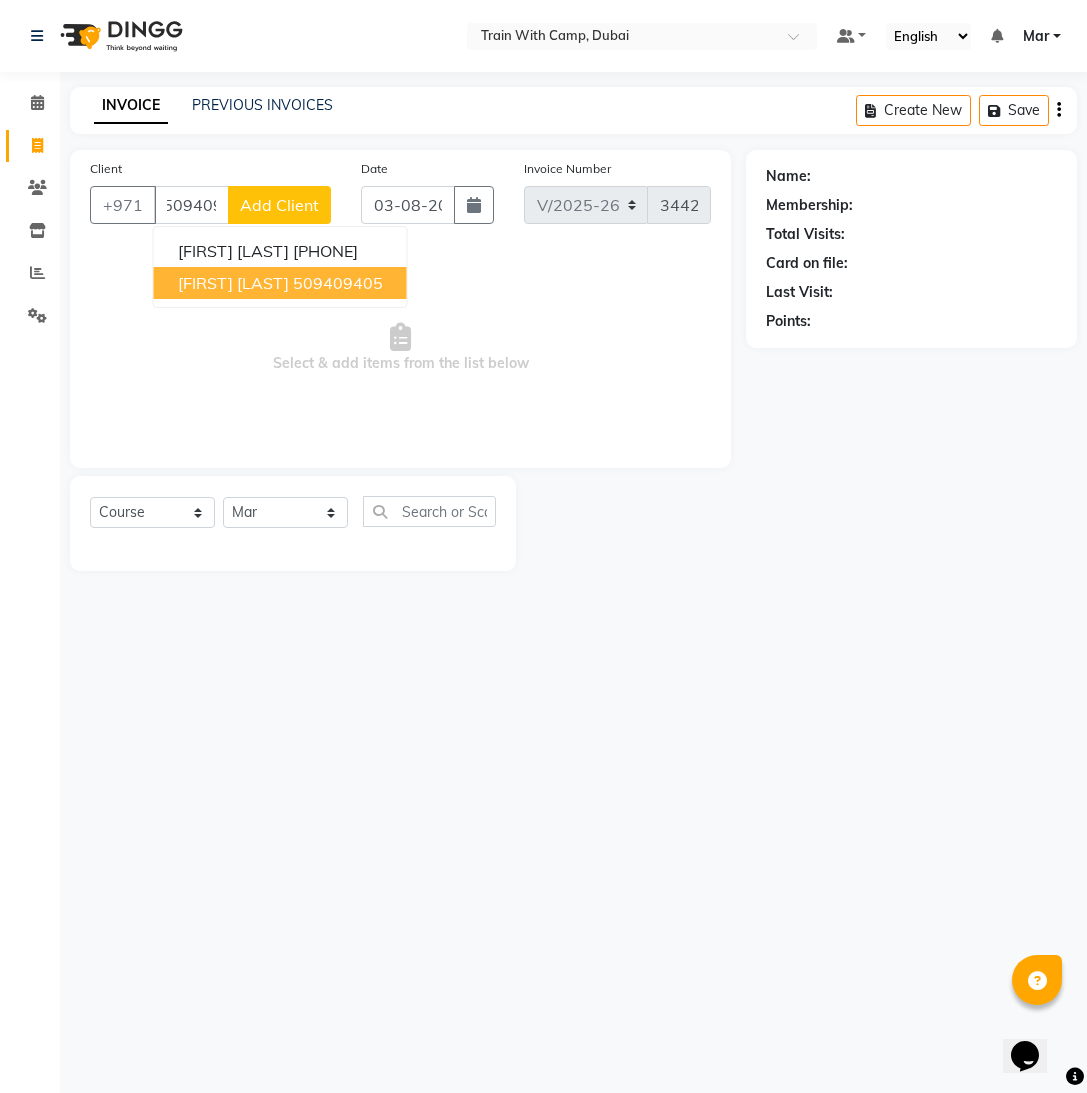 scroll, scrollTop: 0, scrollLeft: 0, axis: both 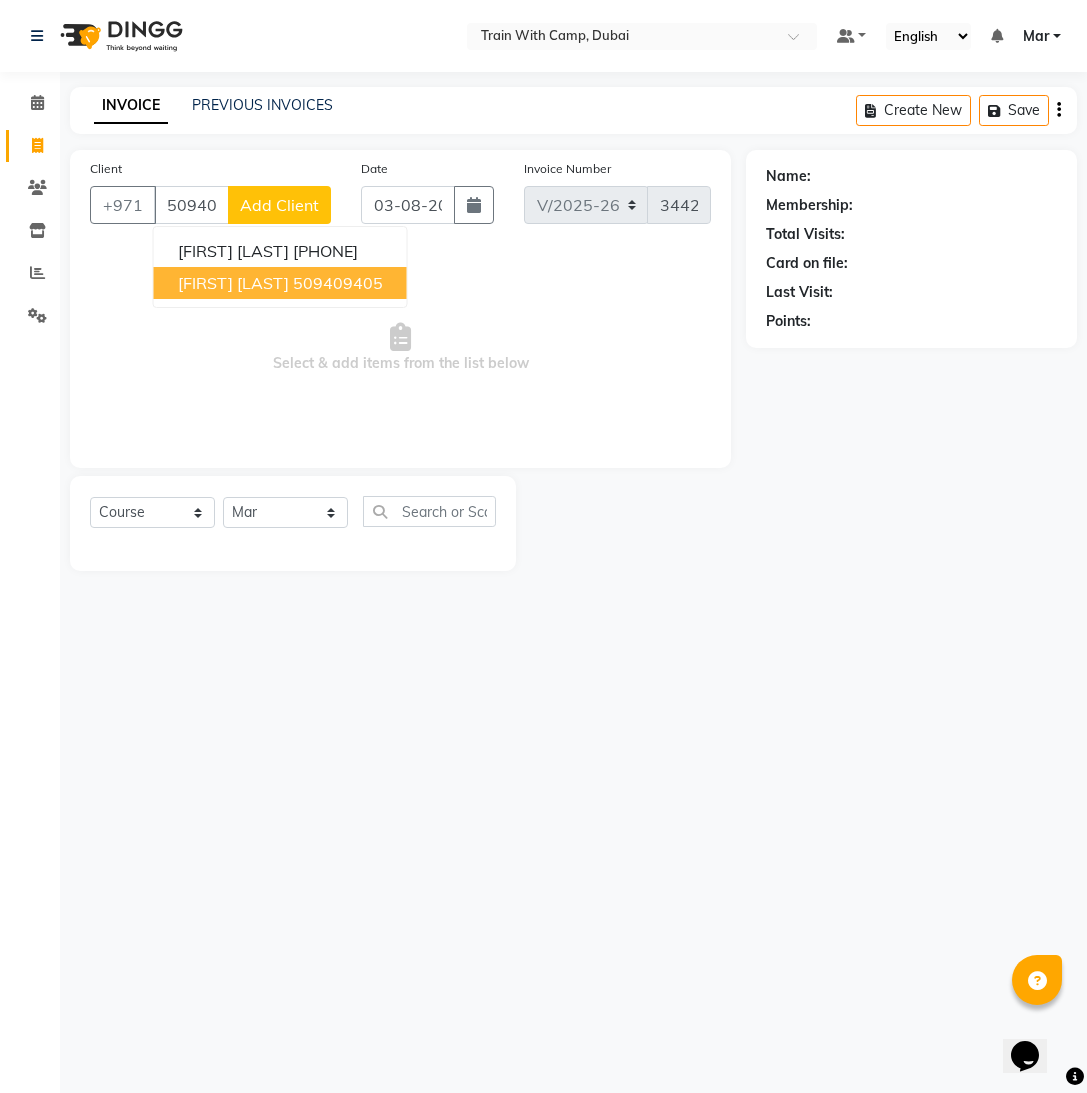 type on "509409405" 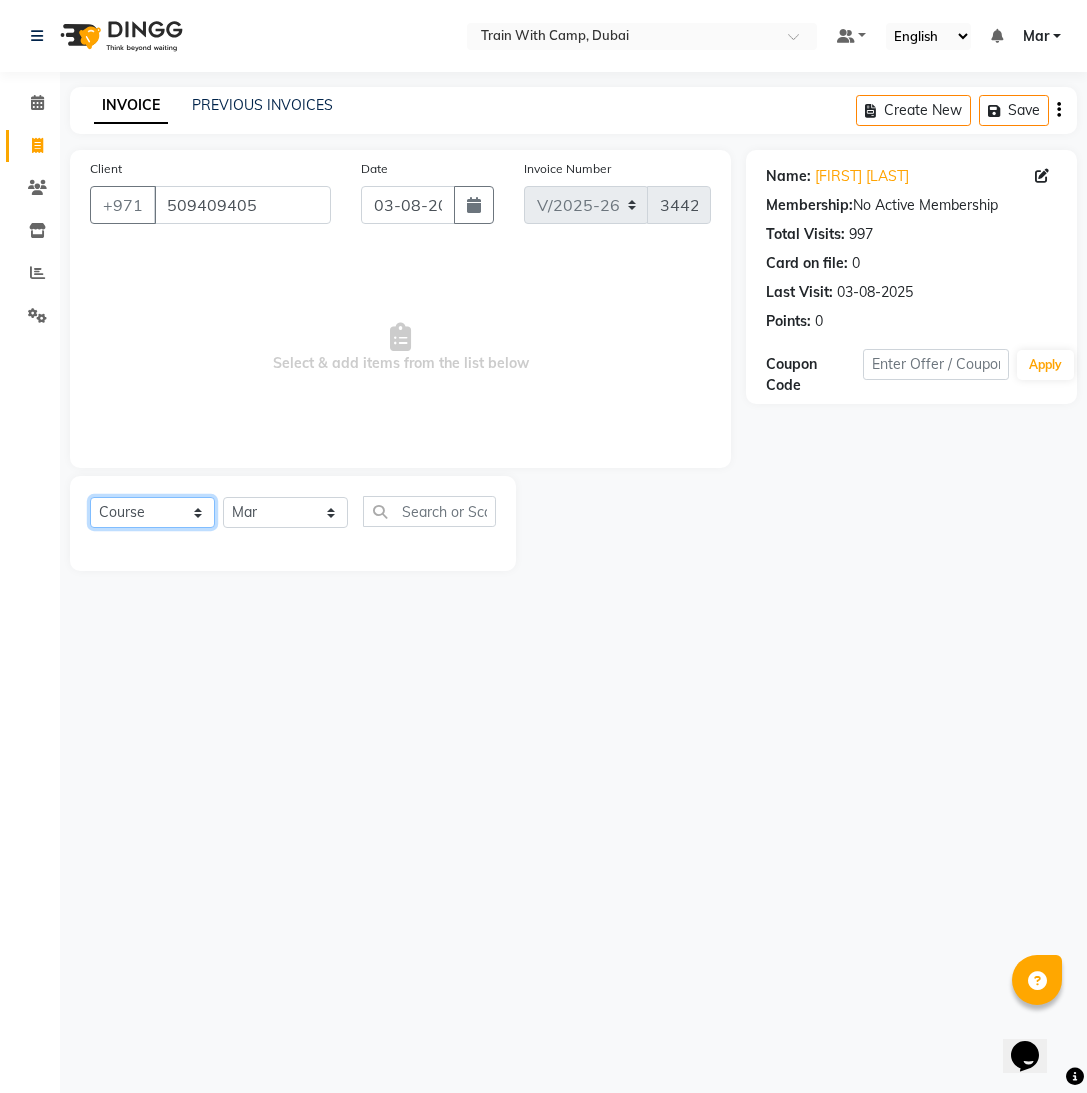 click on "Select  Course  Product  Membership  Package Voucher Prepaid Gift Card" 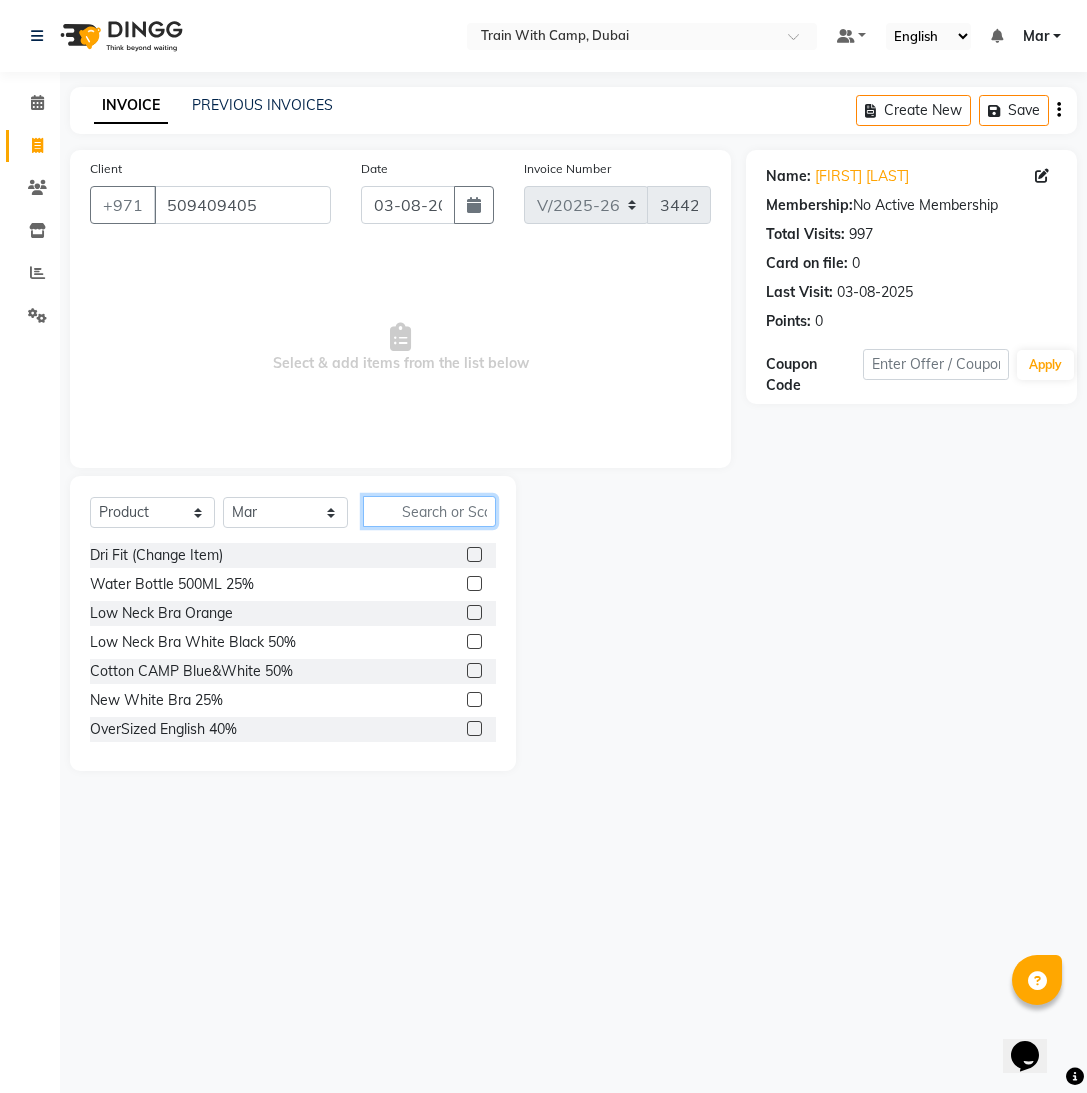 click 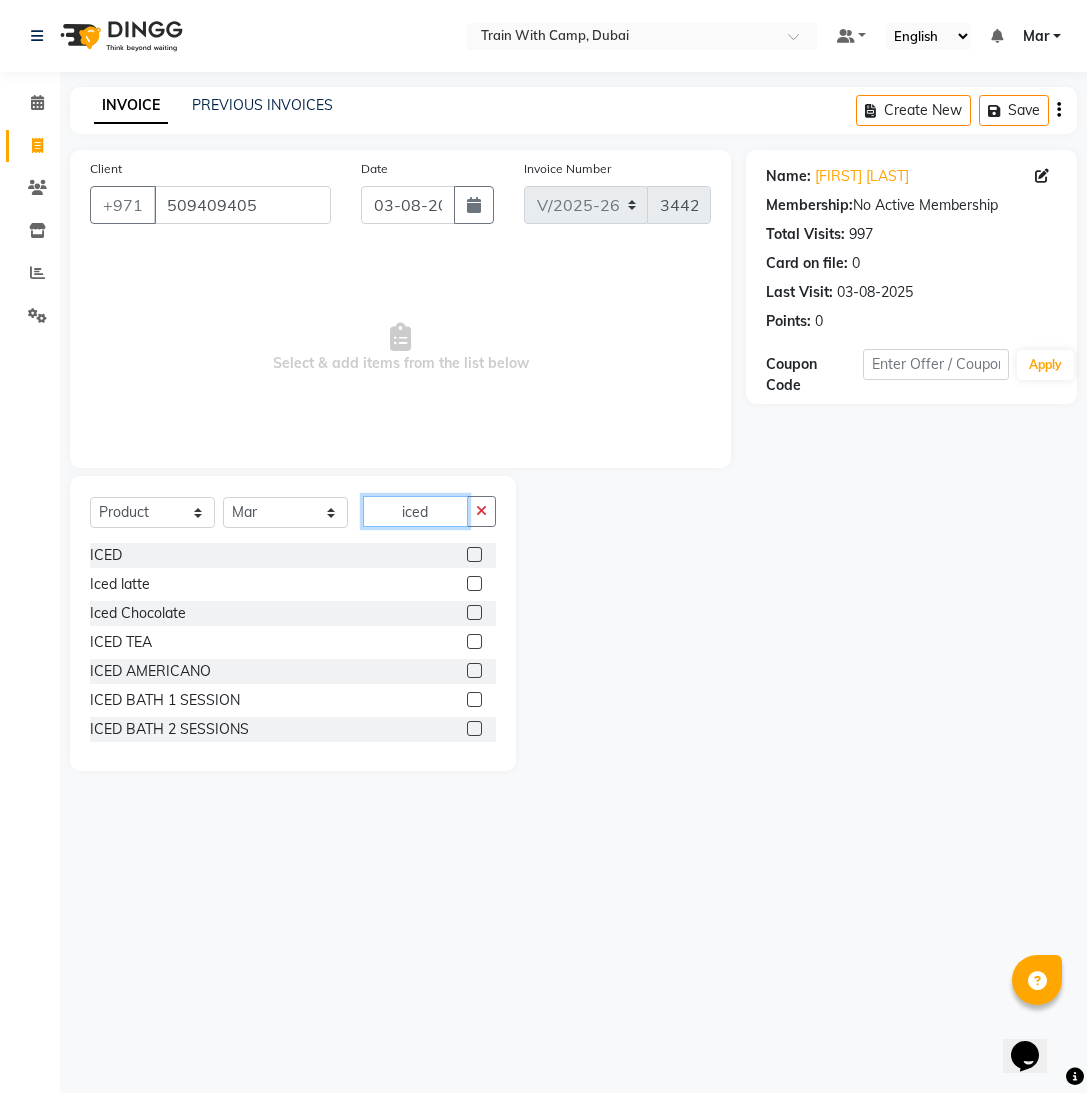 type on "iced" 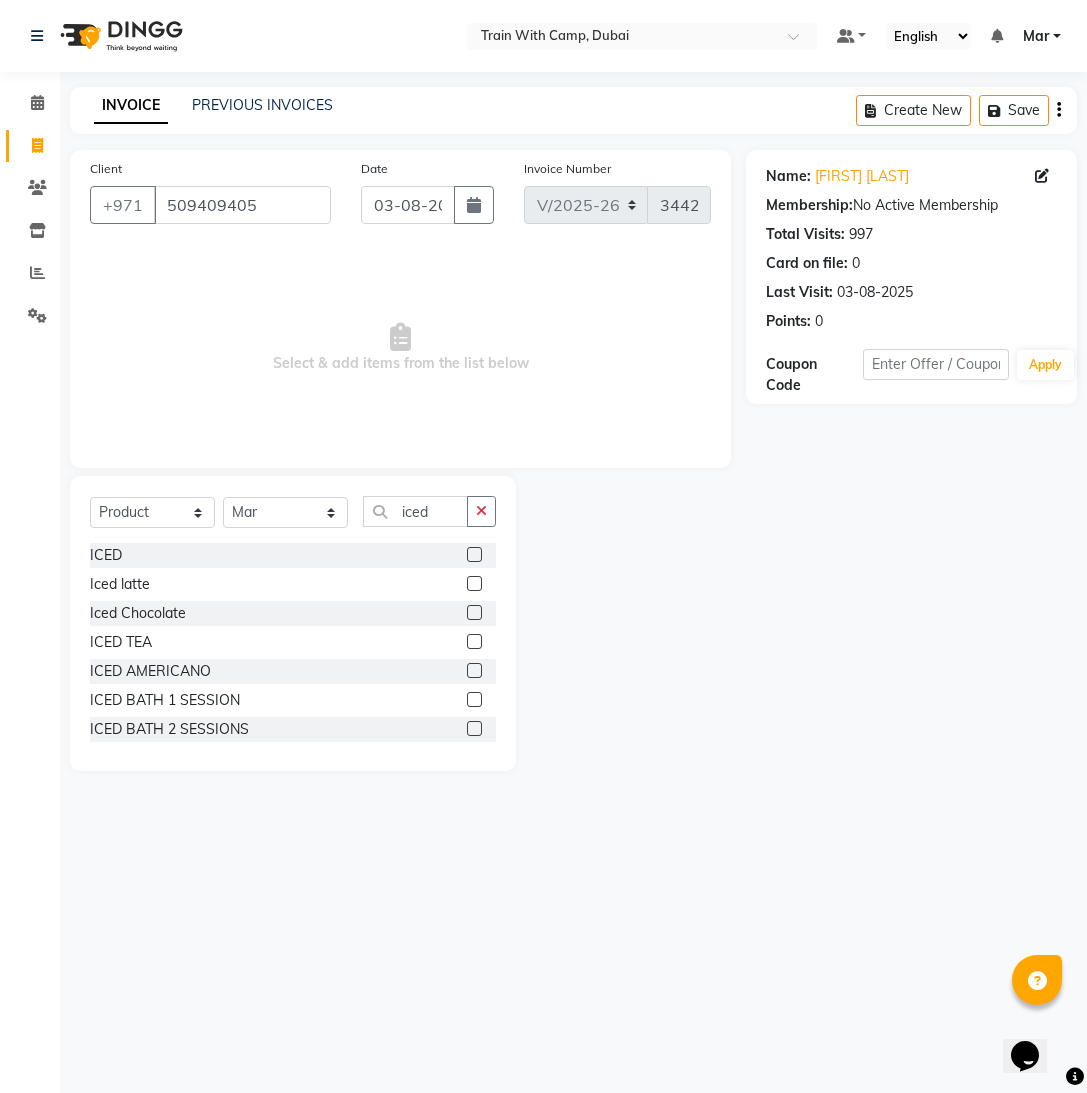 click 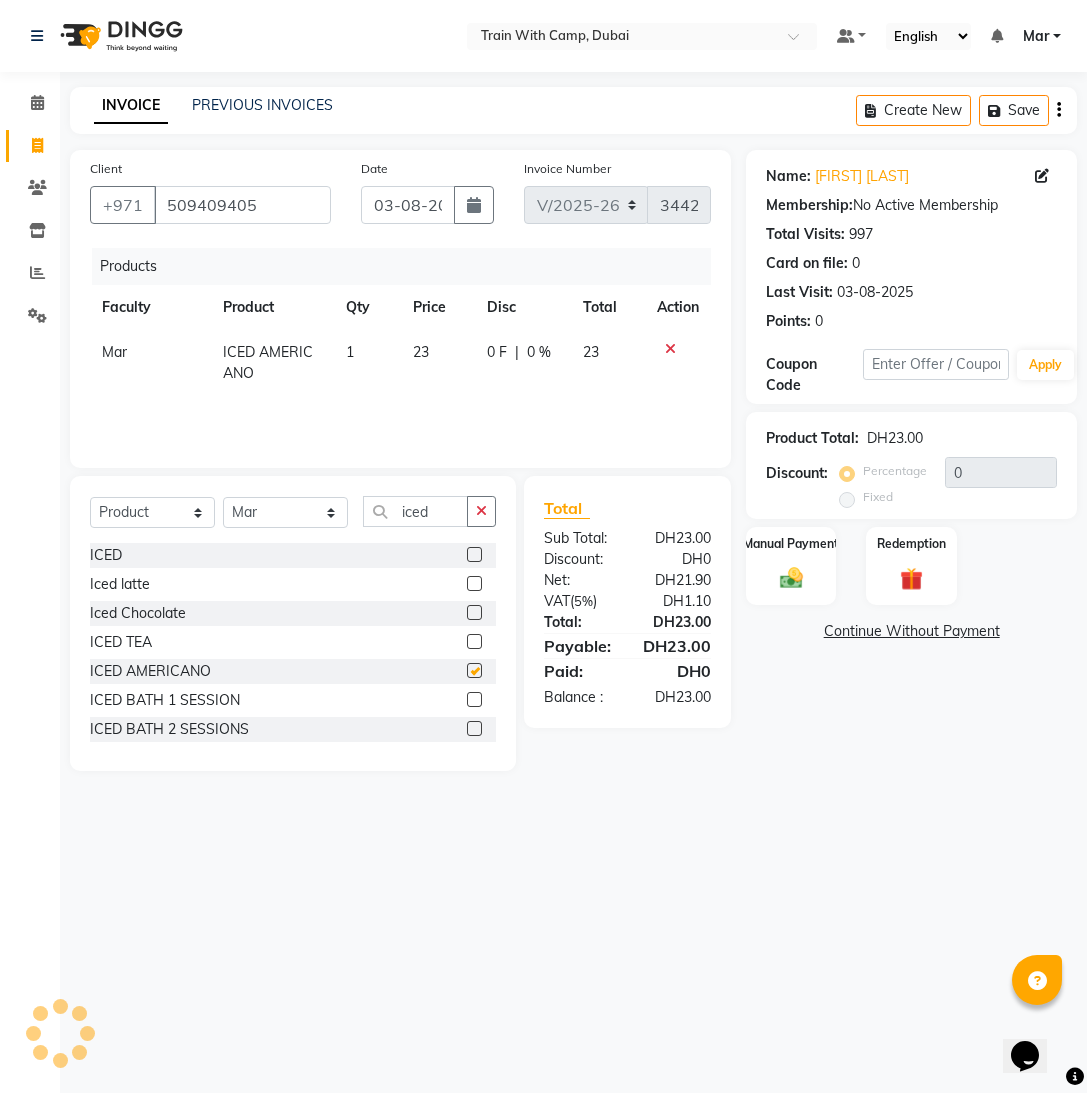 checkbox on "false" 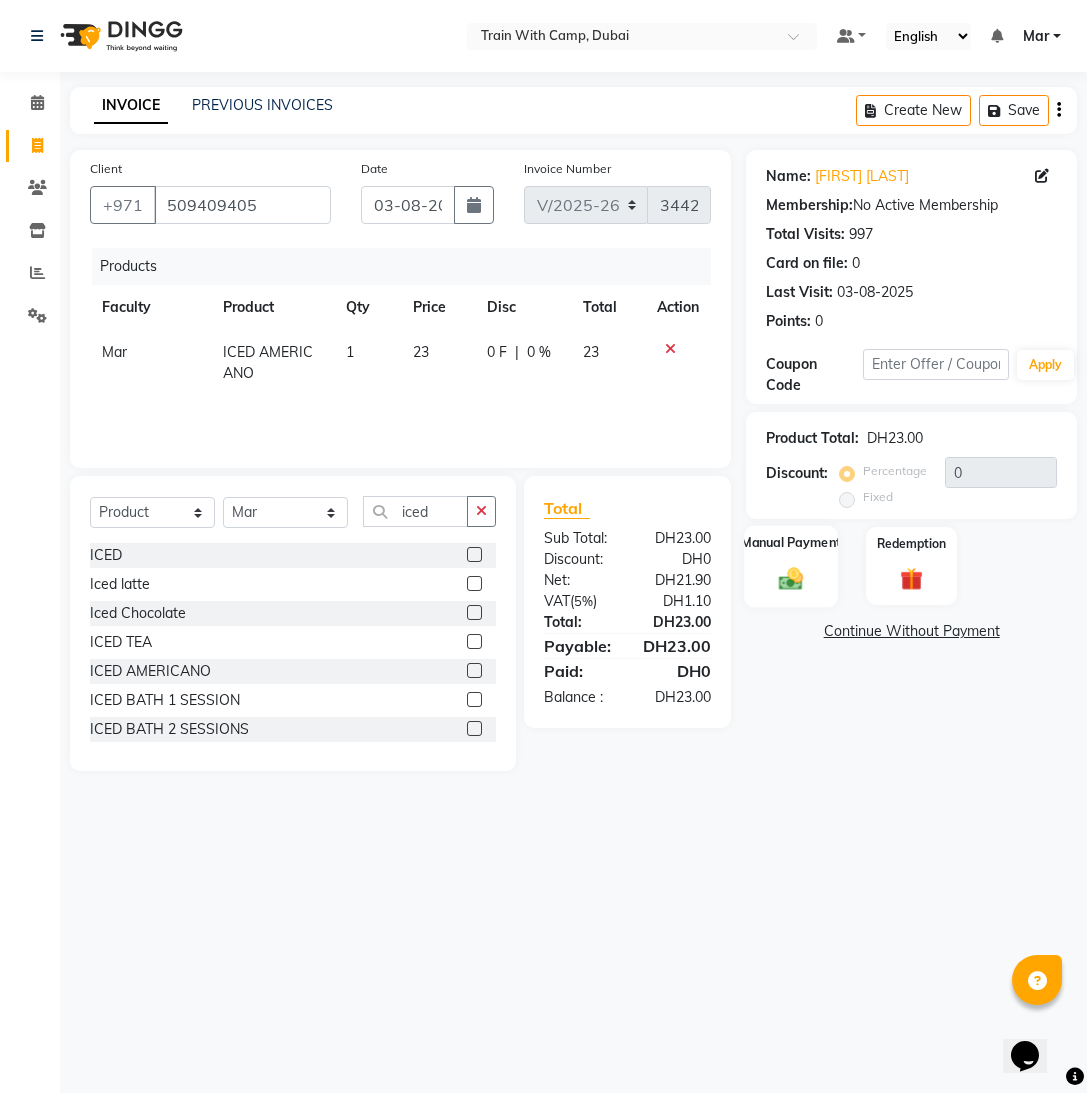 click 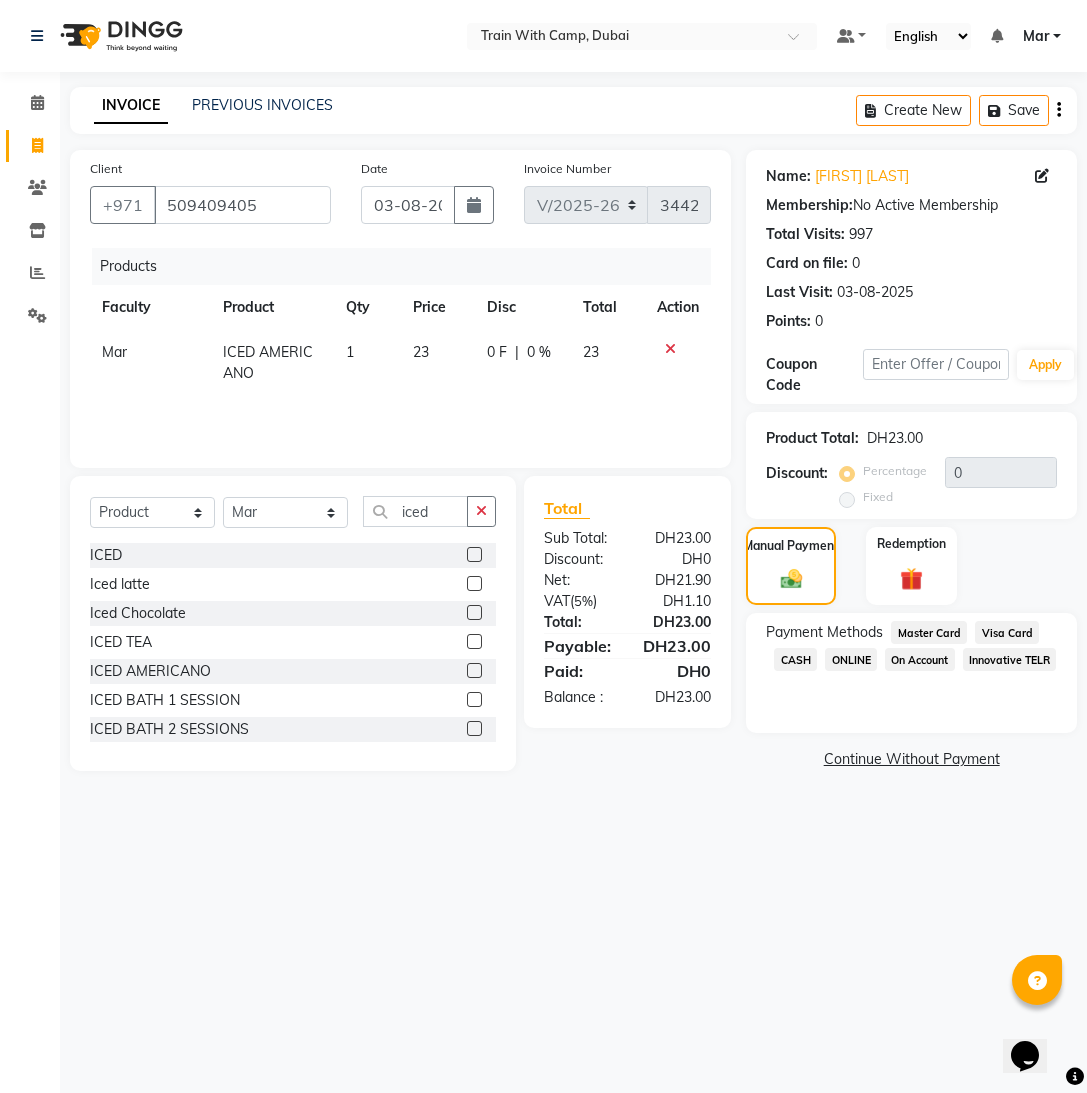 click on "Visa Card" 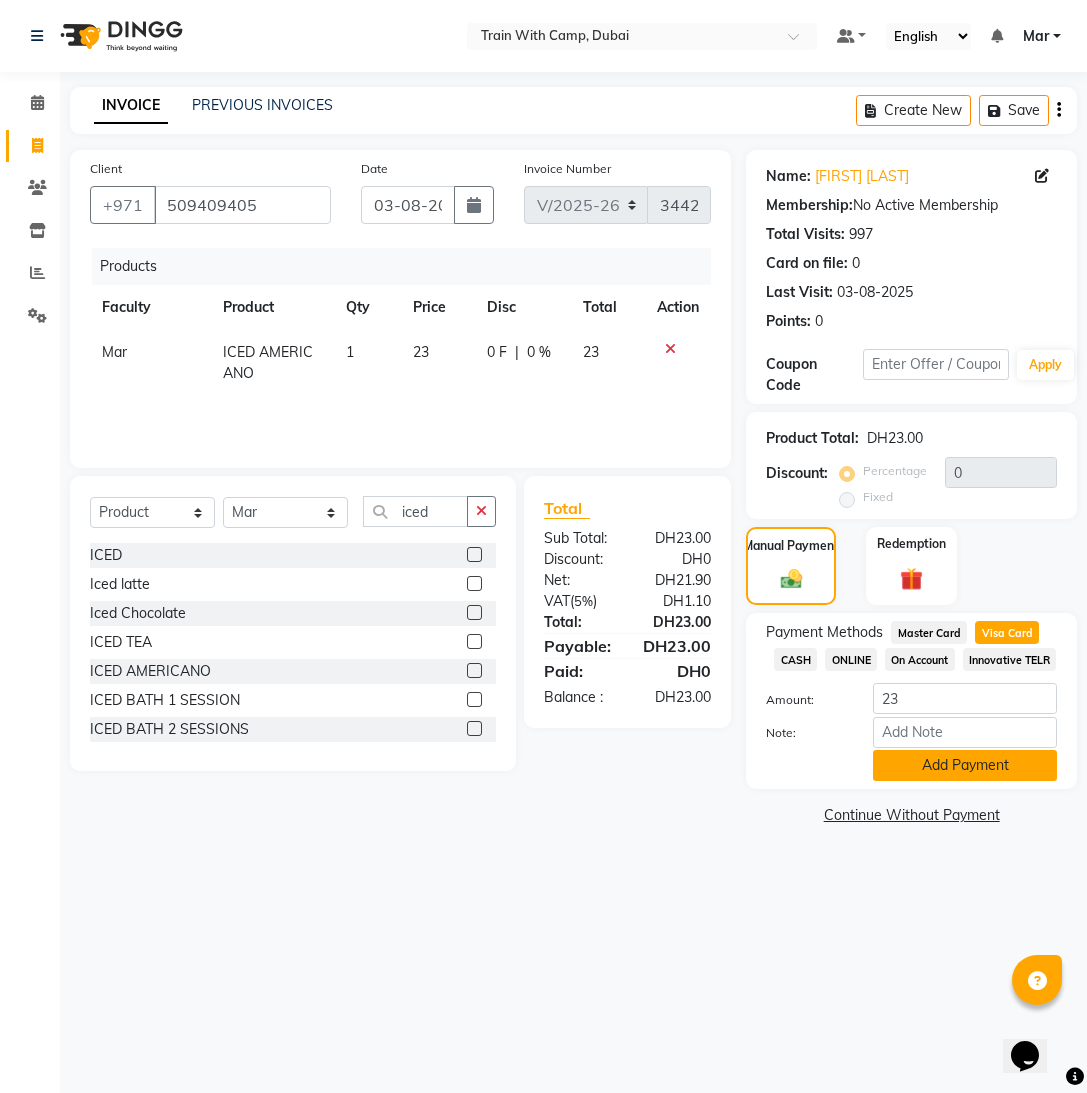 click on "Add Payment" 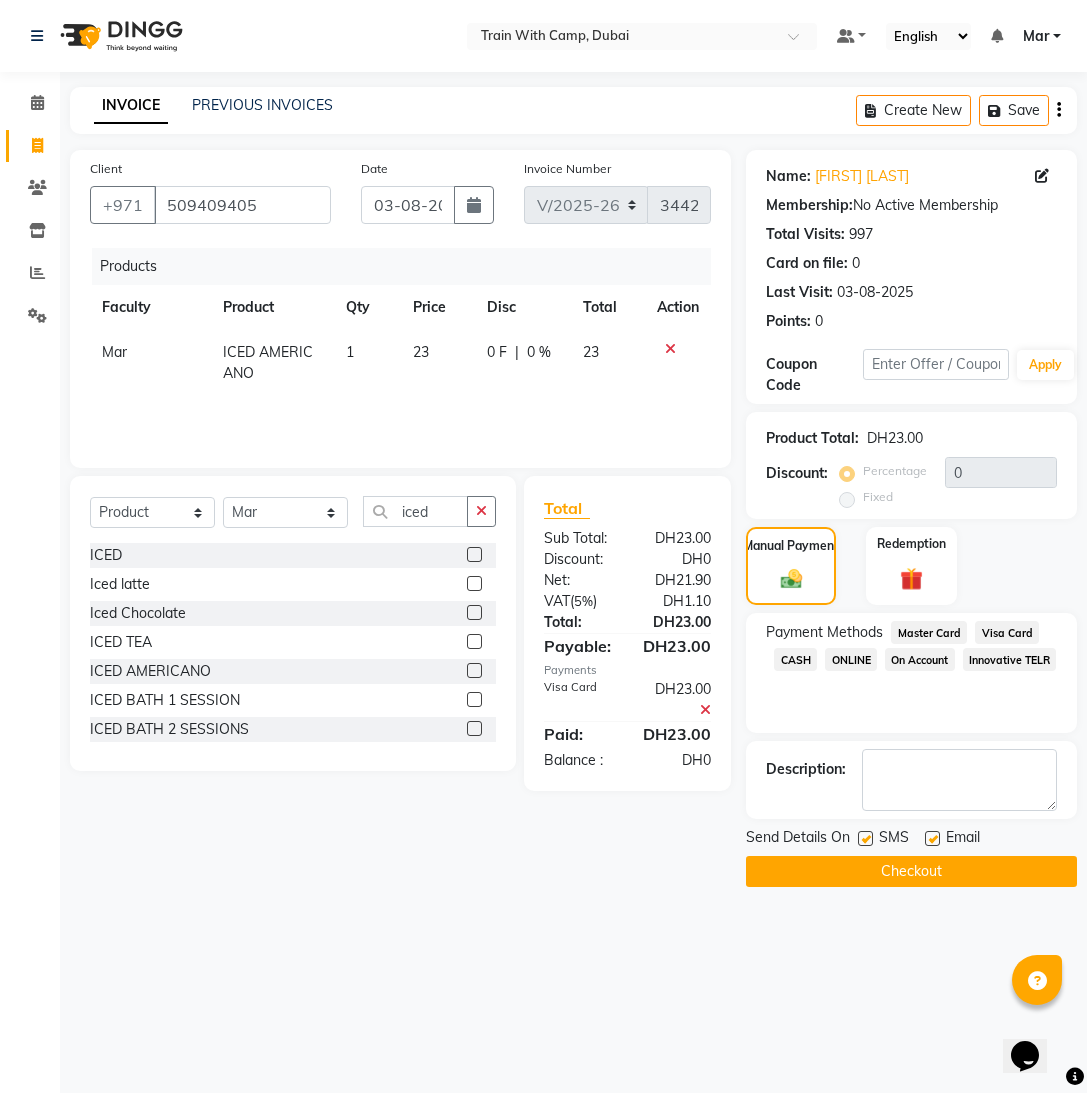 click 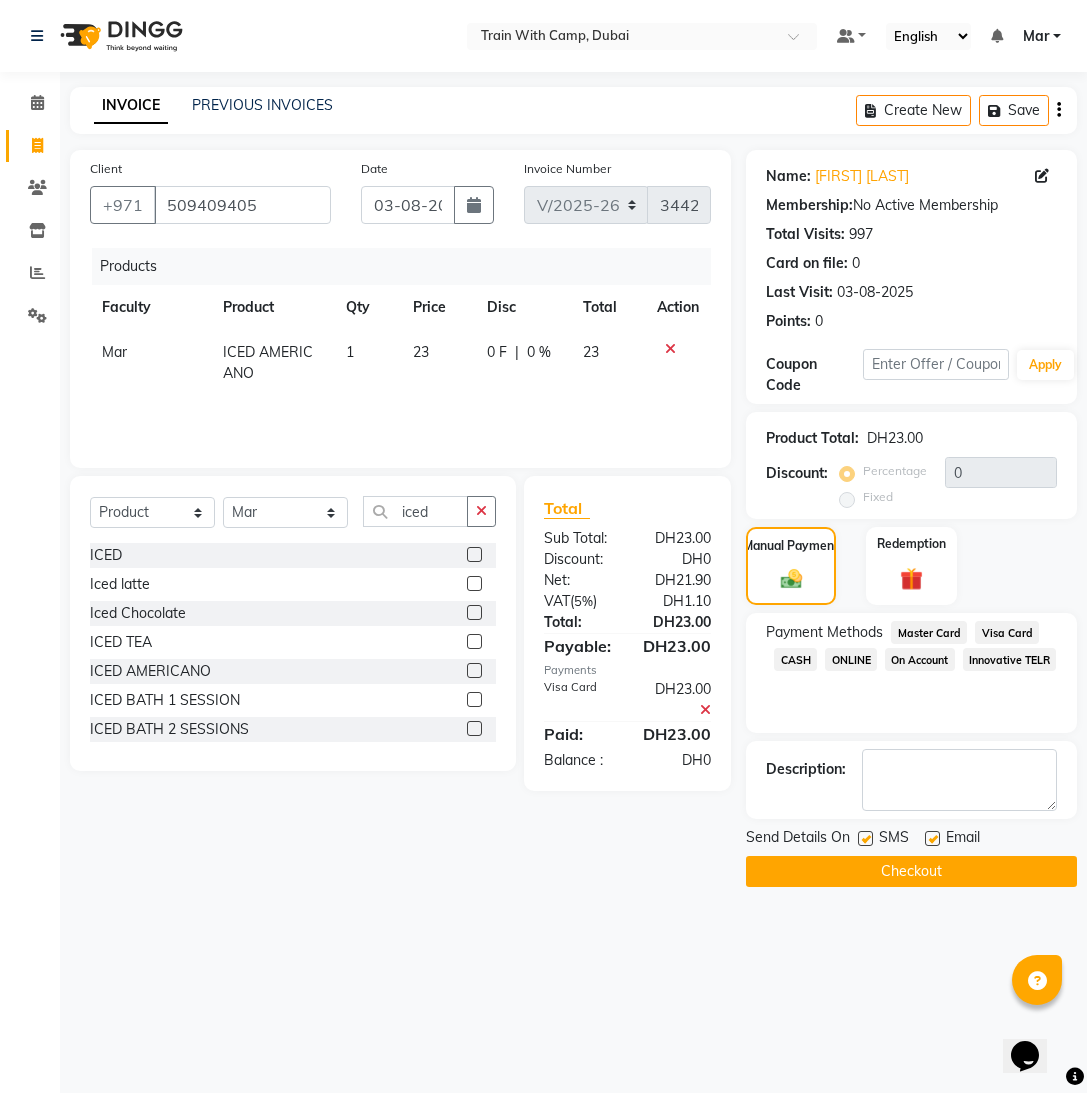 click at bounding box center [931, 839] 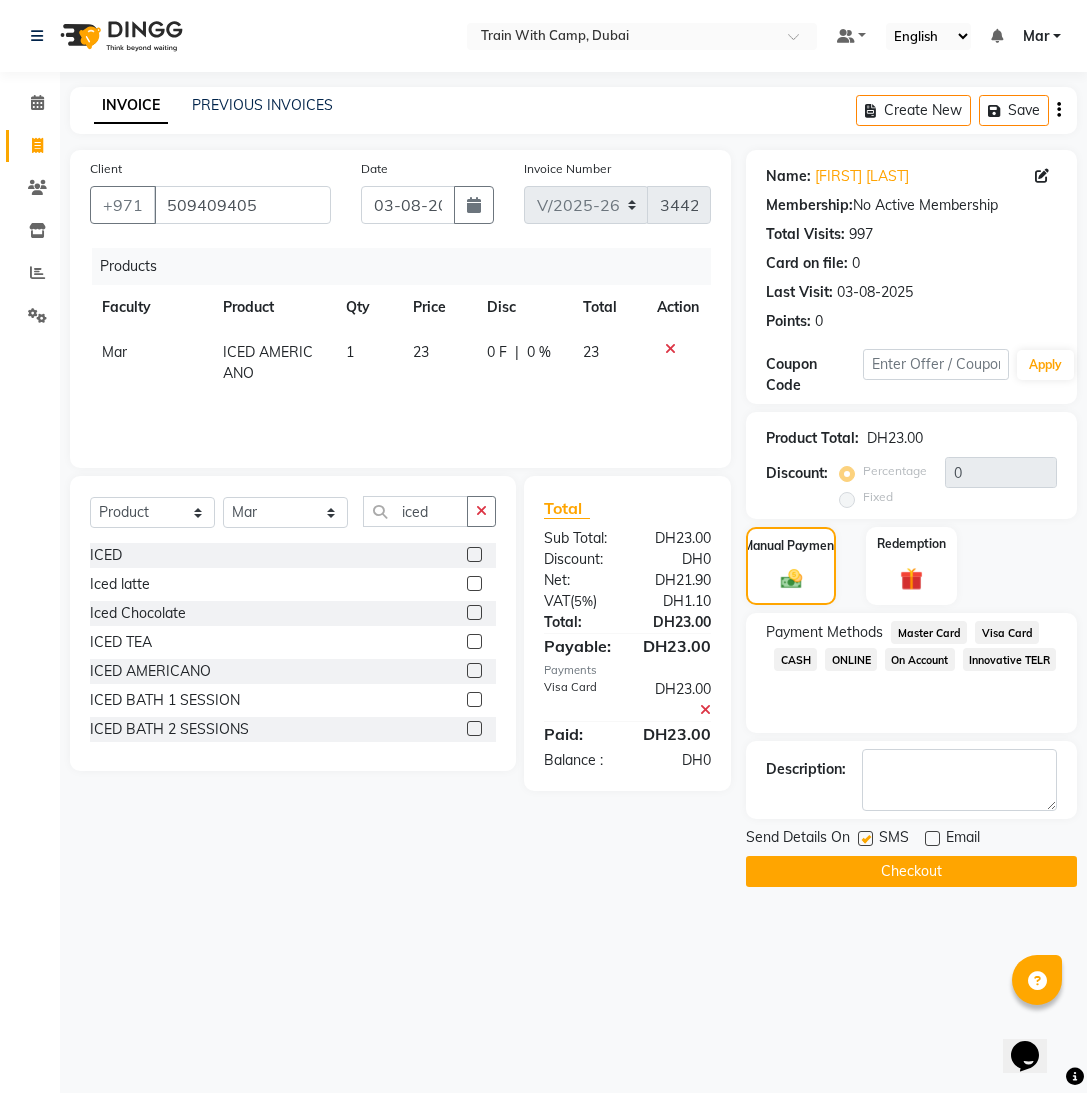 drag, startPoint x: 865, startPoint y: 842, endPoint x: 886, endPoint y: 867, distance: 32.649654 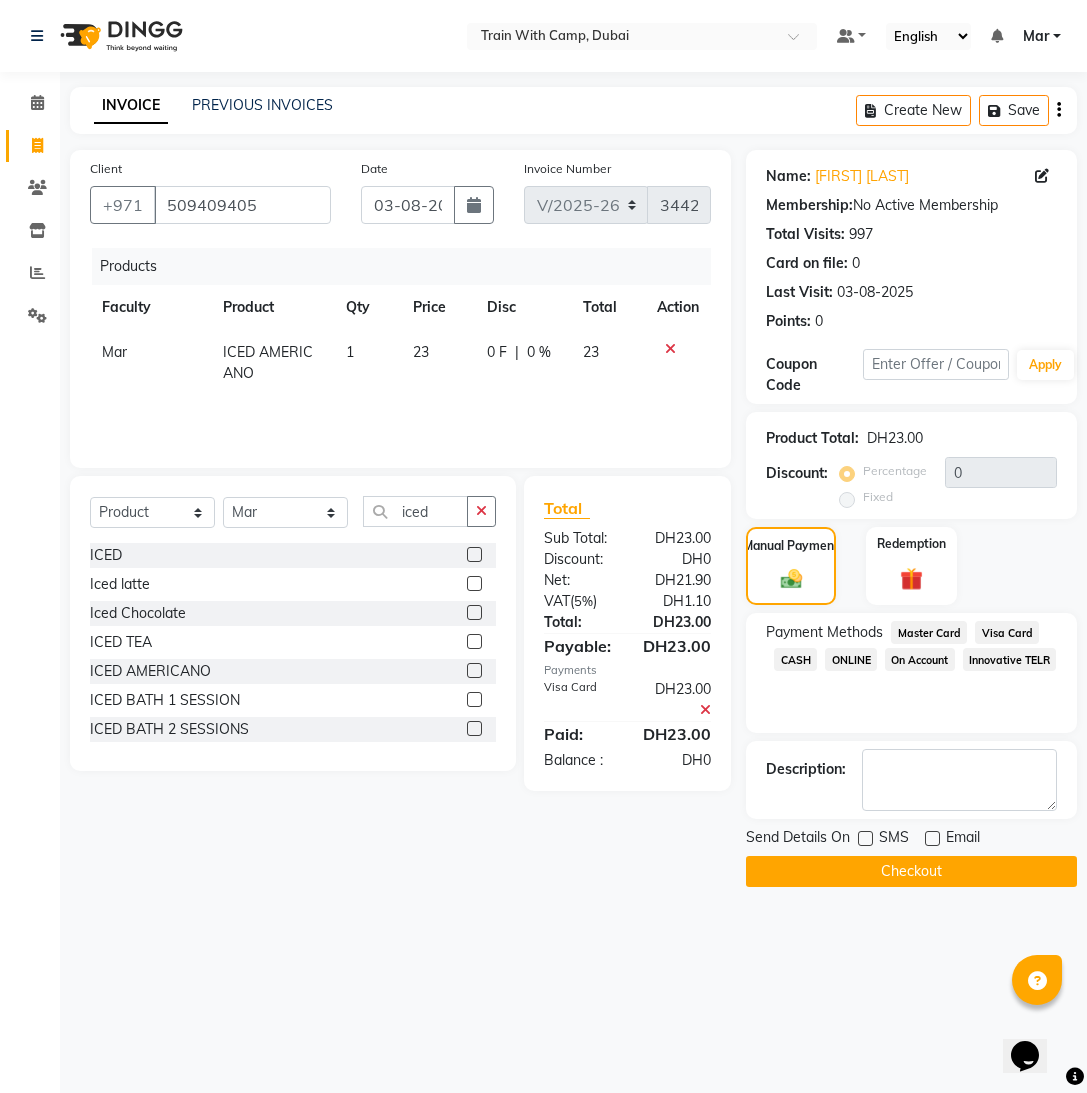 click on "Checkout" 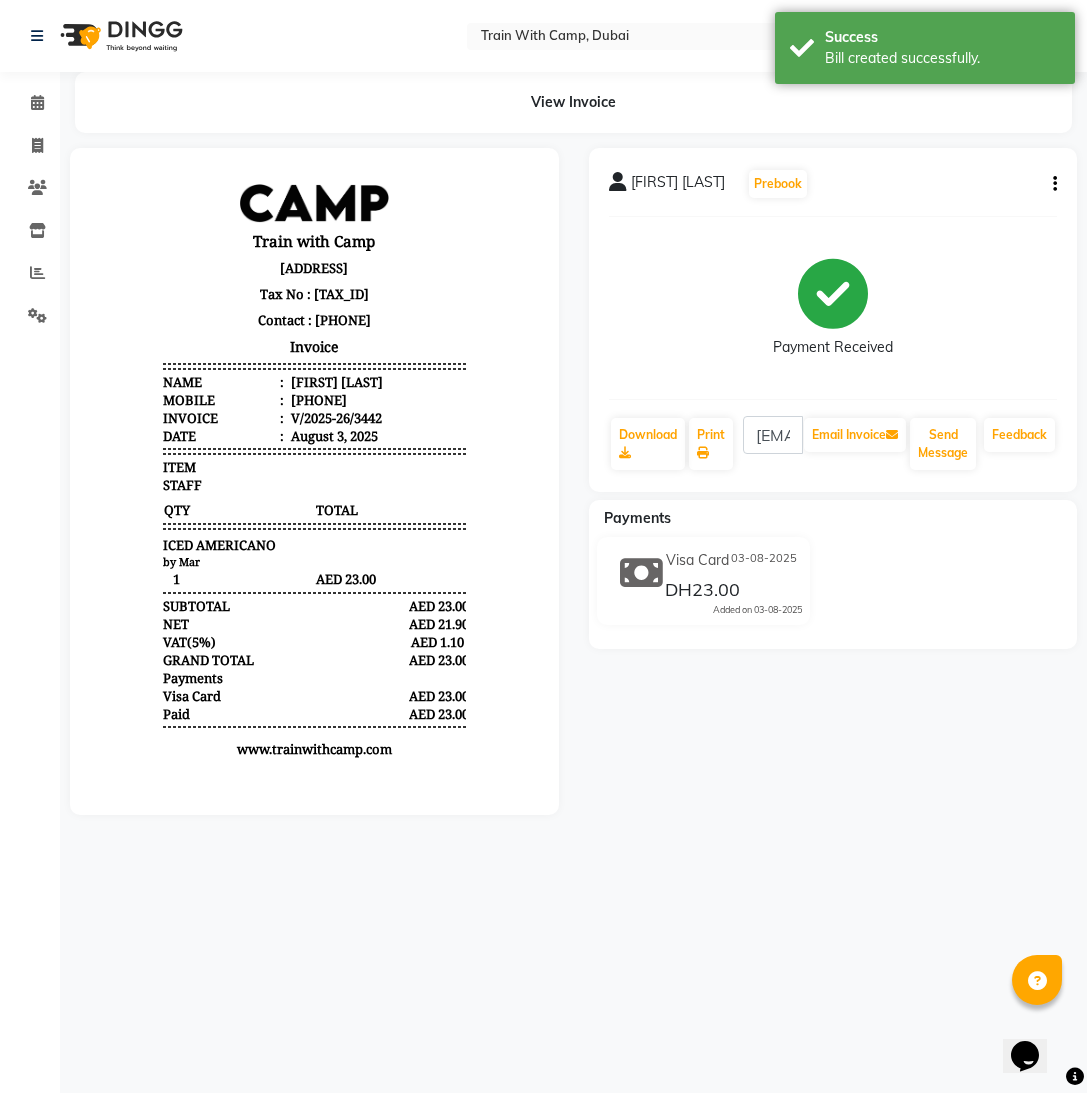 scroll, scrollTop: 0, scrollLeft: 0, axis: both 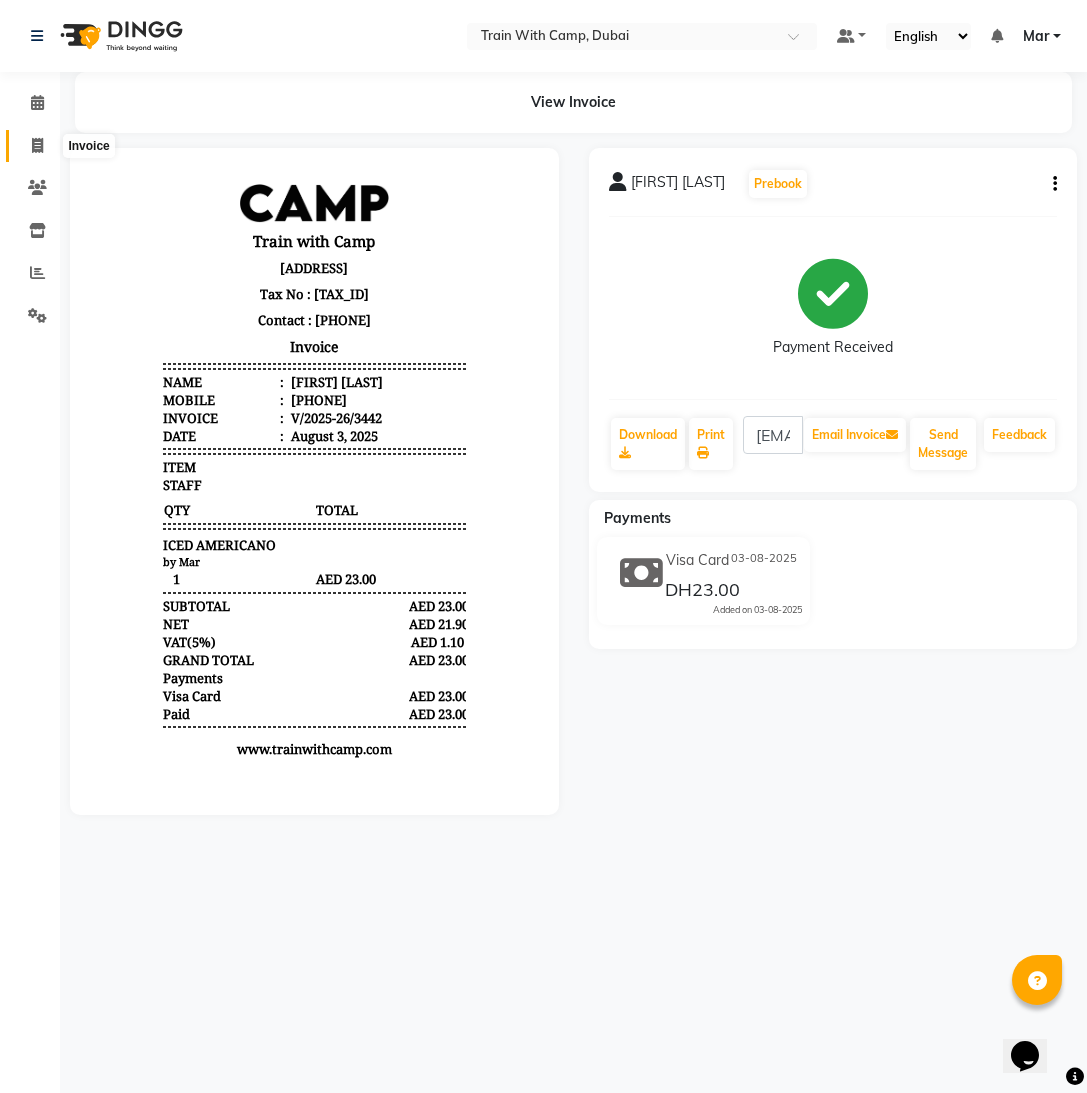 click 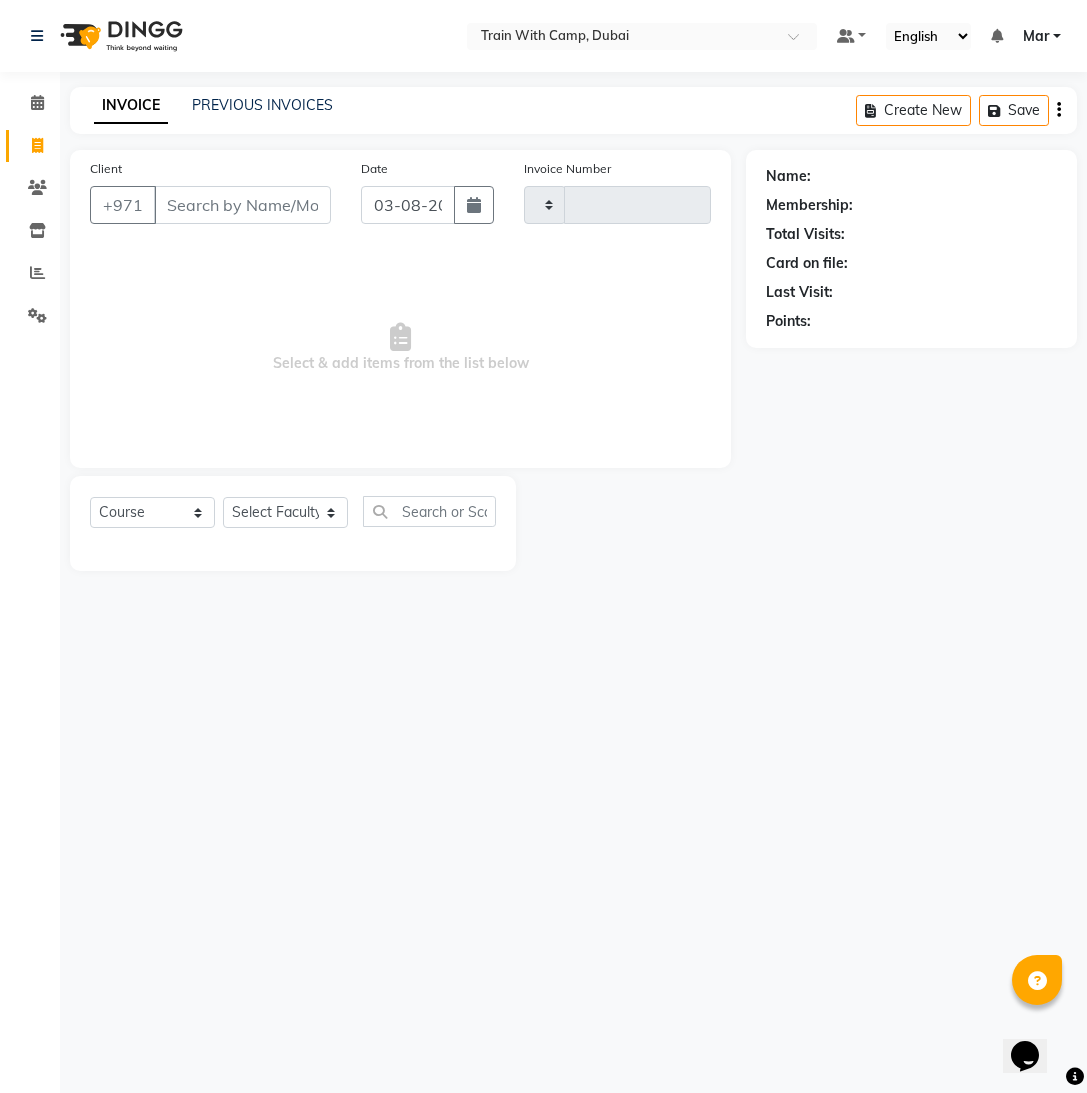 type on "3443" 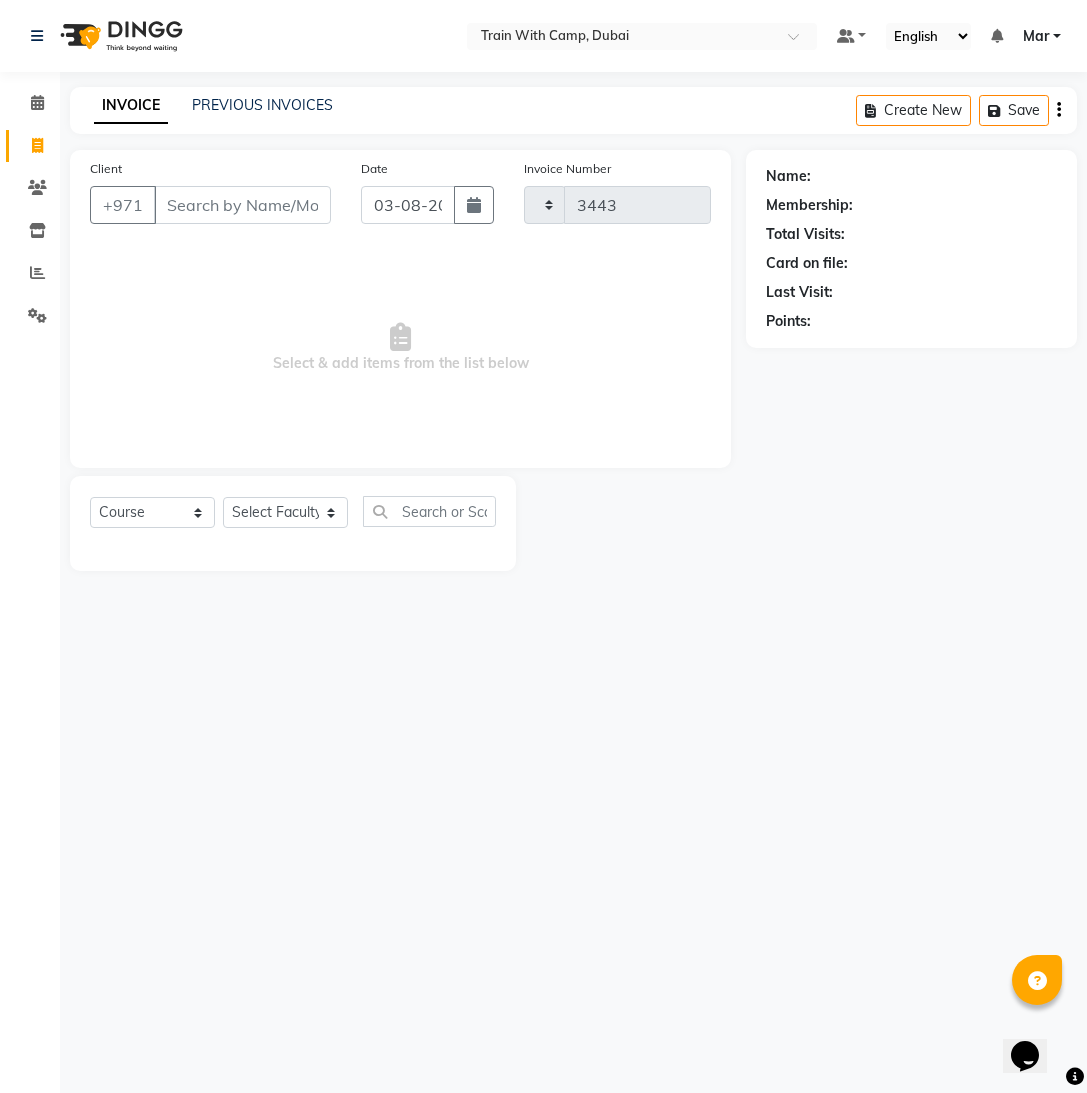 select on "910" 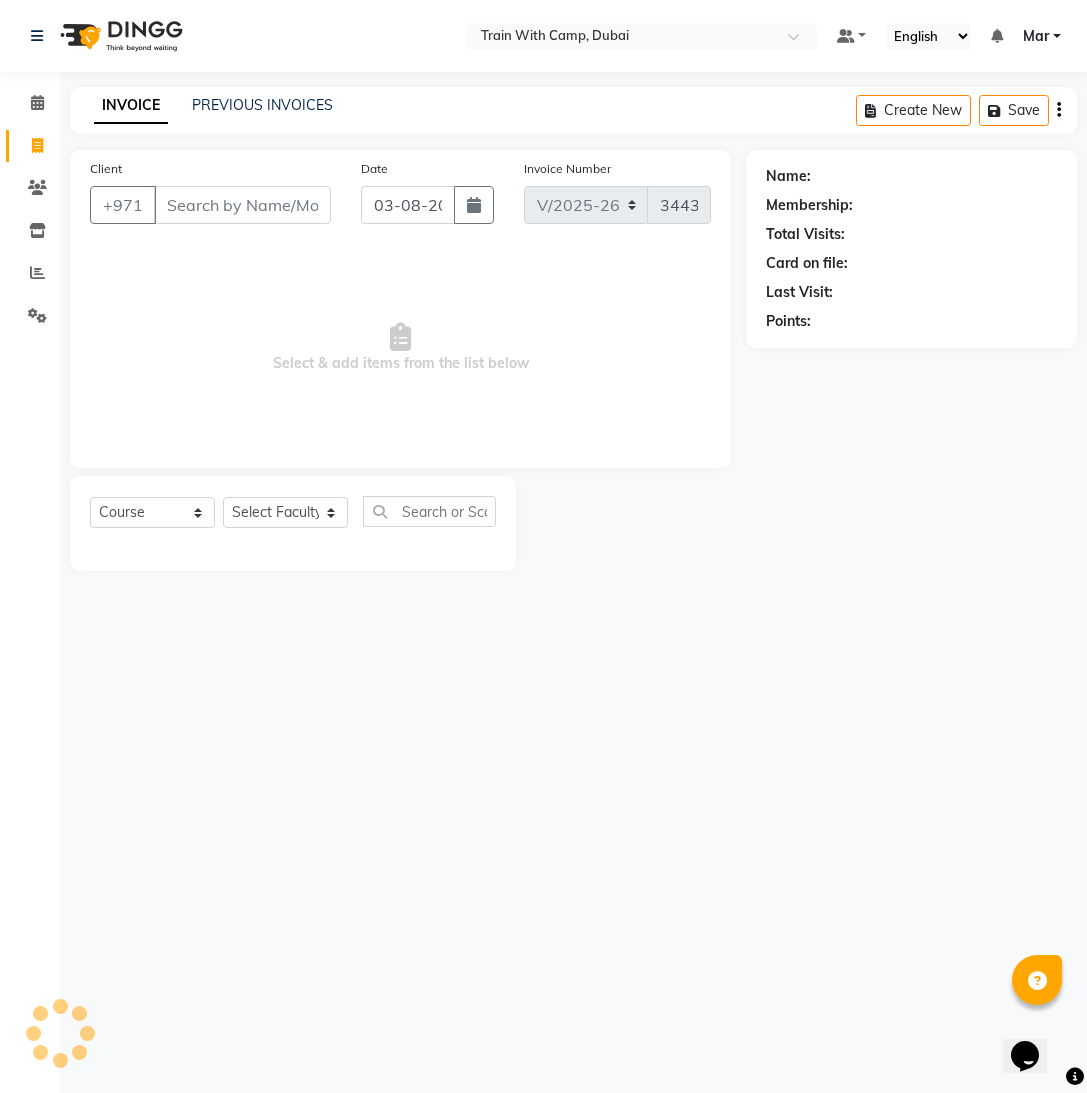 select on "14898" 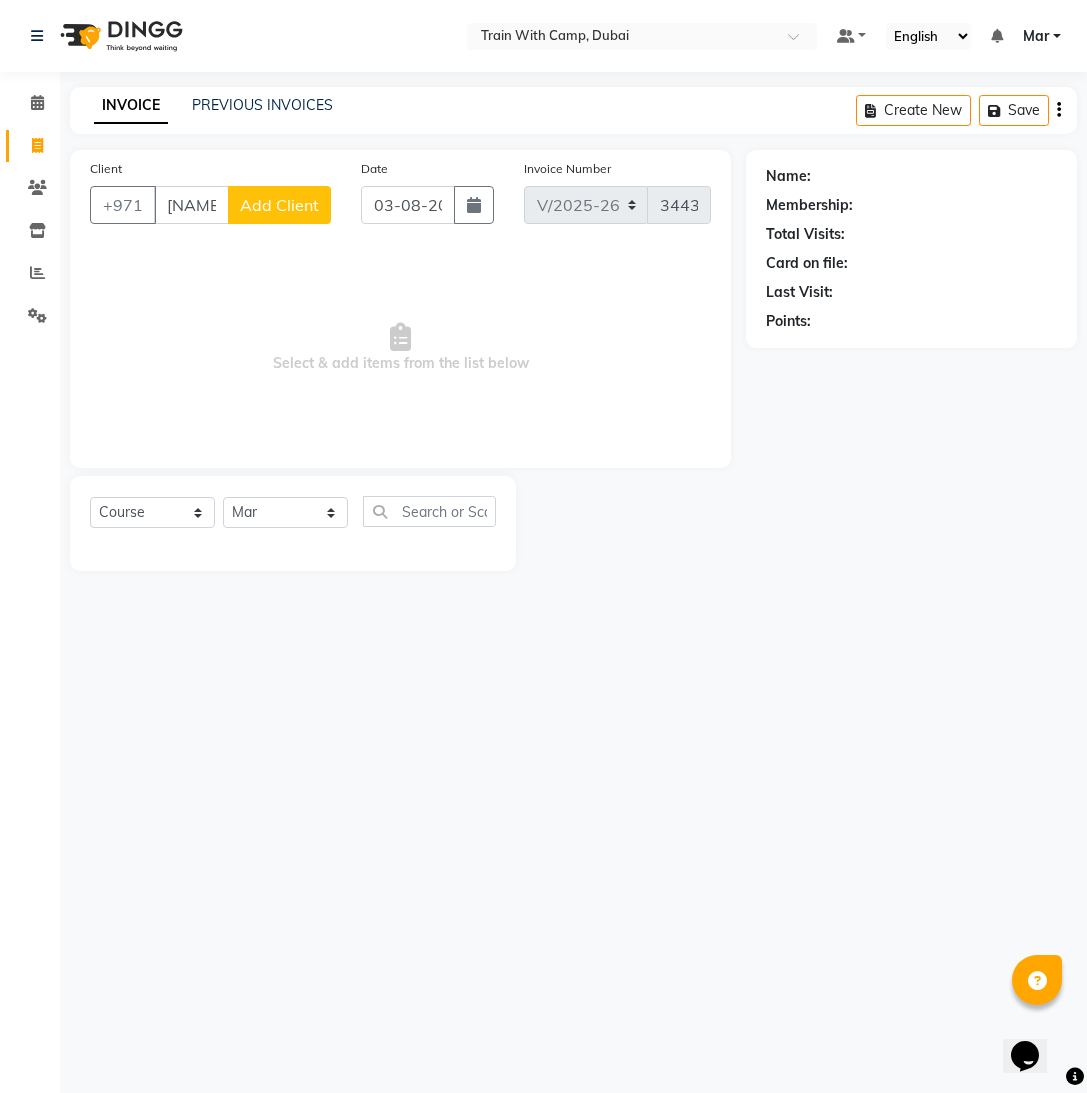 scroll, scrollTop: 0, scrollLeft: 4, axis: horizontal 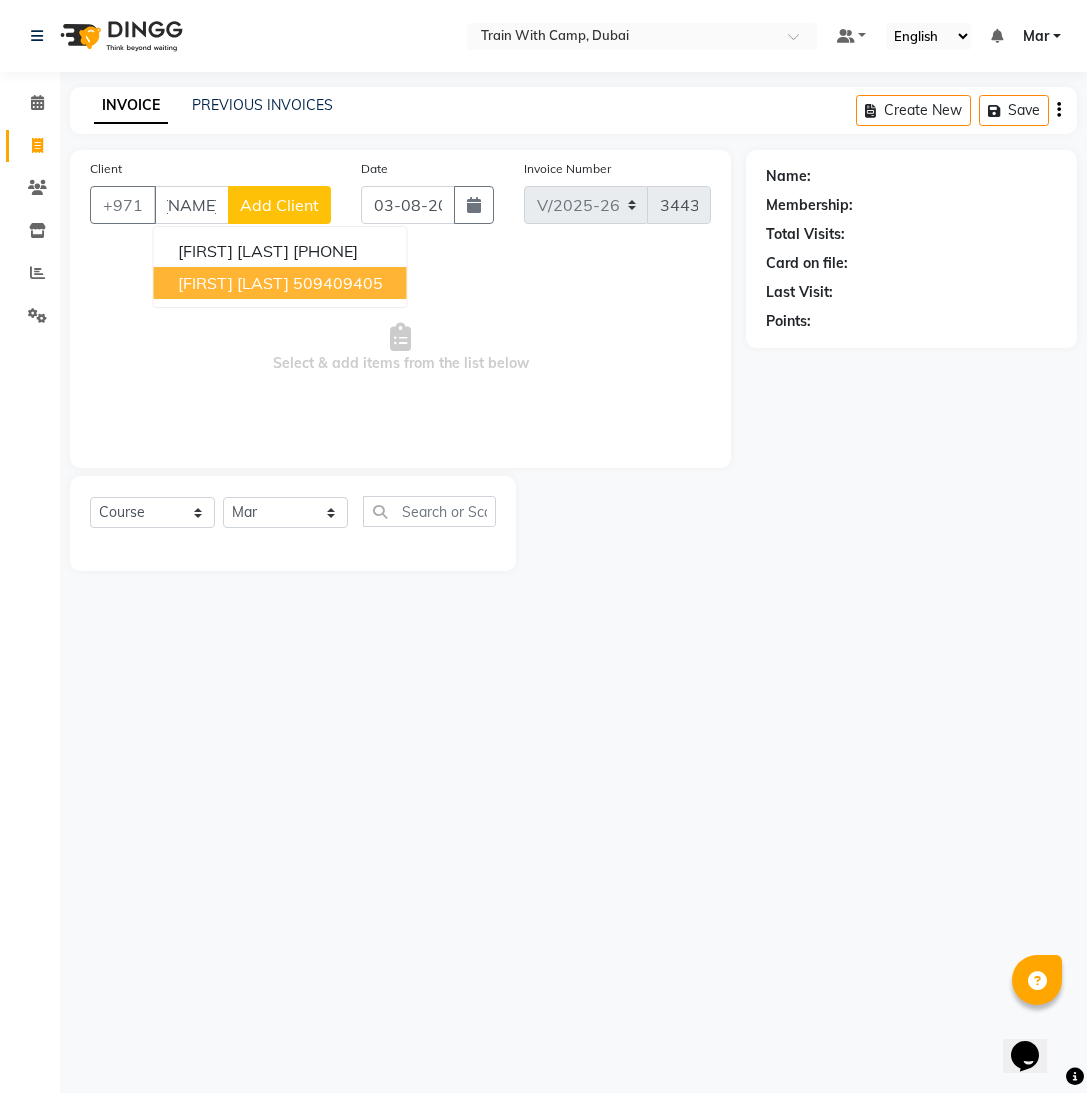 click on "[FIRST] [LAST]" at bounding box center (233, 283) 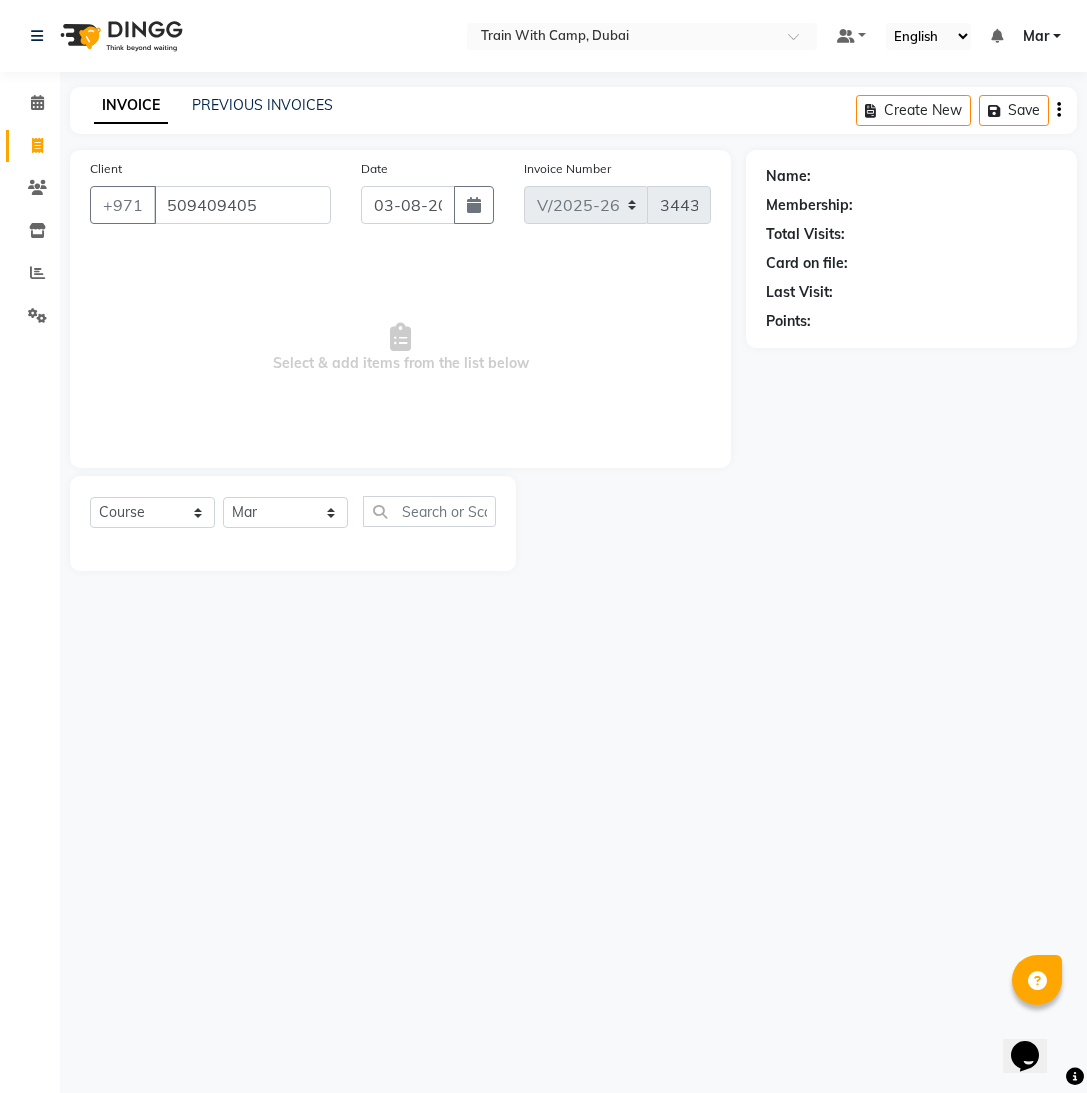 scroll, scrollTop: 0, scrollLeft: 0, axis: both 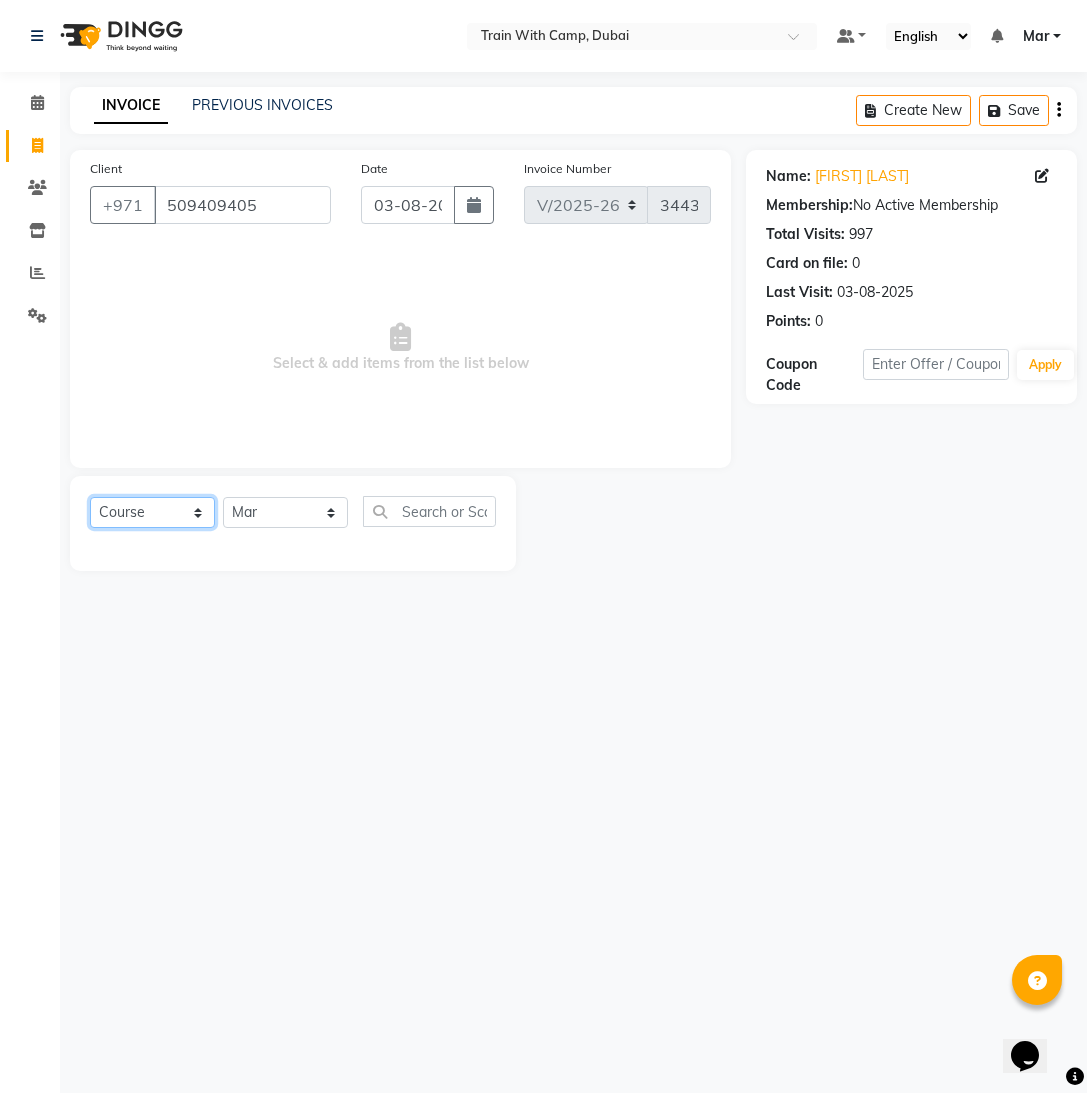 click on "Select  Course  Product  Membership  Package Voucher Prepaid Gift Card" 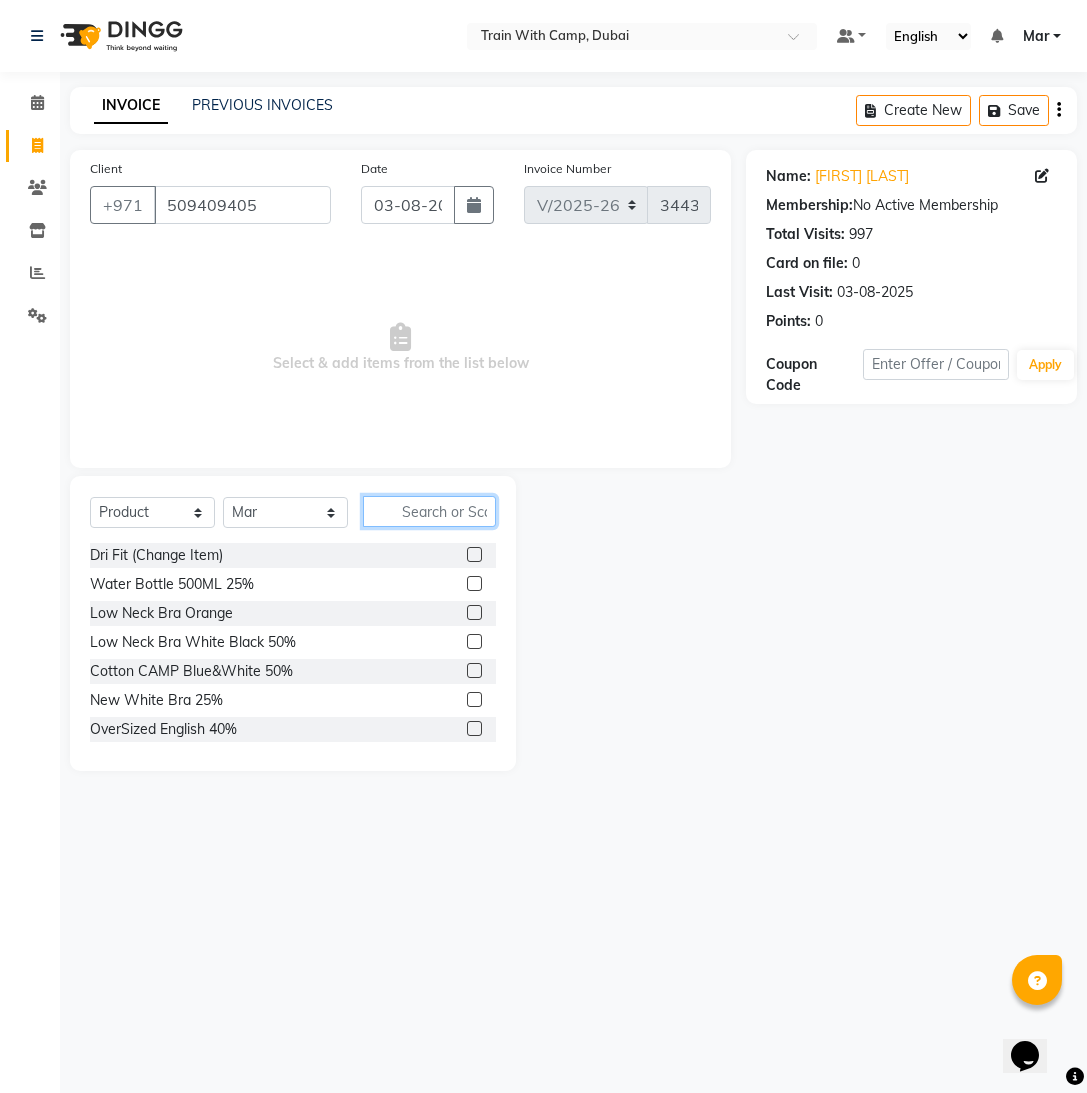 click 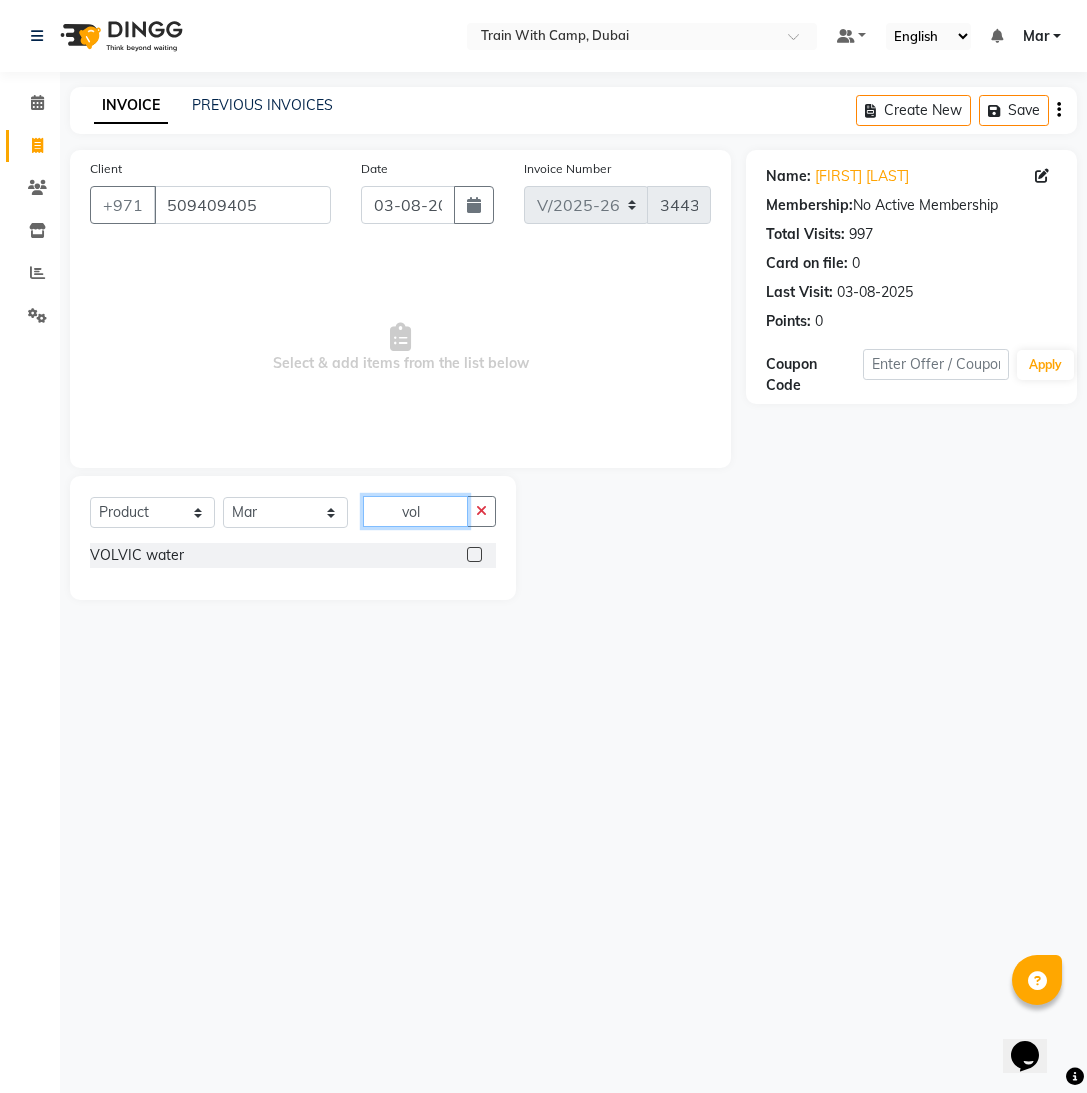 type on "vol" 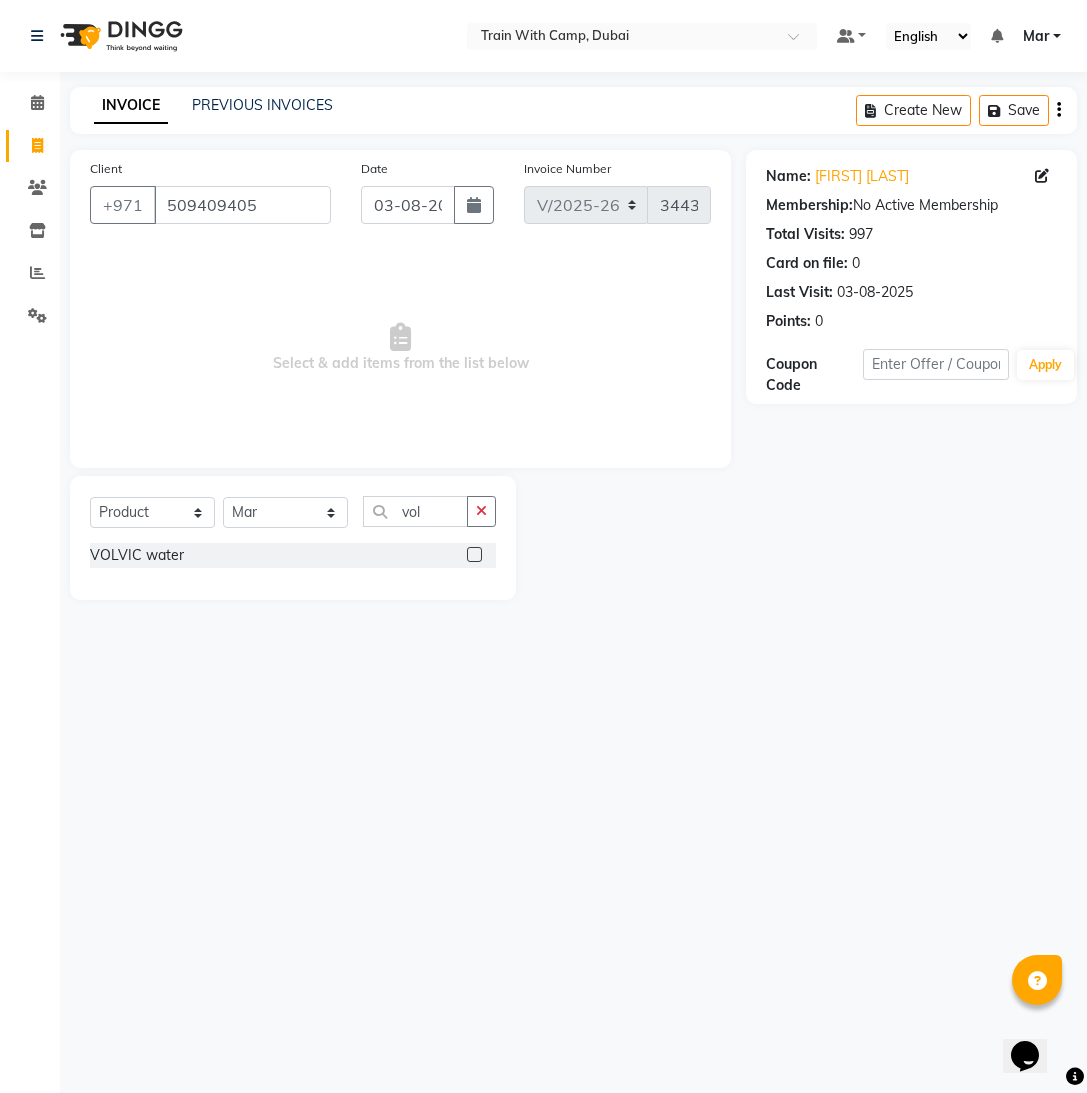 click 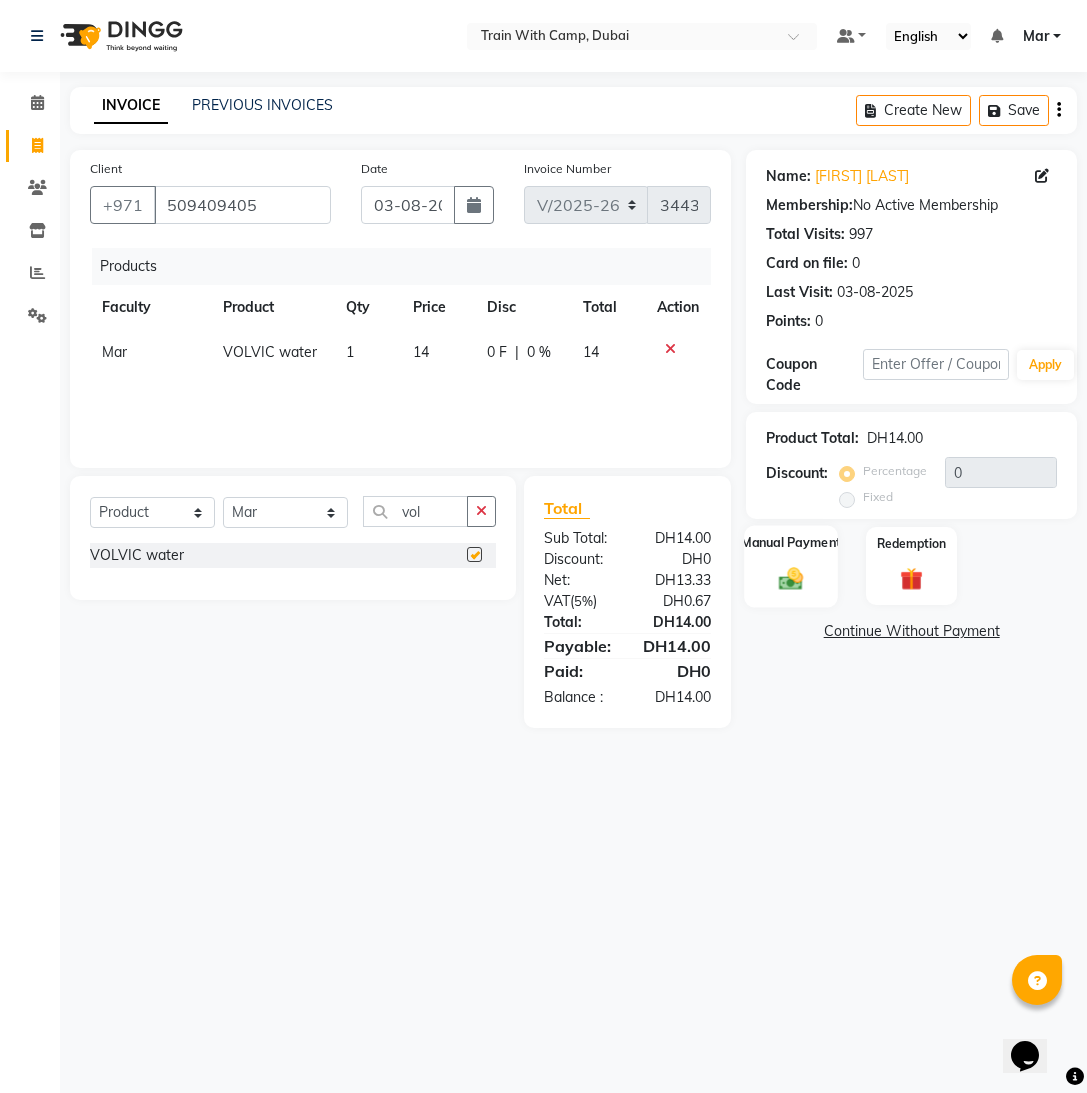 checkbox on "false" 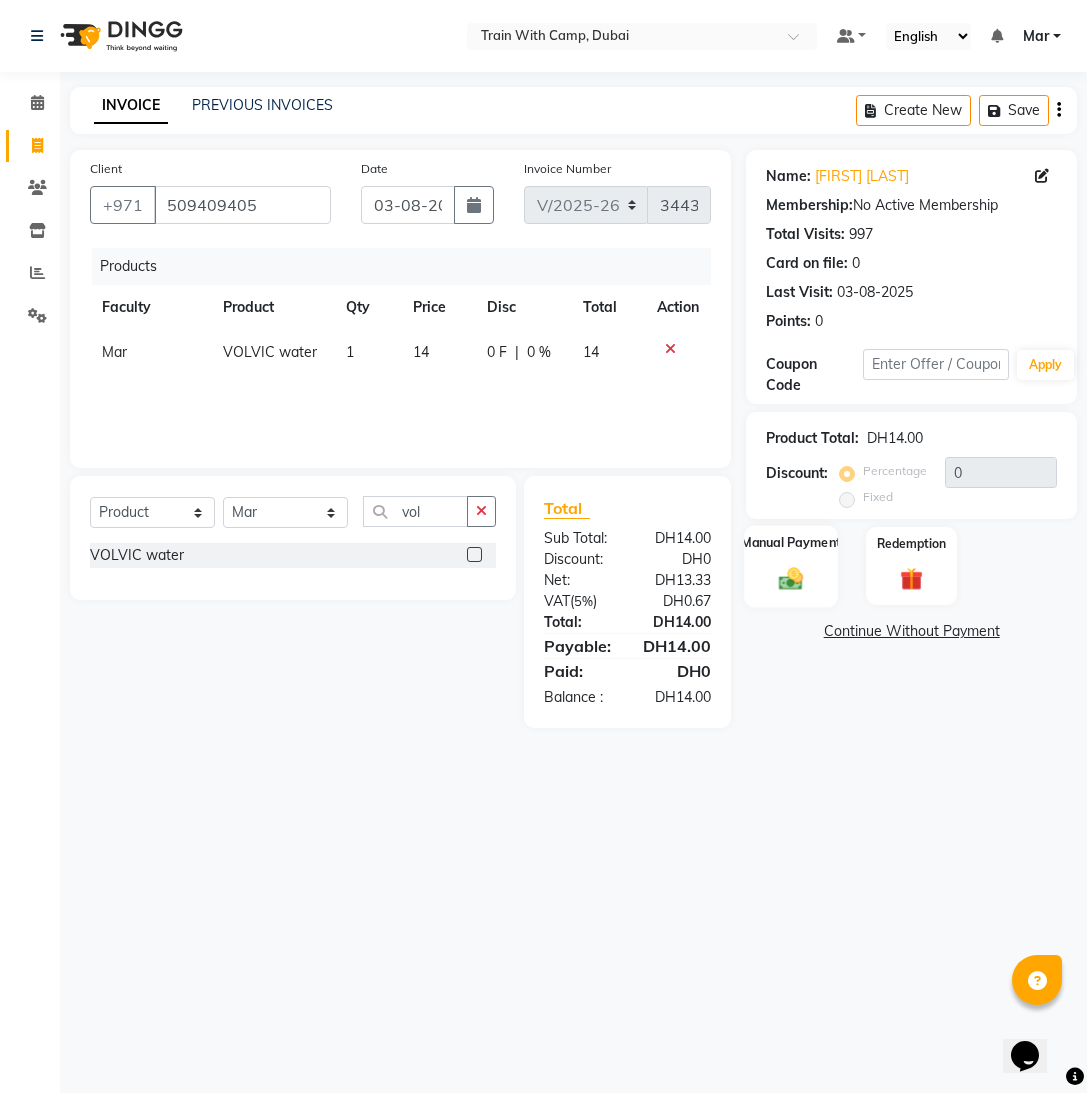 click 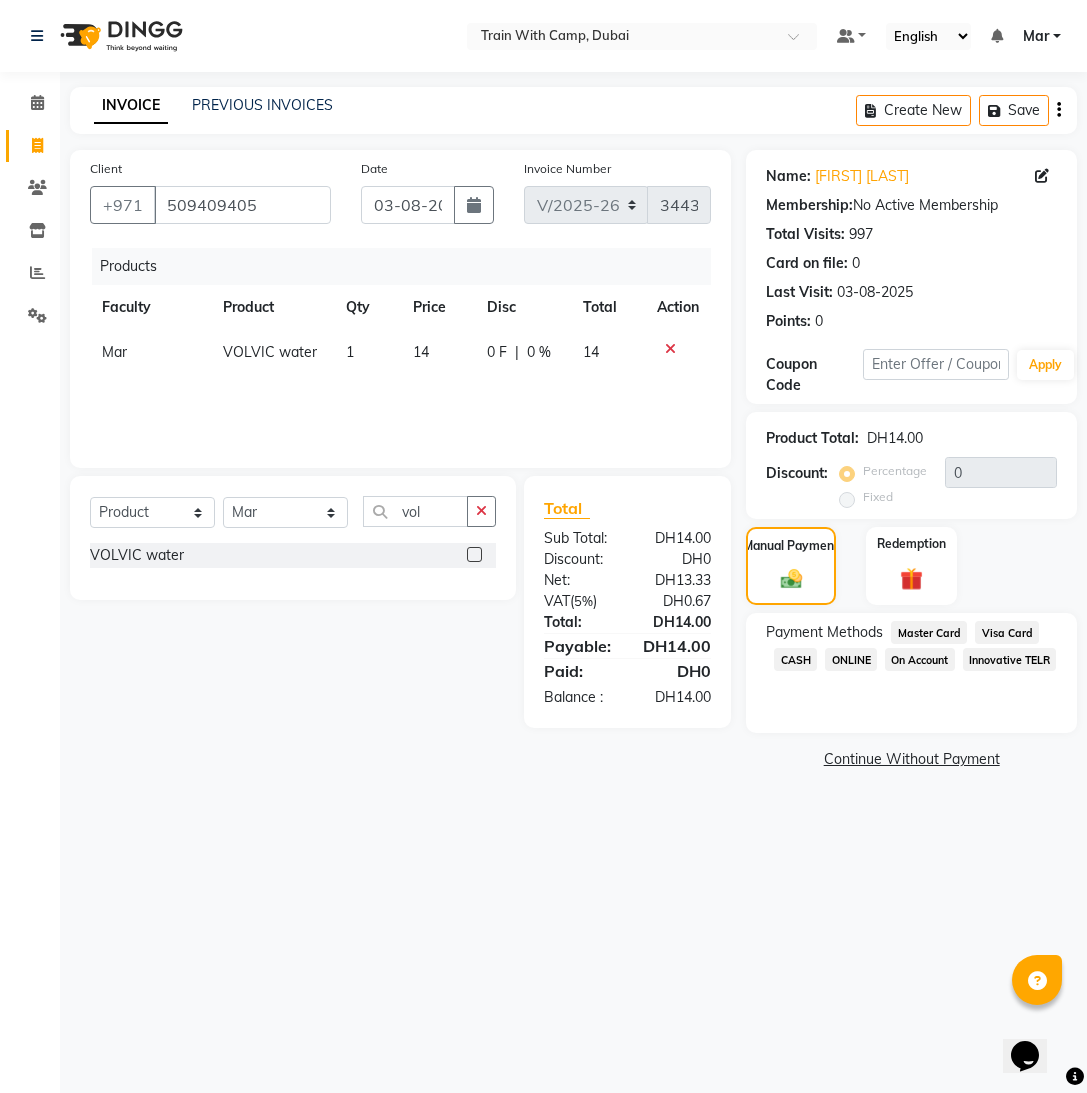 click on "Visa Card" 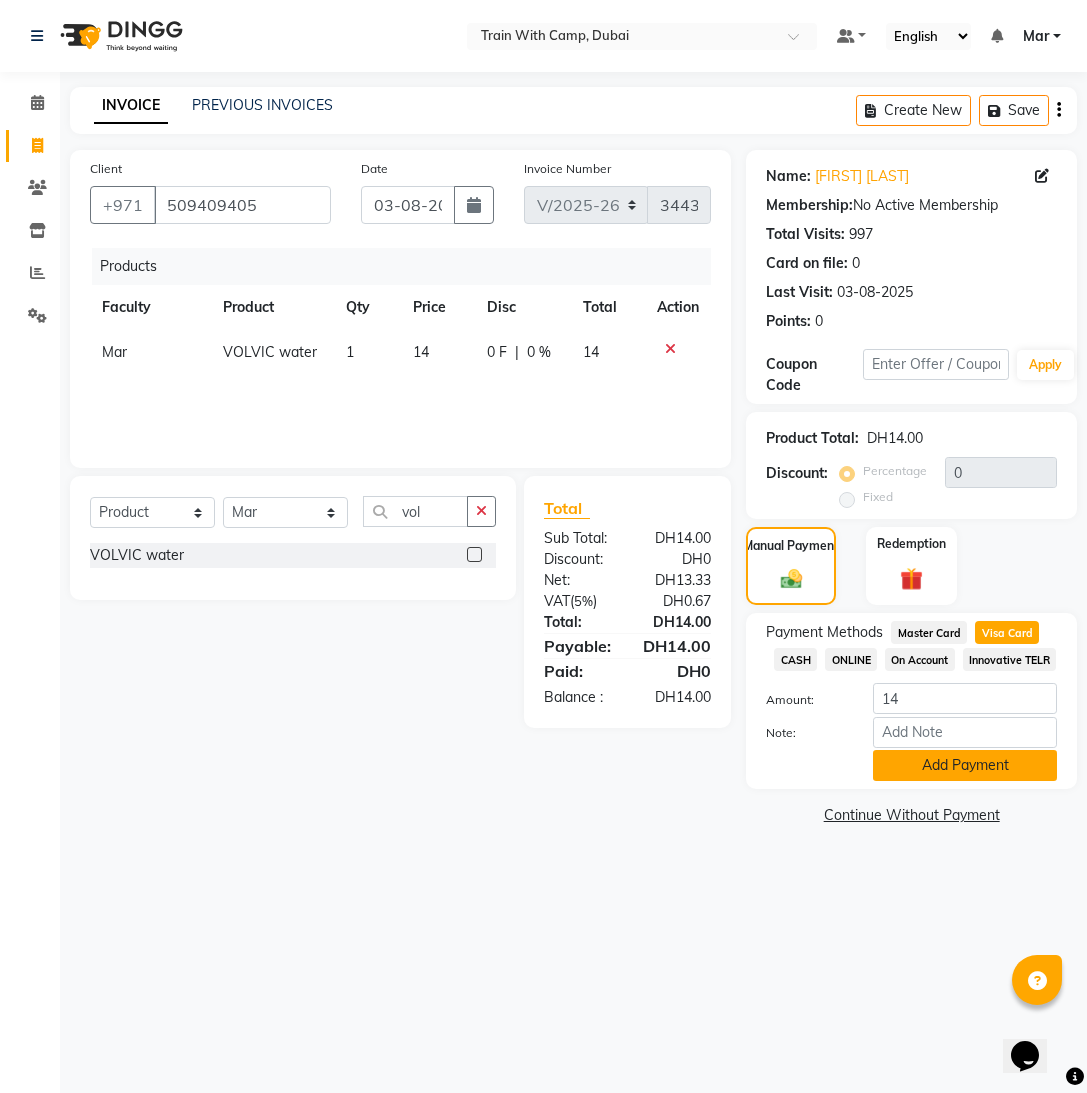 click on "Add Payment" 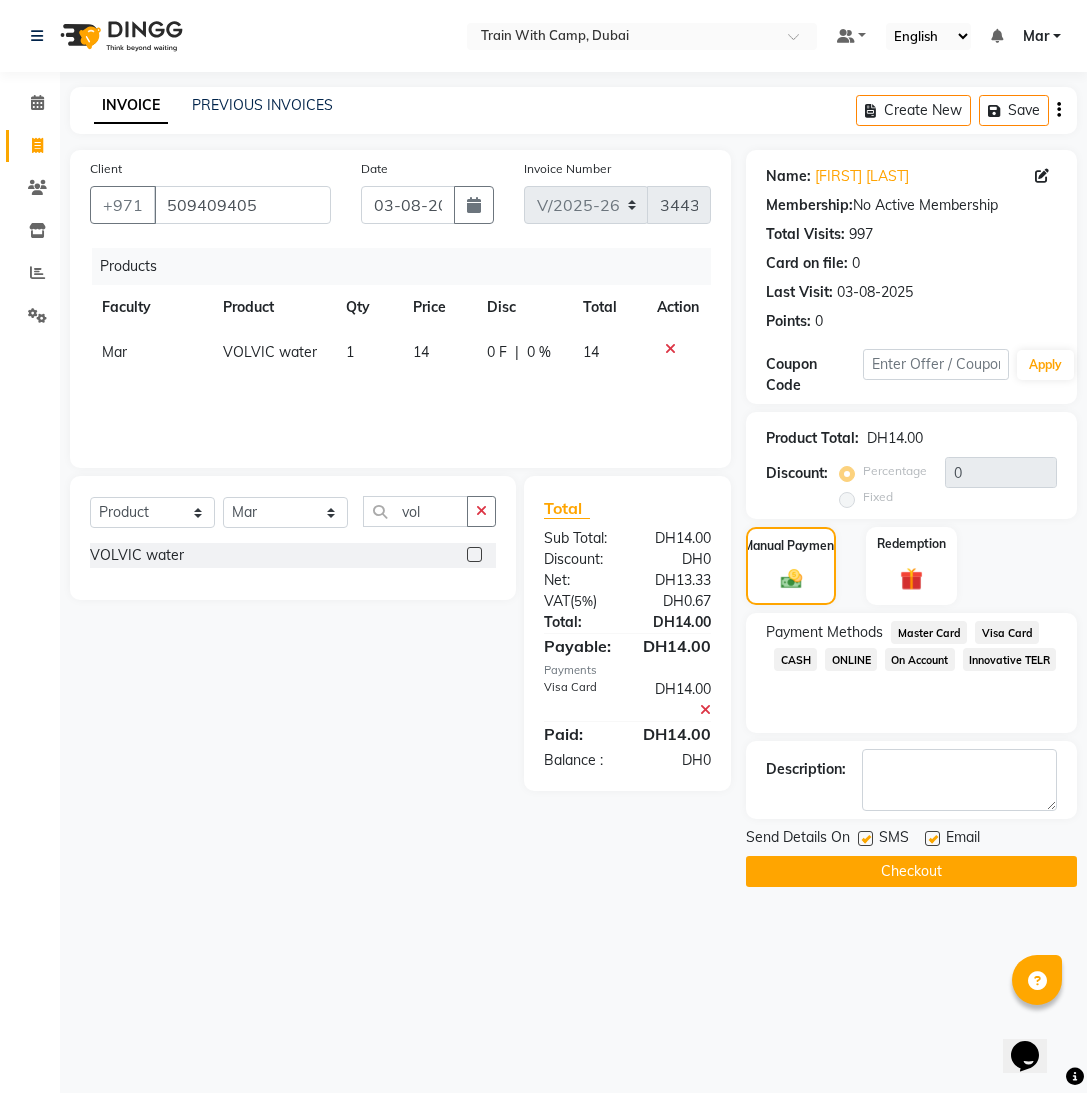 drag, startPoint x: 933, startPoint y: 841, endPoint x: 915, endPoint y: 843, distance: 18.110771 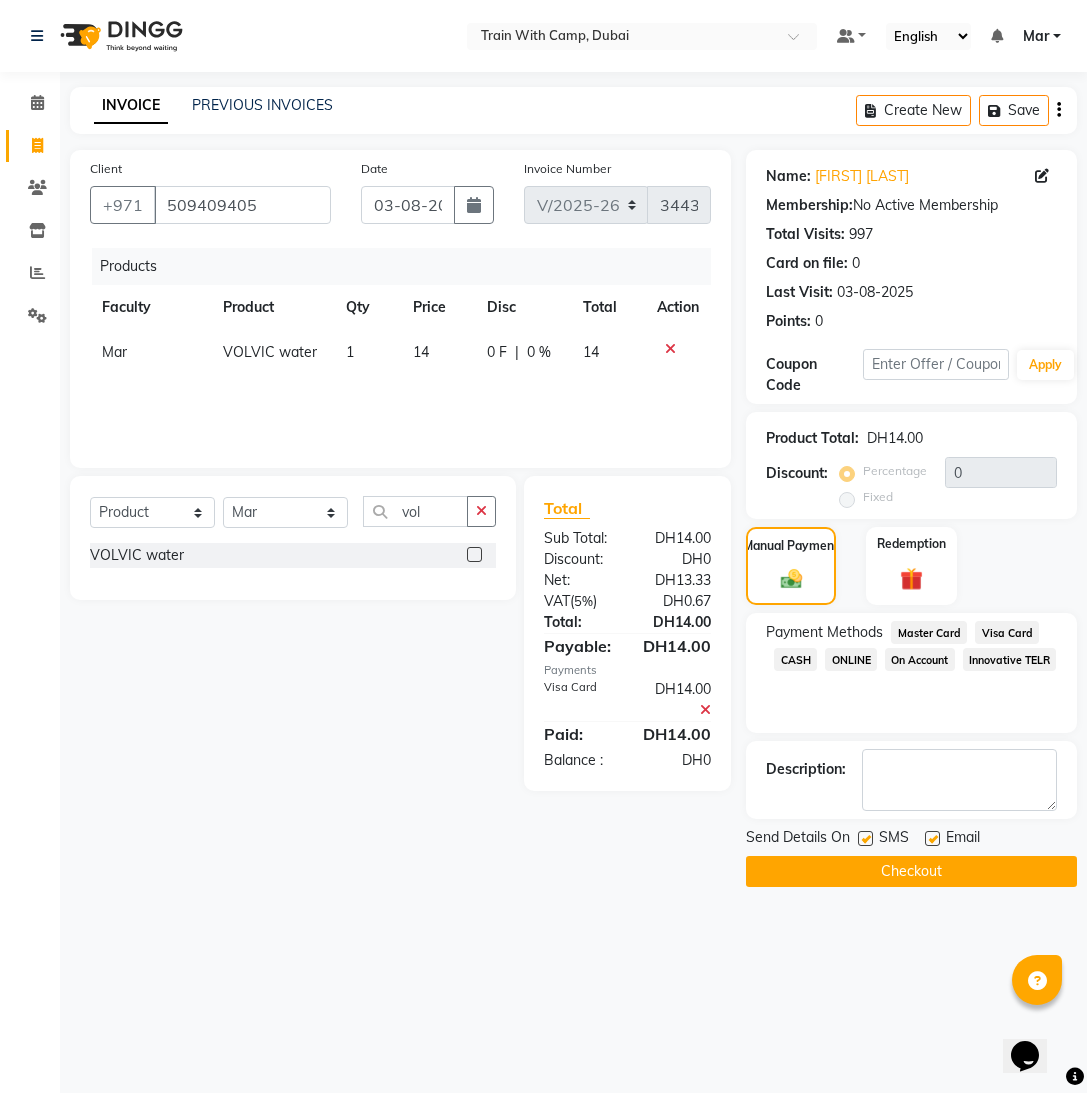 click 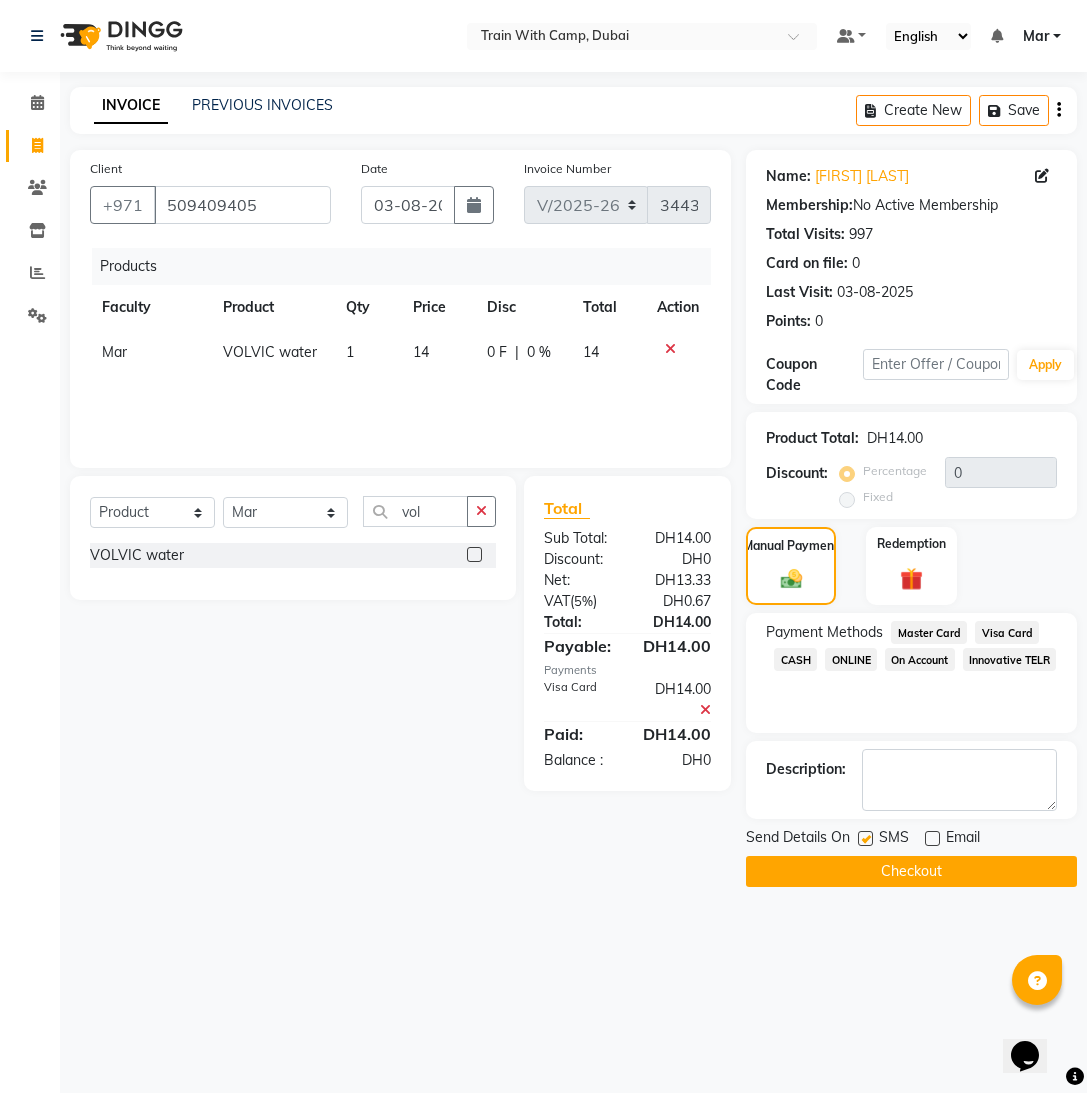 click 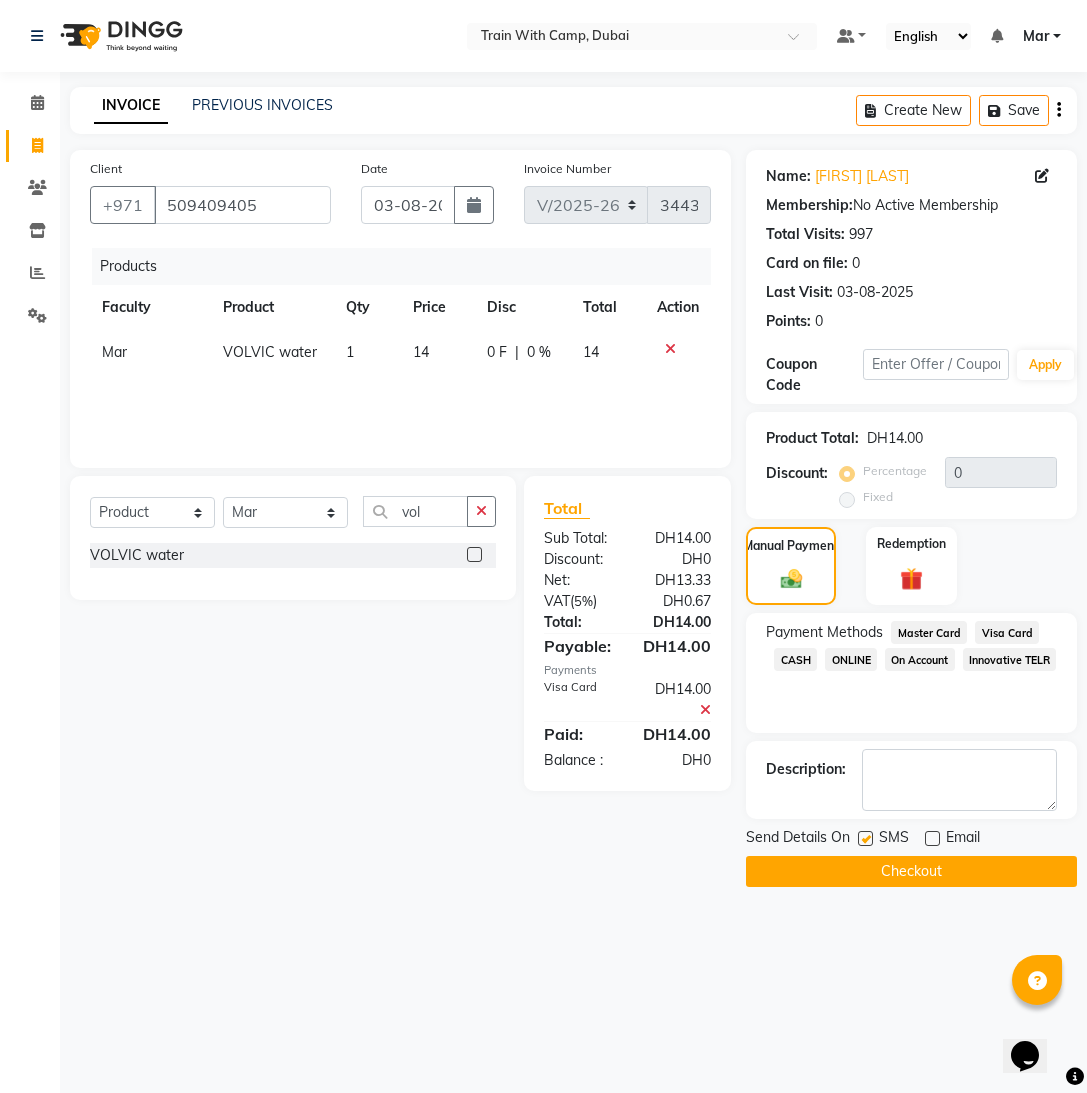 click at bounding box center (864, 839) 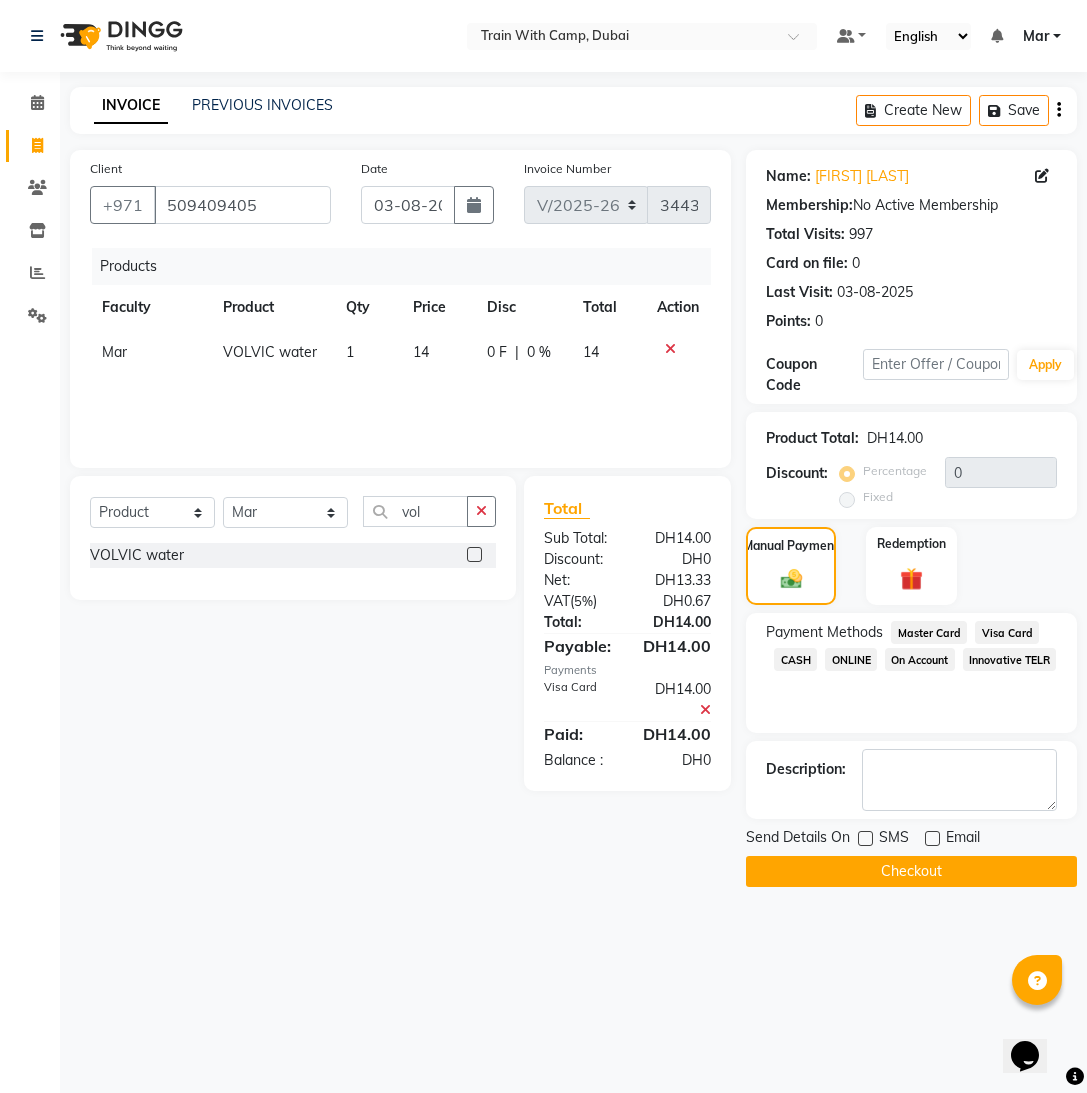 click on "Checkout" 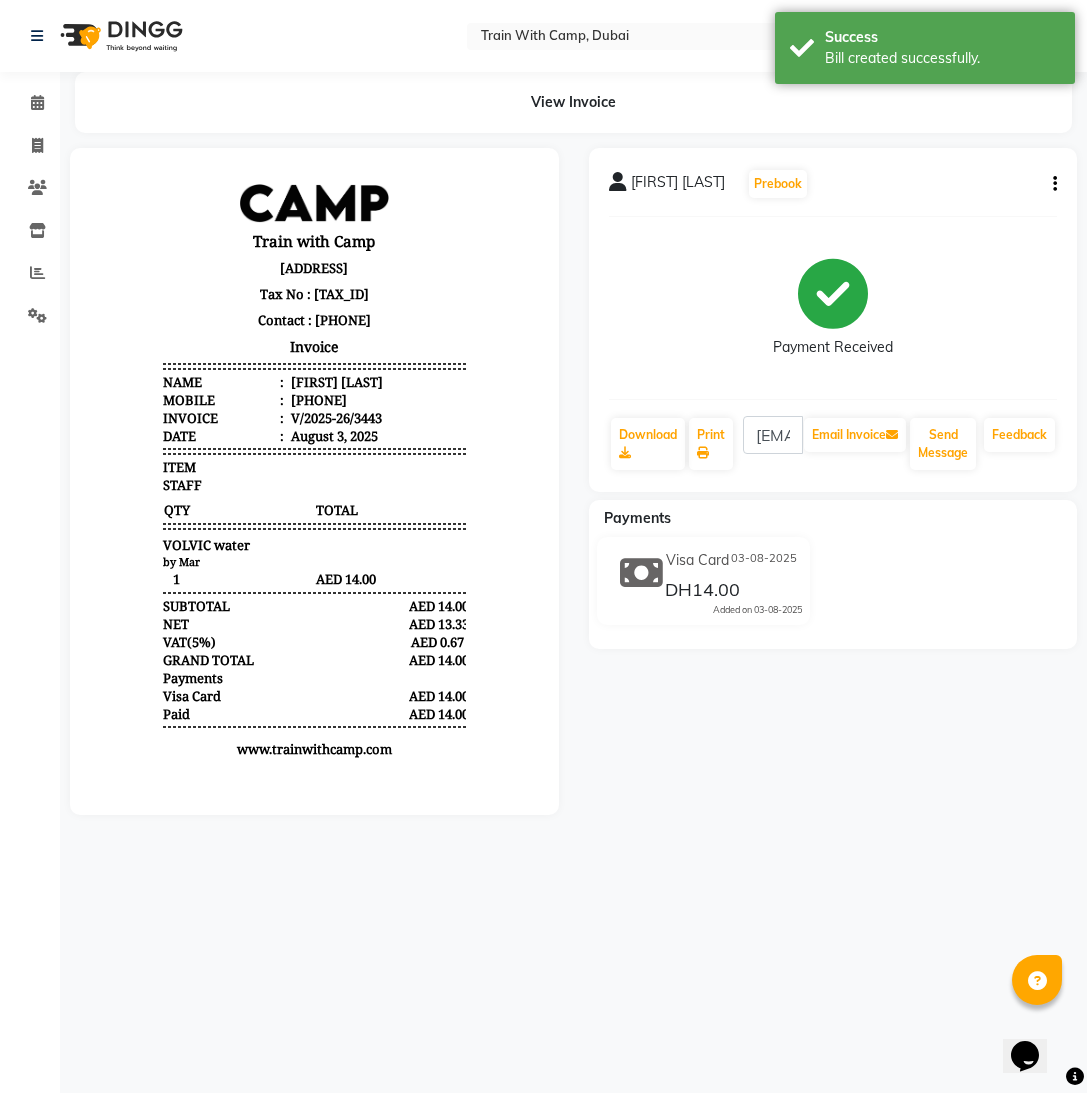 scroll, scrollTop: 0, scrollLeft: 0, axis: both 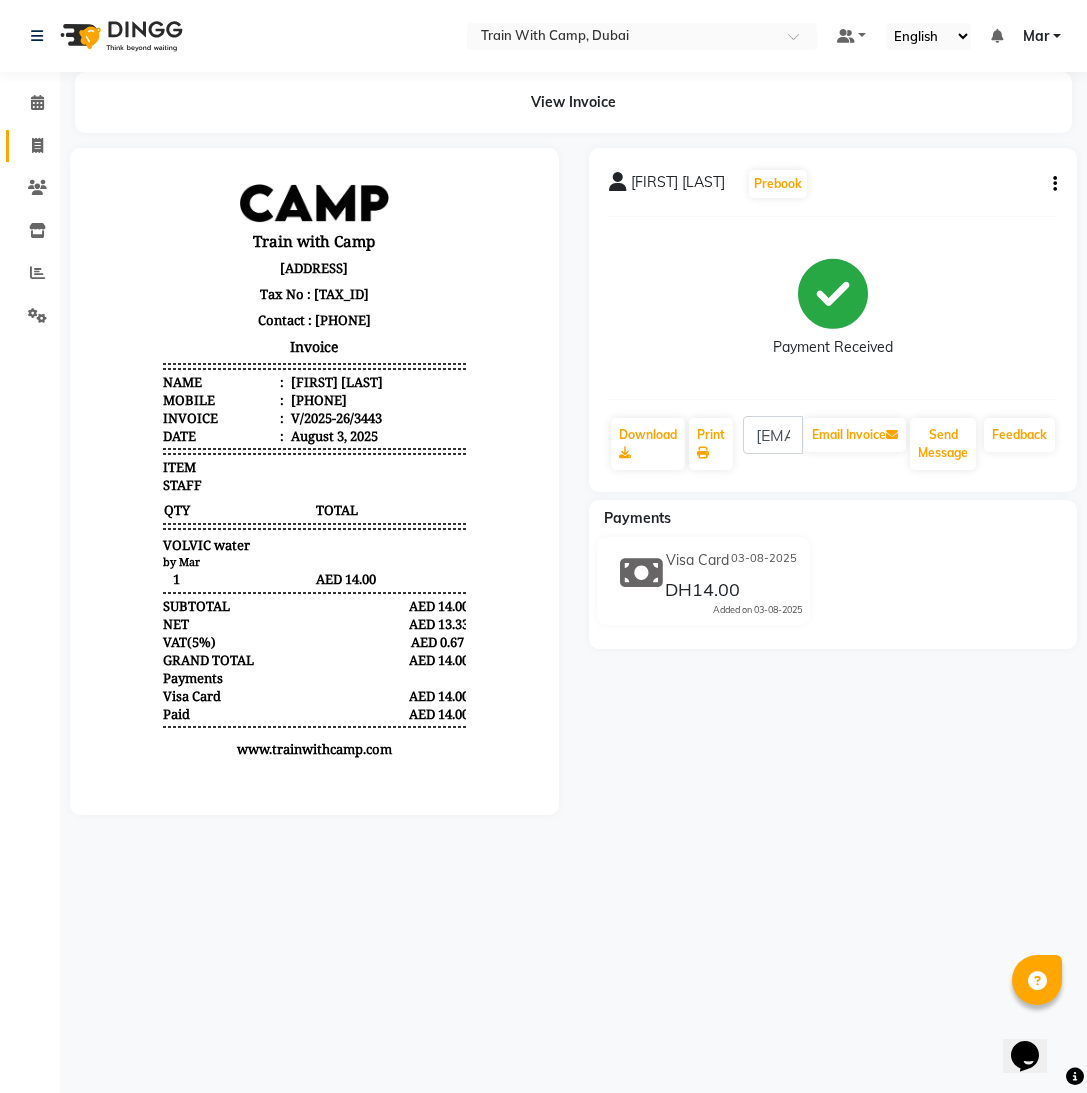 click on "Invoice" 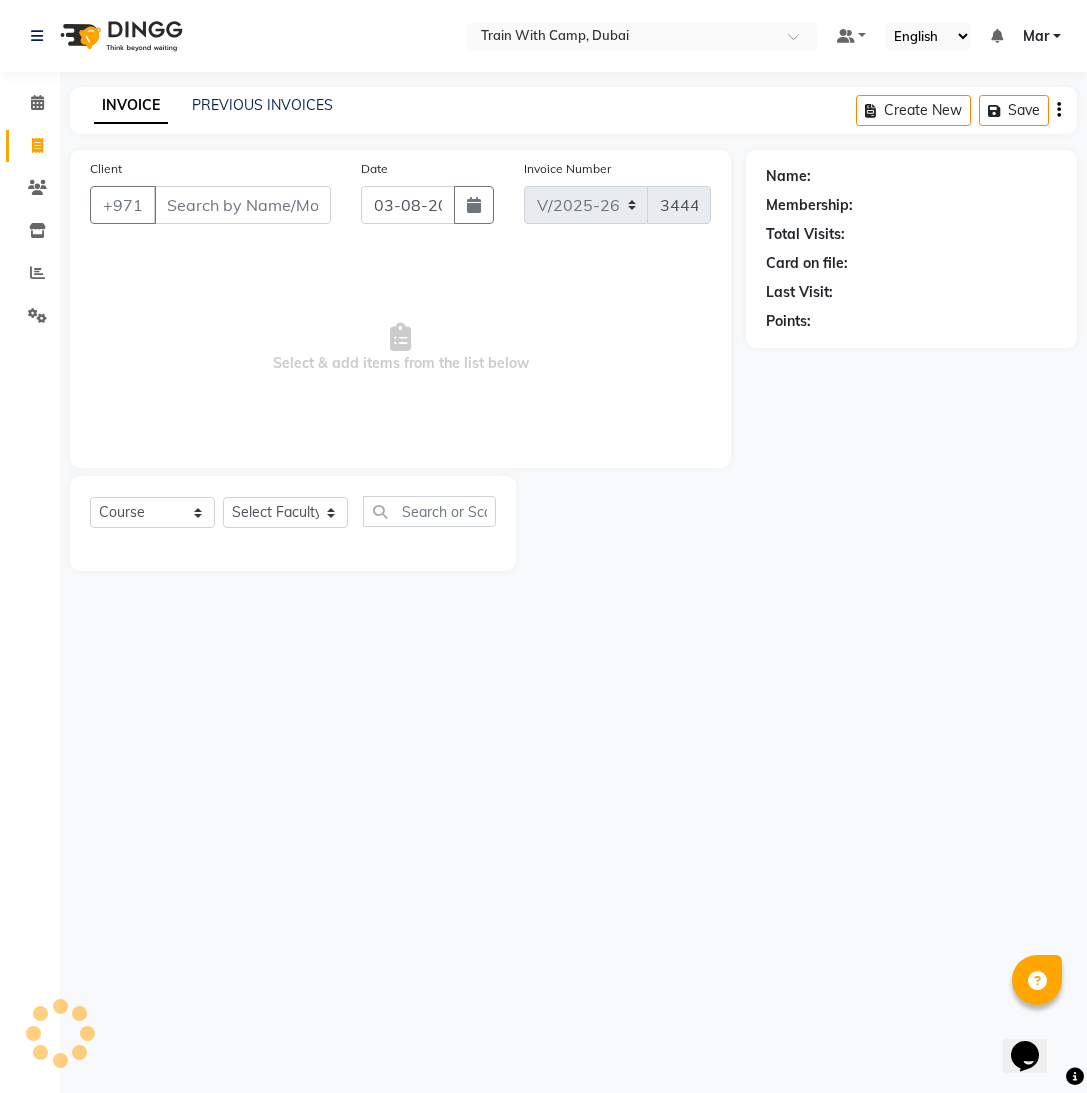 select on "14898" 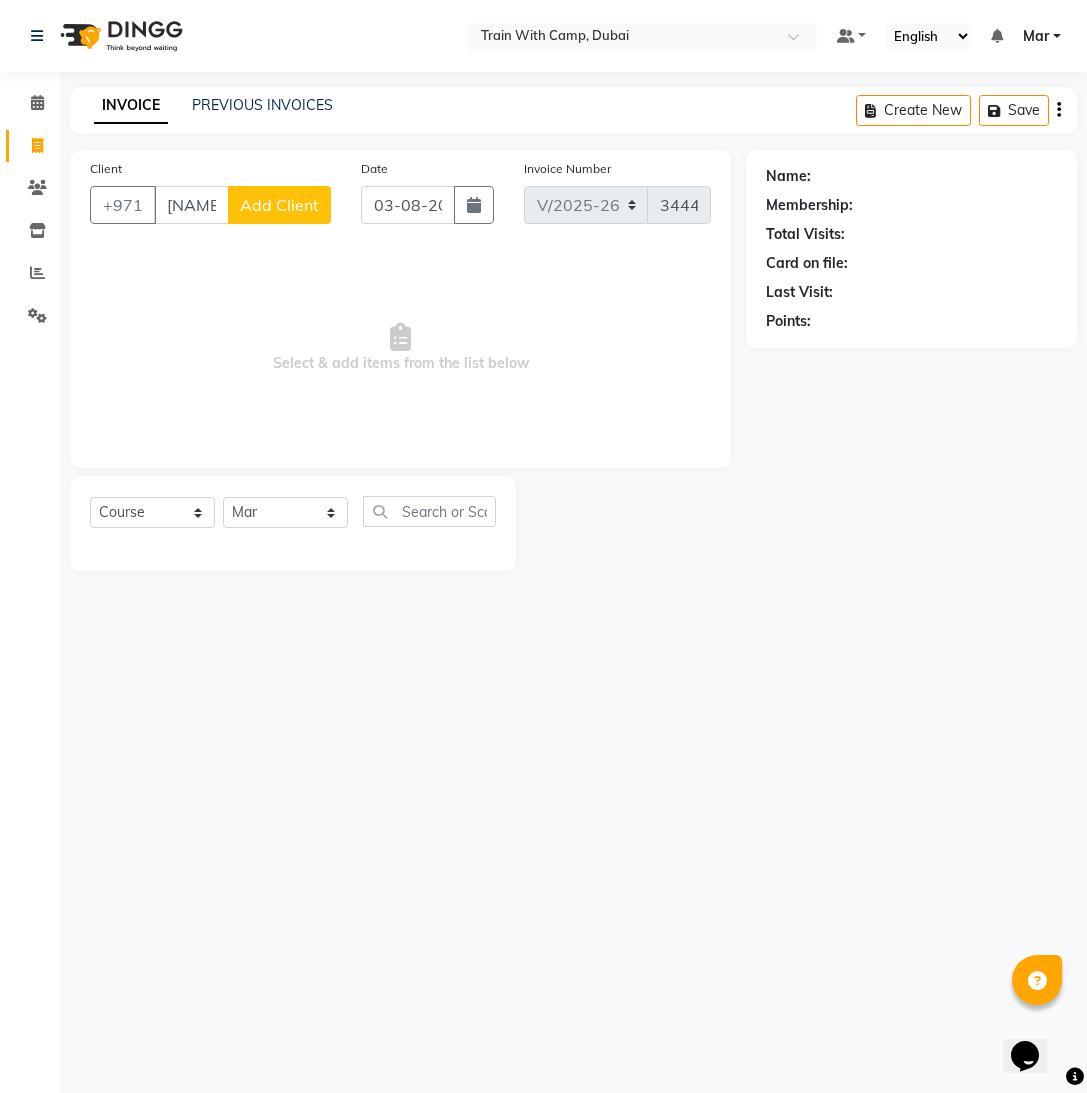 scroll, scrollTop: 0, scrollLeft: 4, axis: horizontal 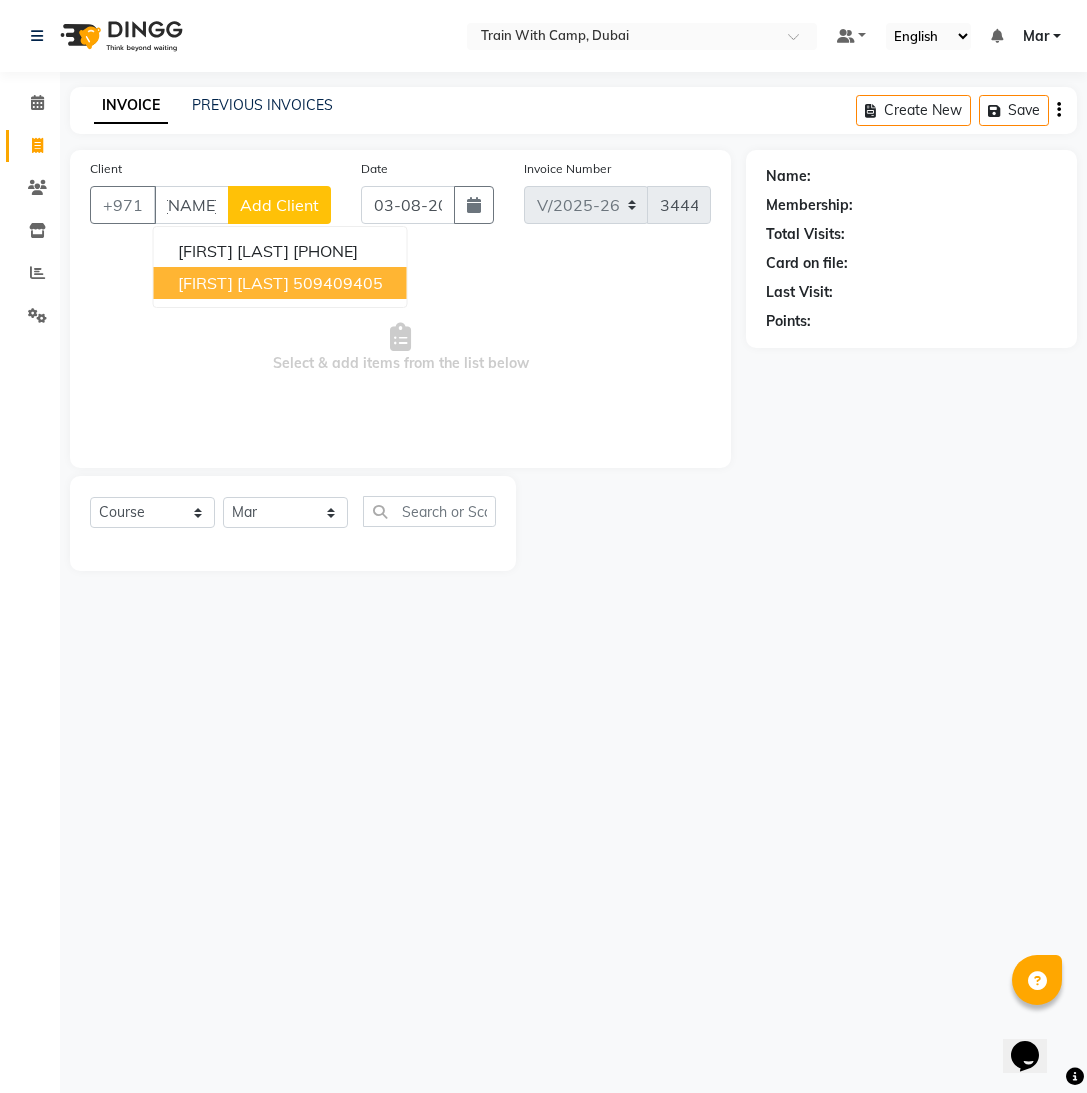 click on "[FIRST] [LAST]" at bounding box center (233, 283) 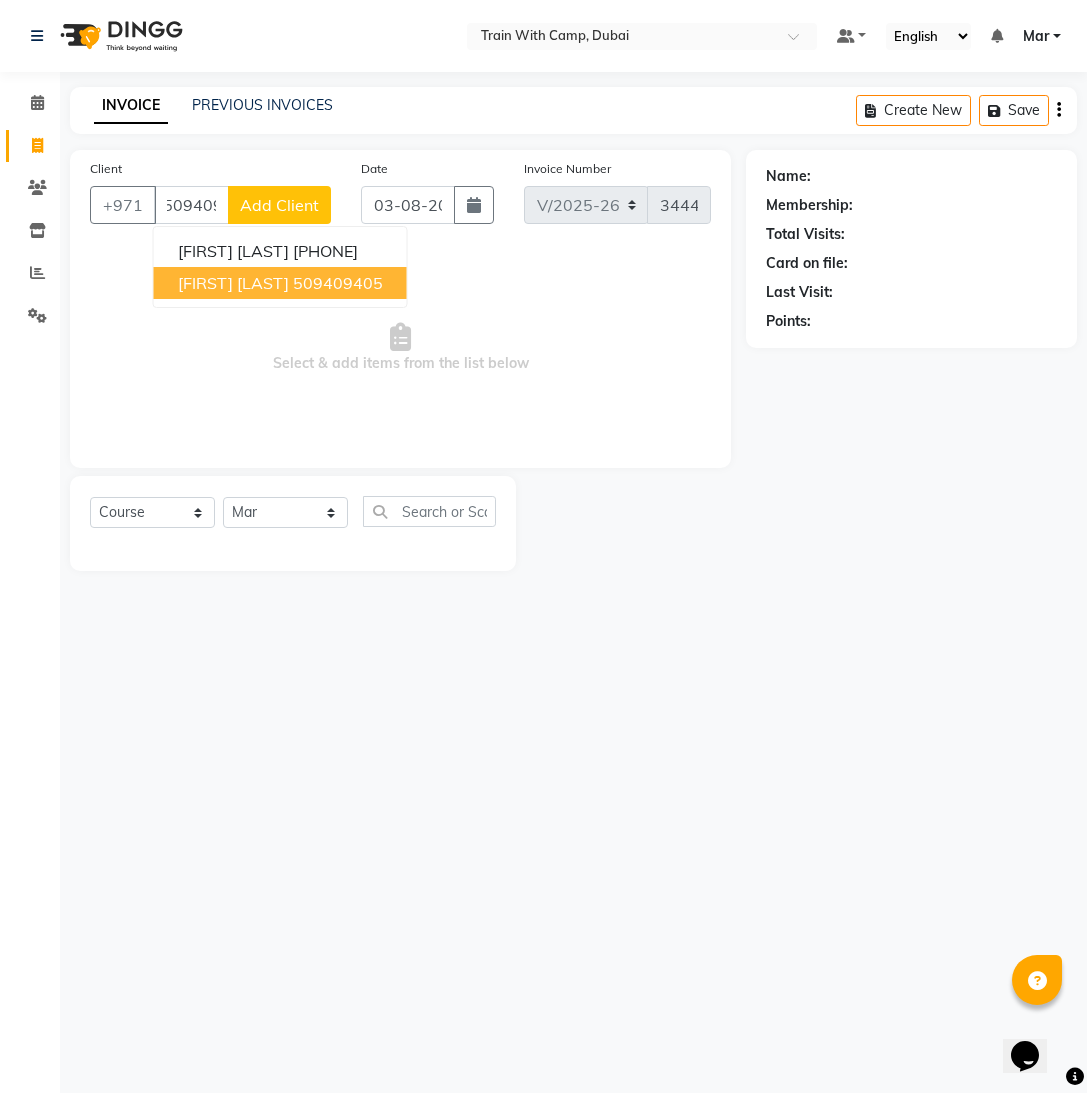 scroll, scrollTop: 0, scrollLeft: 0, axis: both 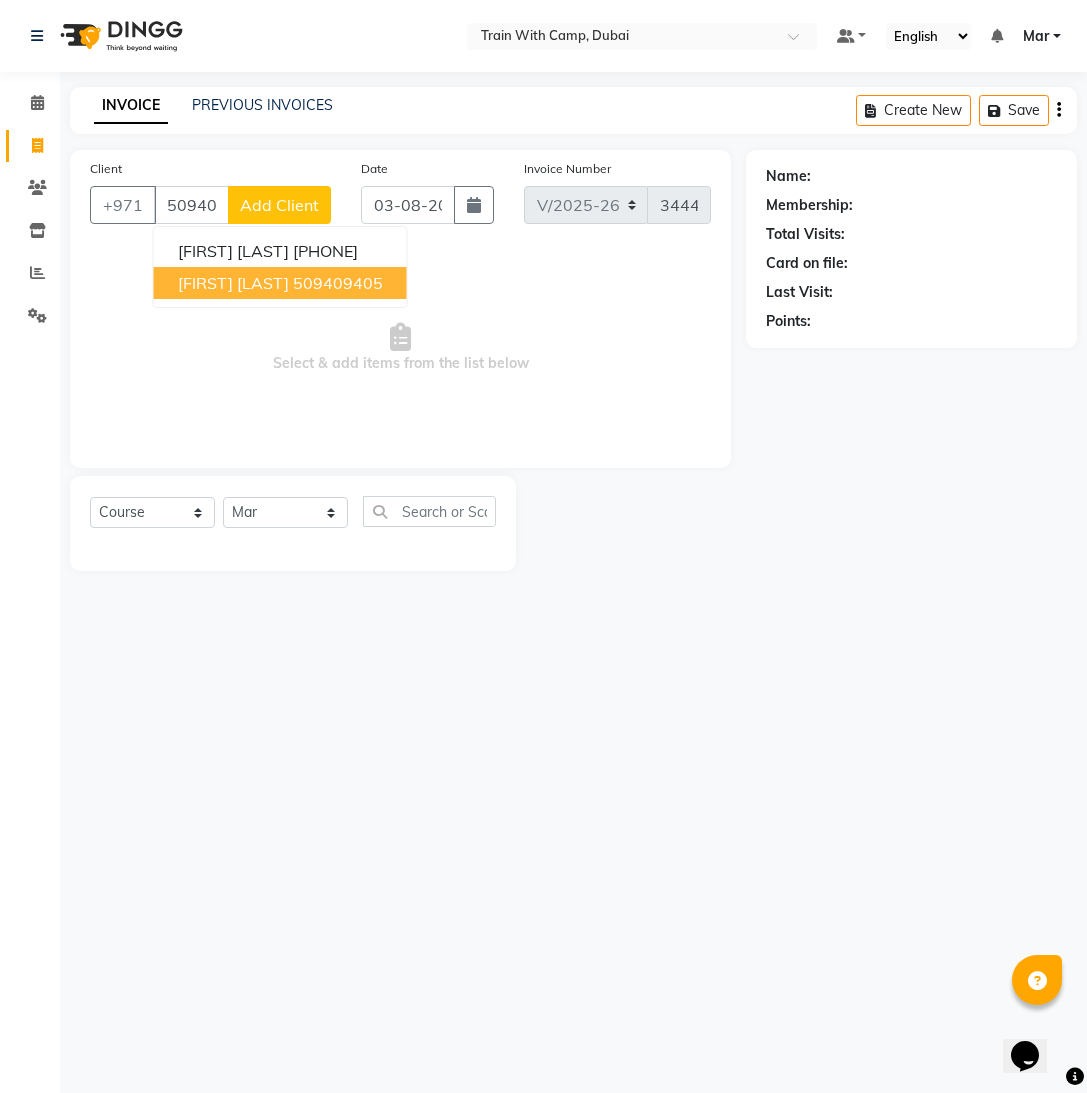 type on "509409405" 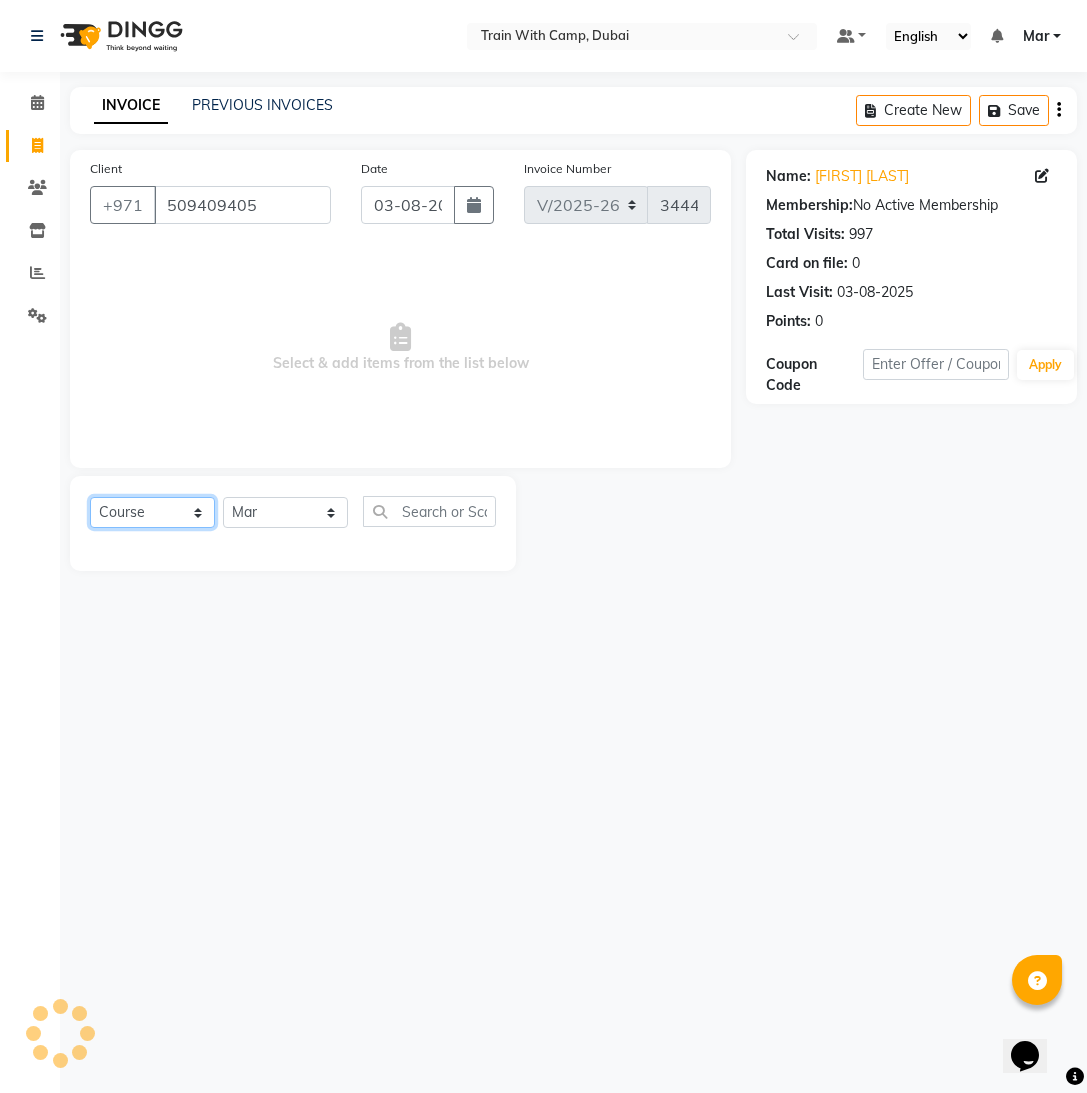 click on "Select  Course  Product  Membership  Package Voucher Prepaid Gift Card" 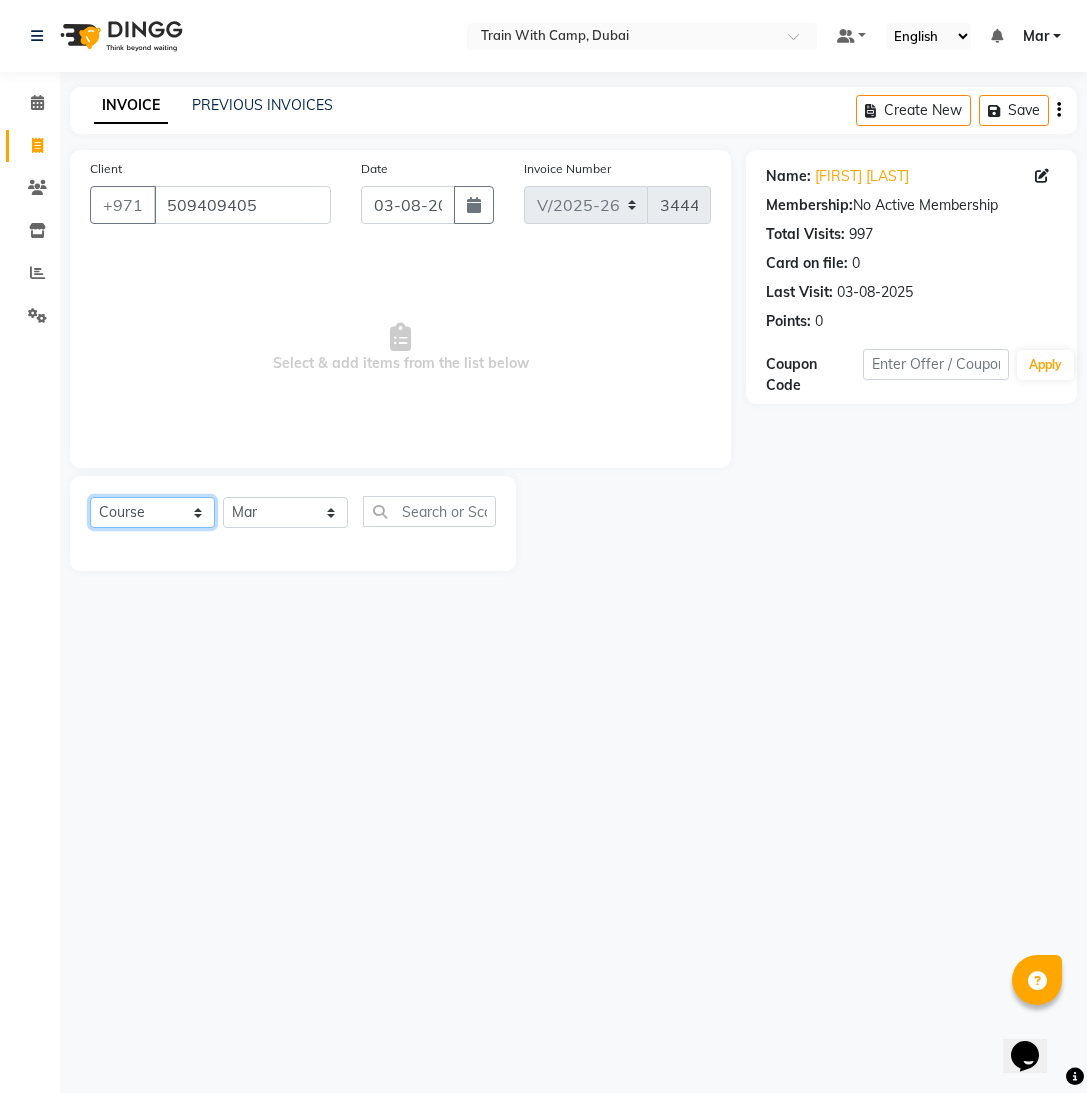 select on "product" 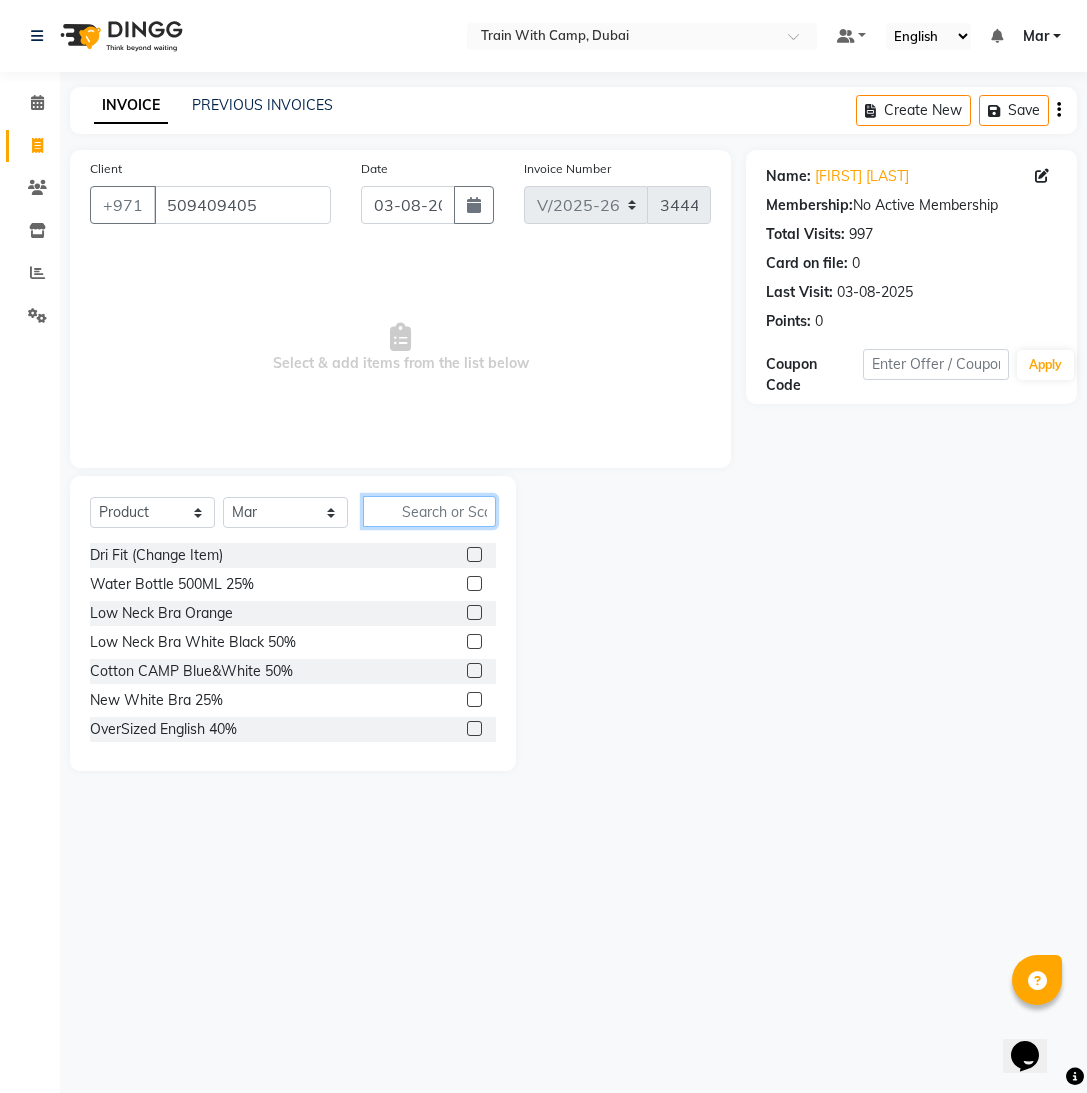 click 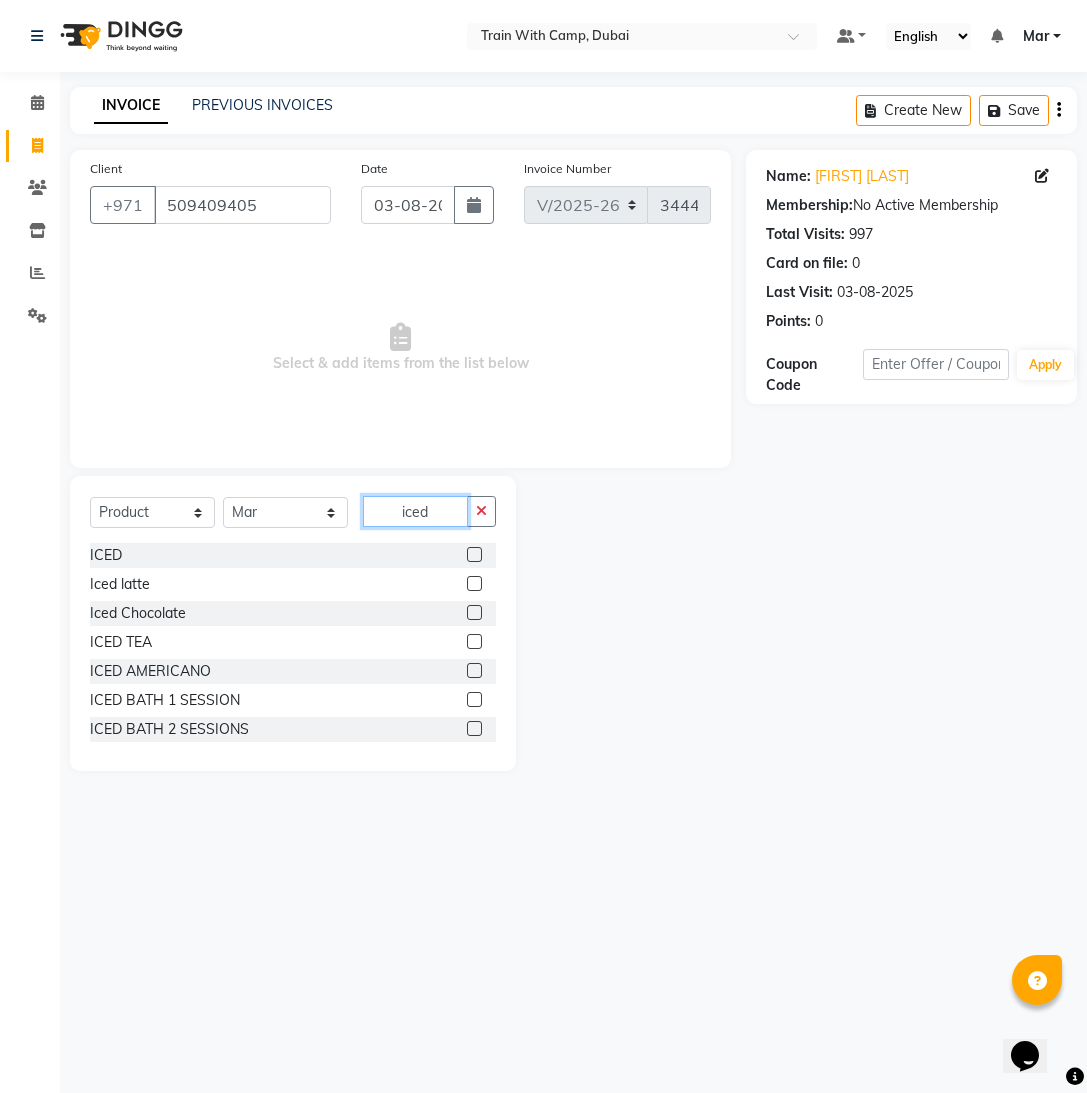 type on "iced" 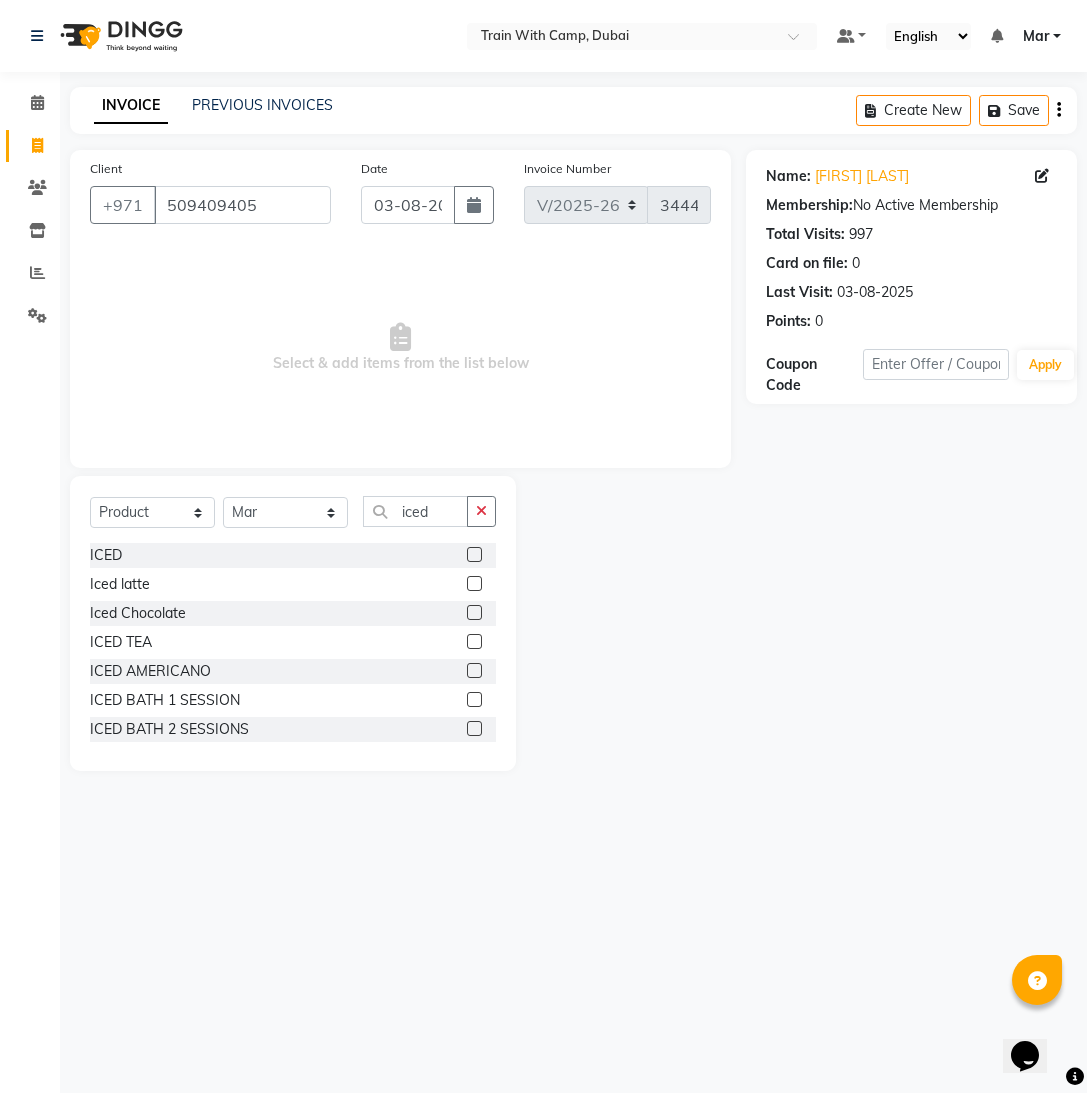 click 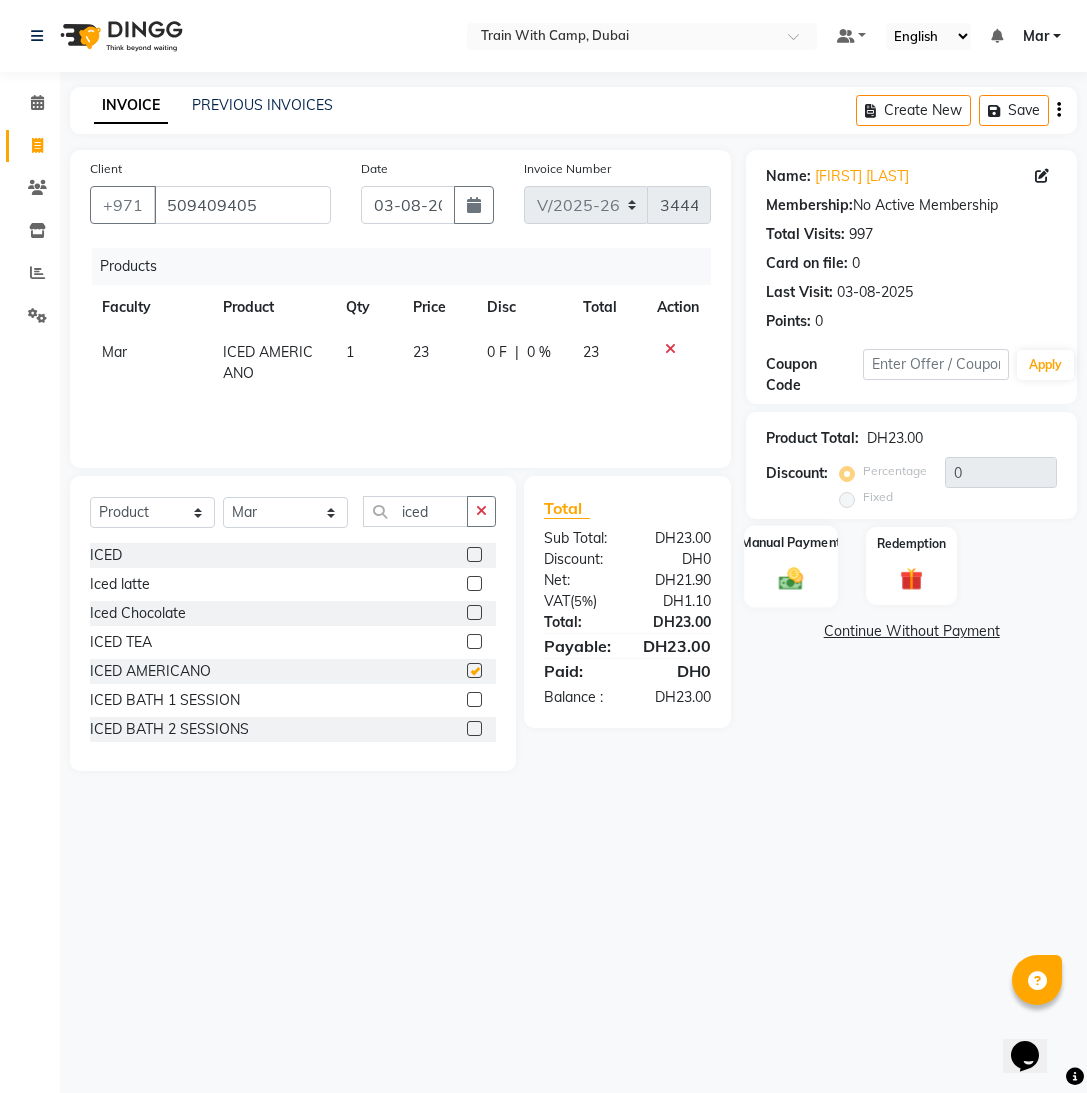 checkbox on "false" 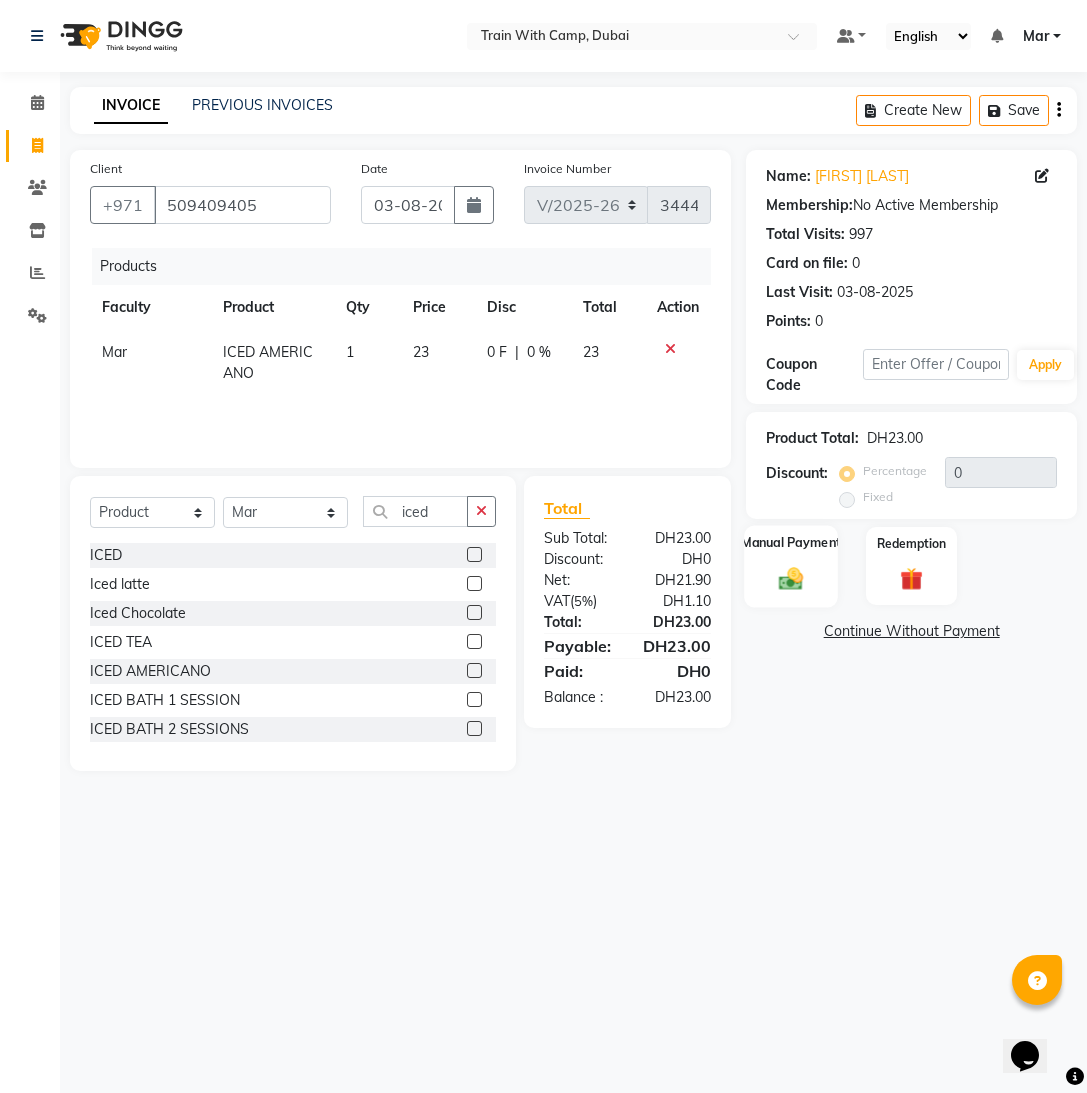 click 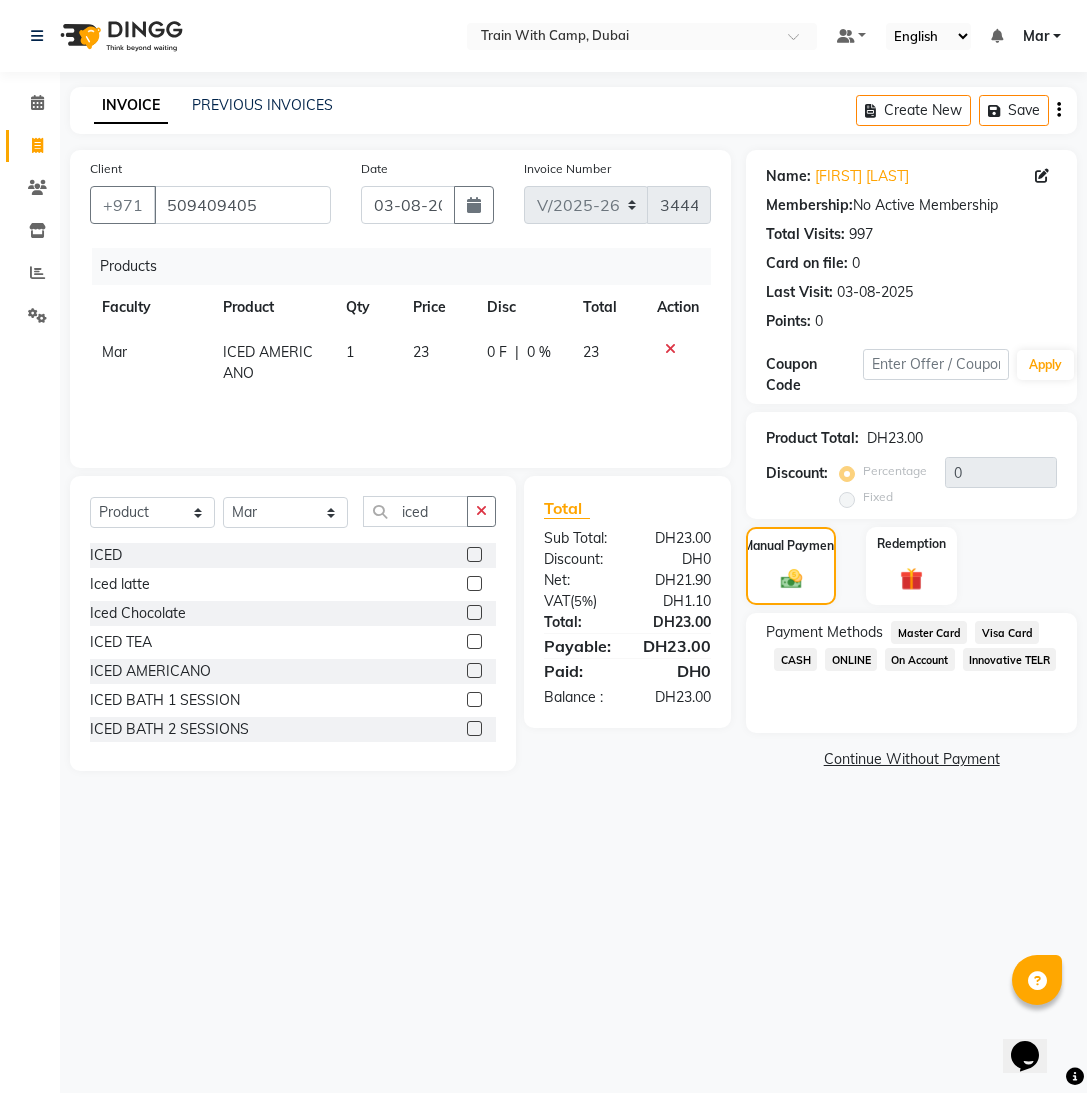 click on "Visa Card" 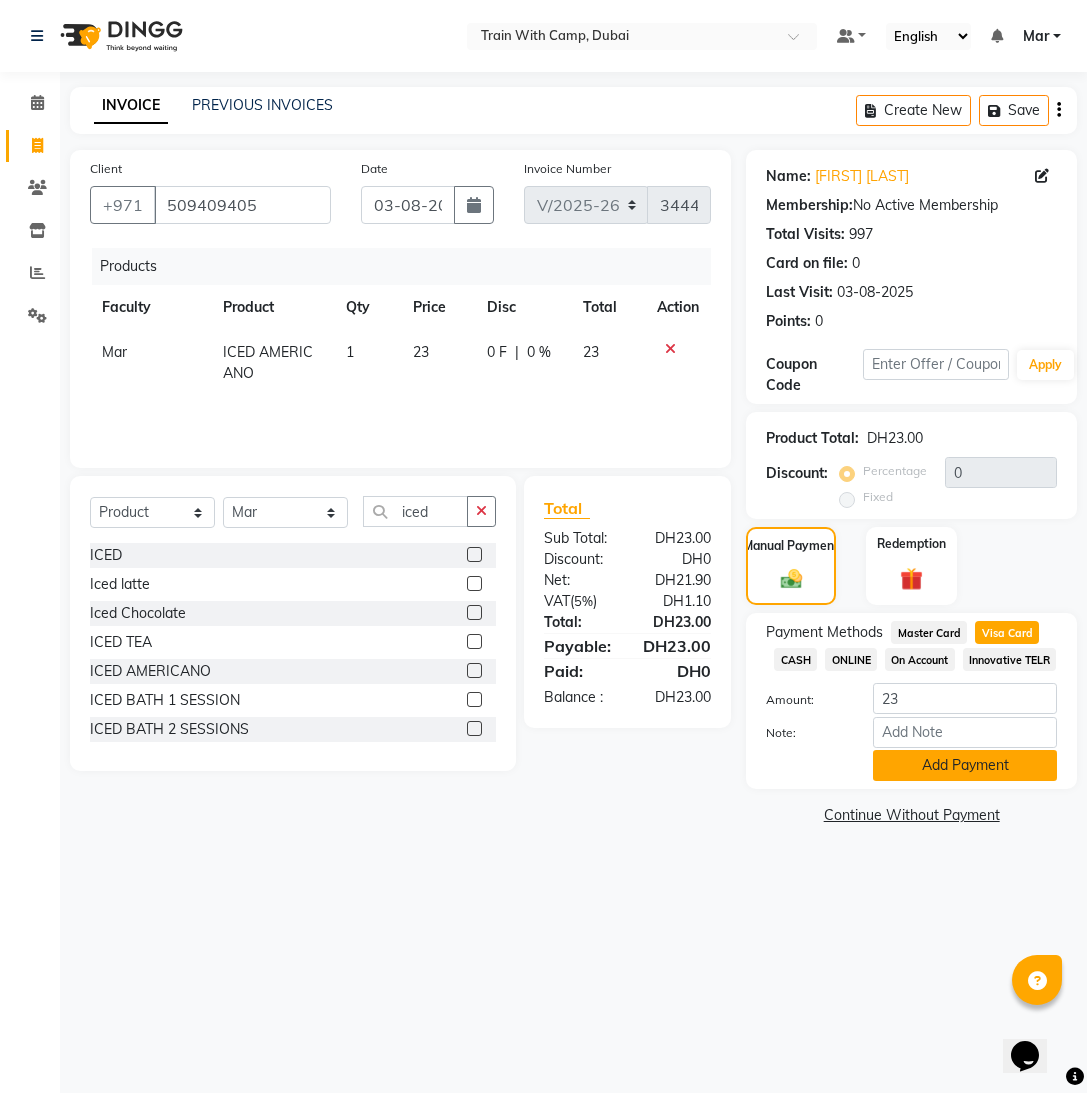click on "Add Payment" 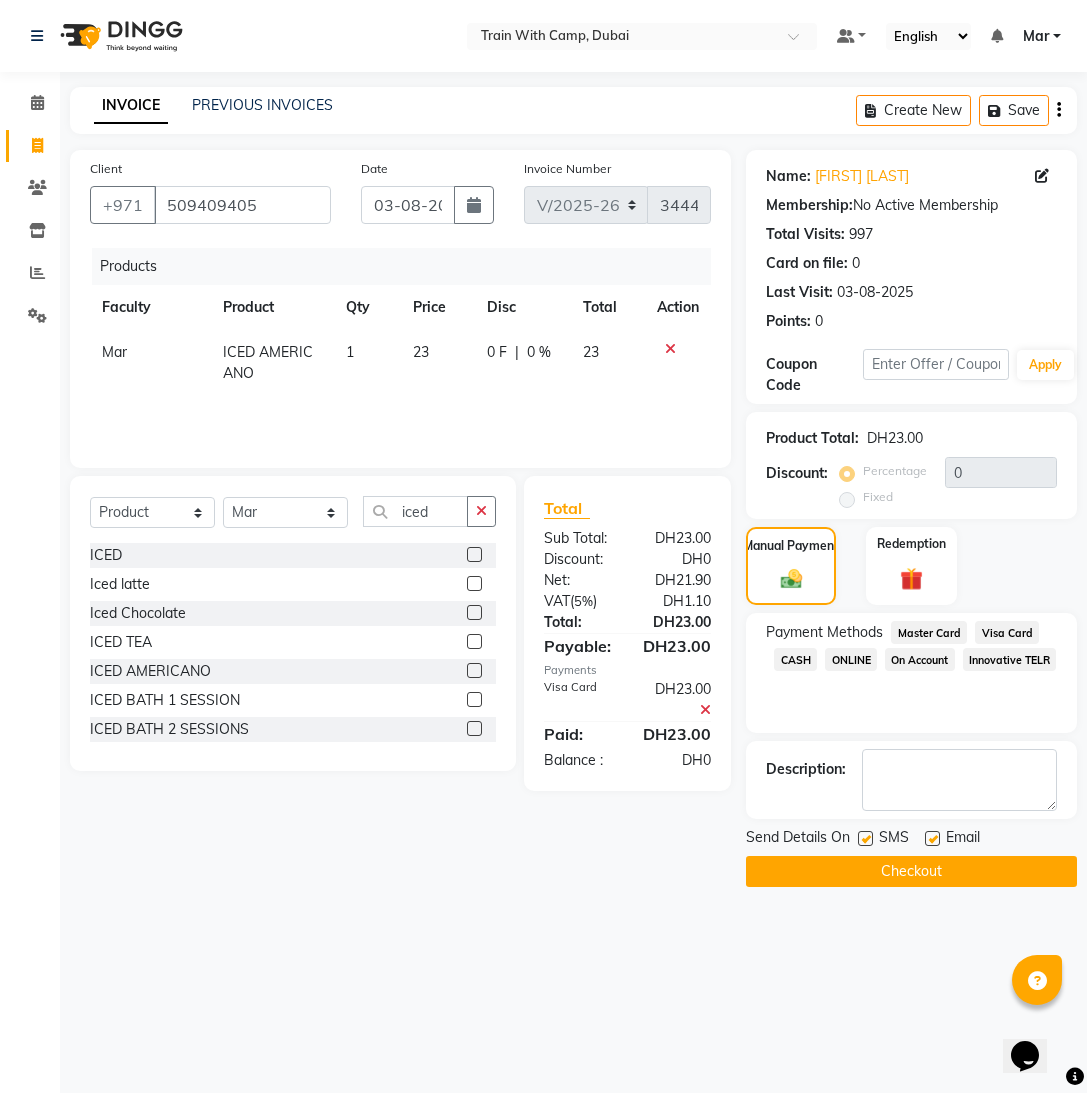 click 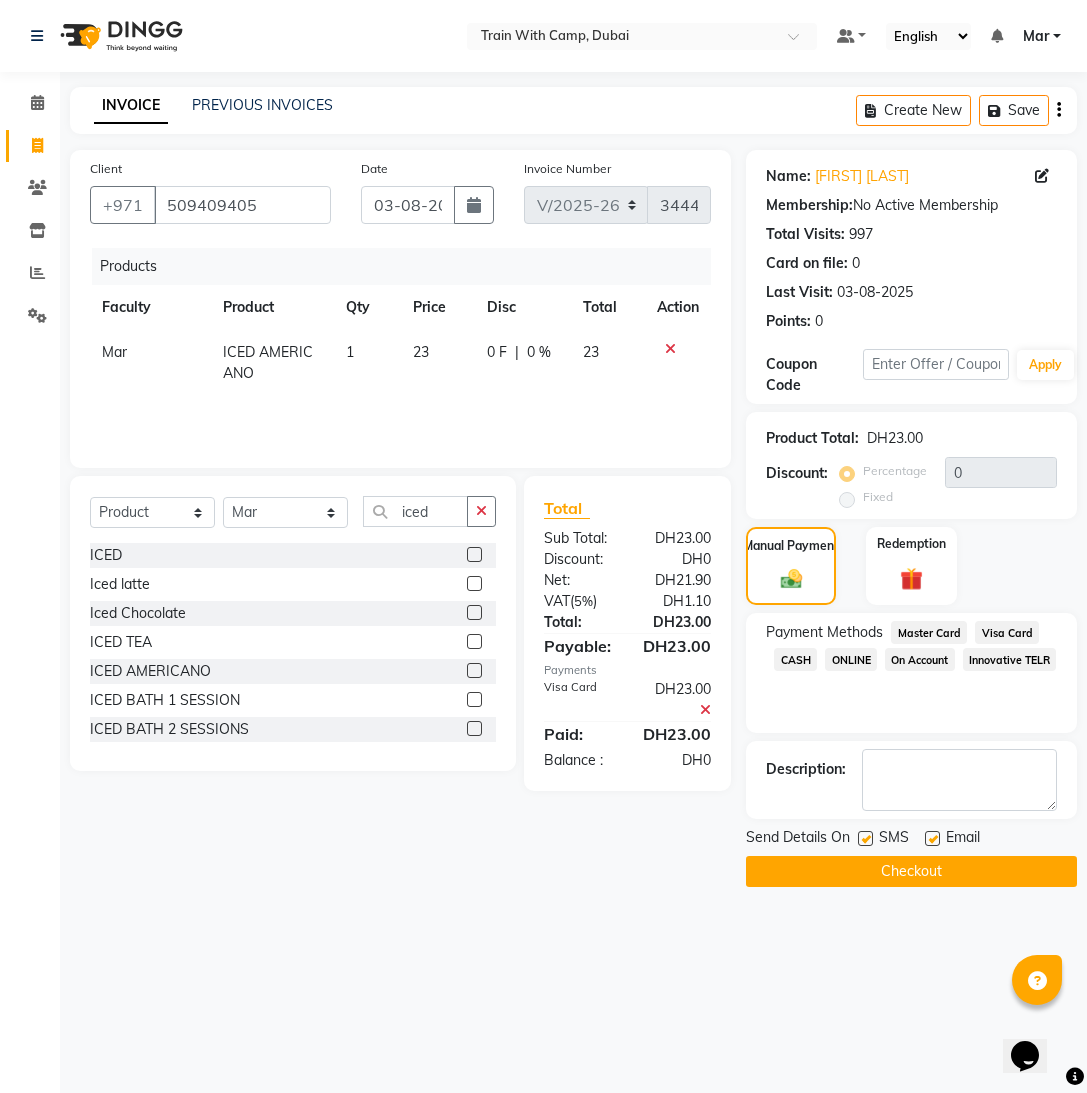 click at bounding box center [931, 839] 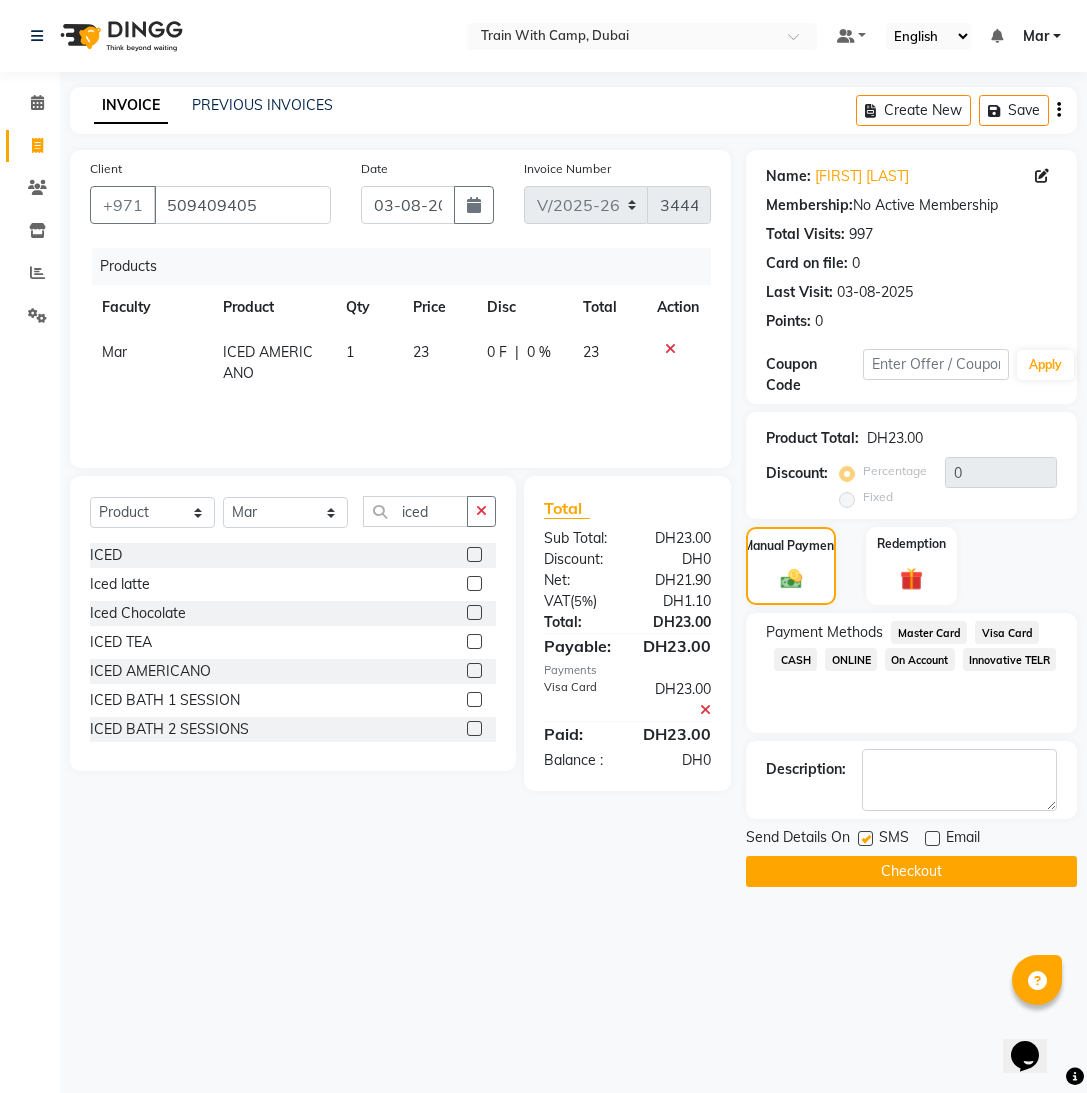 click 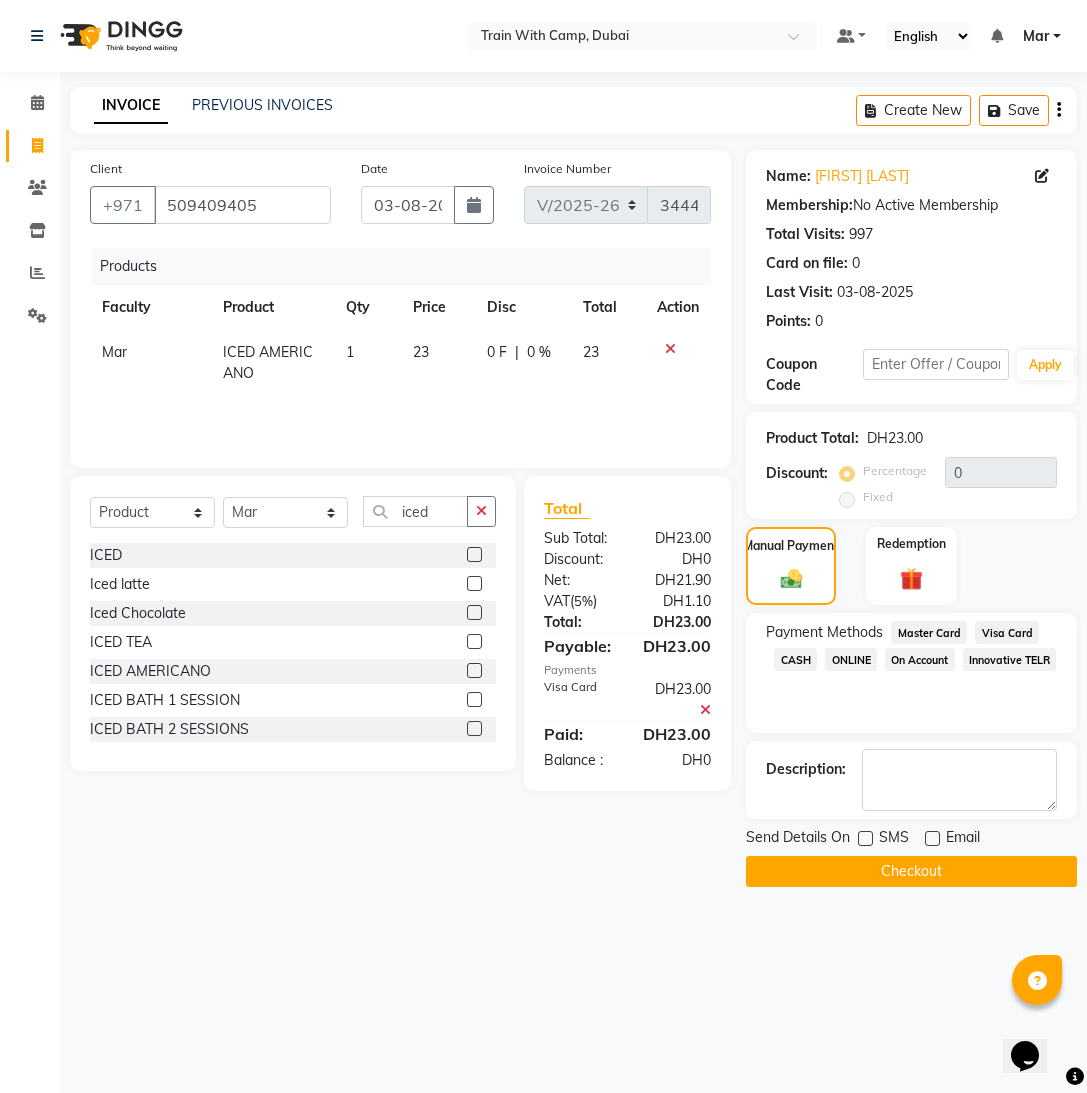 click on "Checkout" 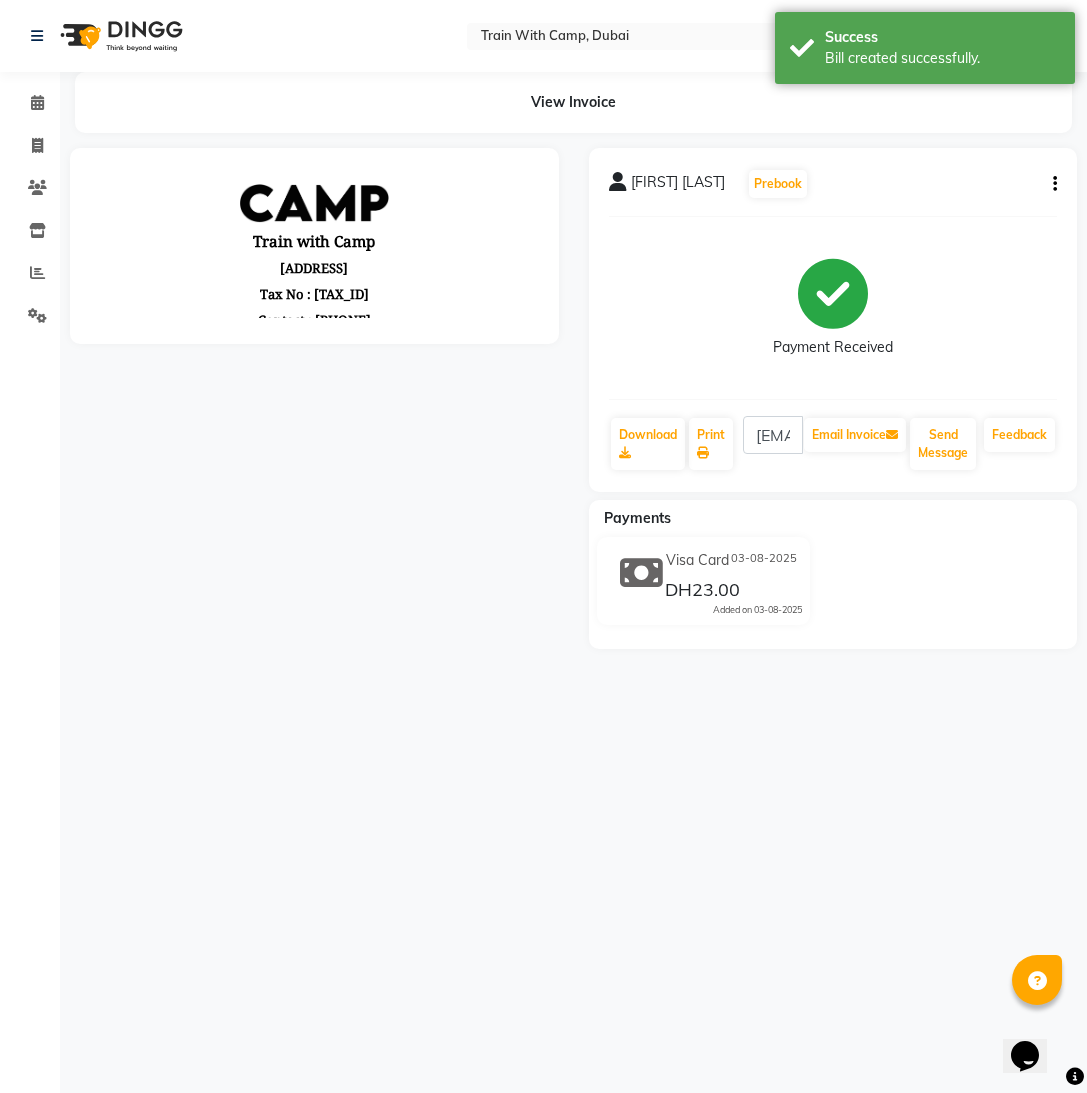 scroll, scrollTop: 0, scrollLeft: 0, axis: both 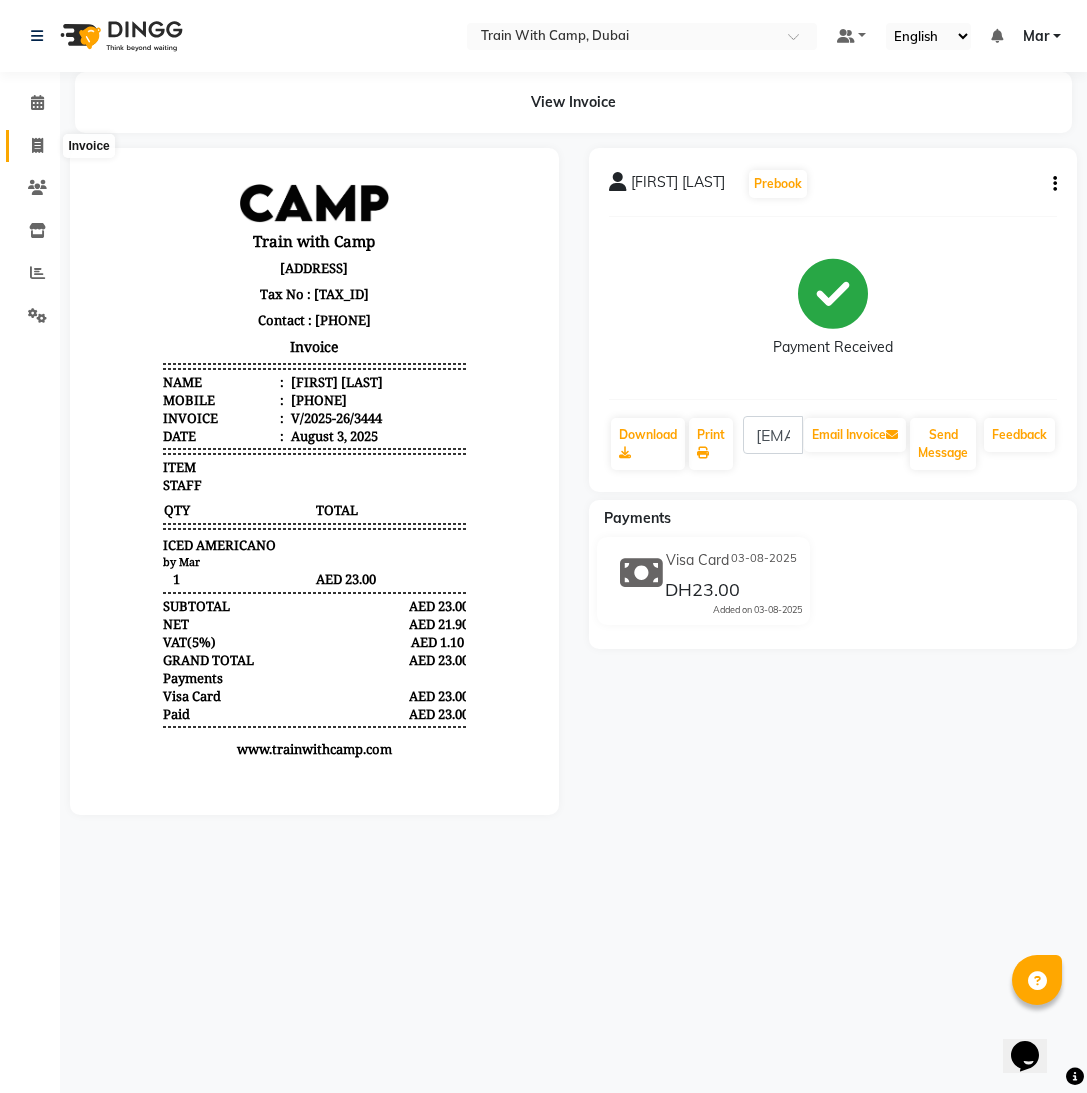 click 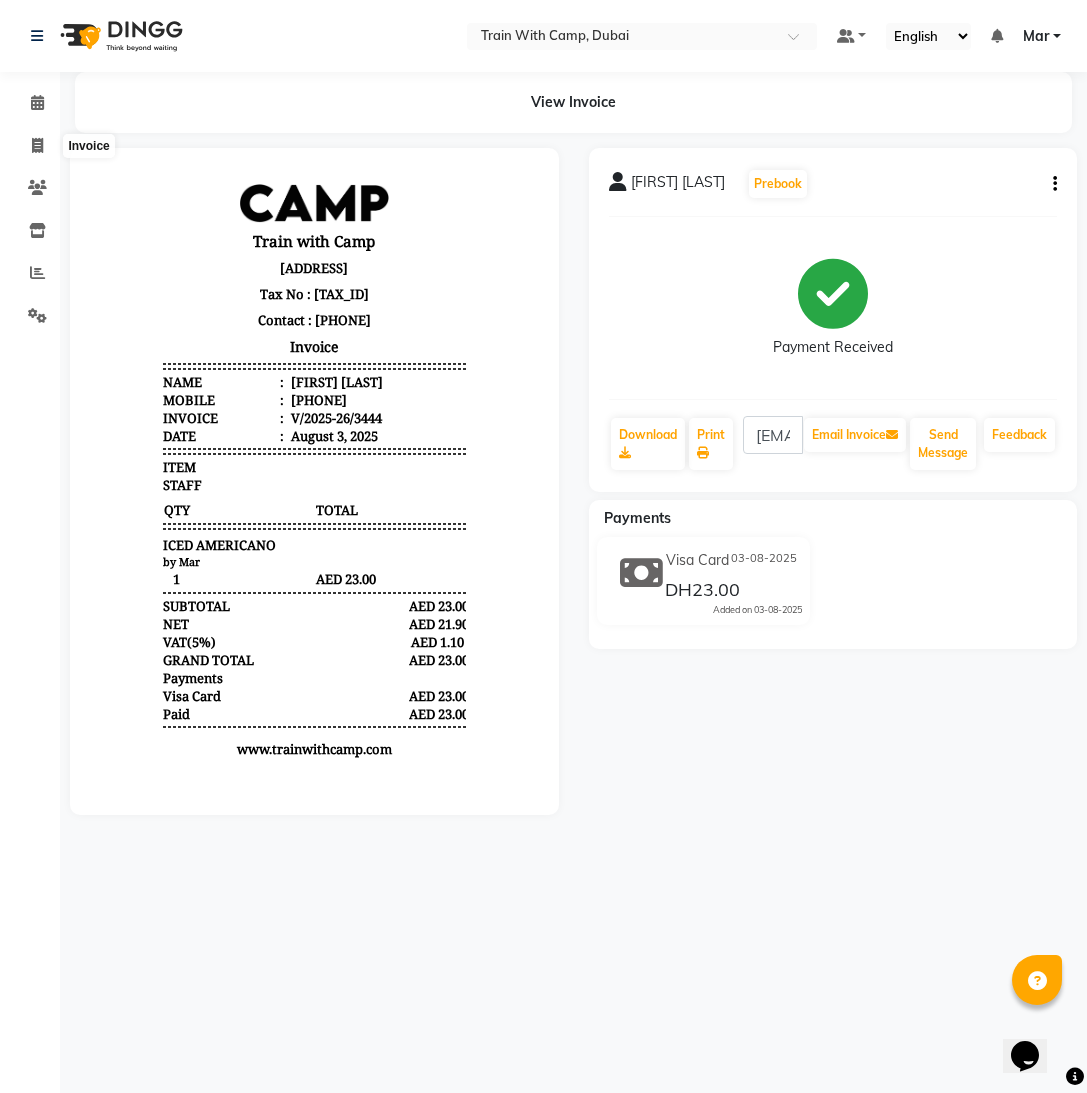 select on "910" 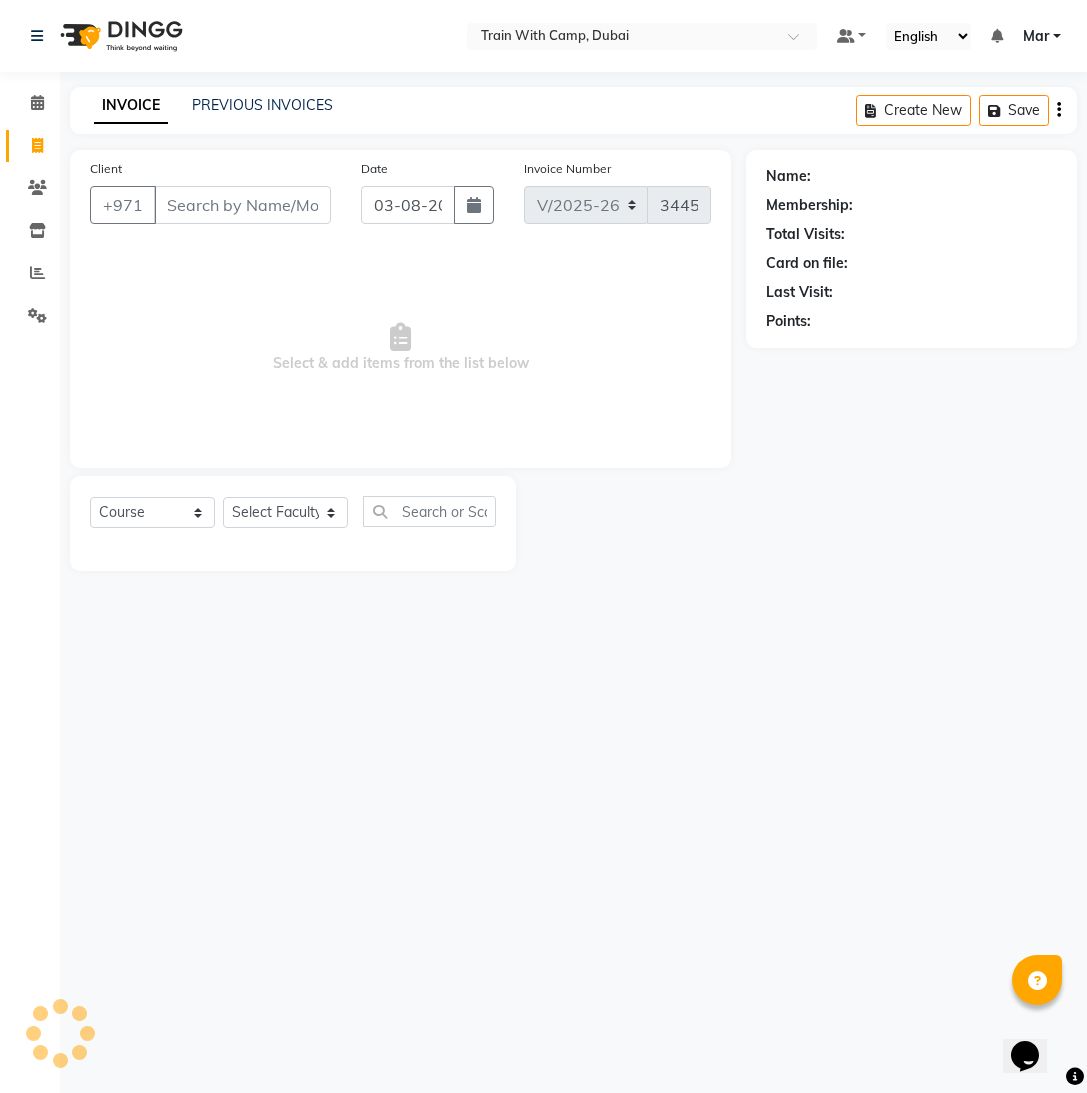 select on "14898" 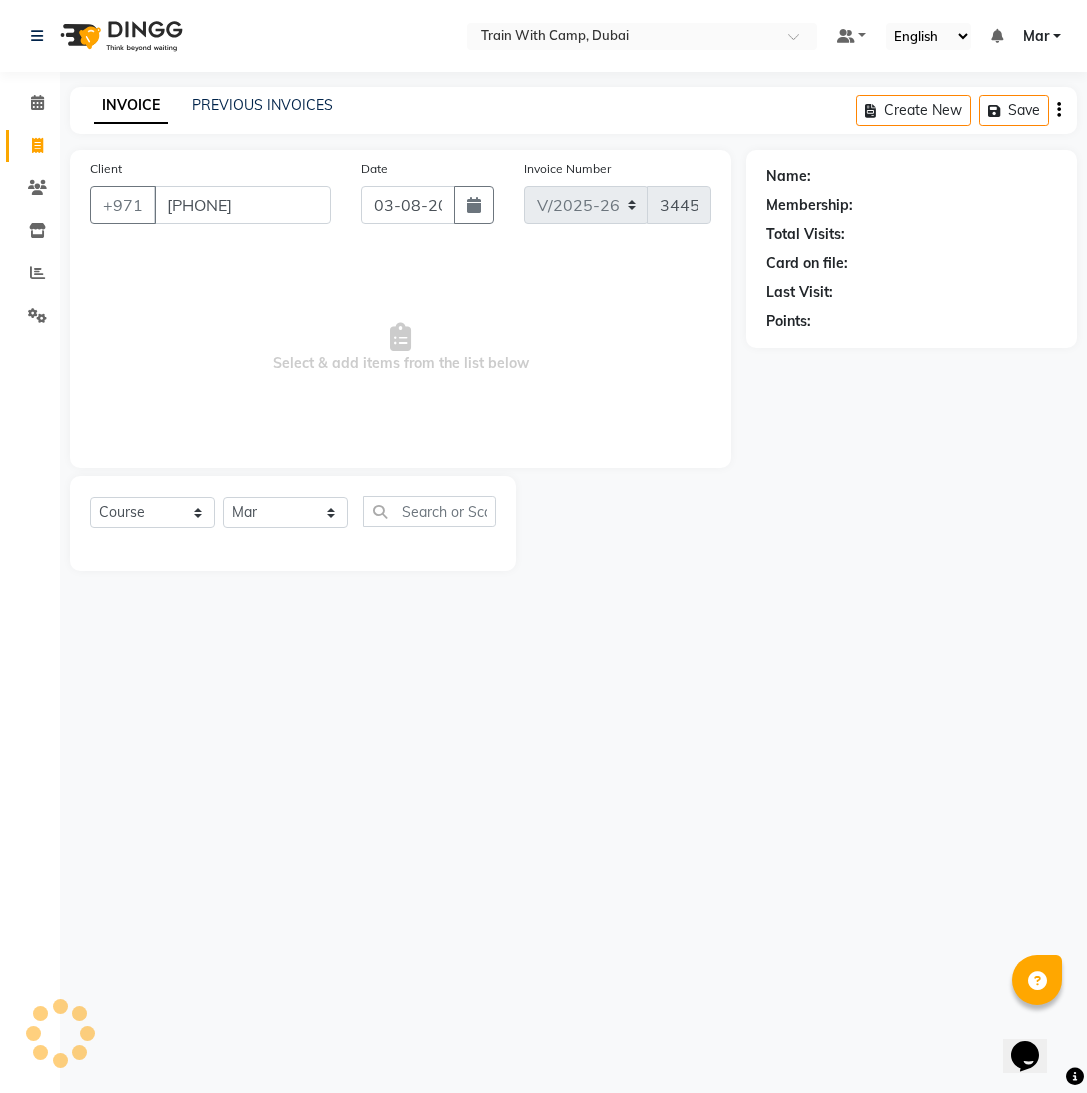 type on "[PHONE]" 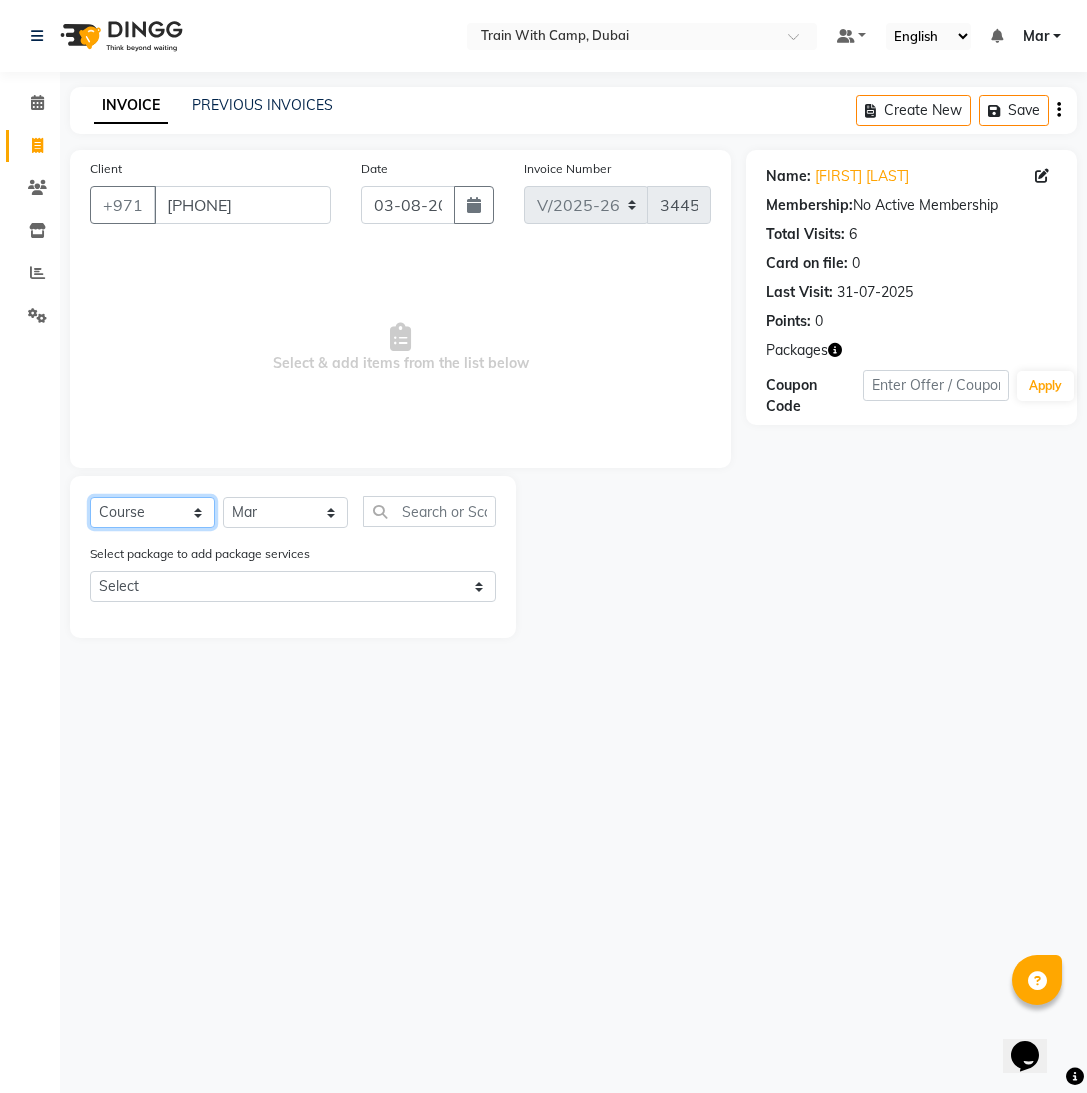 click on "Select  Course  Product  Membership  Package Voucher Prepaid Gift Card" 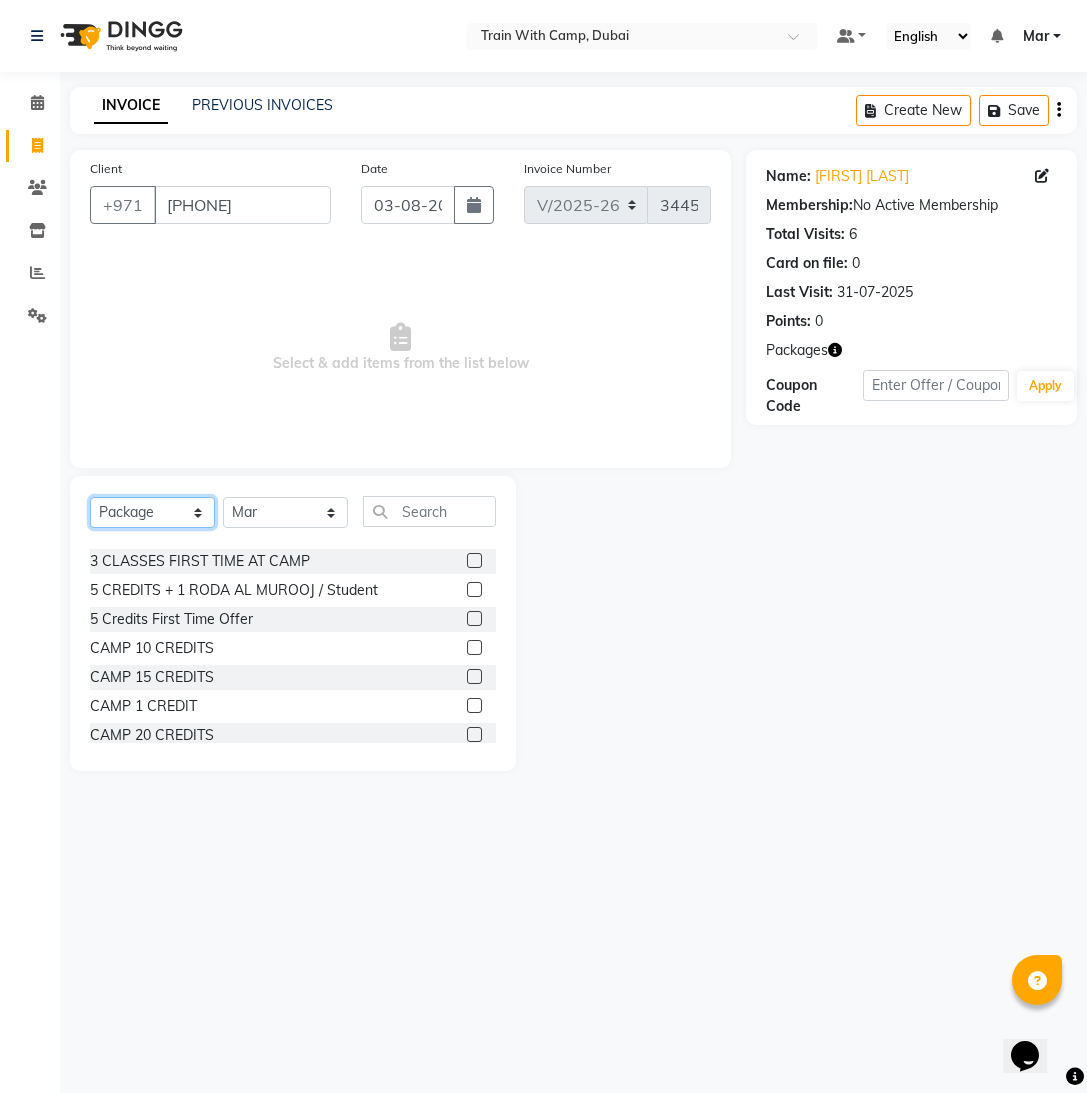 scroll, scrollTop: 54, scrollLeft: 0, axis: vertical 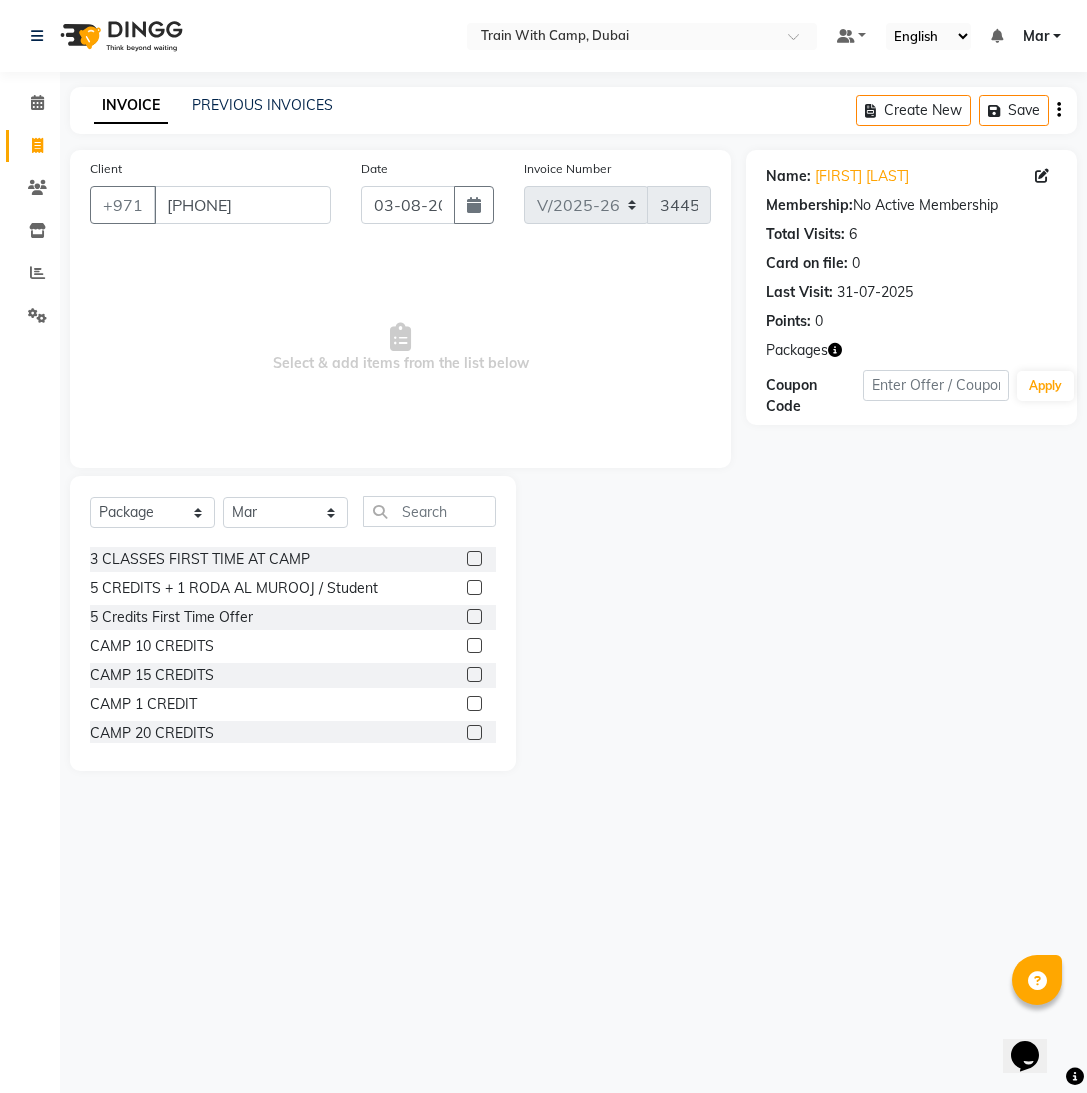 click 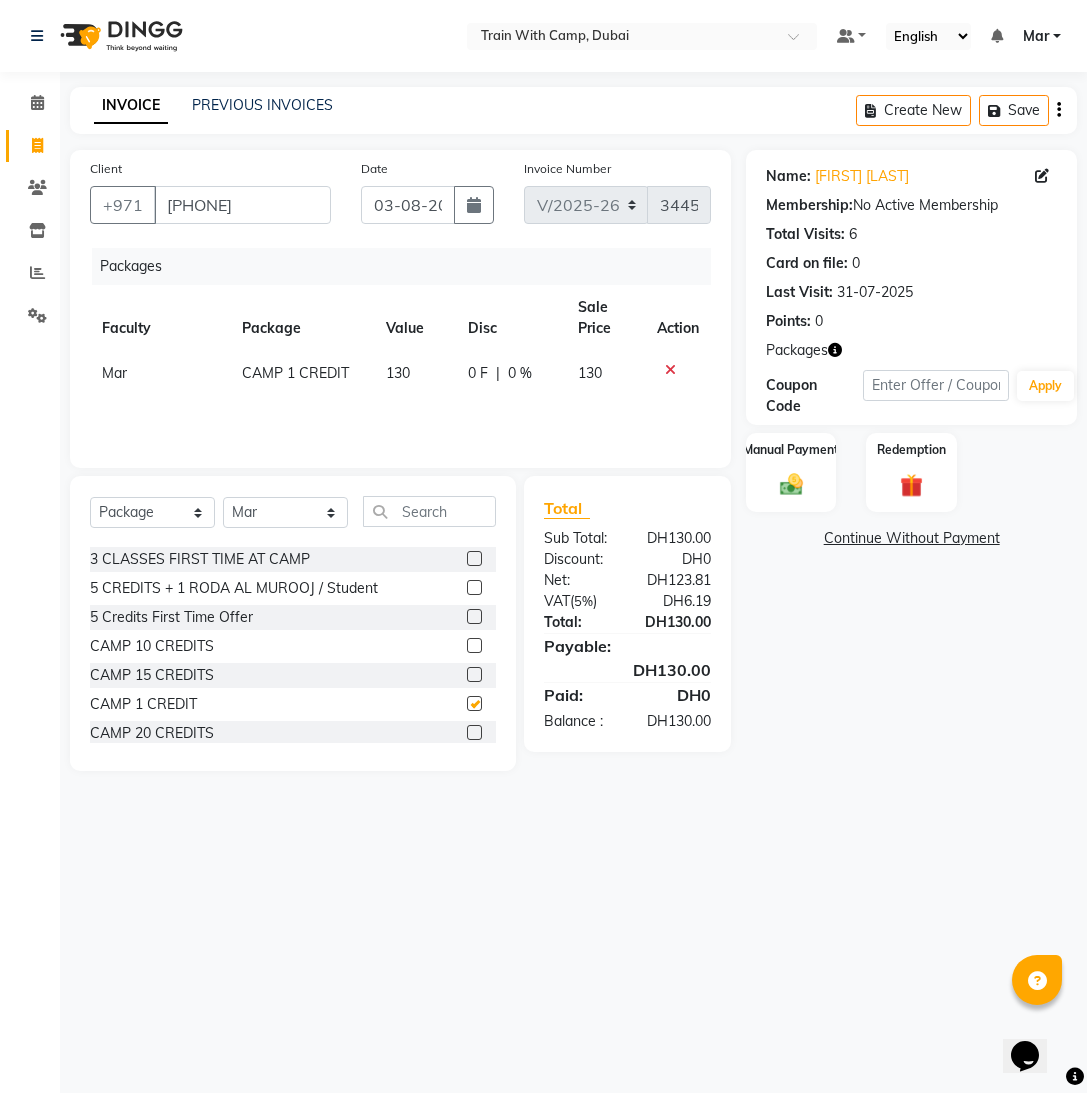 checkbox on "false" 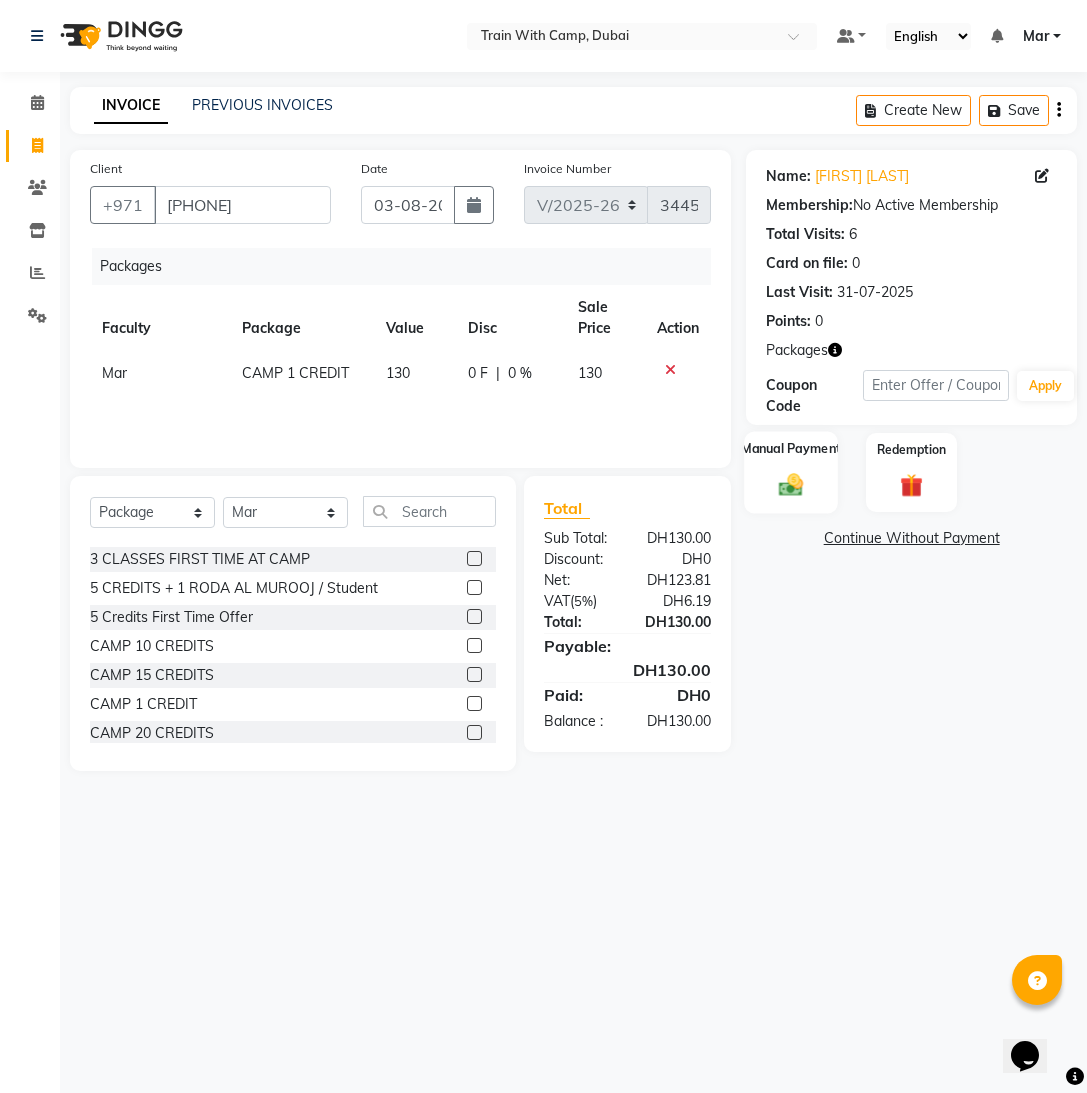 click 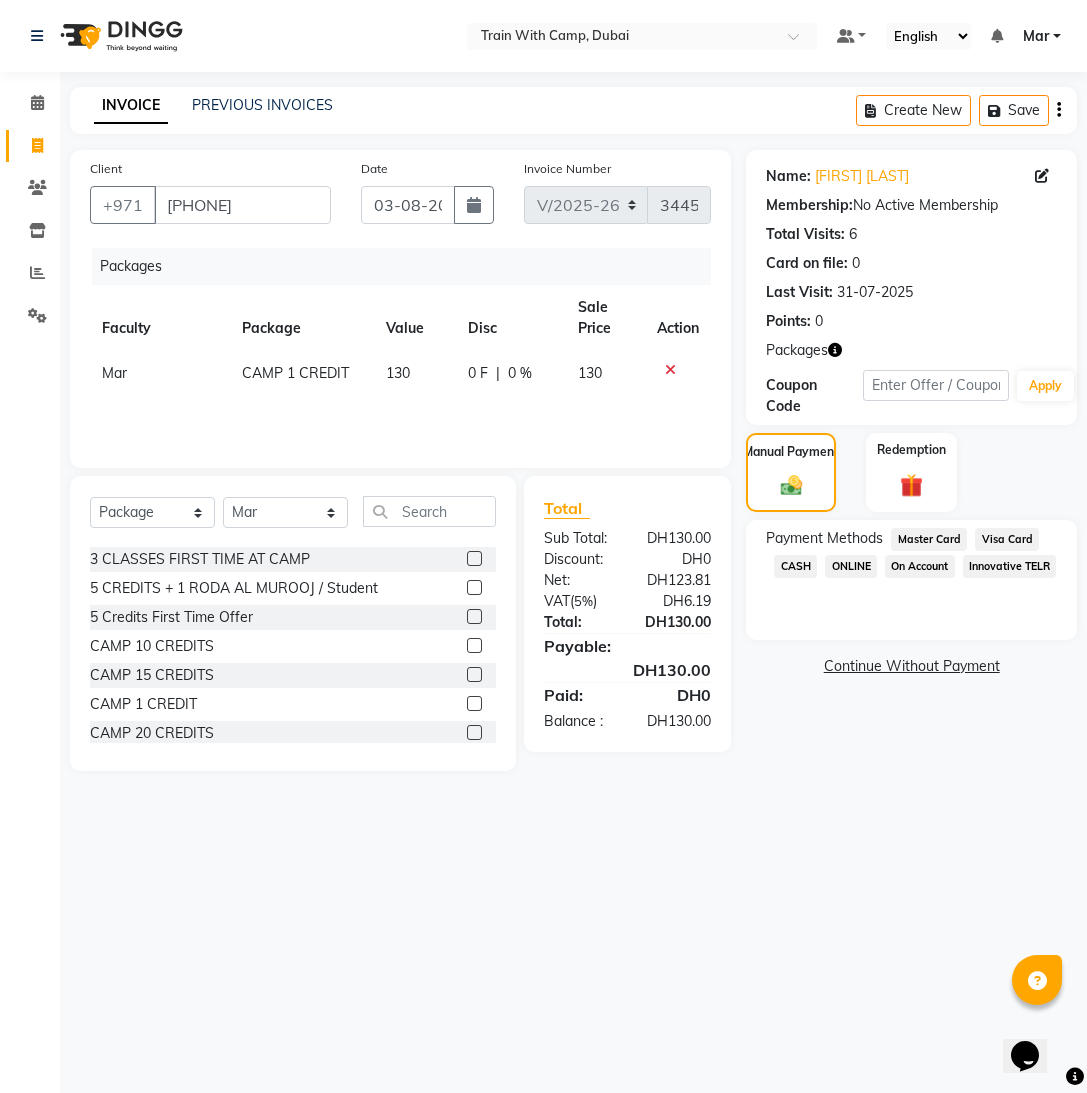 click on "Innovative TELR" 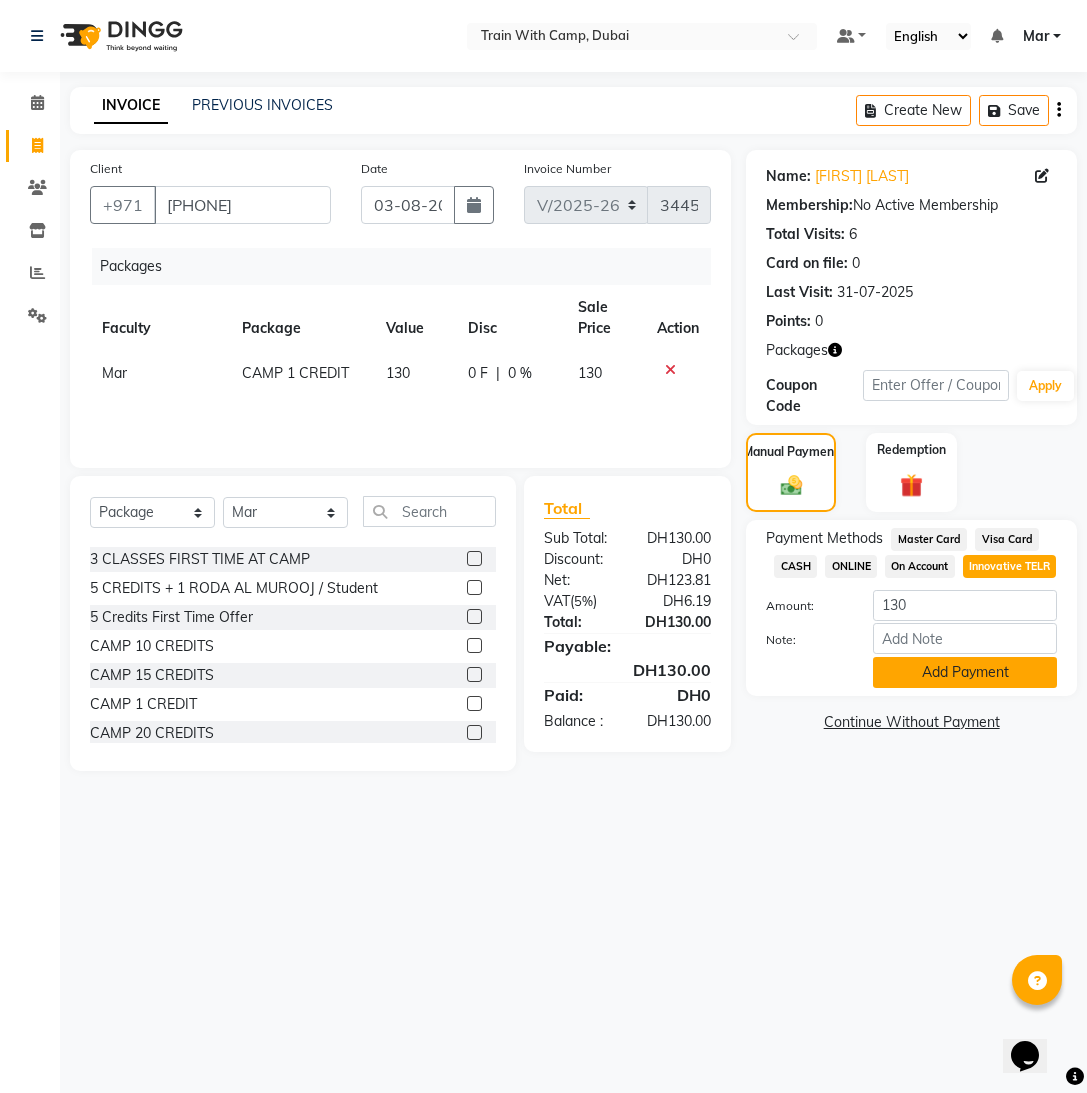 click on "Add Payment" 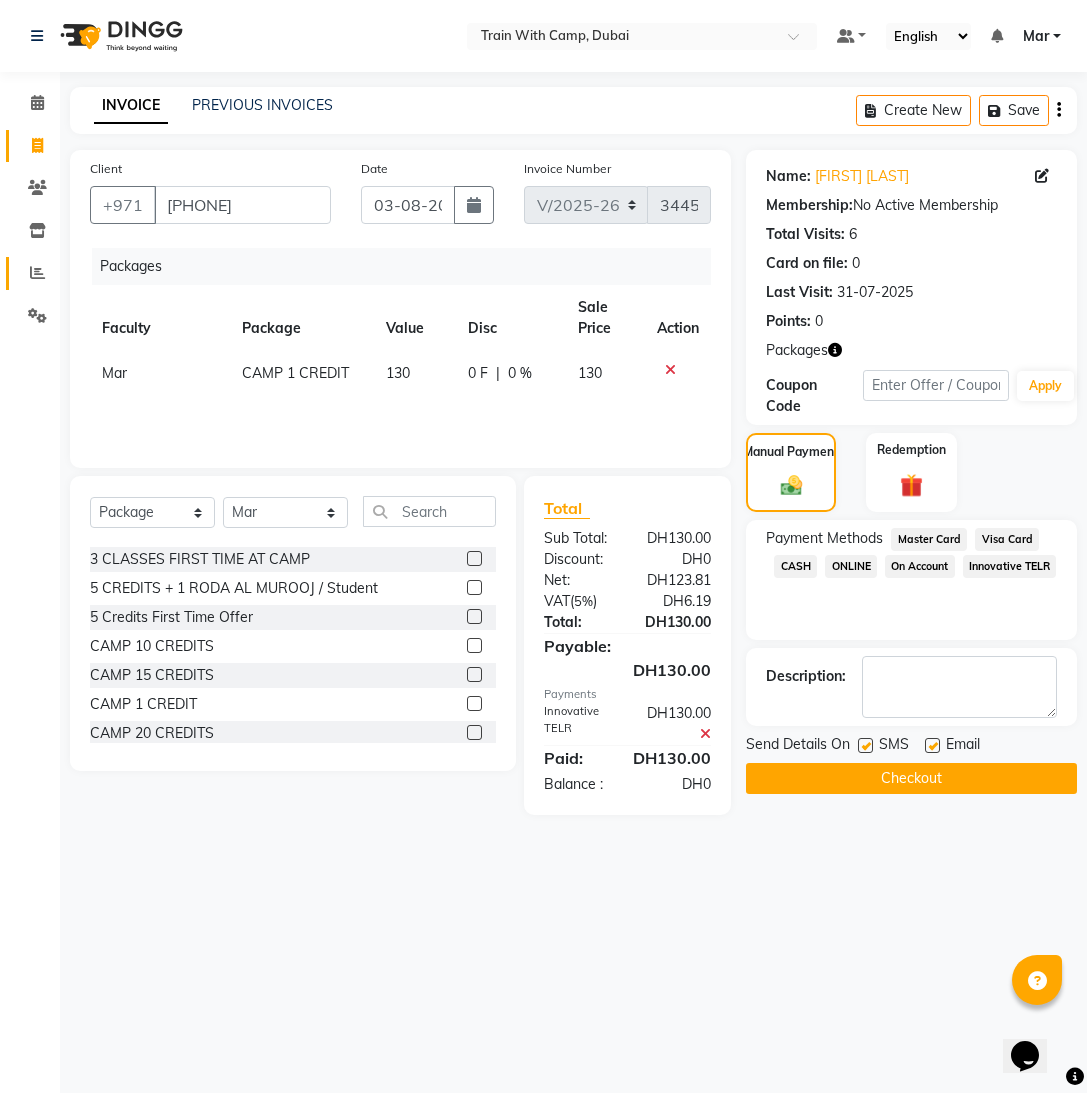 click 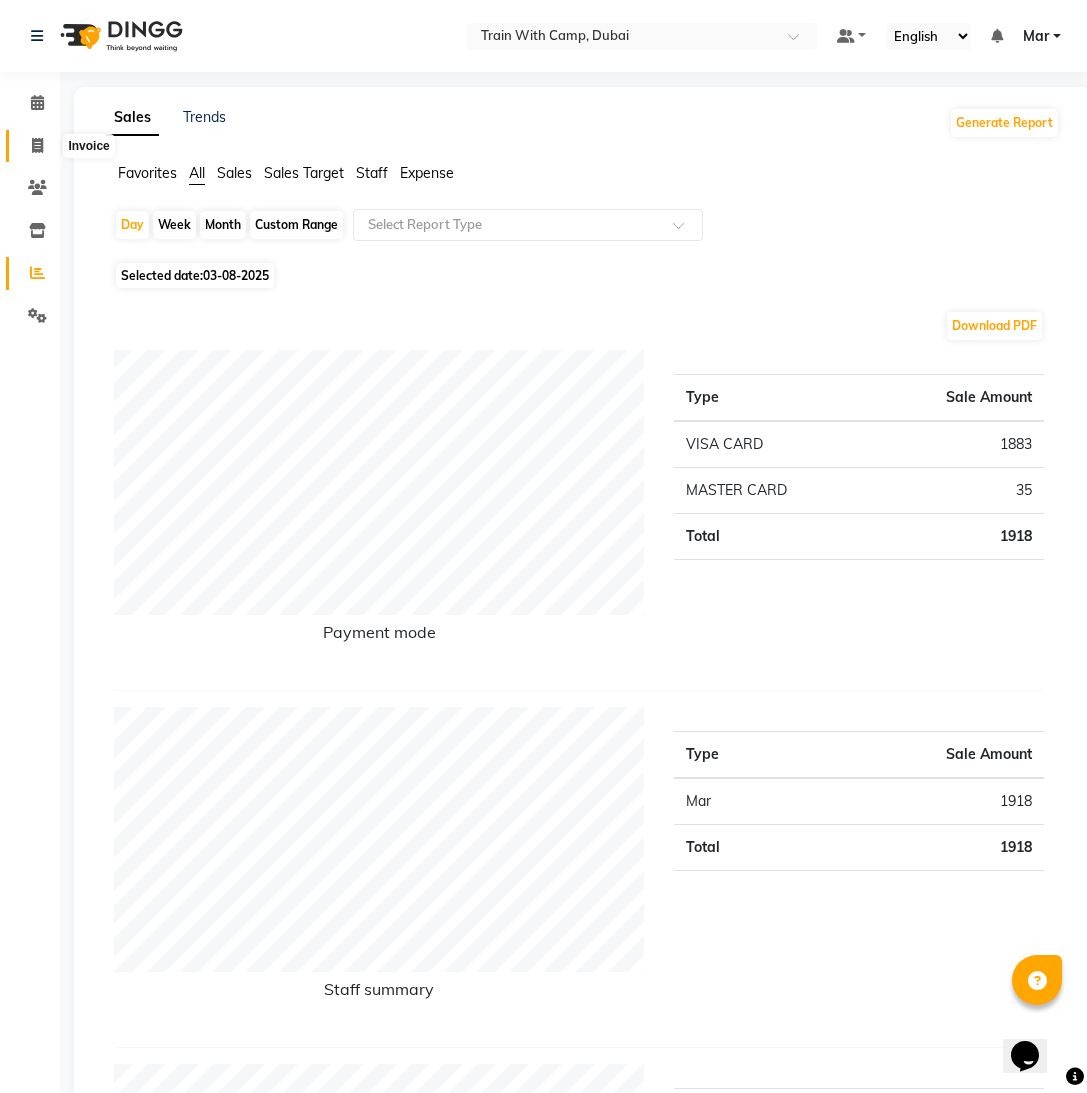 click 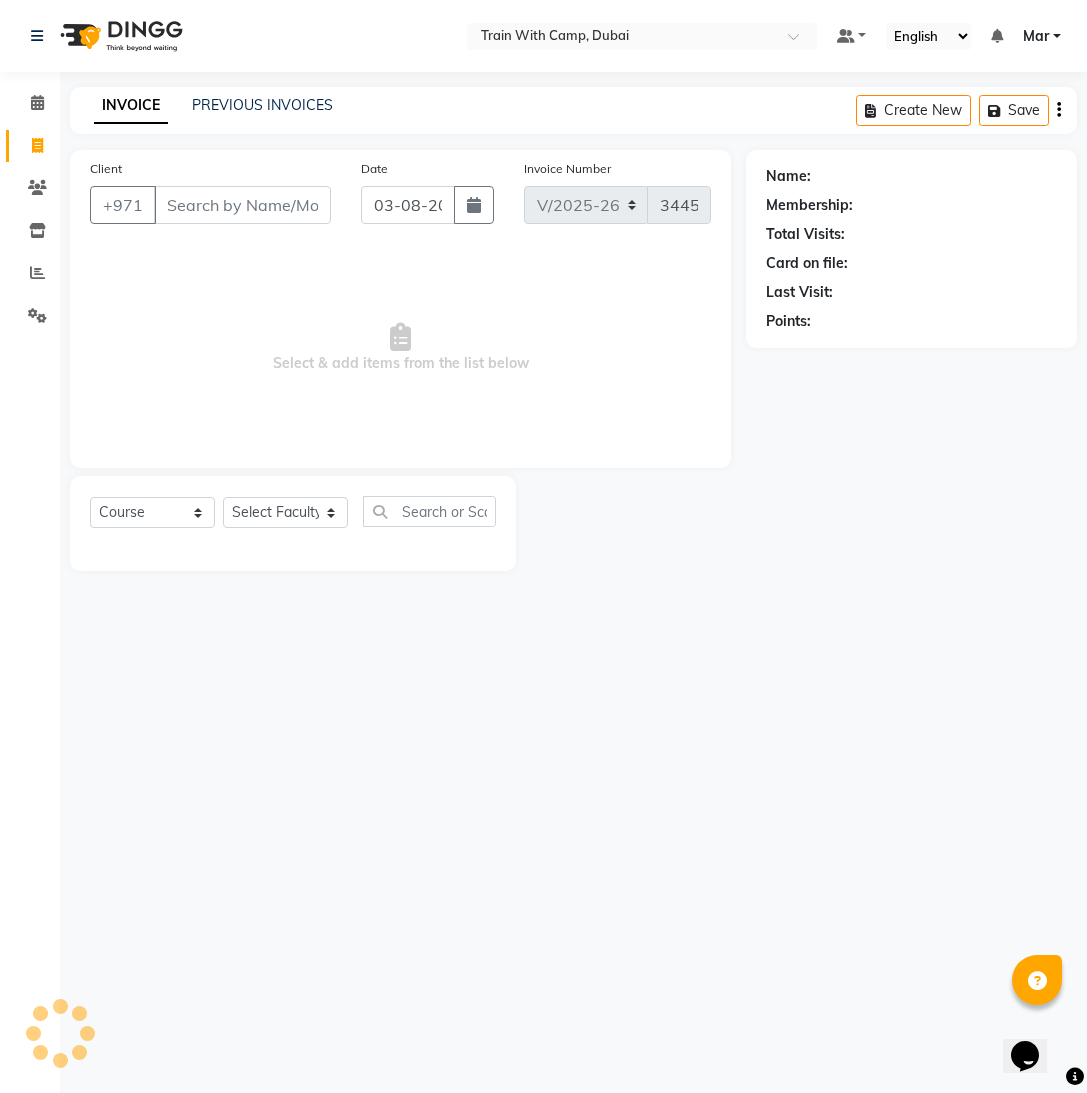 select on "14898" 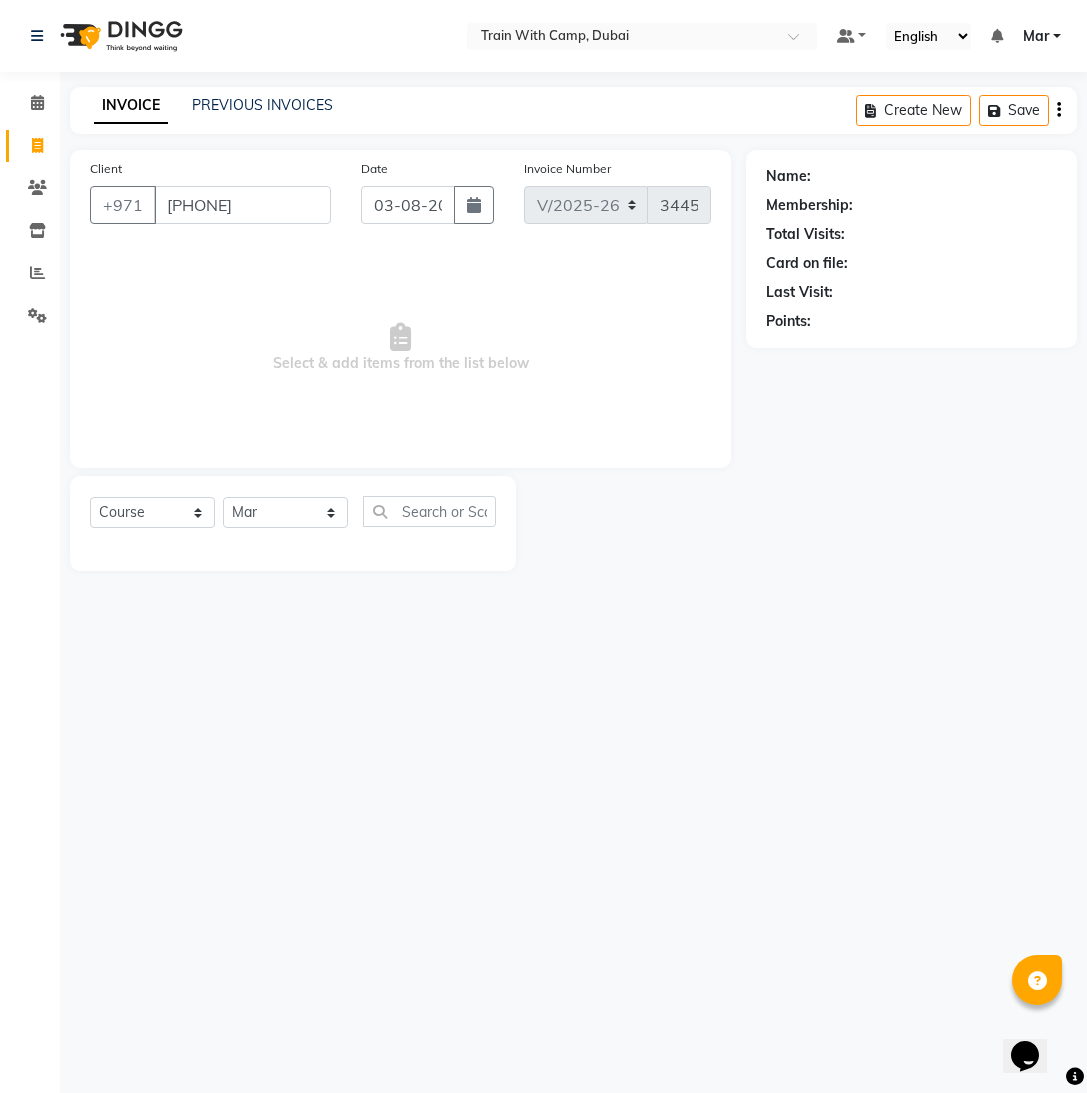 type on "[PHONE]" 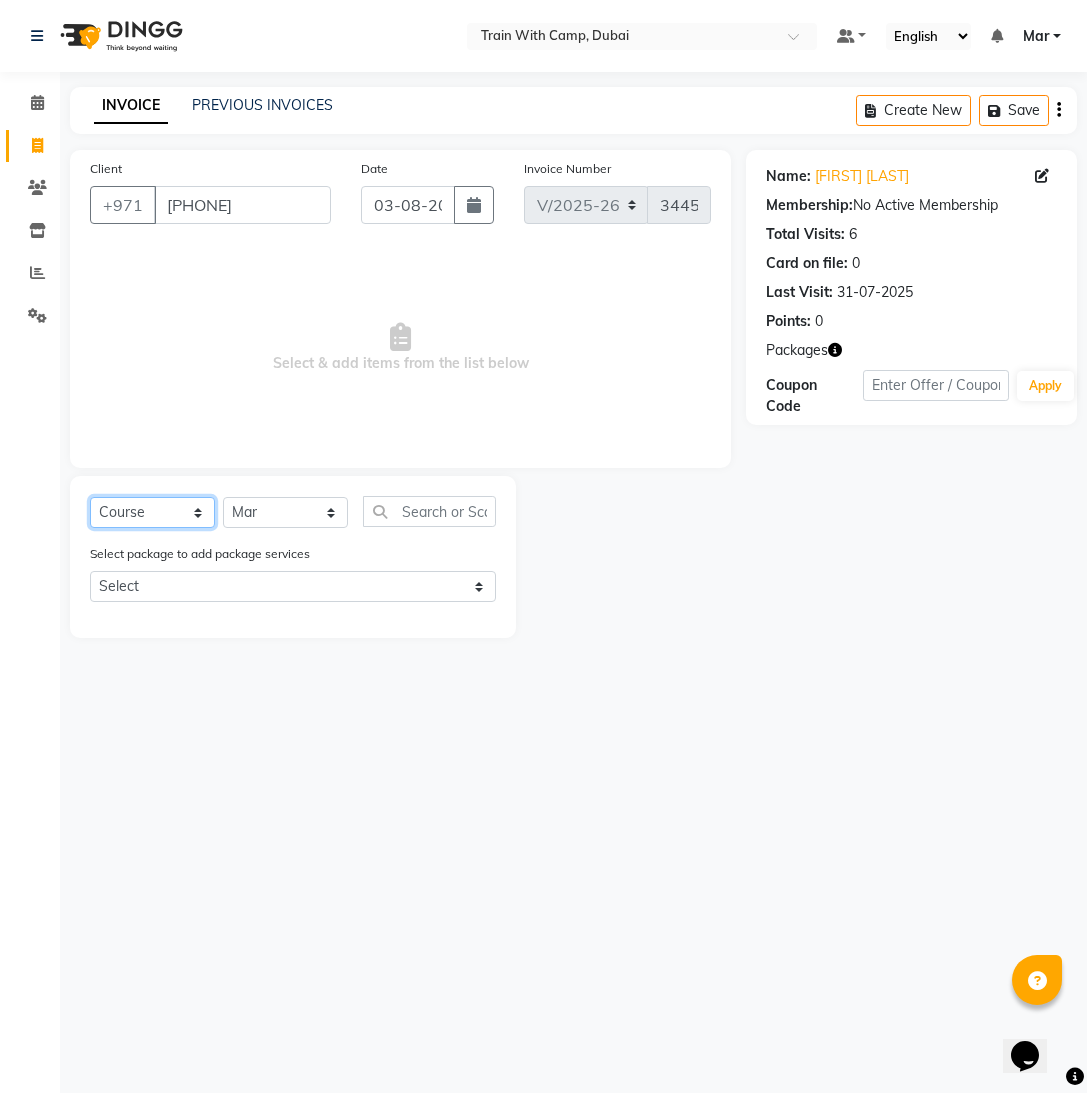 click on "Select  Course  Product  Membership  Package Voucher Prepaid Gift Card" 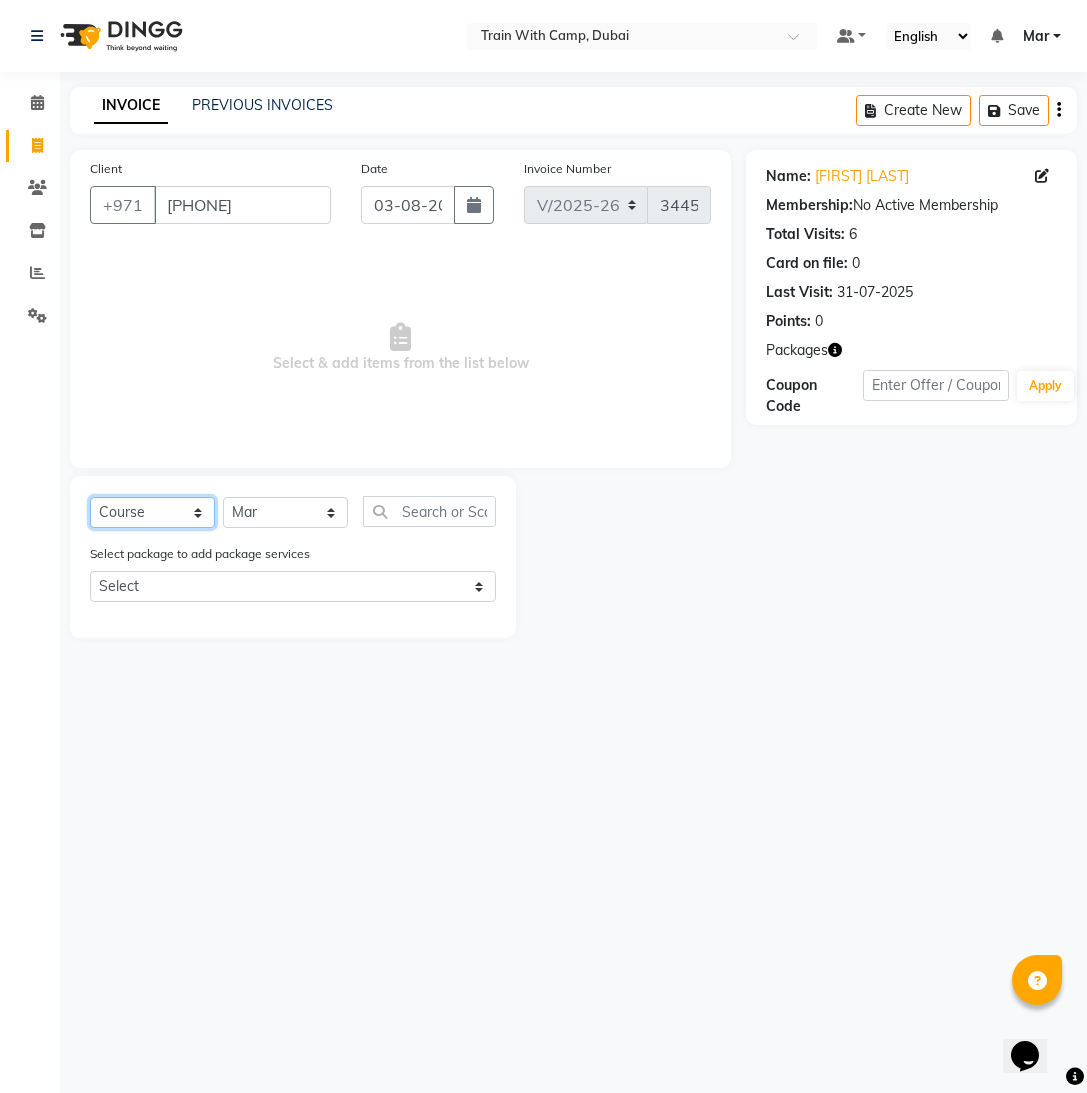 select on "package" 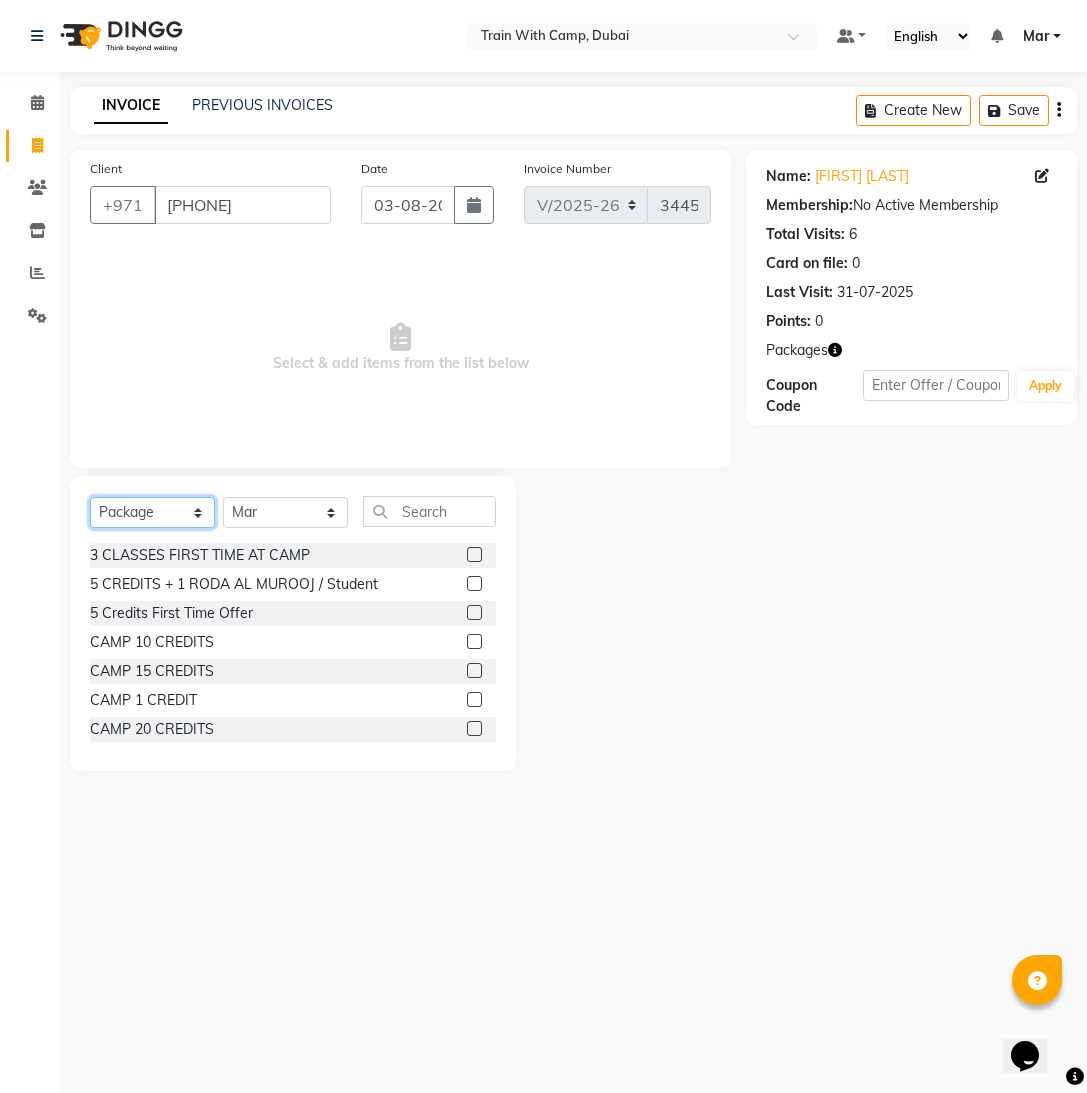 scroll, scrollTop: 68, scrollLeft: 0, axis: vertical 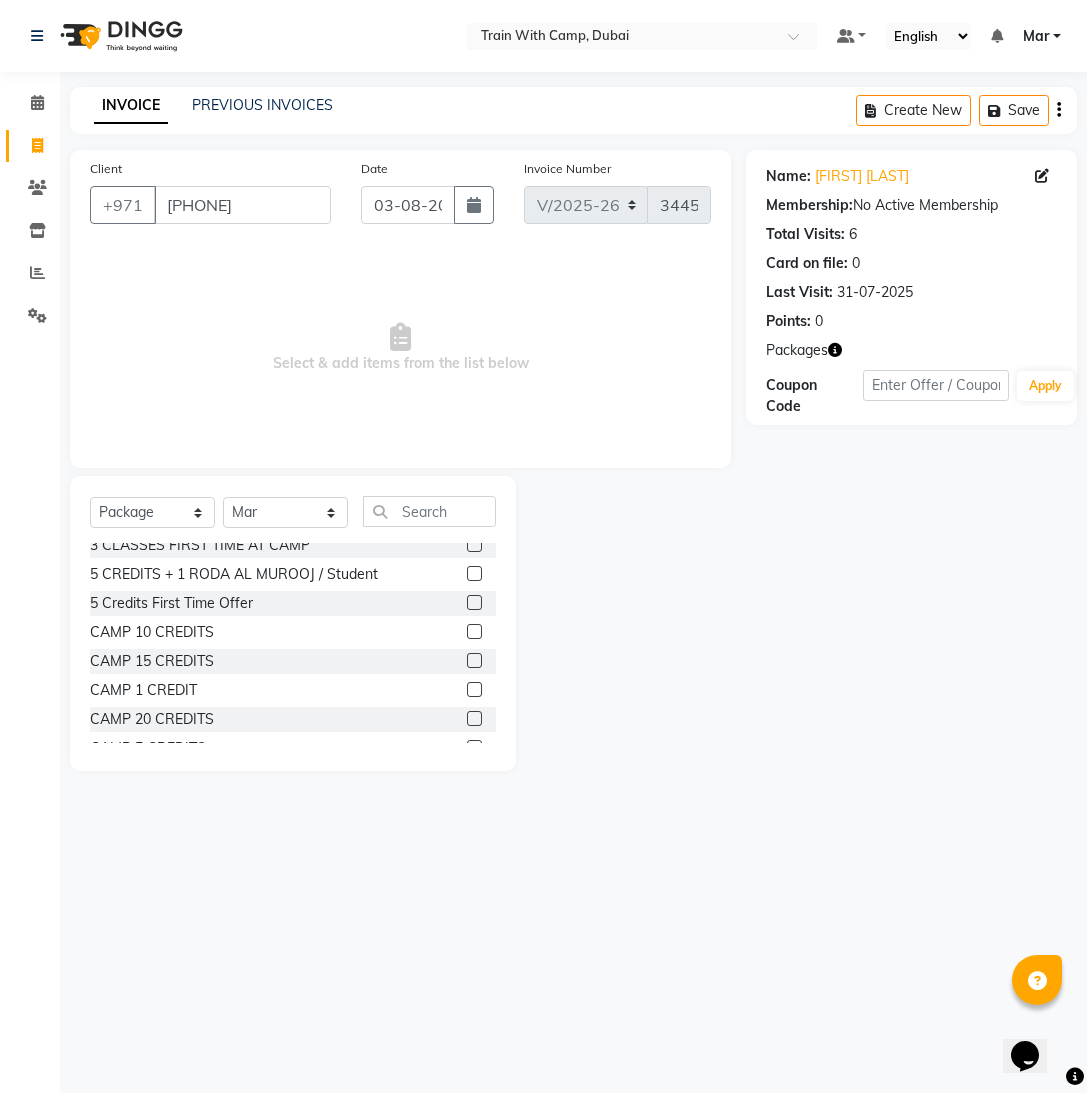 click 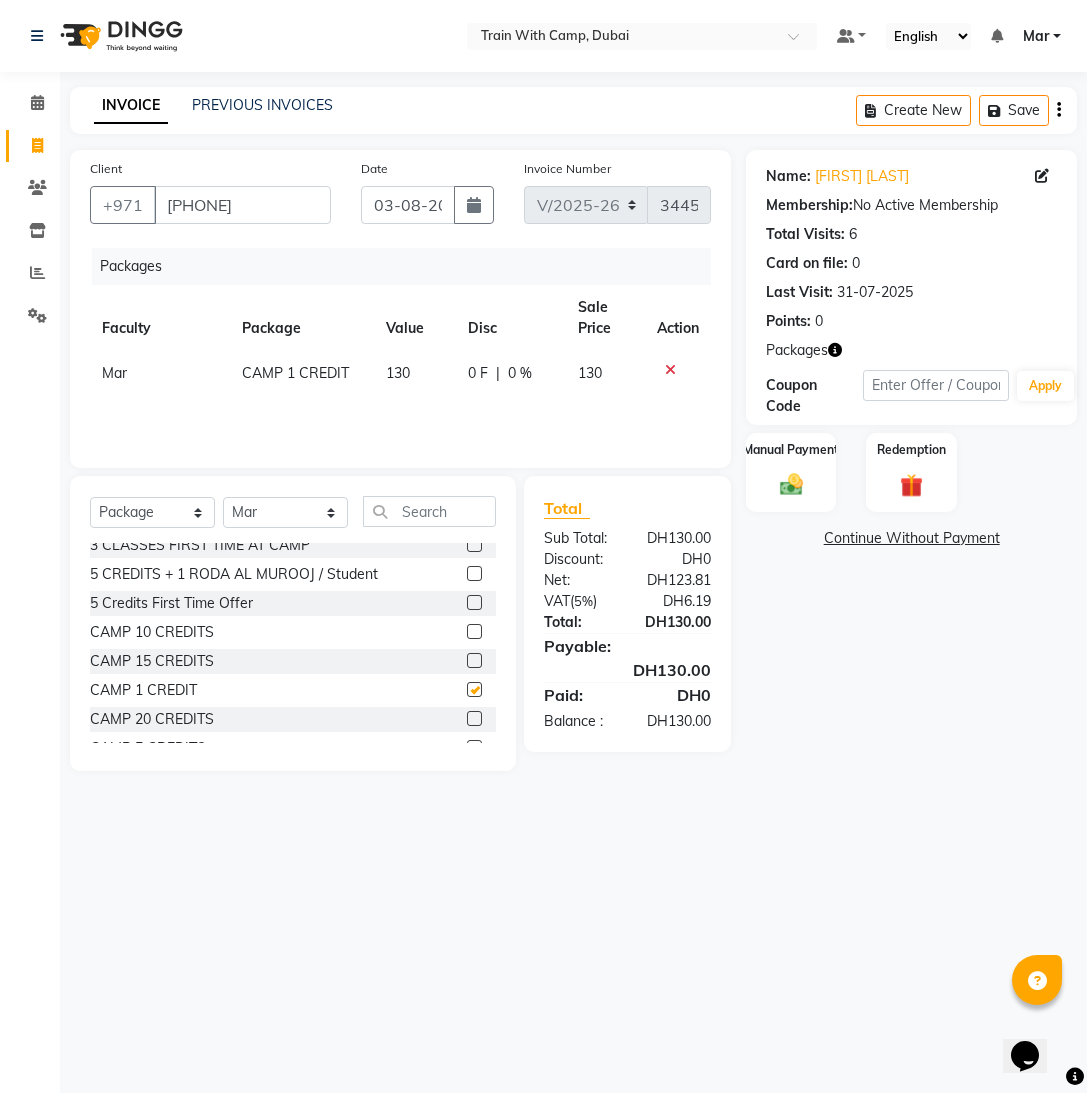 checkbox on "false" 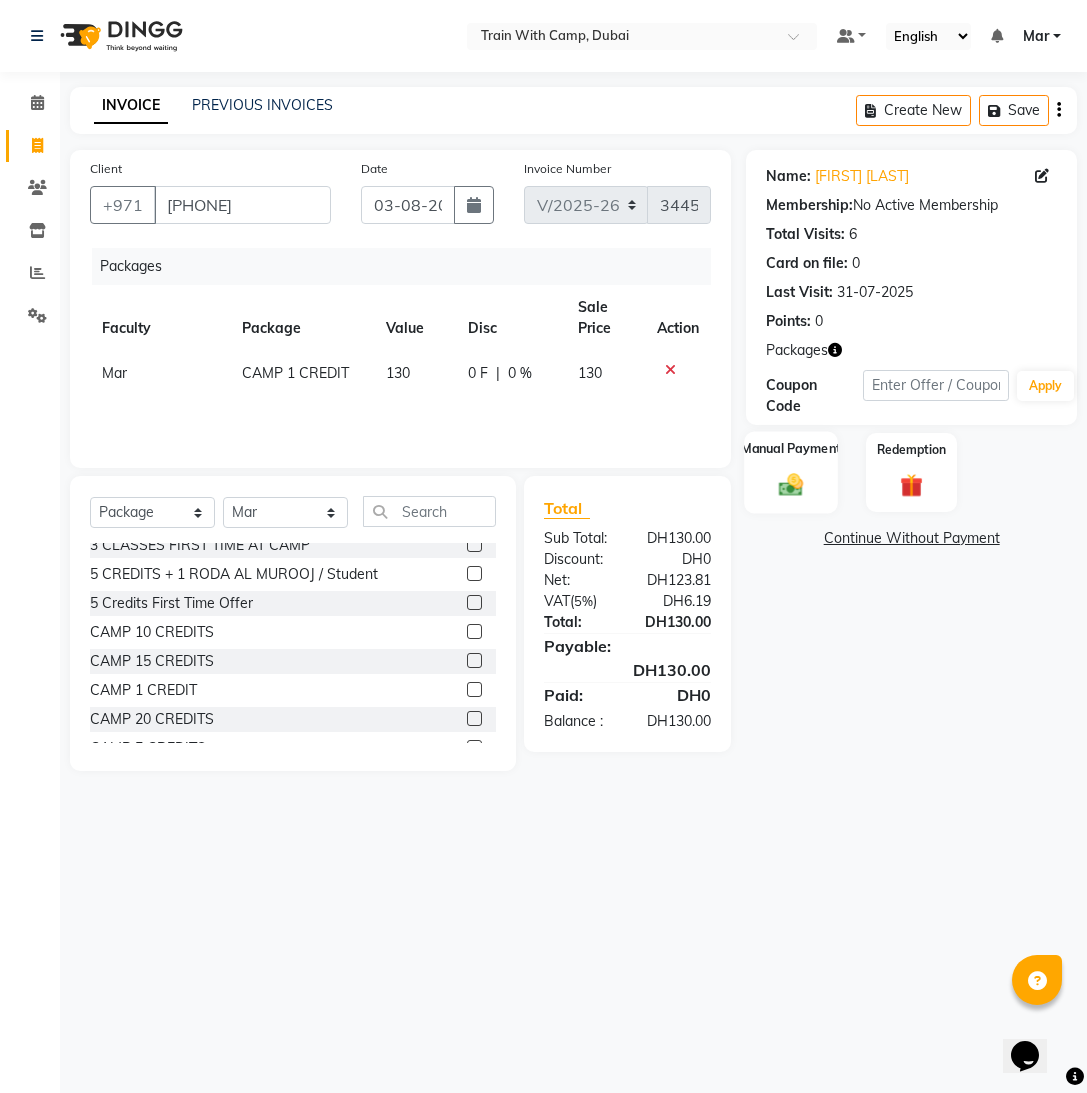 click on "Manual Payment" 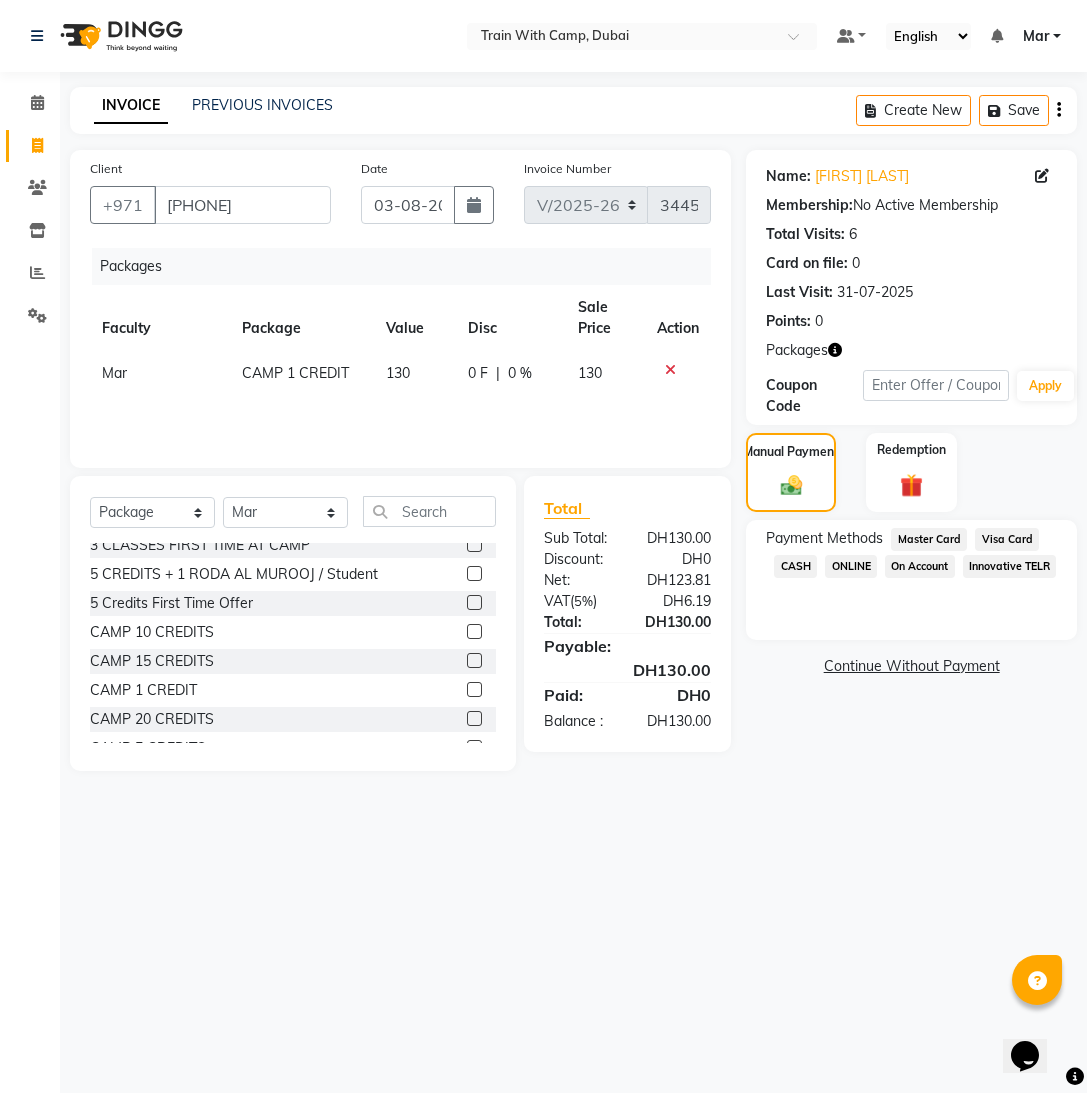 click on "Innovative TELR" 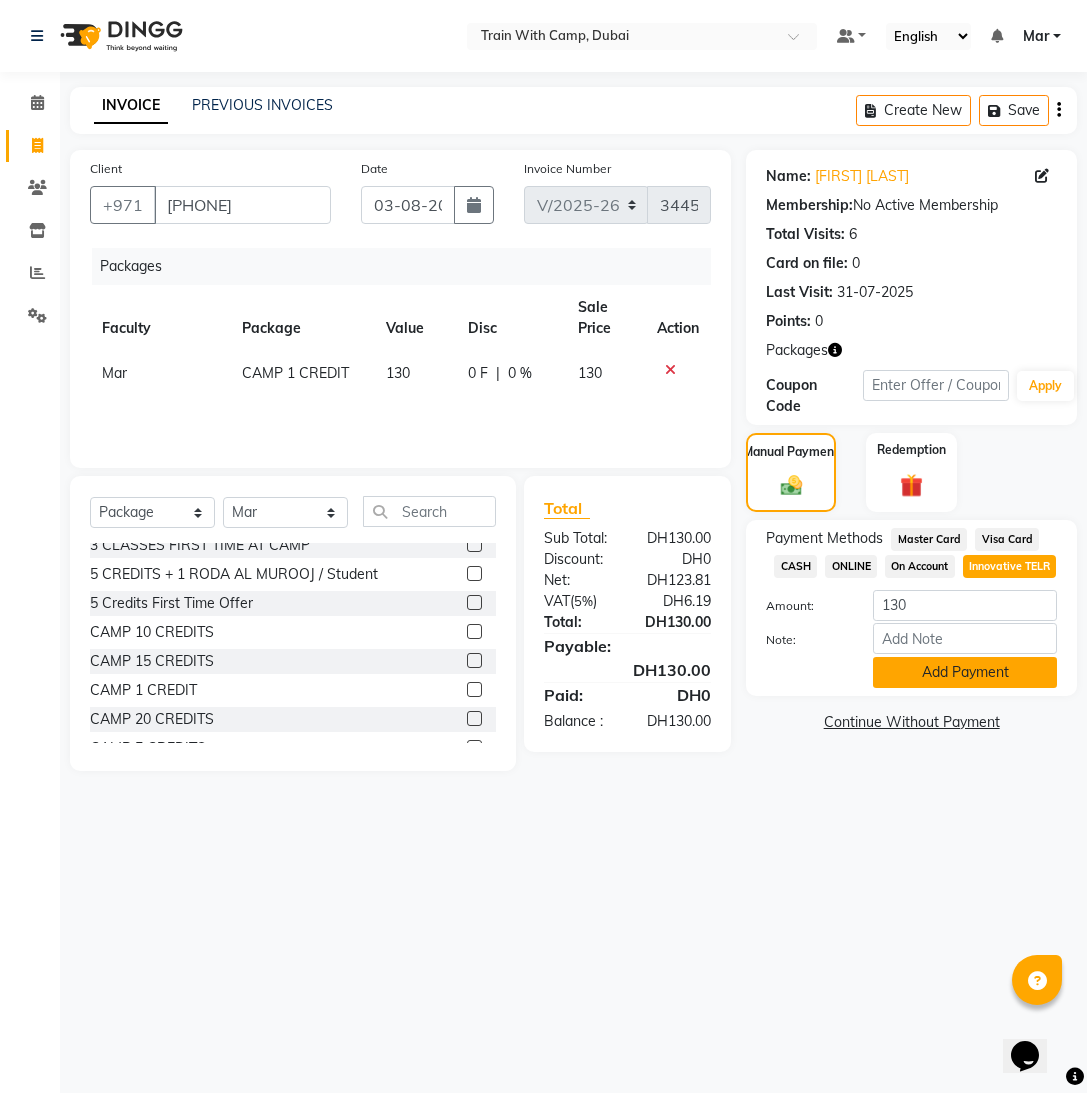 click on "Add Payment" 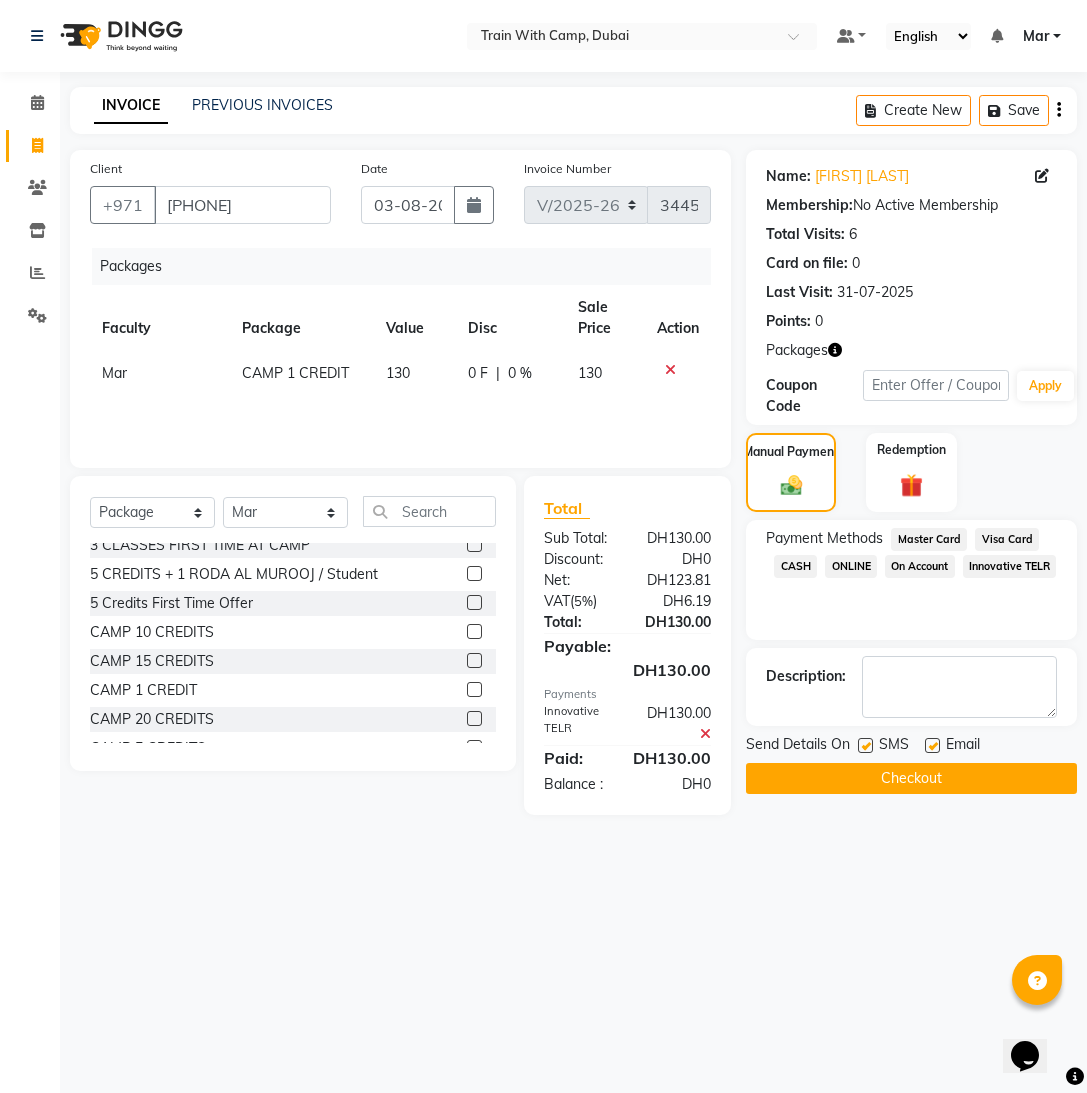 drag, startPoint x: 931, startPoint y: 746, endPoint x: 906, endPoint y: 748, distance: 25.079872 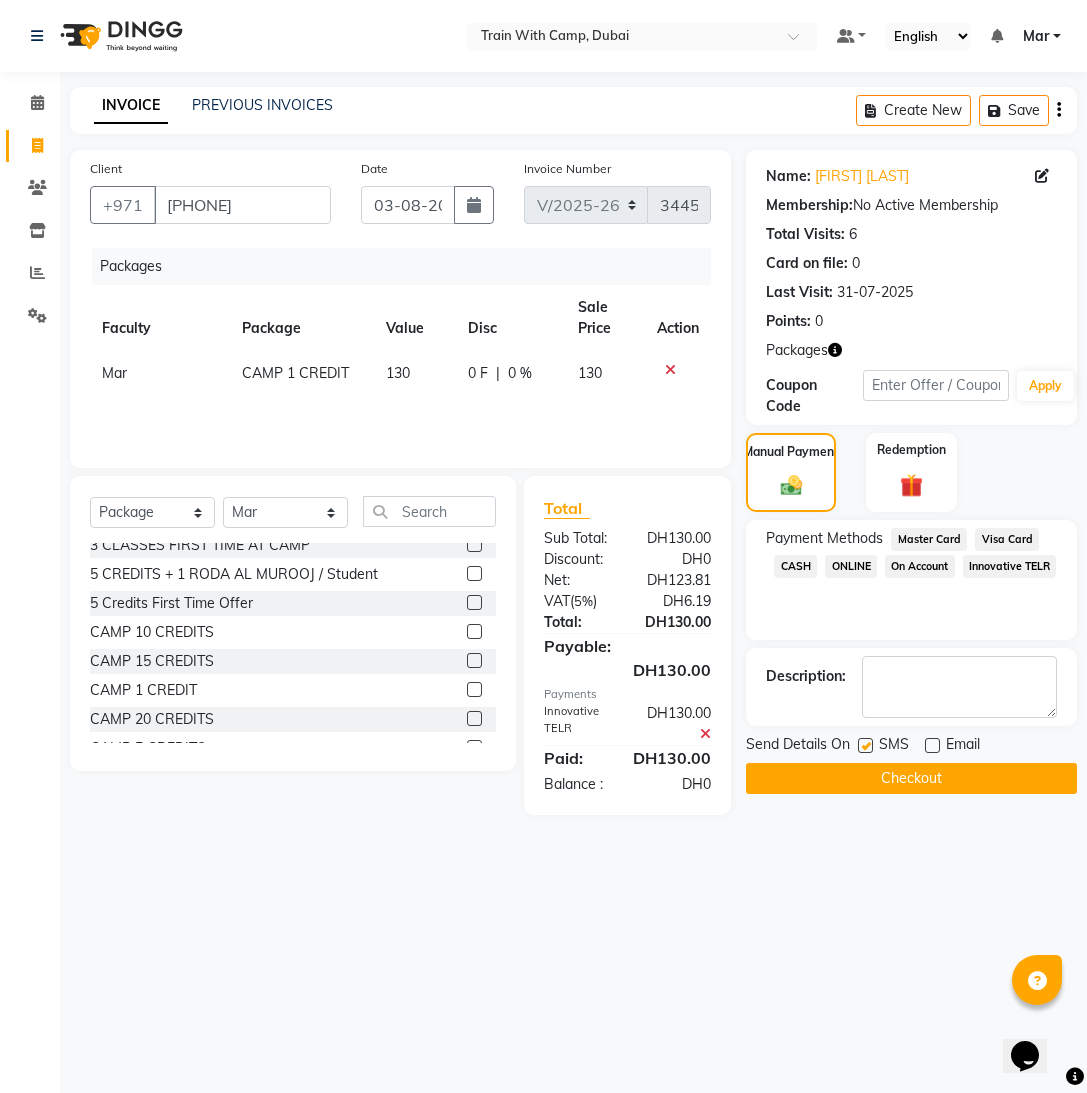 click 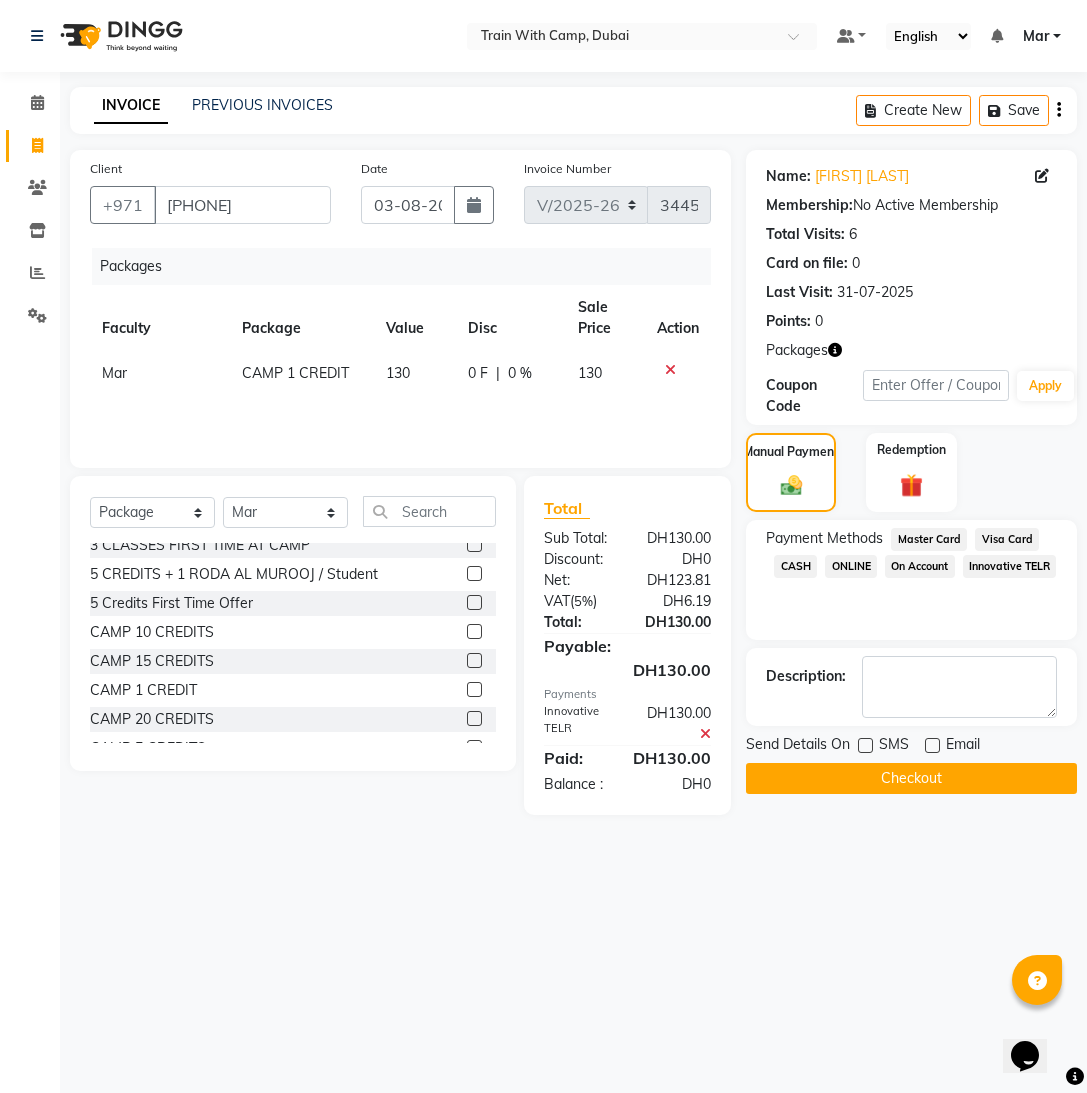 click on "Checkout" 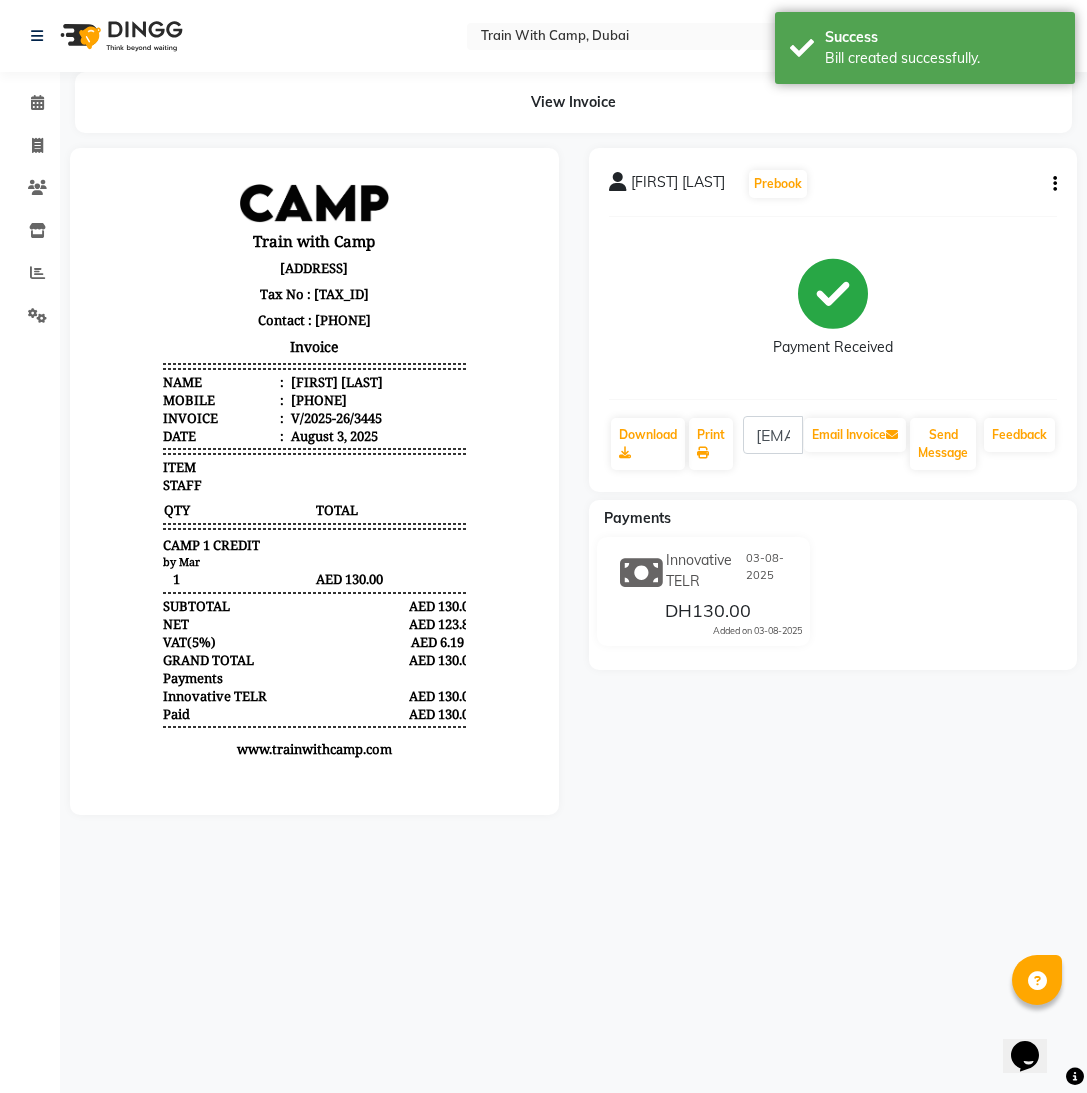 scroll, scrollTop: 0, scrollLeft: 0, axis: both 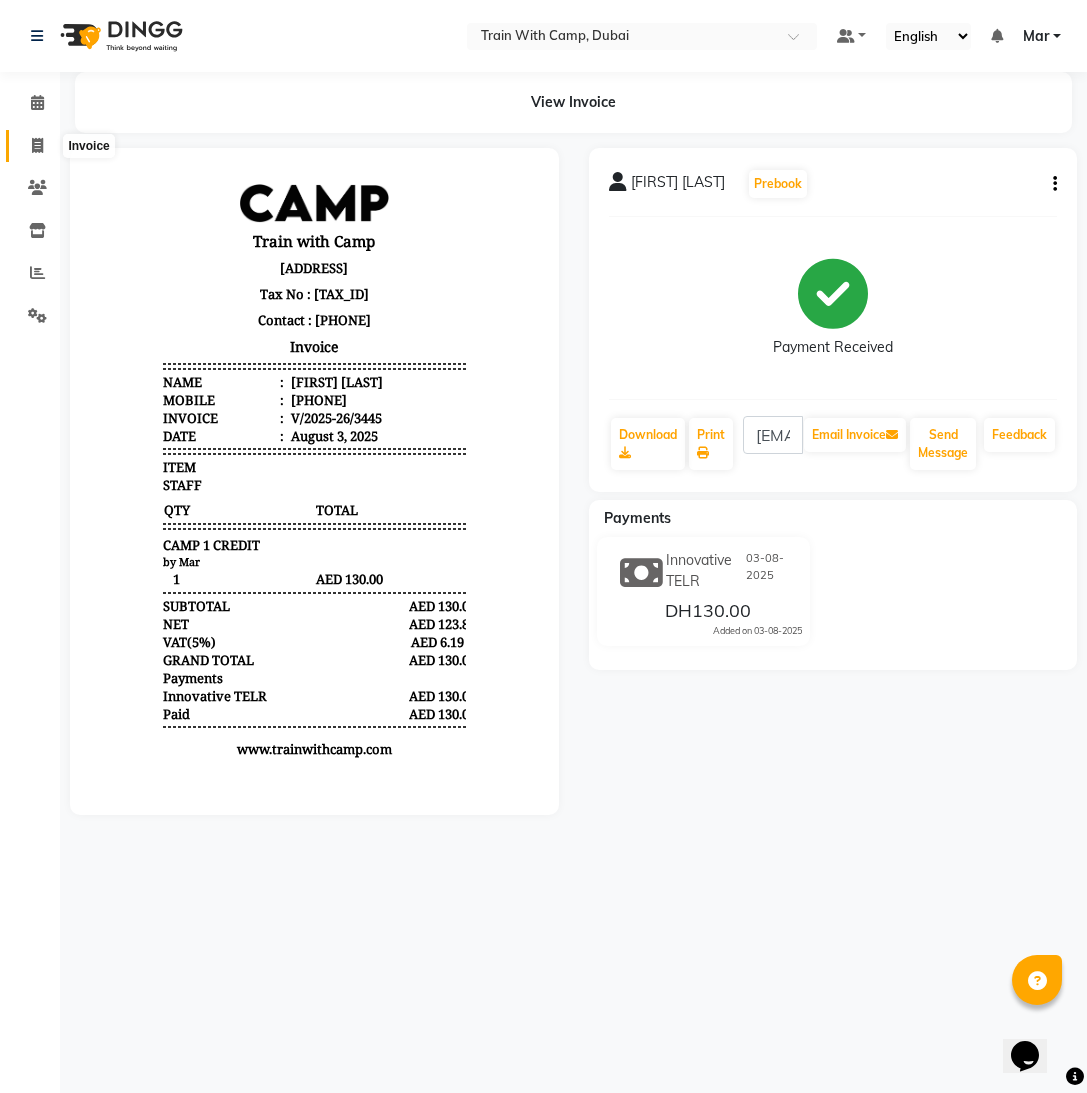 click 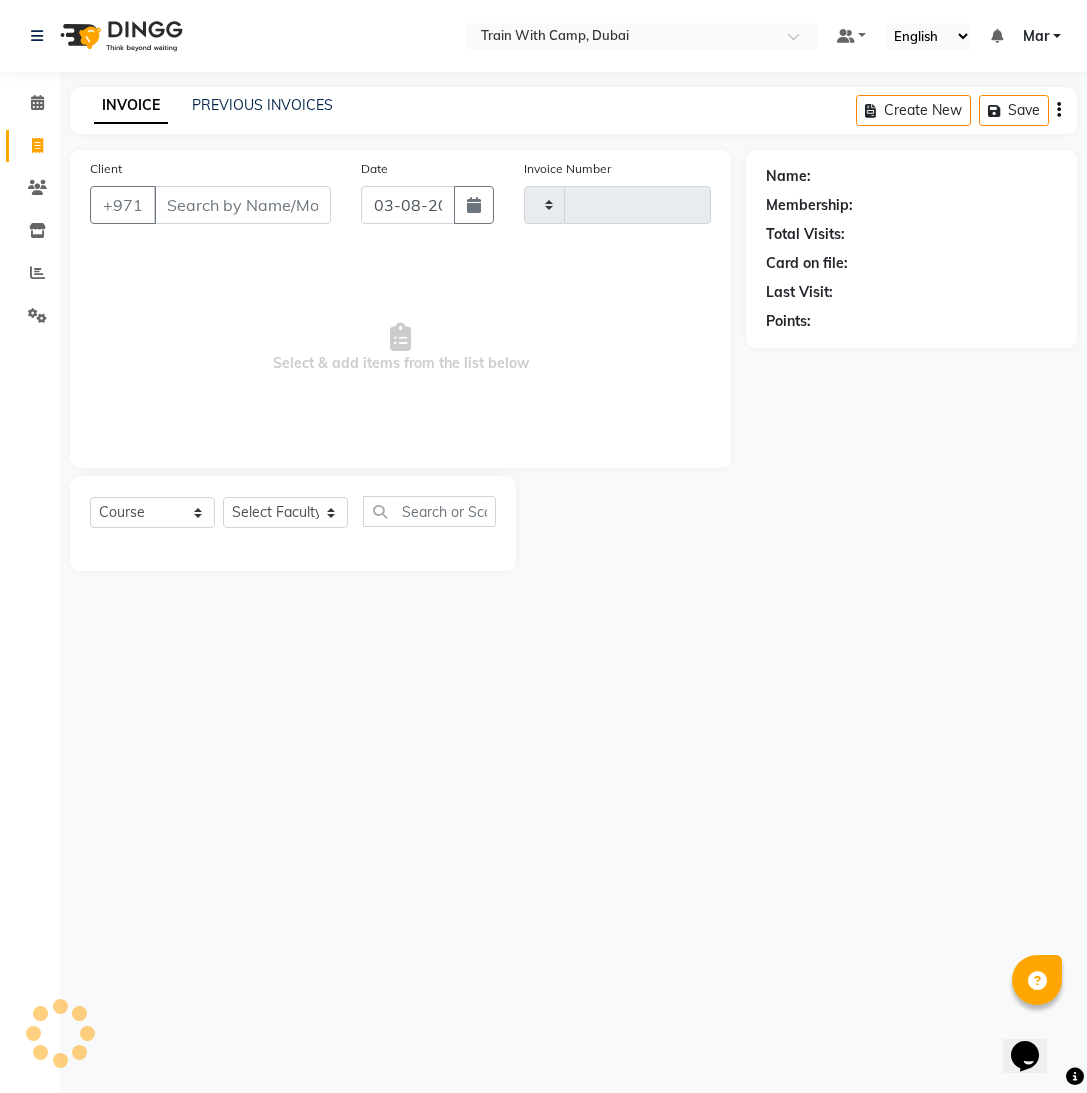 type on "3446" 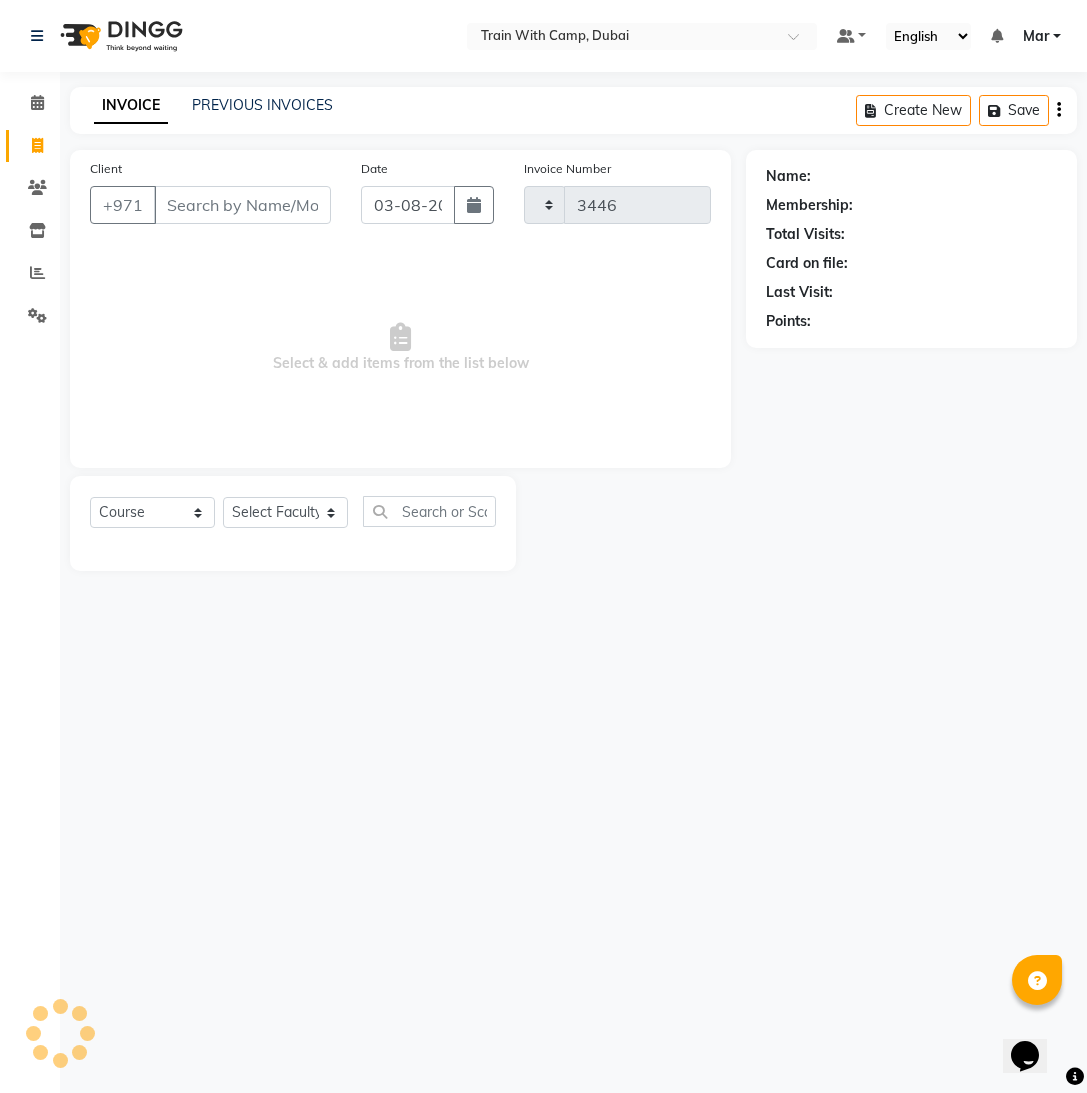 select on "910" 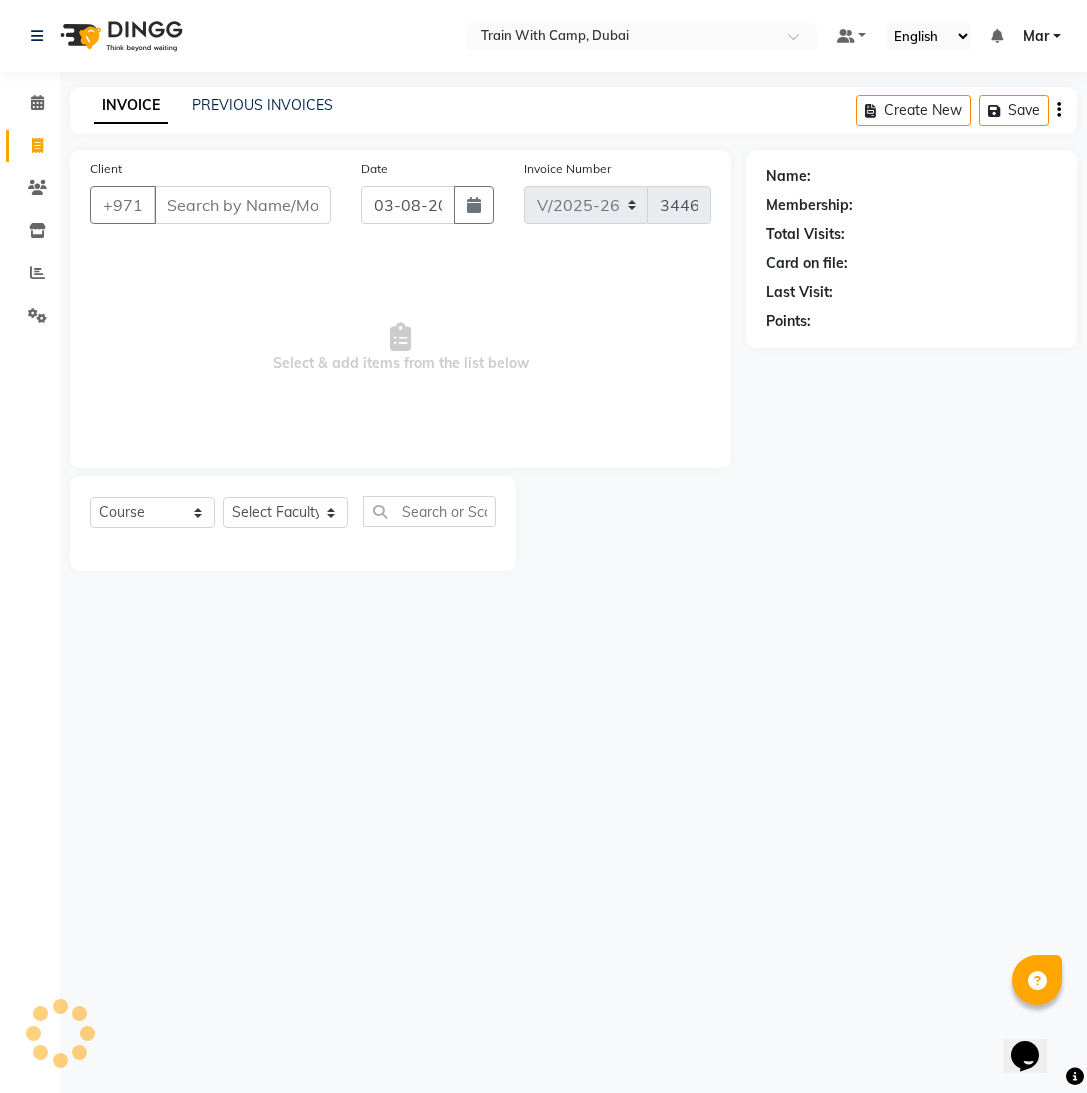 select on "14898" 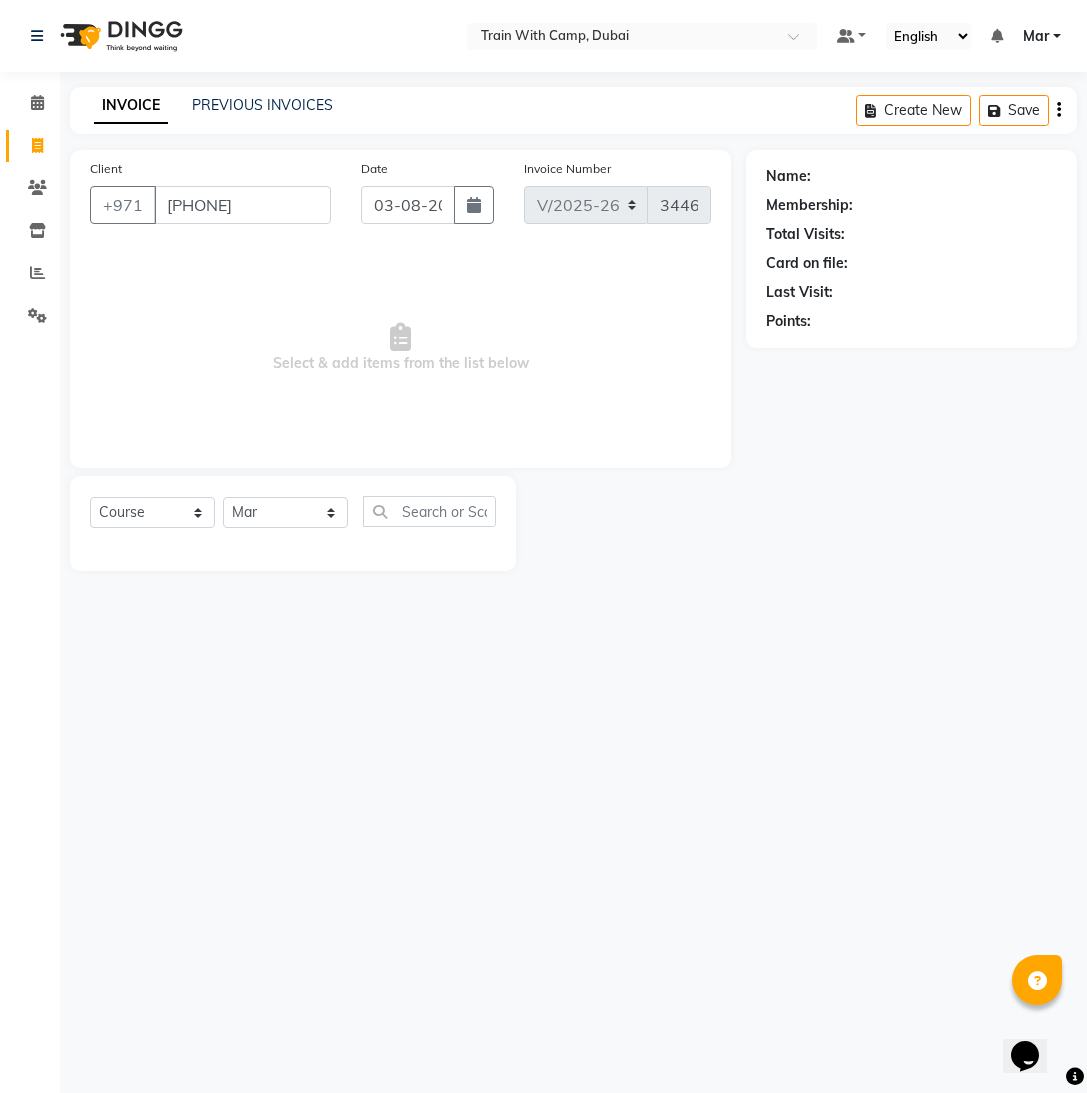type on "[PHONE]" 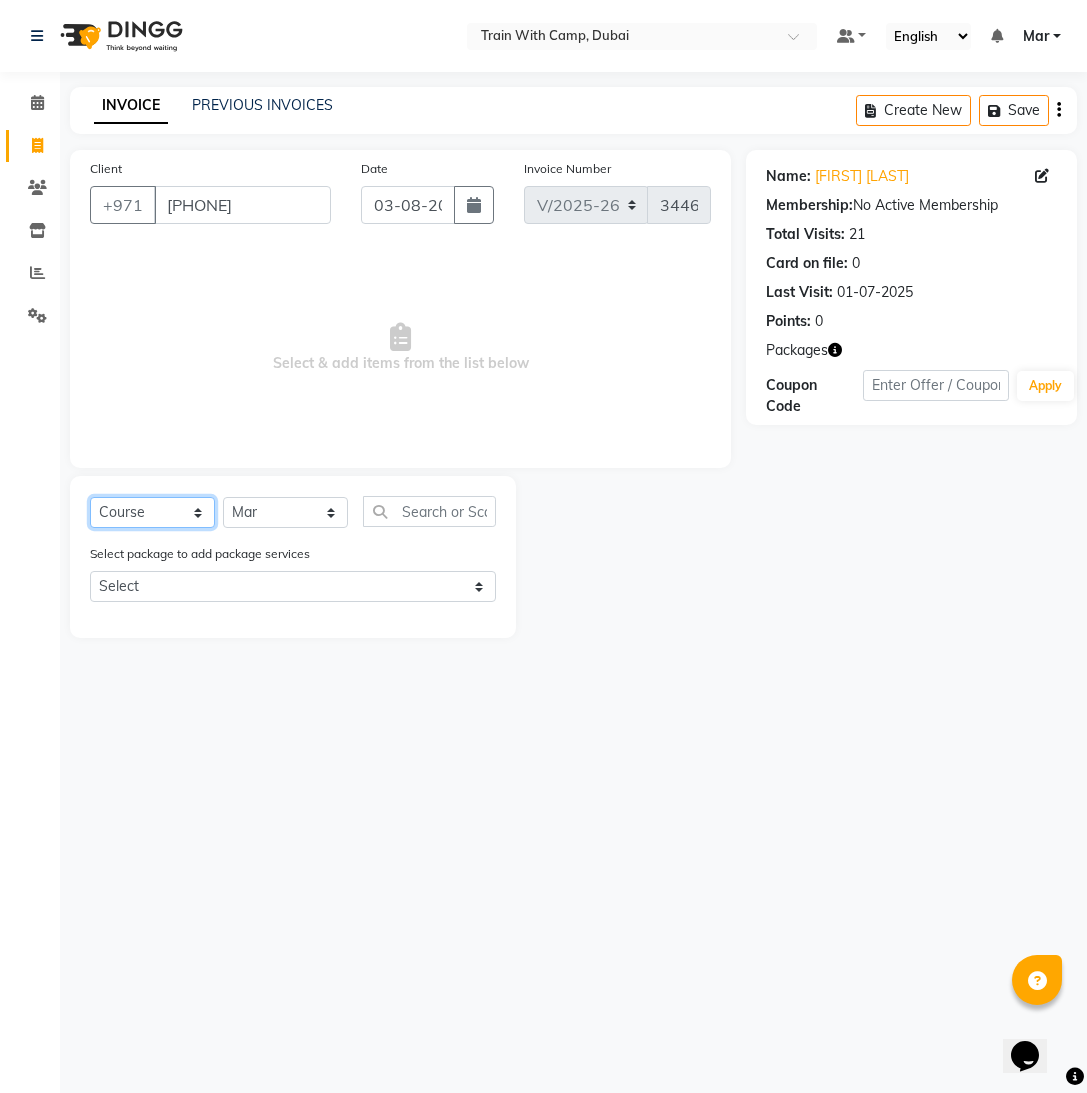 click on "Select  Course  Product  Membership  Package Voucher Prepaid Gift Card" 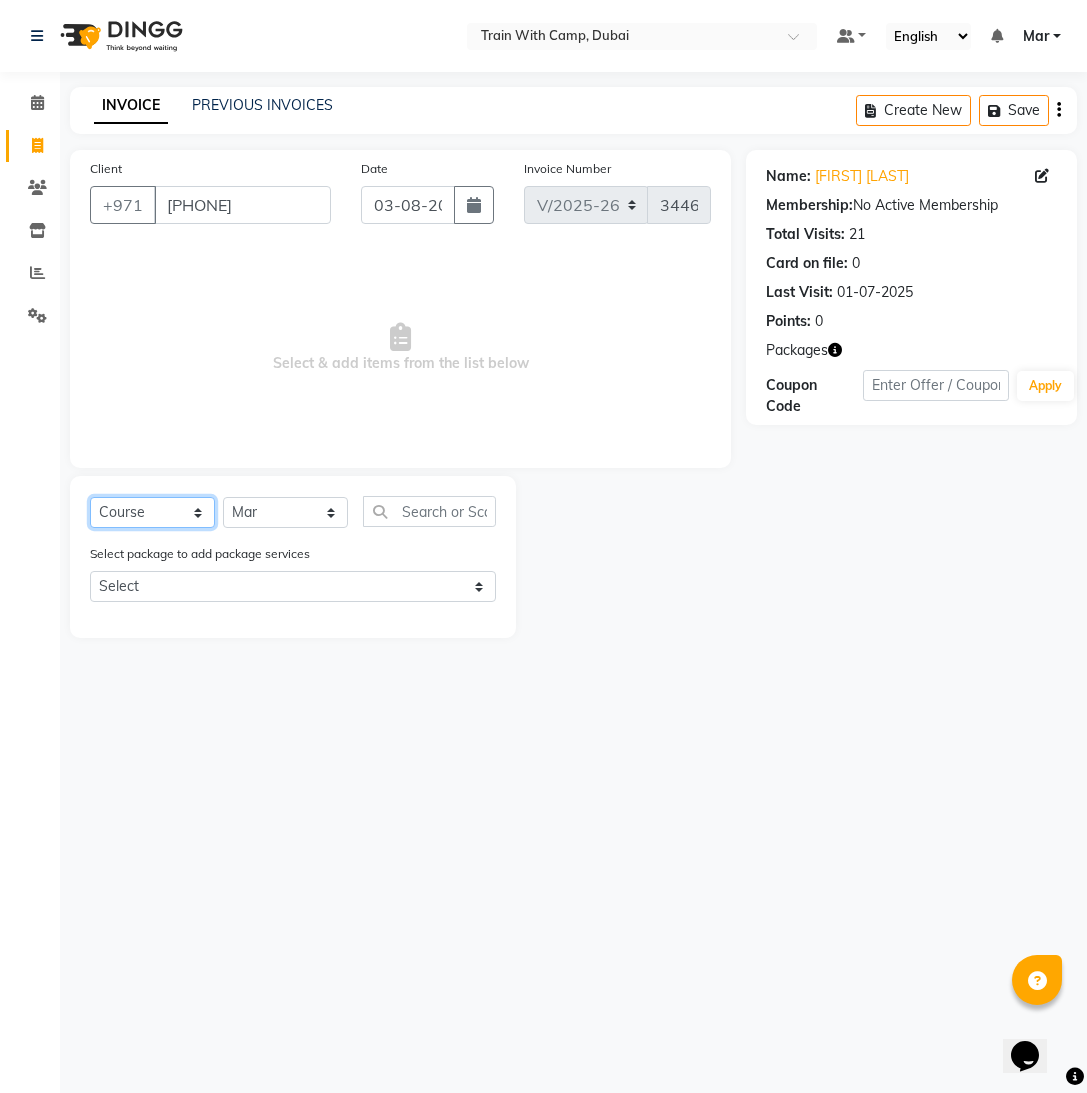 select on "package" 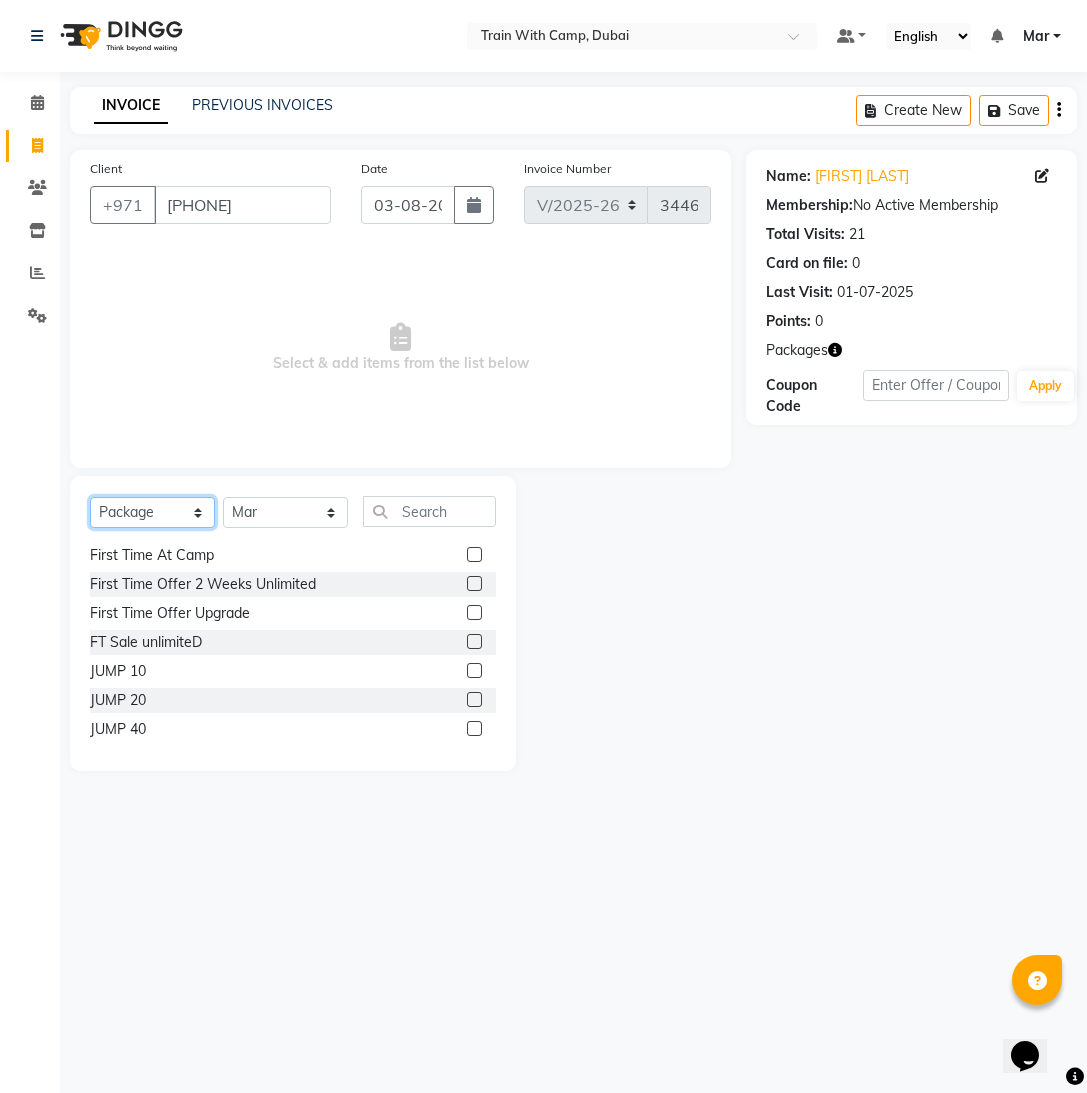 scroll, scrollTop: 1064, scrollLeft: 0, axis: vertical 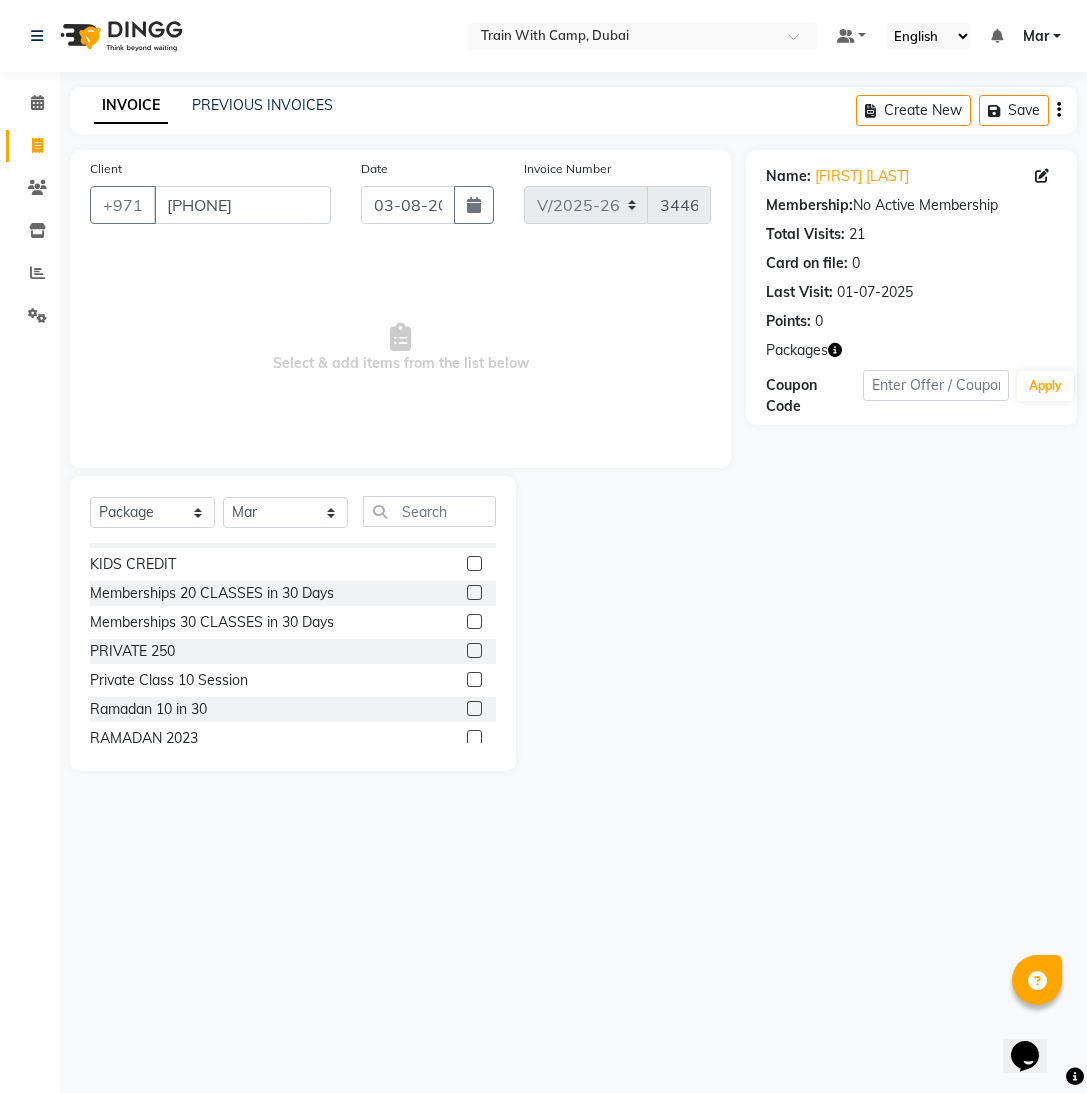 click 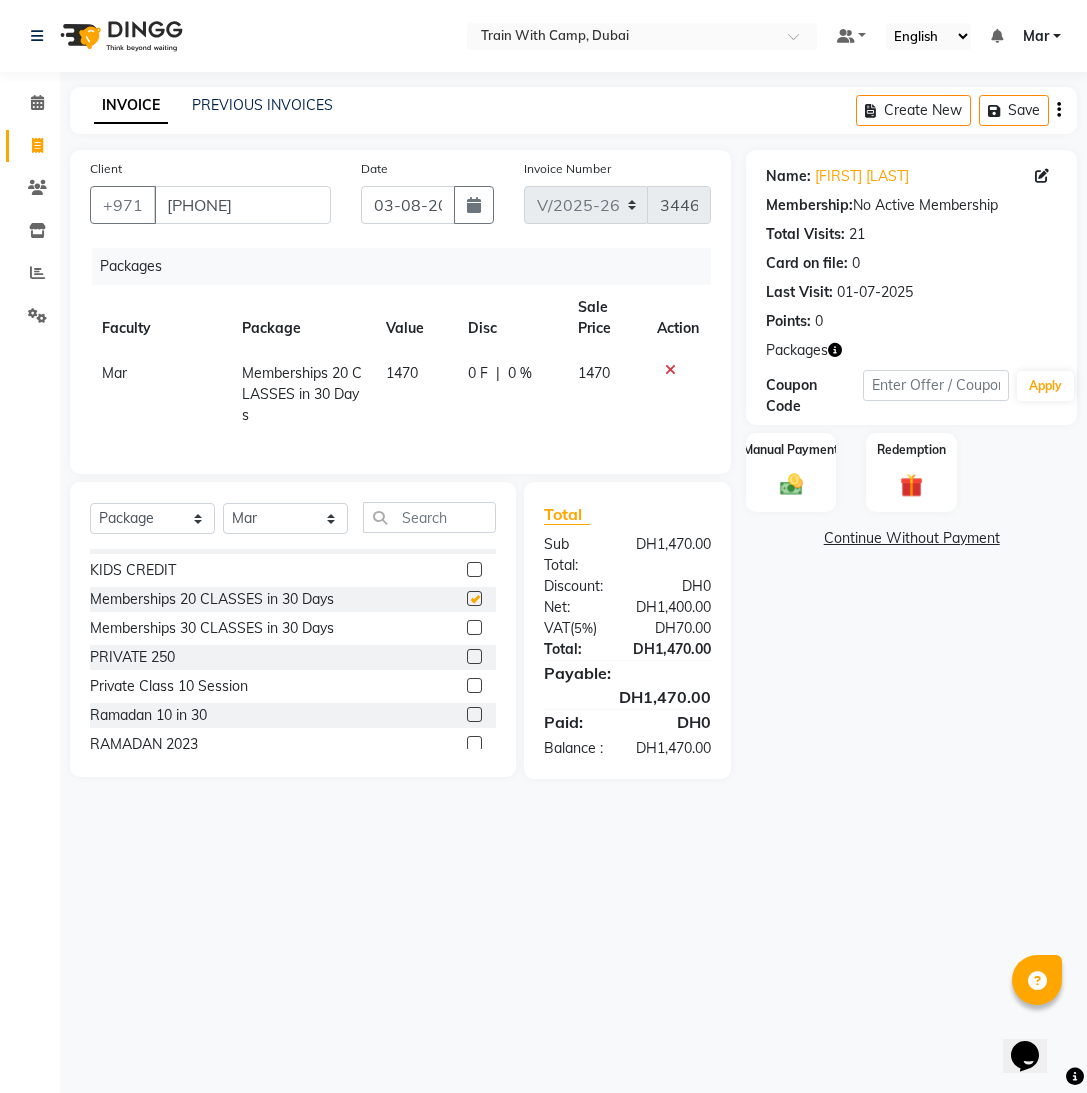 checkbox on "false" 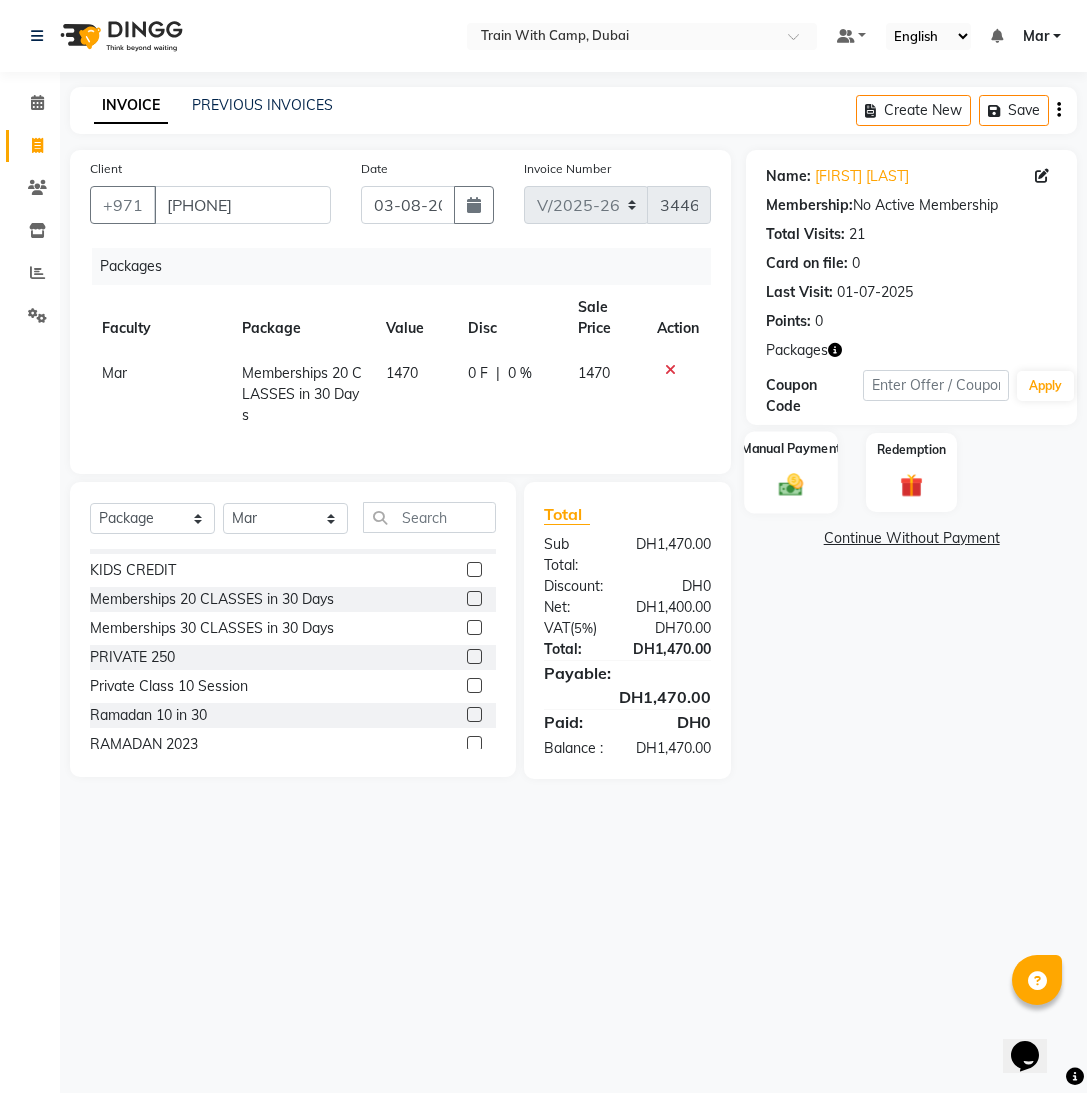 click on "Manual Payment" 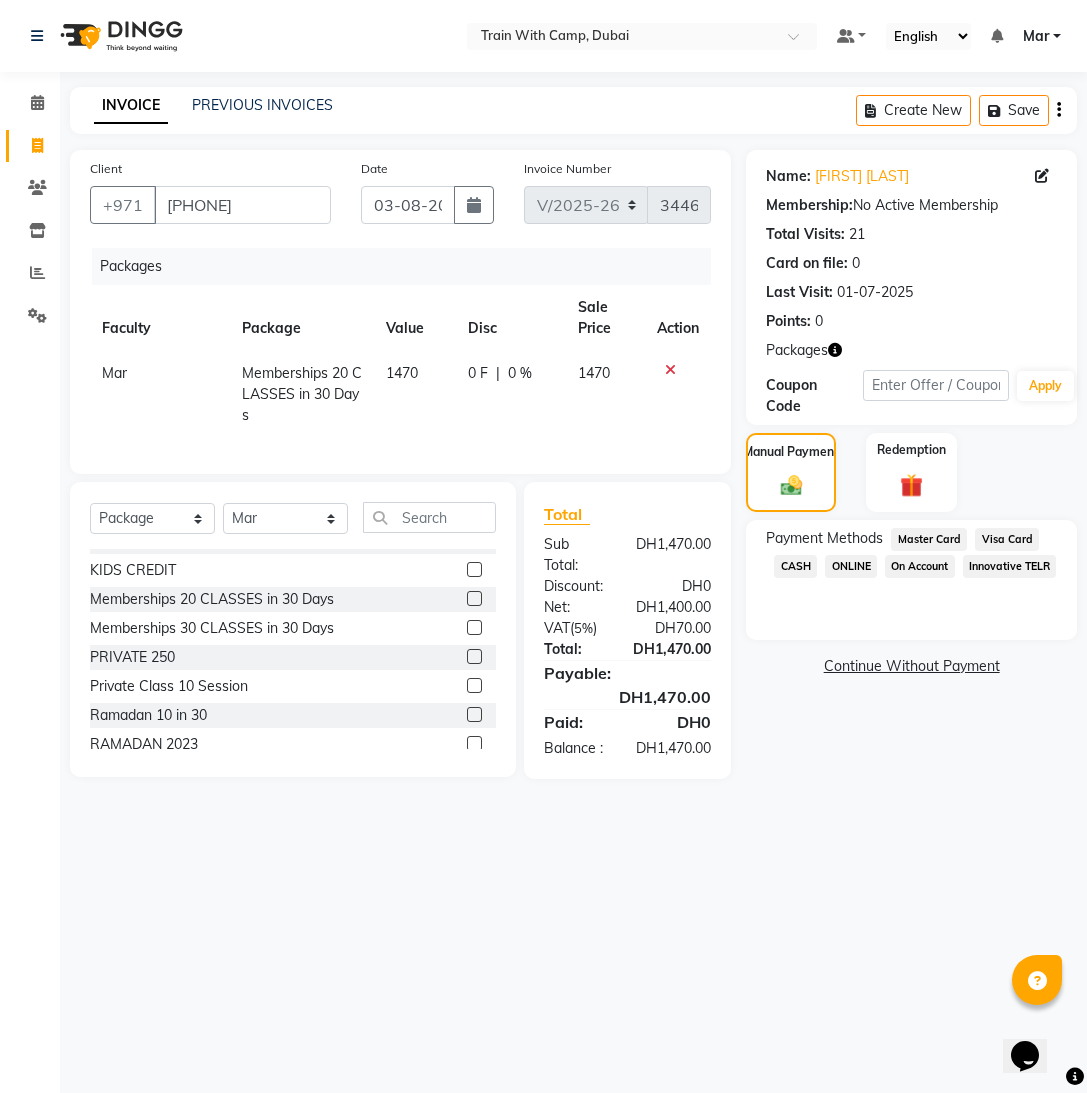 click on "Innovative TELR" 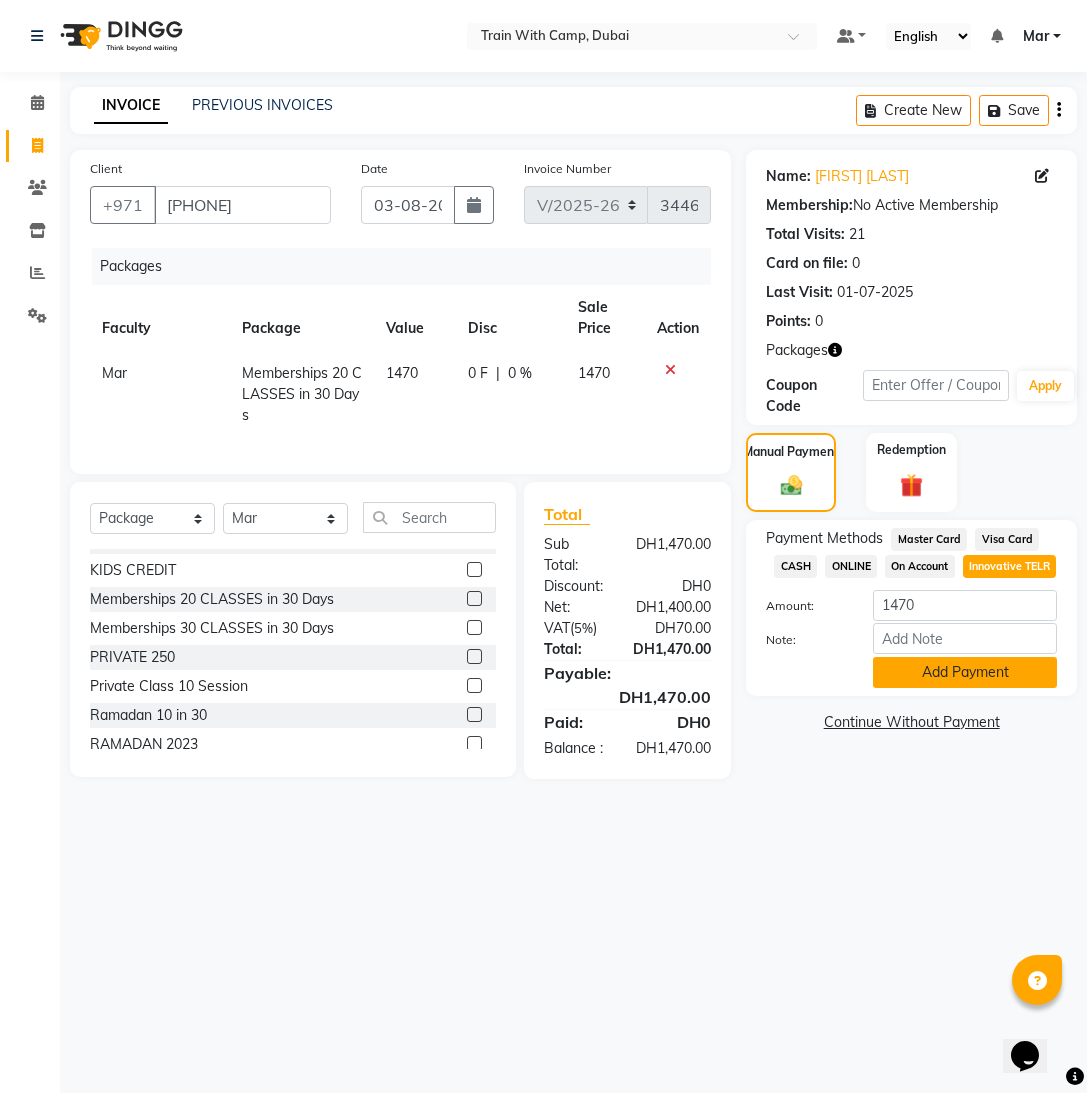 click on "Add Payment" 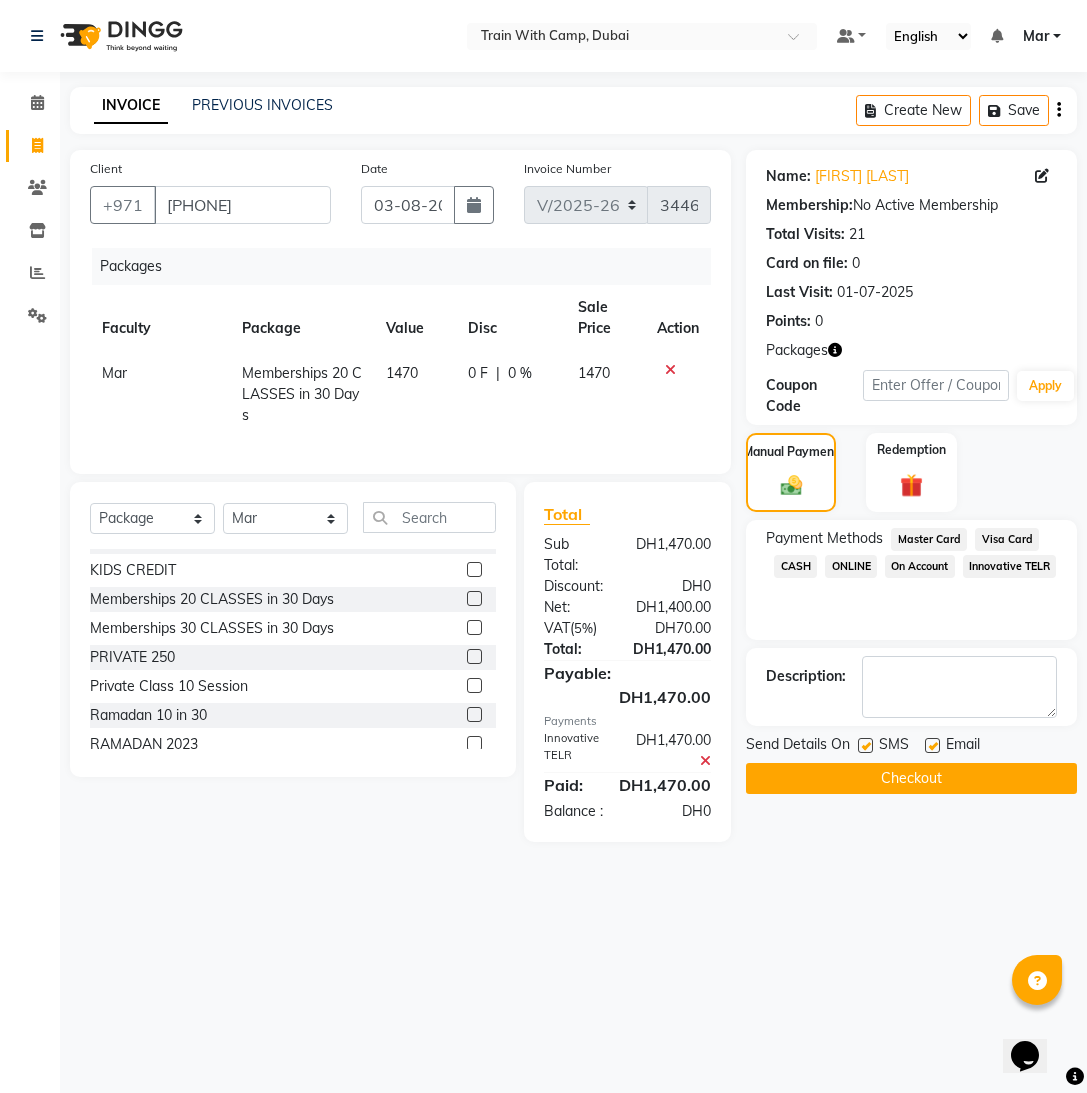 click 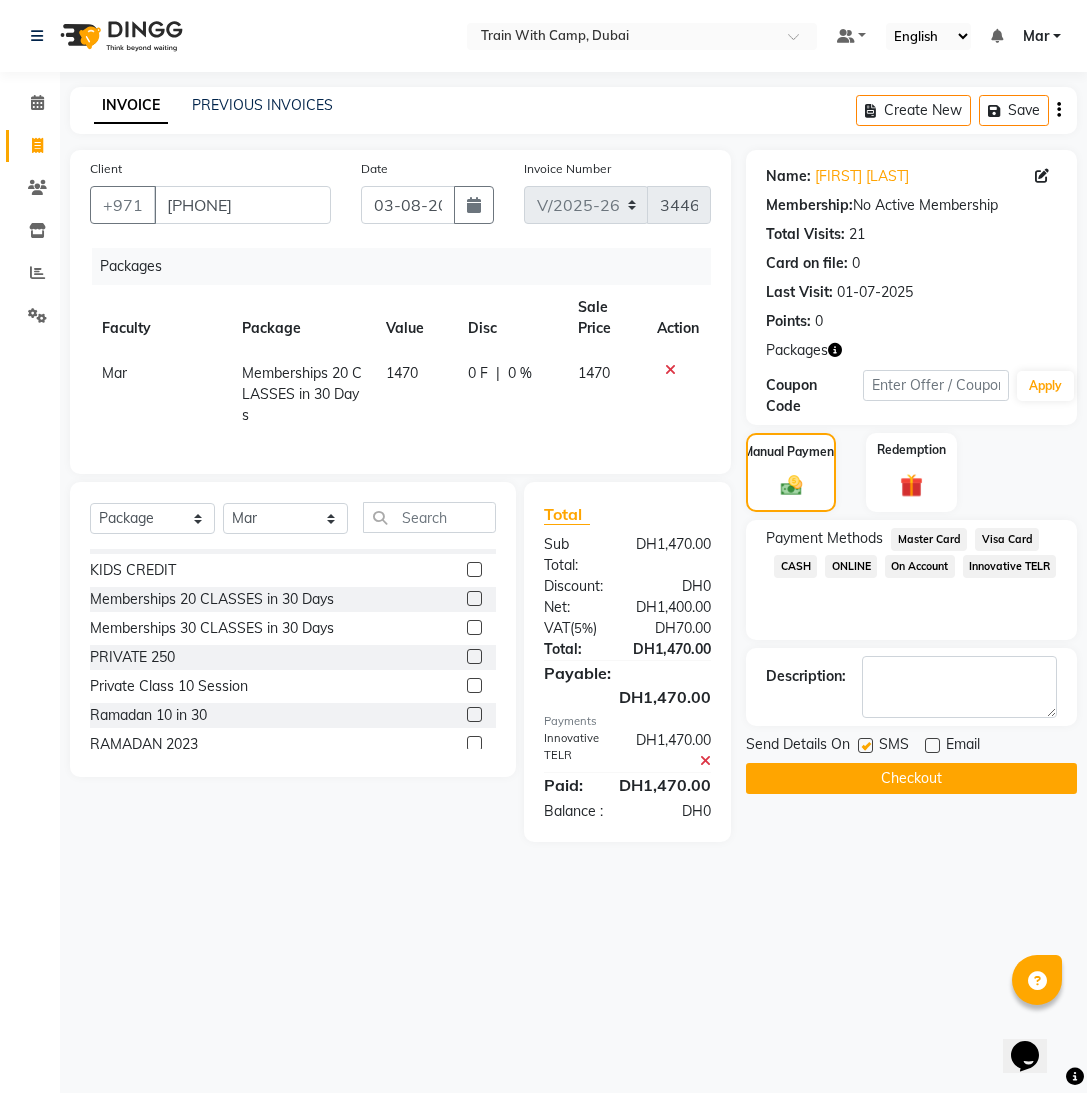 click 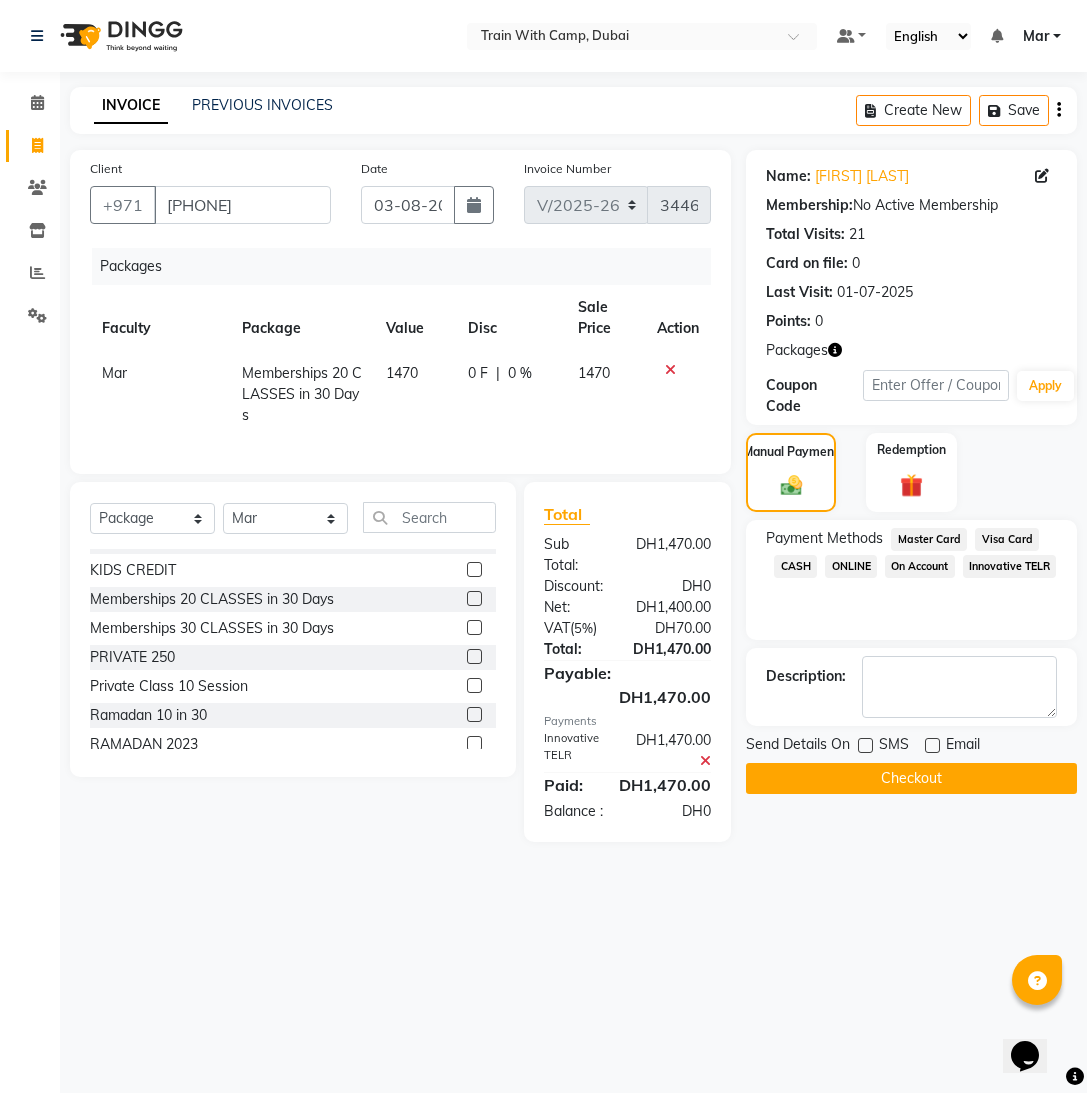 click on "Checkout" 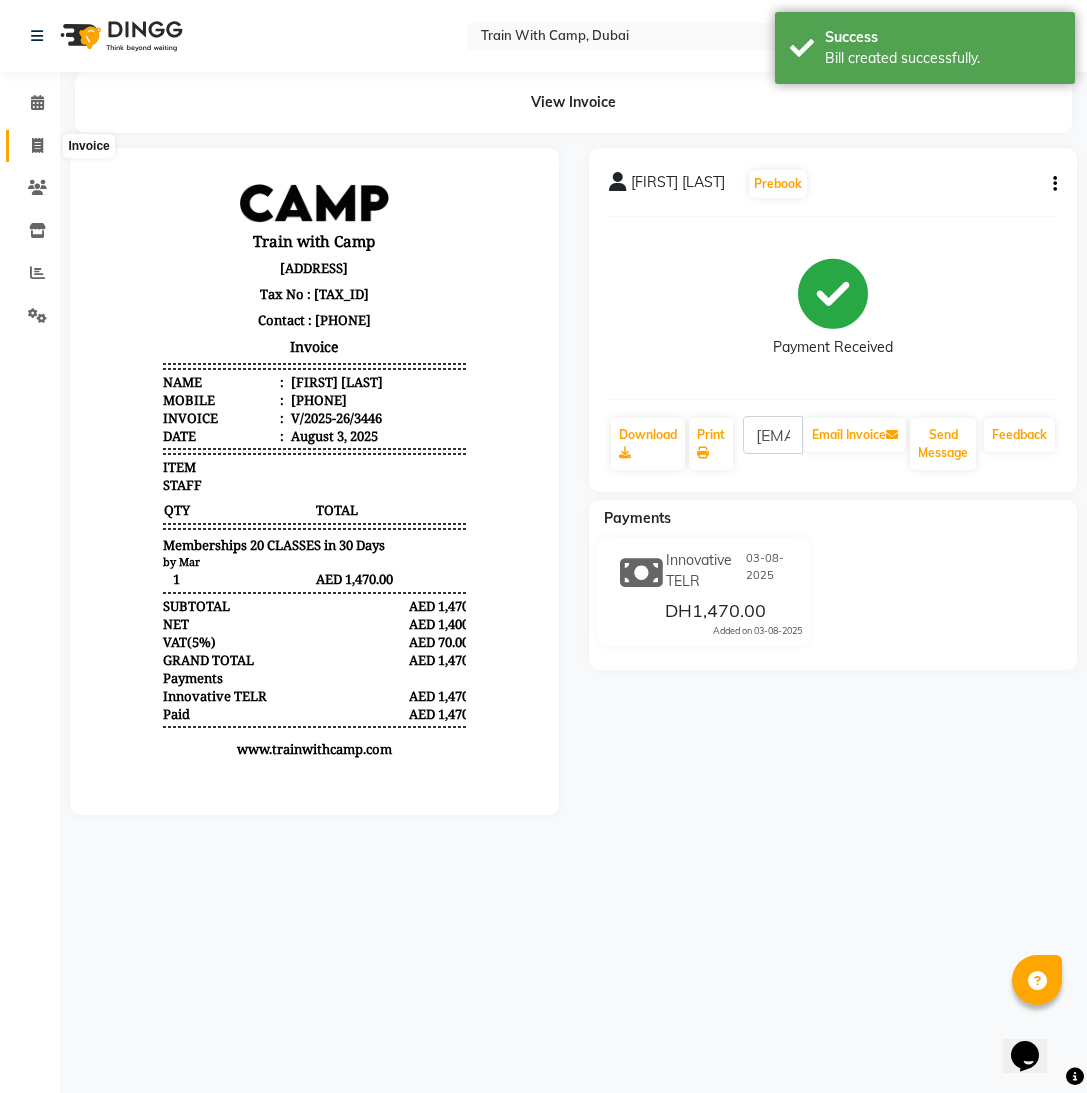 scroll, scrollTop: 0, scrollLeft: 0, axis: both 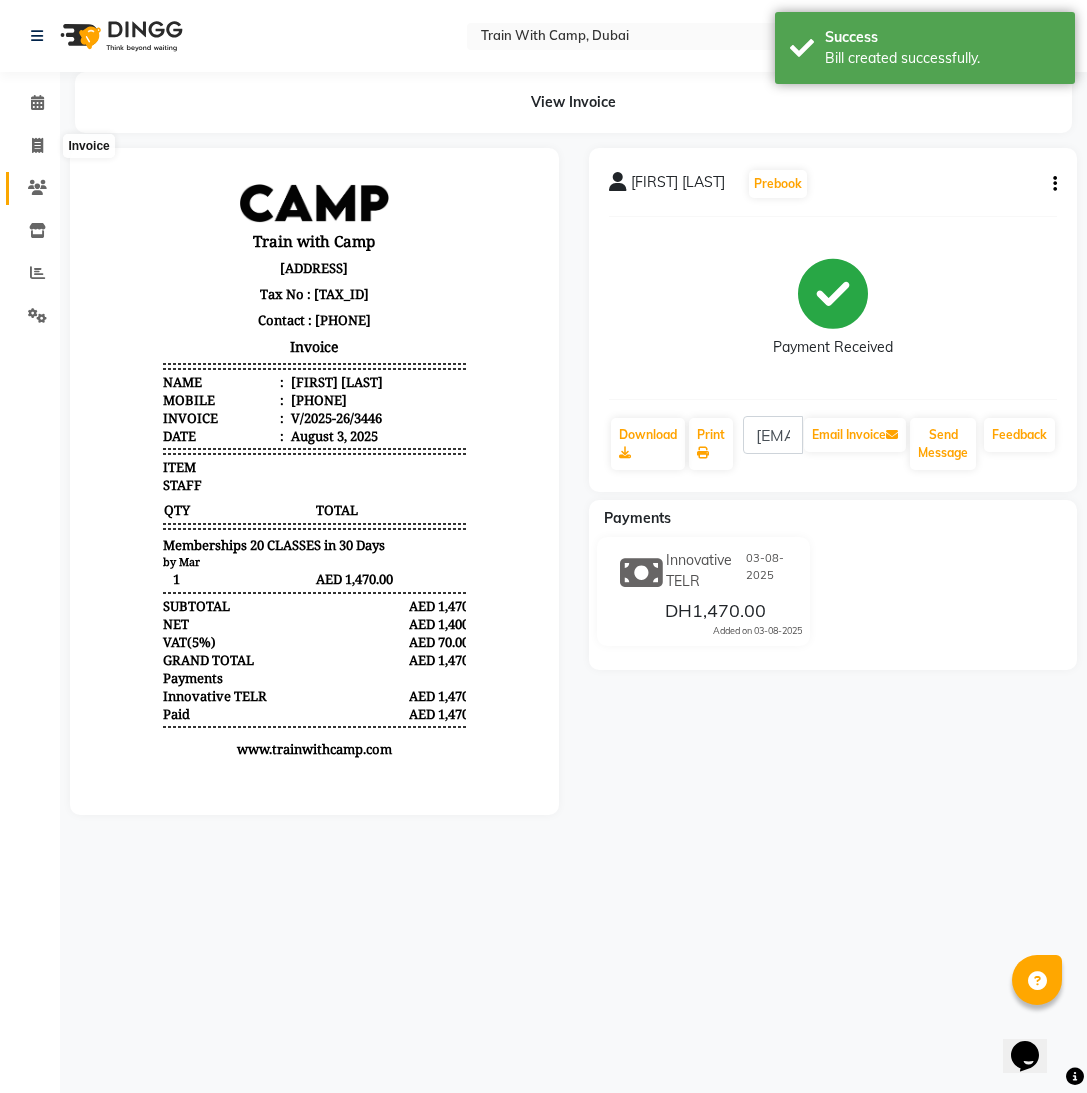 select on "service" 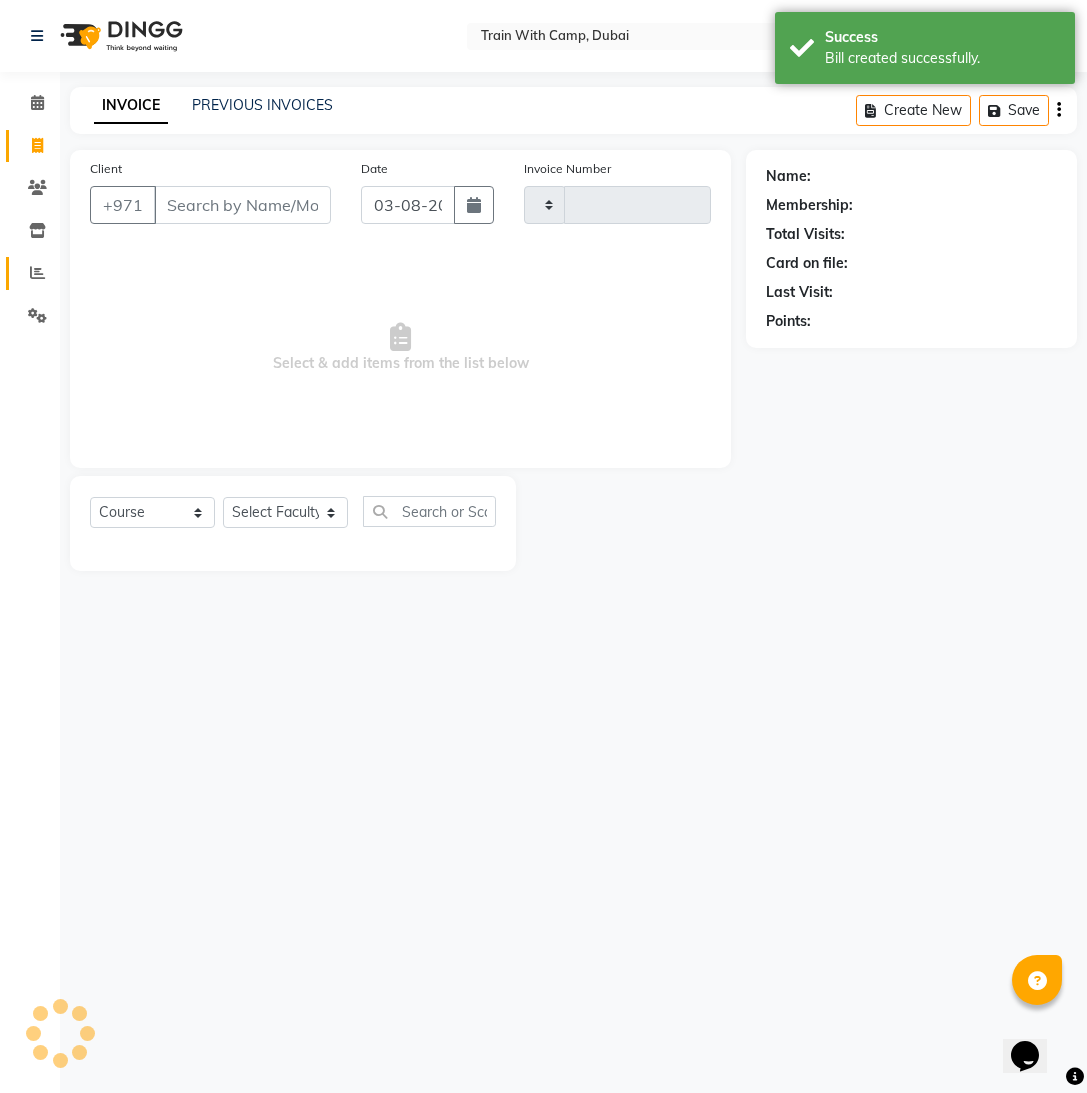 type on "3447" 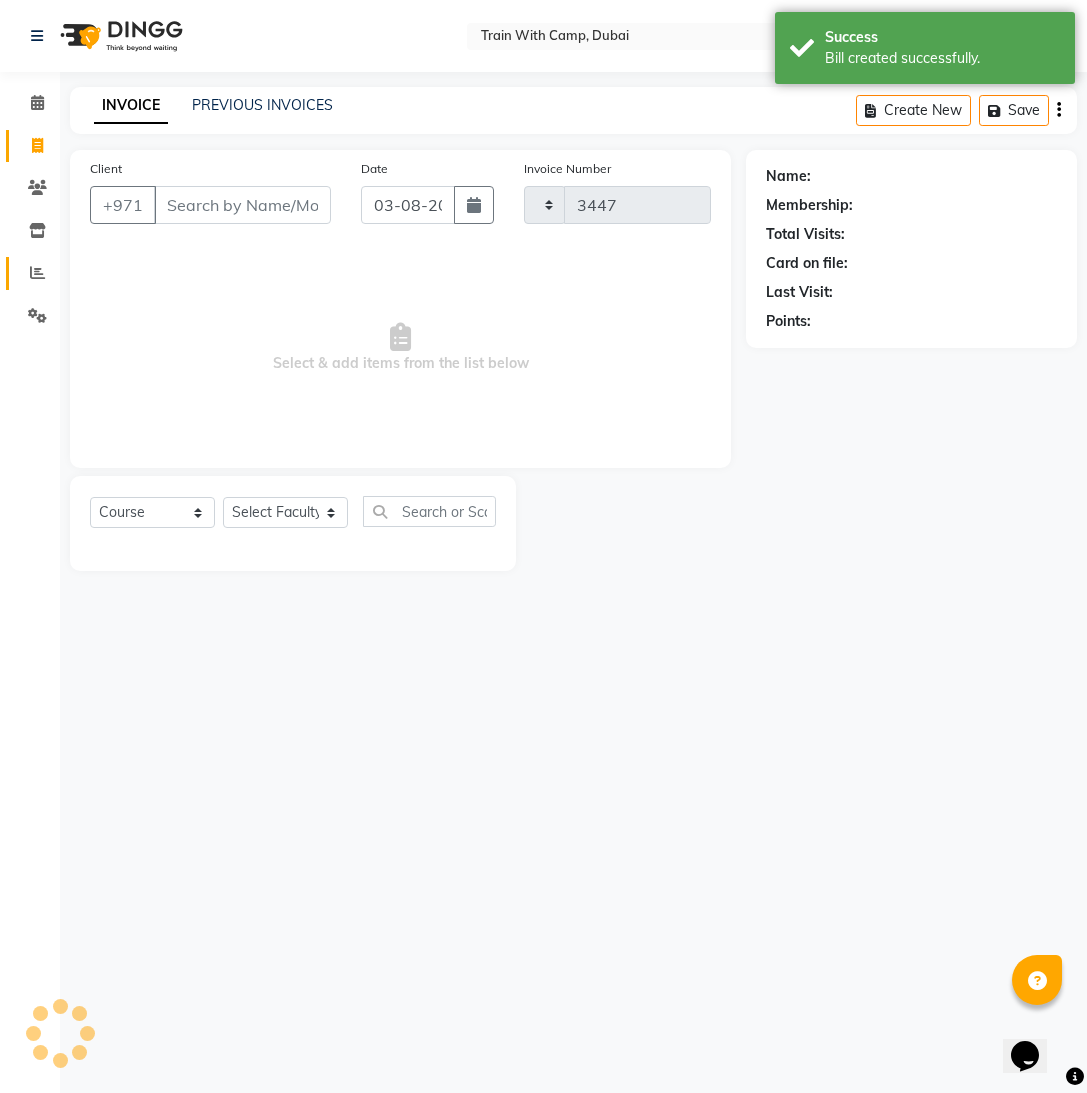 select on "910" 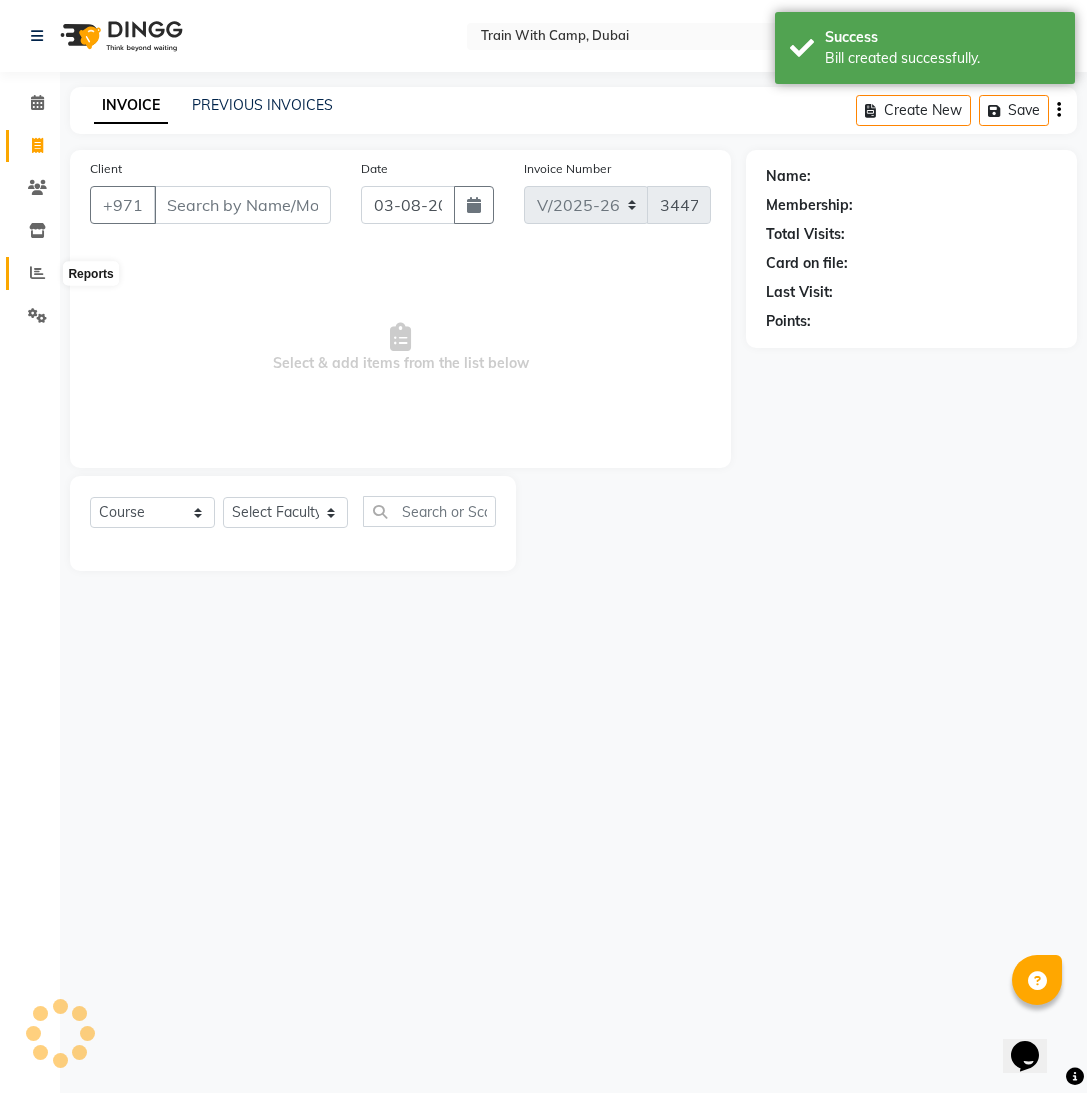 click 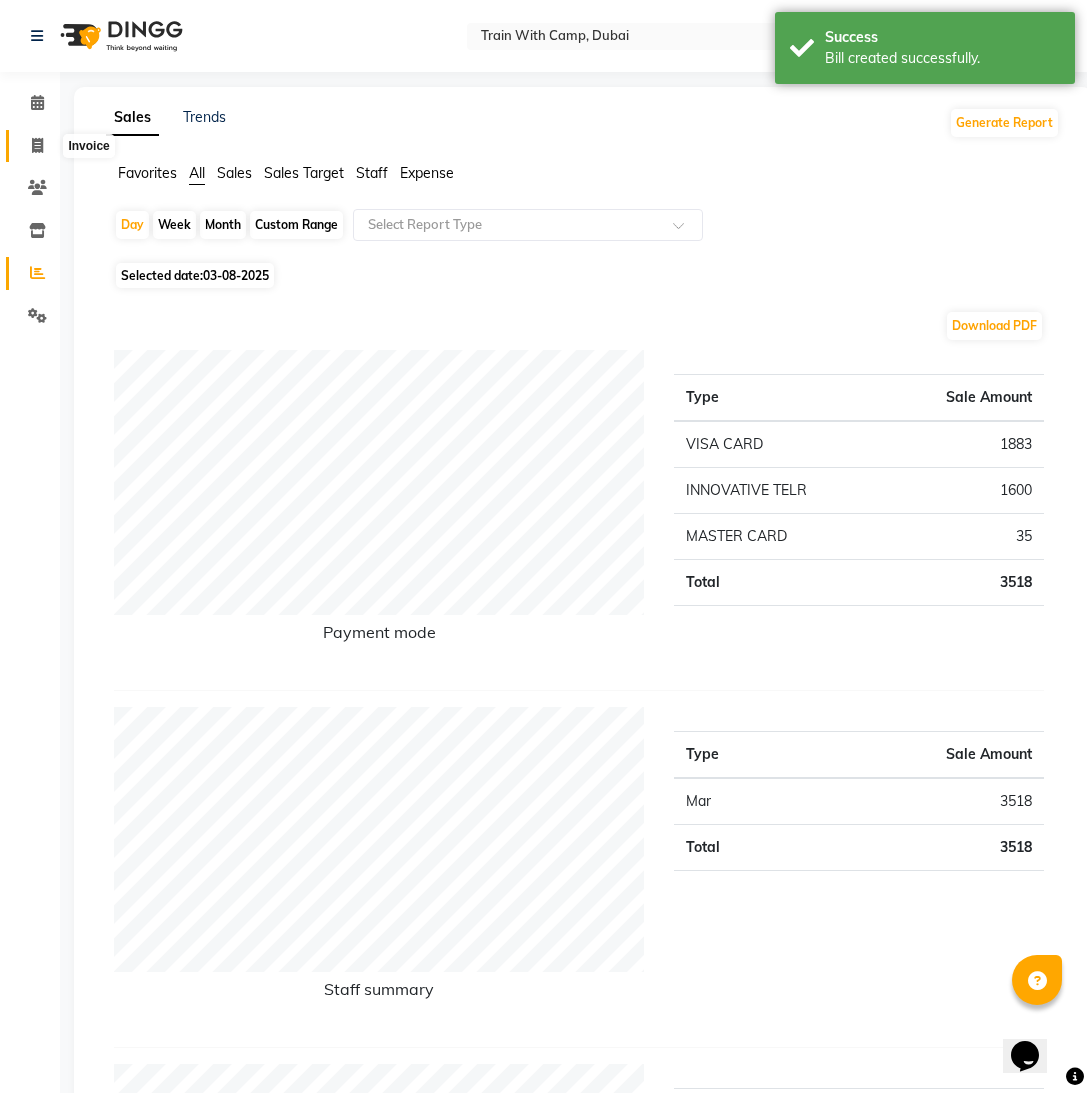click 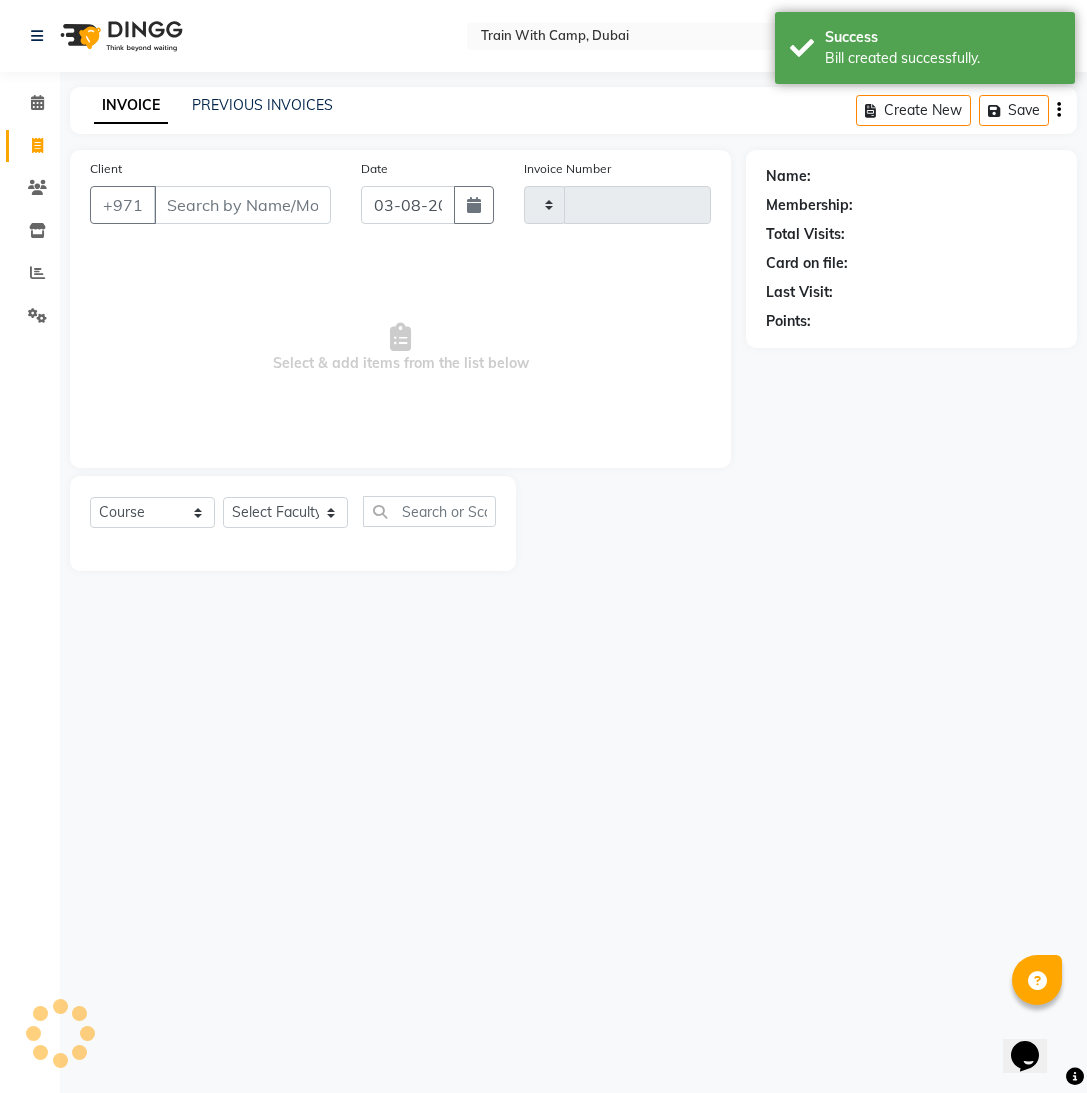 type on "3447" 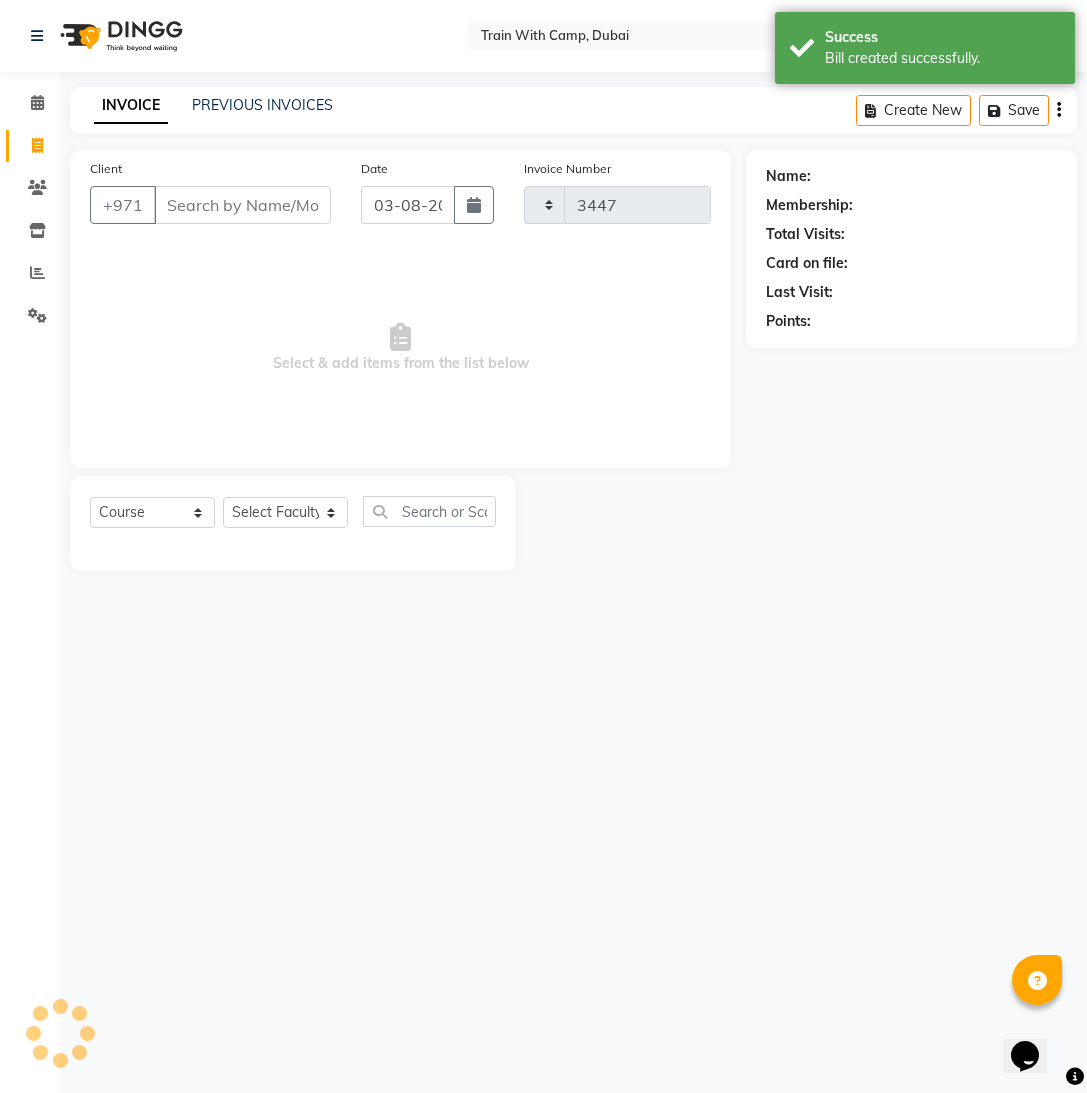 select on "910" 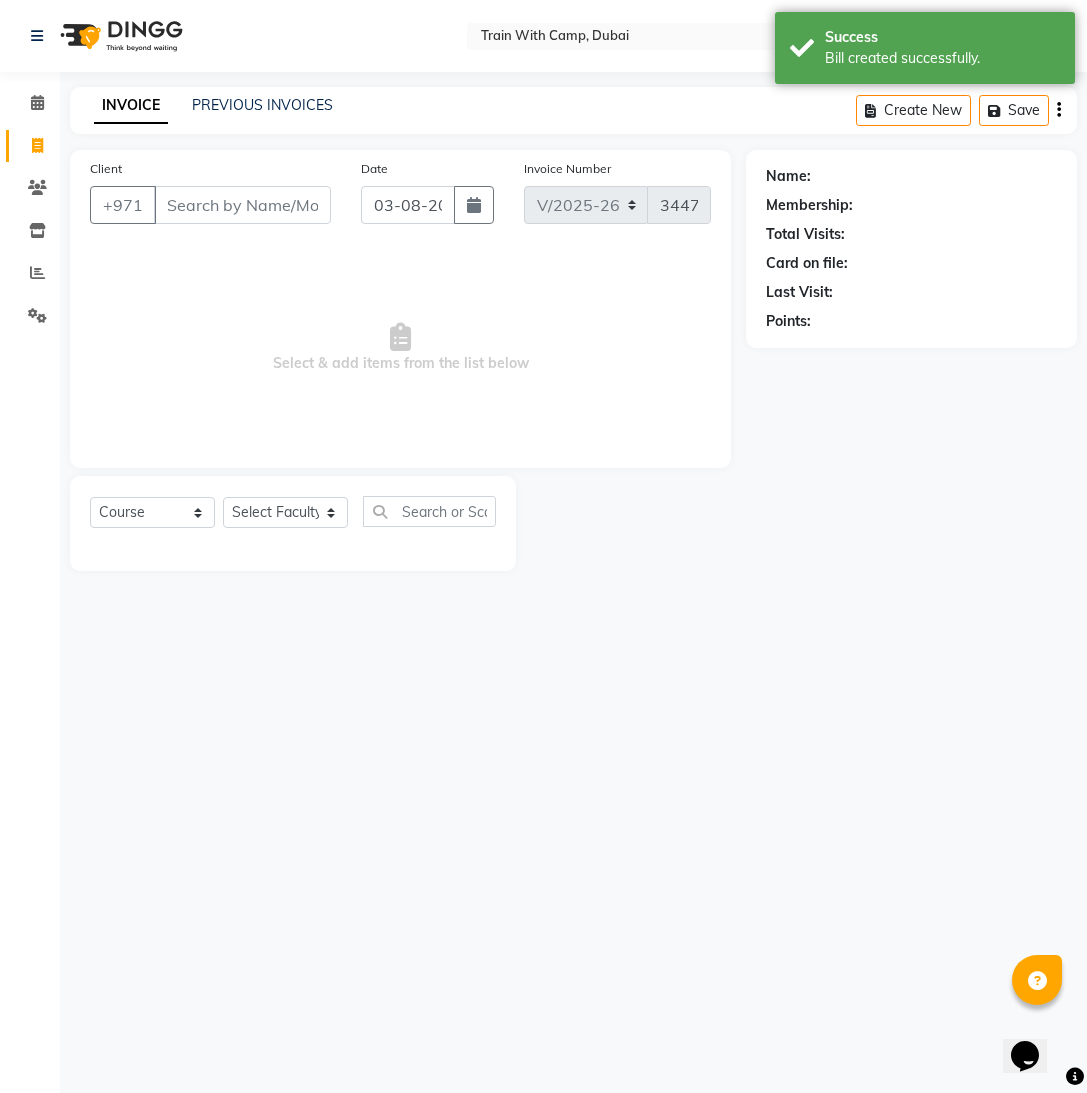 select on "14898" 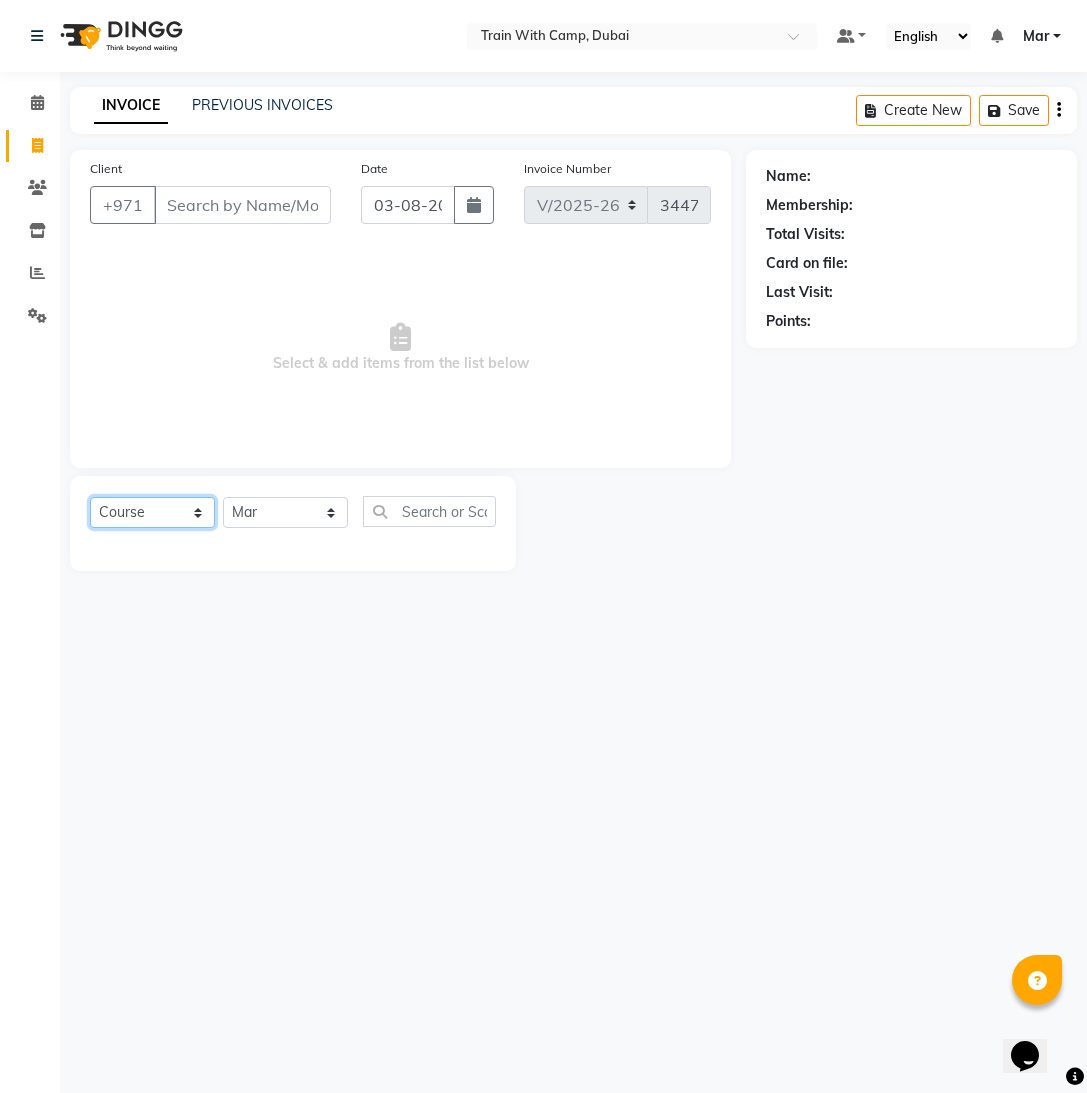 click on "Select  Course  Product  Membership  Package Voucher Prepaid Gift Card" 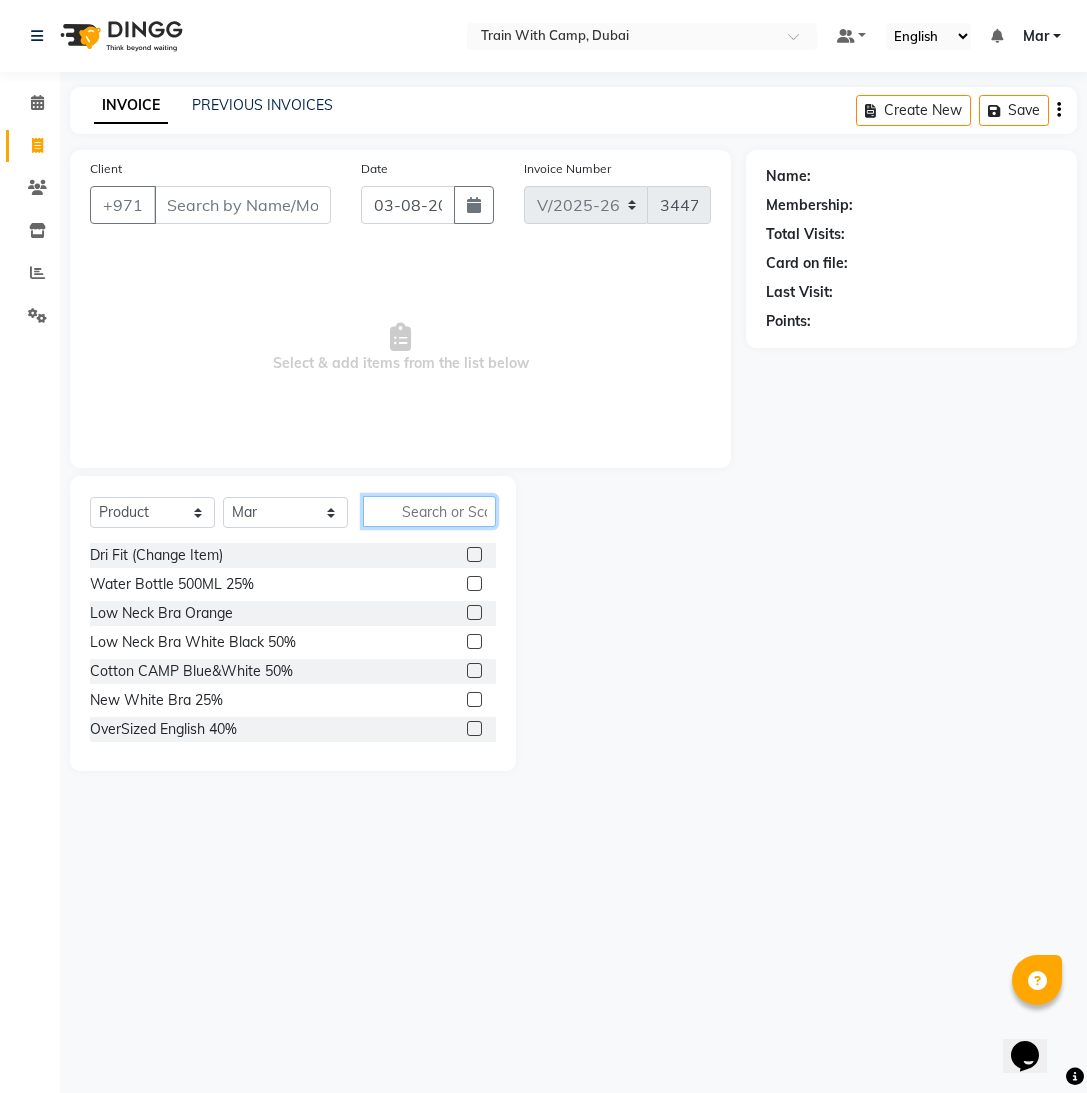 click 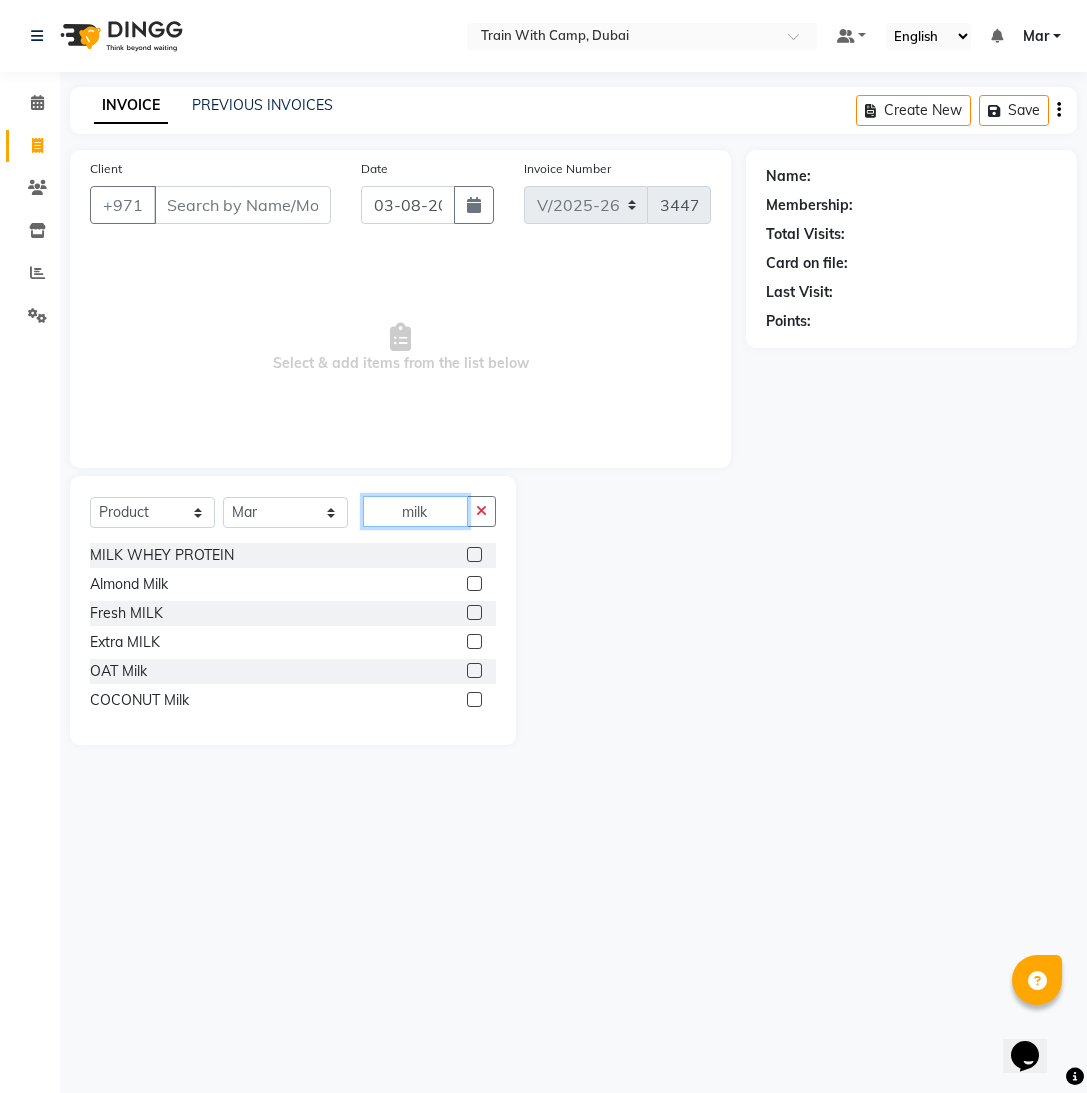 type on "milk" 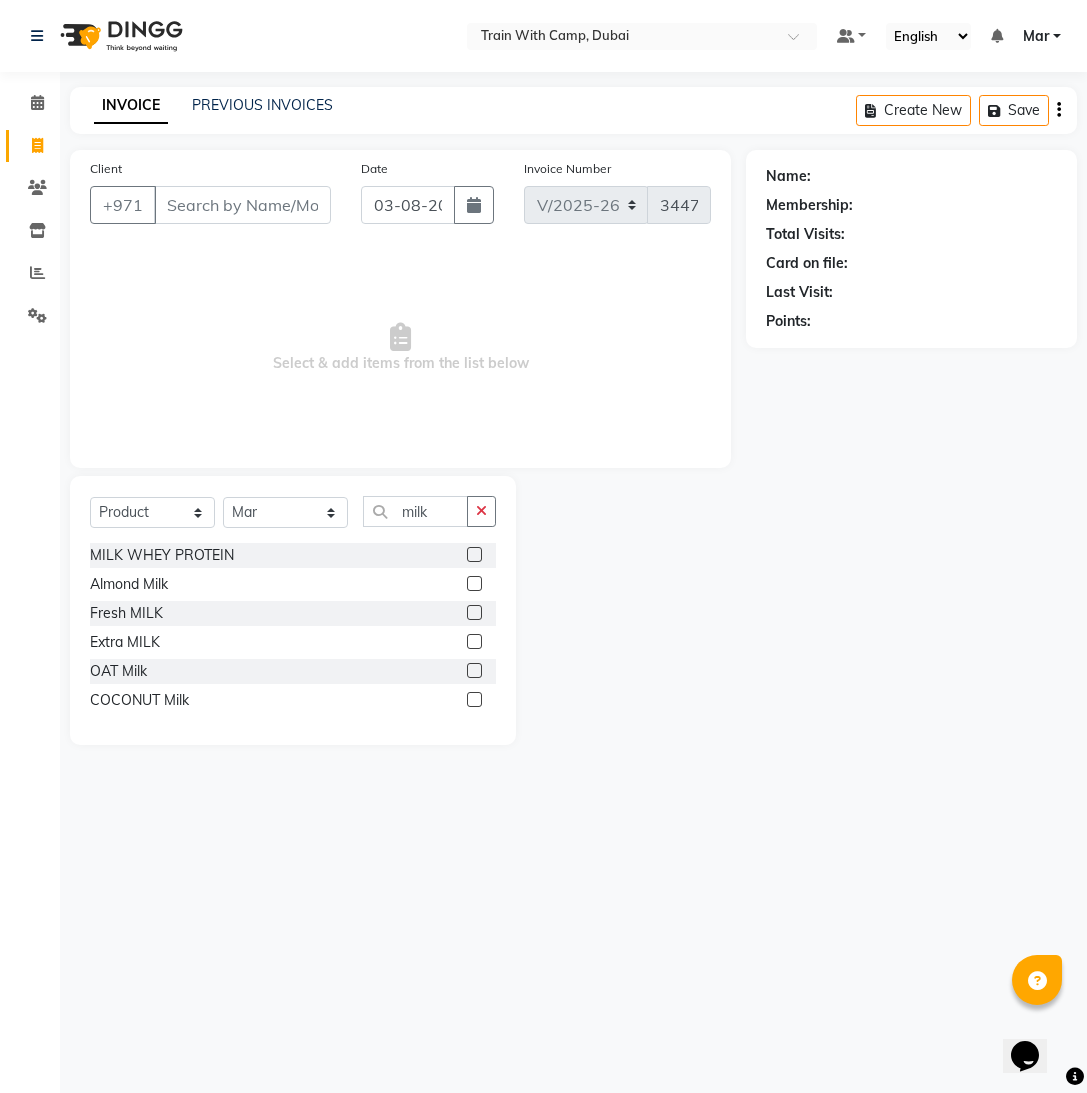 click 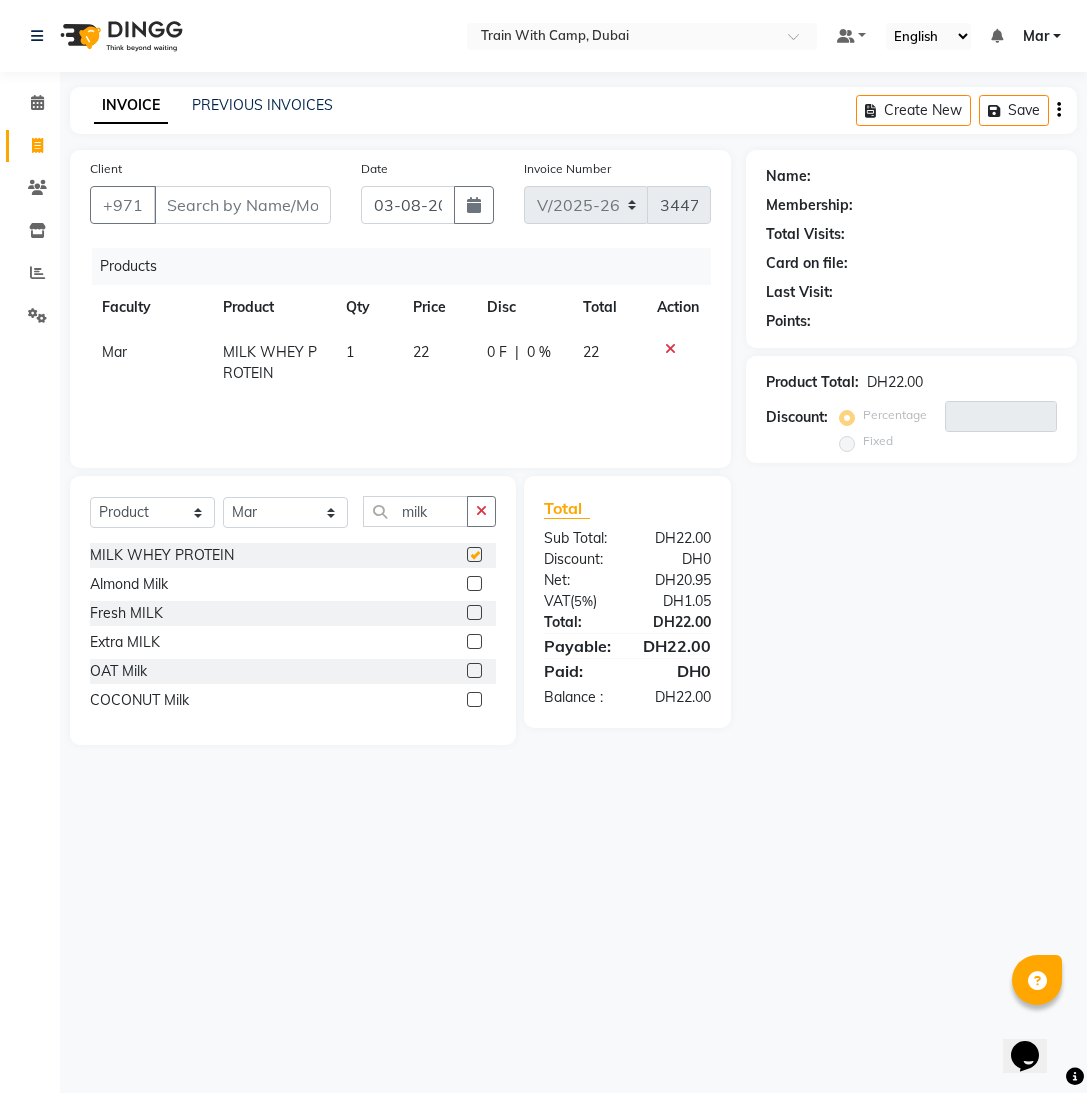 checkbox on "false" 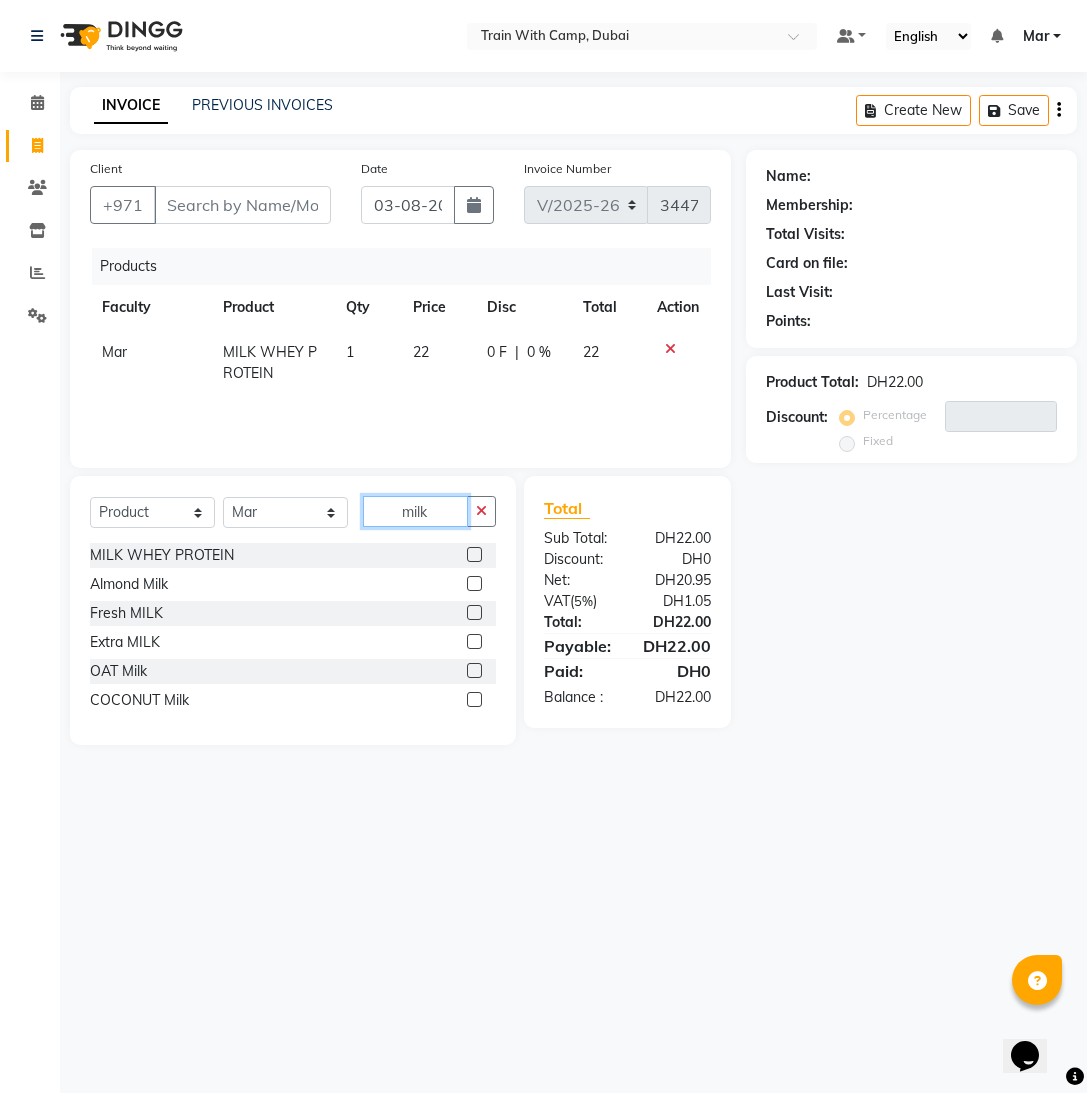 drag, startPoint x: 444, startPoint y: 521, endPoint x: 354, endPoint y: 511, distance: 90.55385 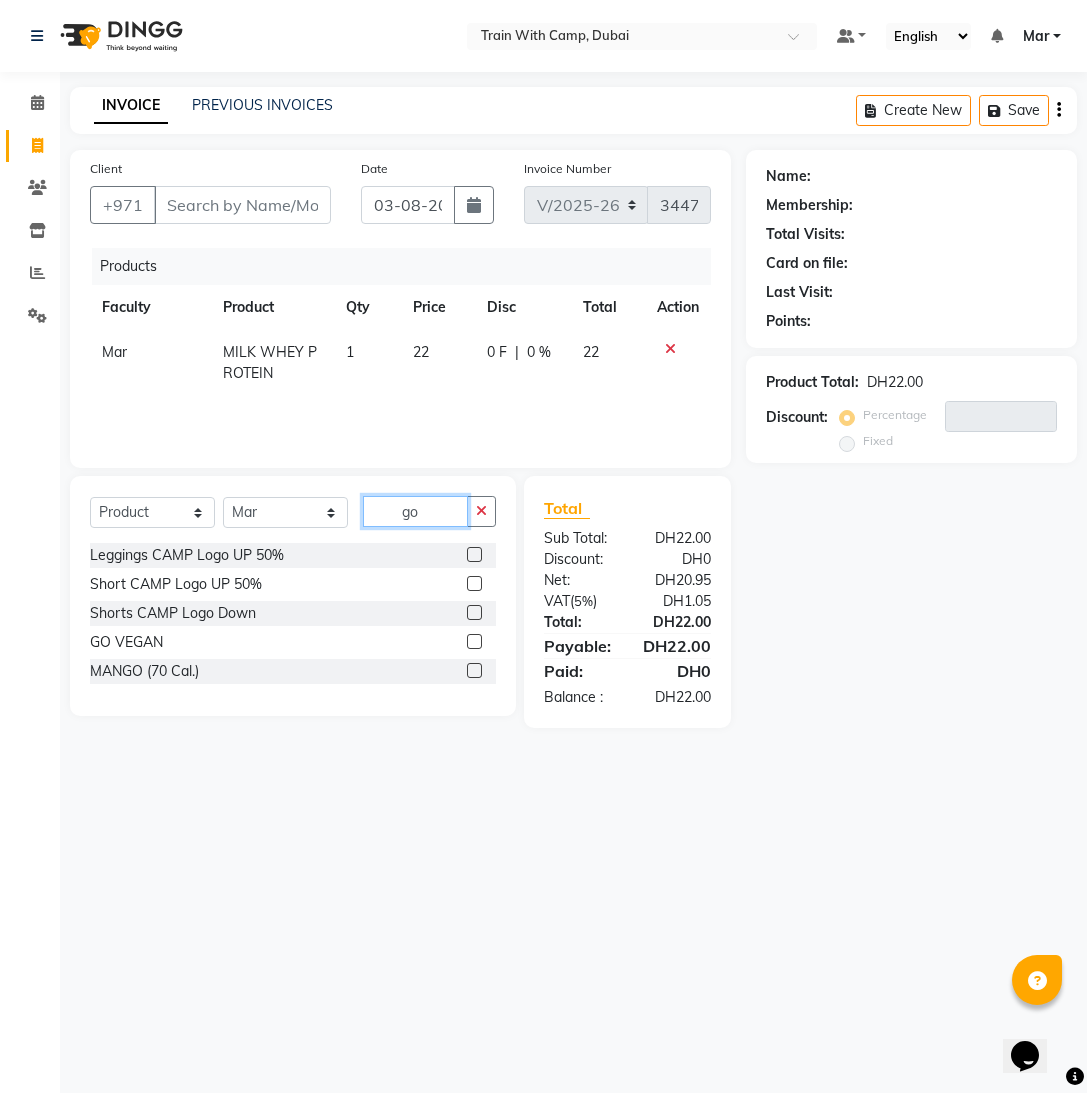 type on "go" 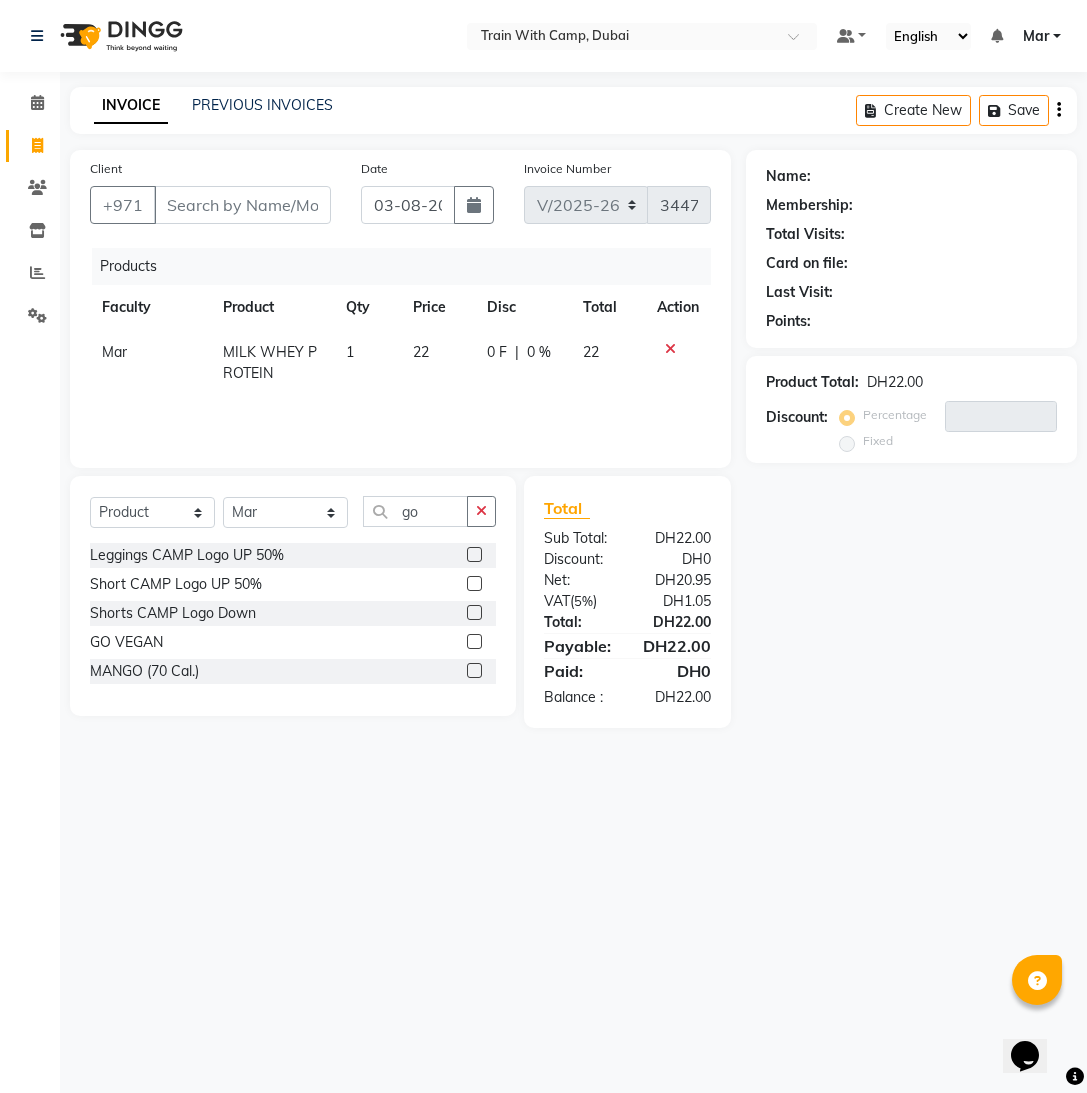 click 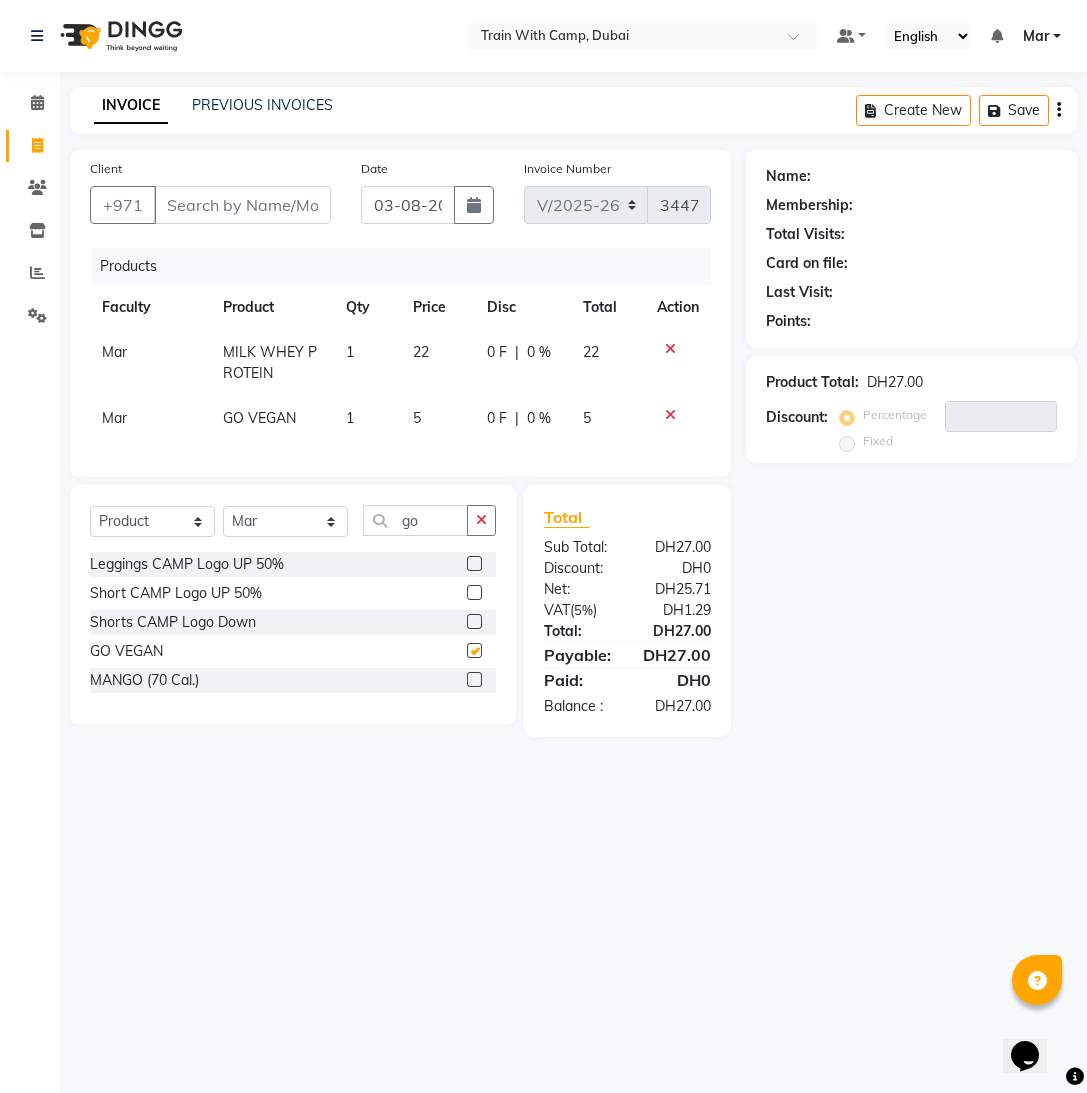 checkbox on "false" 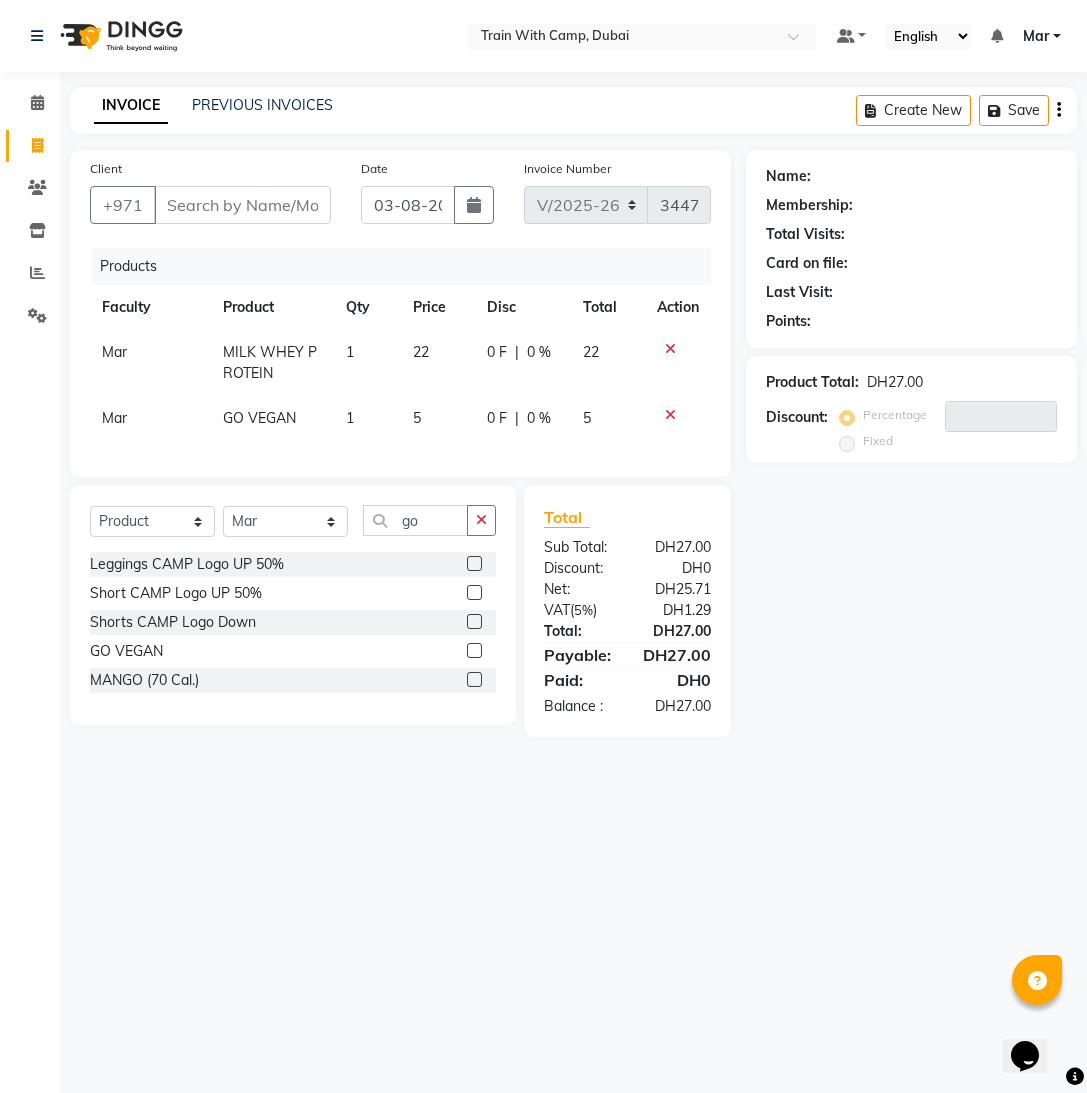 click 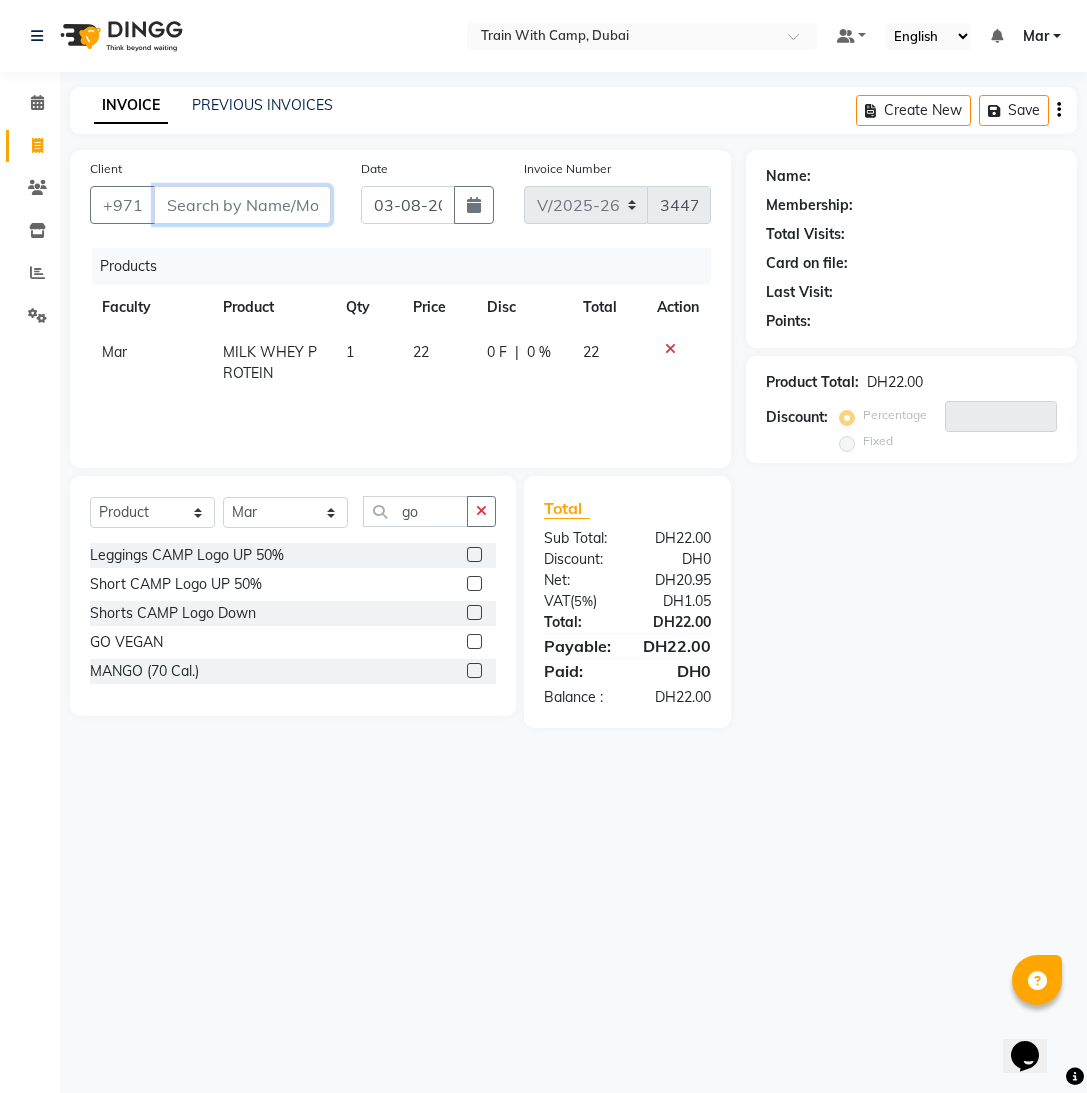 click on "Client" at bounding box center [242, 205] 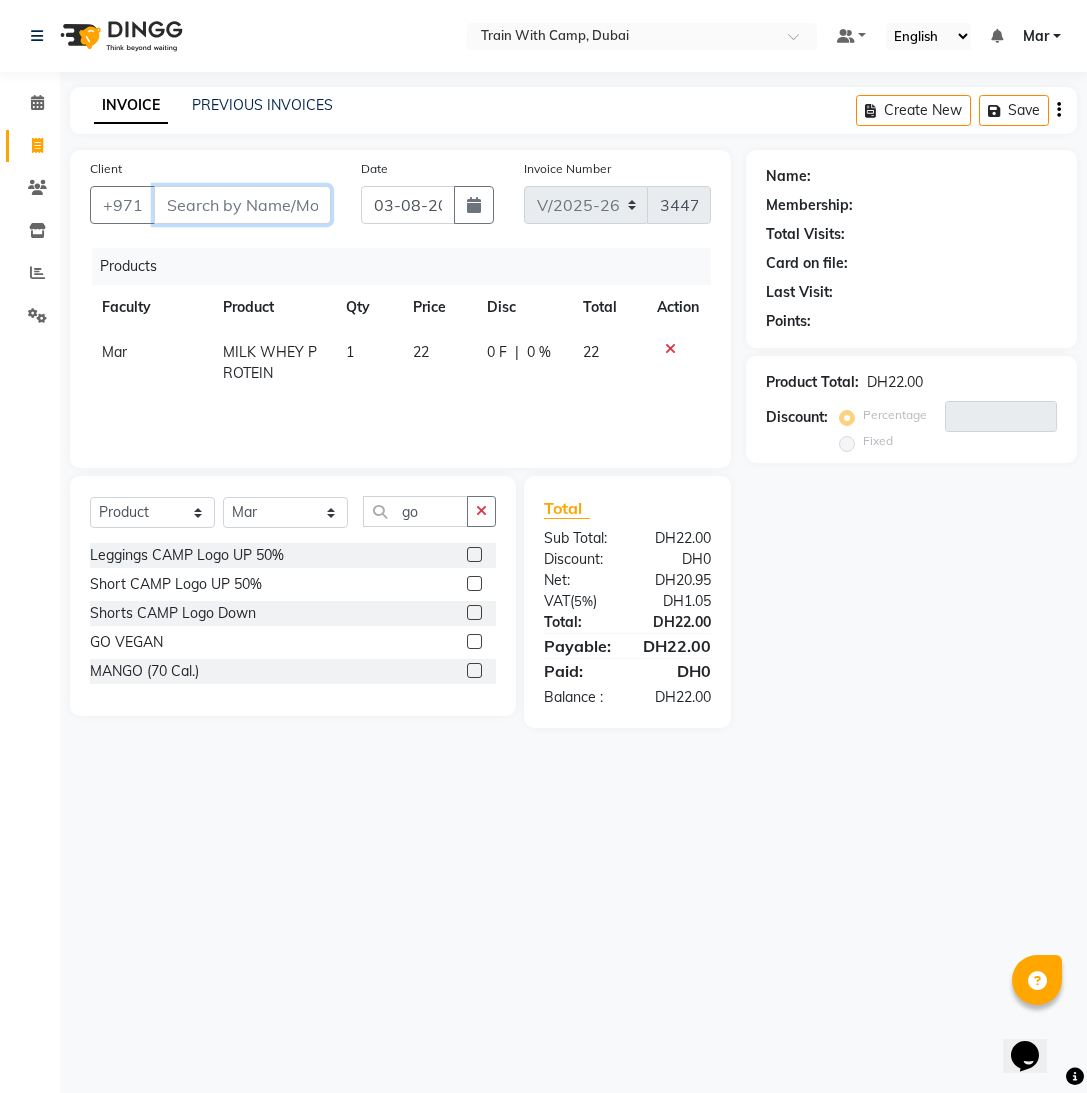 type on "e" 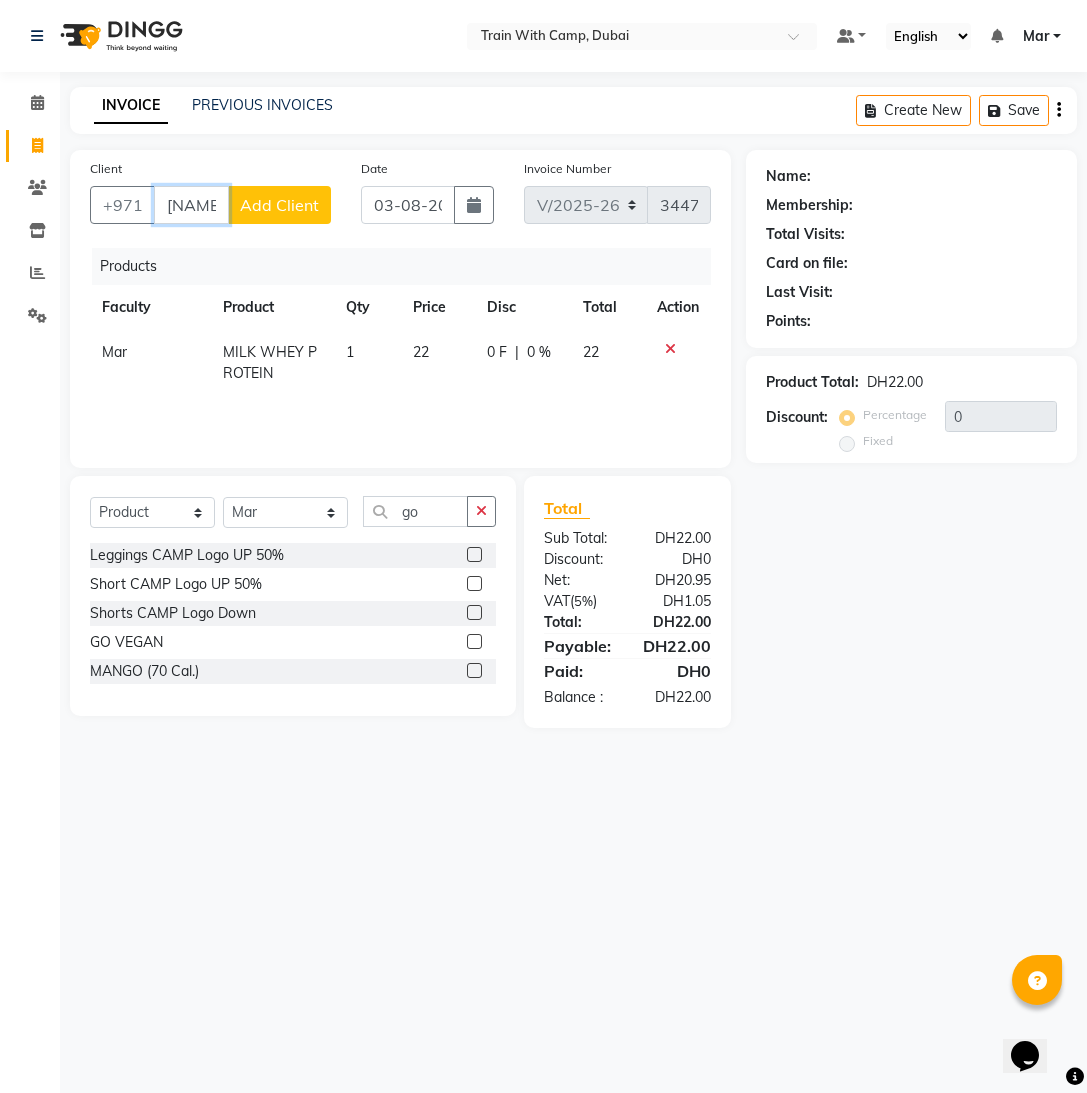 scroll, scrollTop: 0, scrollLeft: 4, axis: horizontal 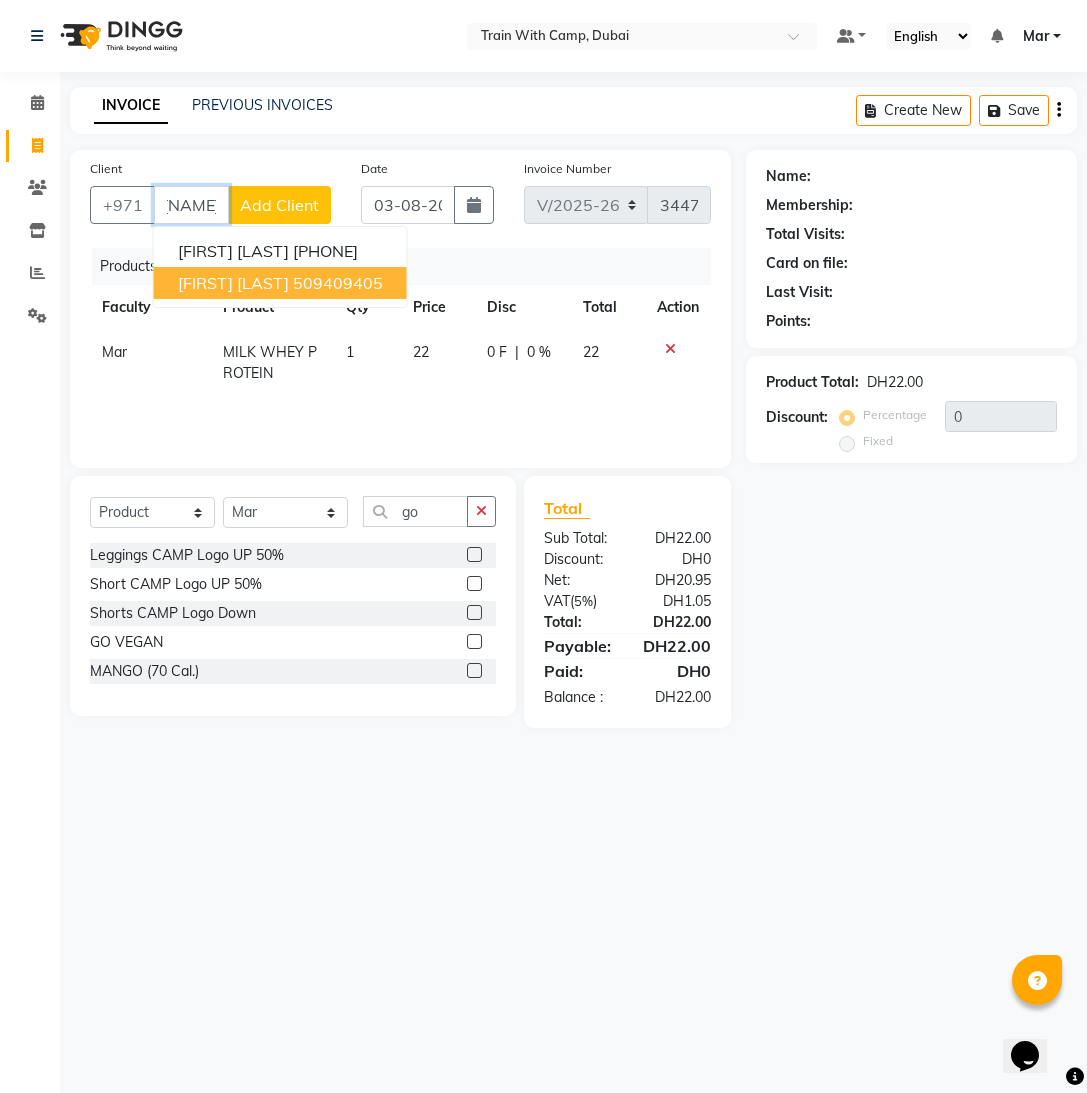 click on "[FIRST] [LAST]" at bounding box center [233, 283] 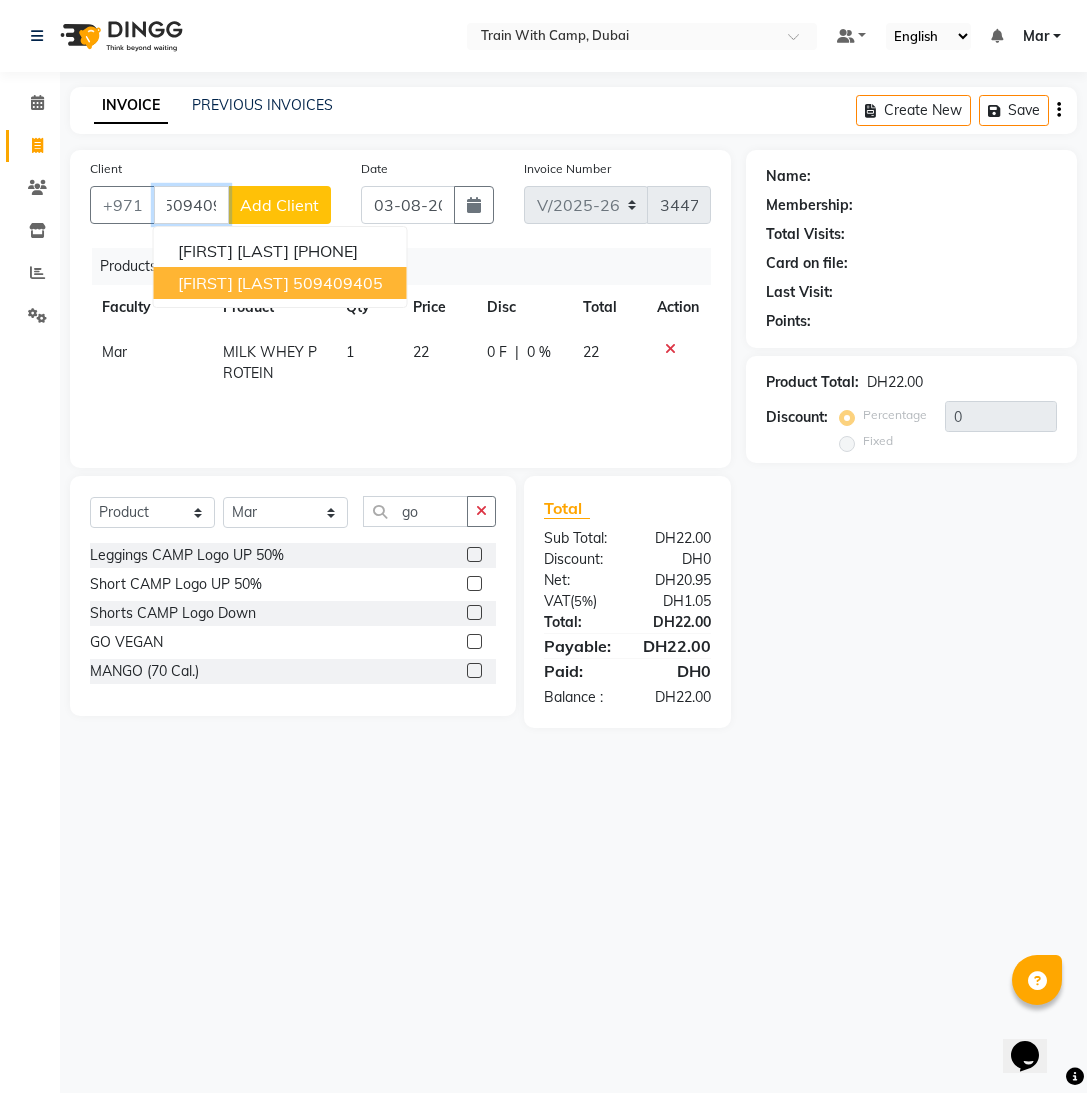 scroll, scrollTop: 0, scrollLeft: 0, axis: both 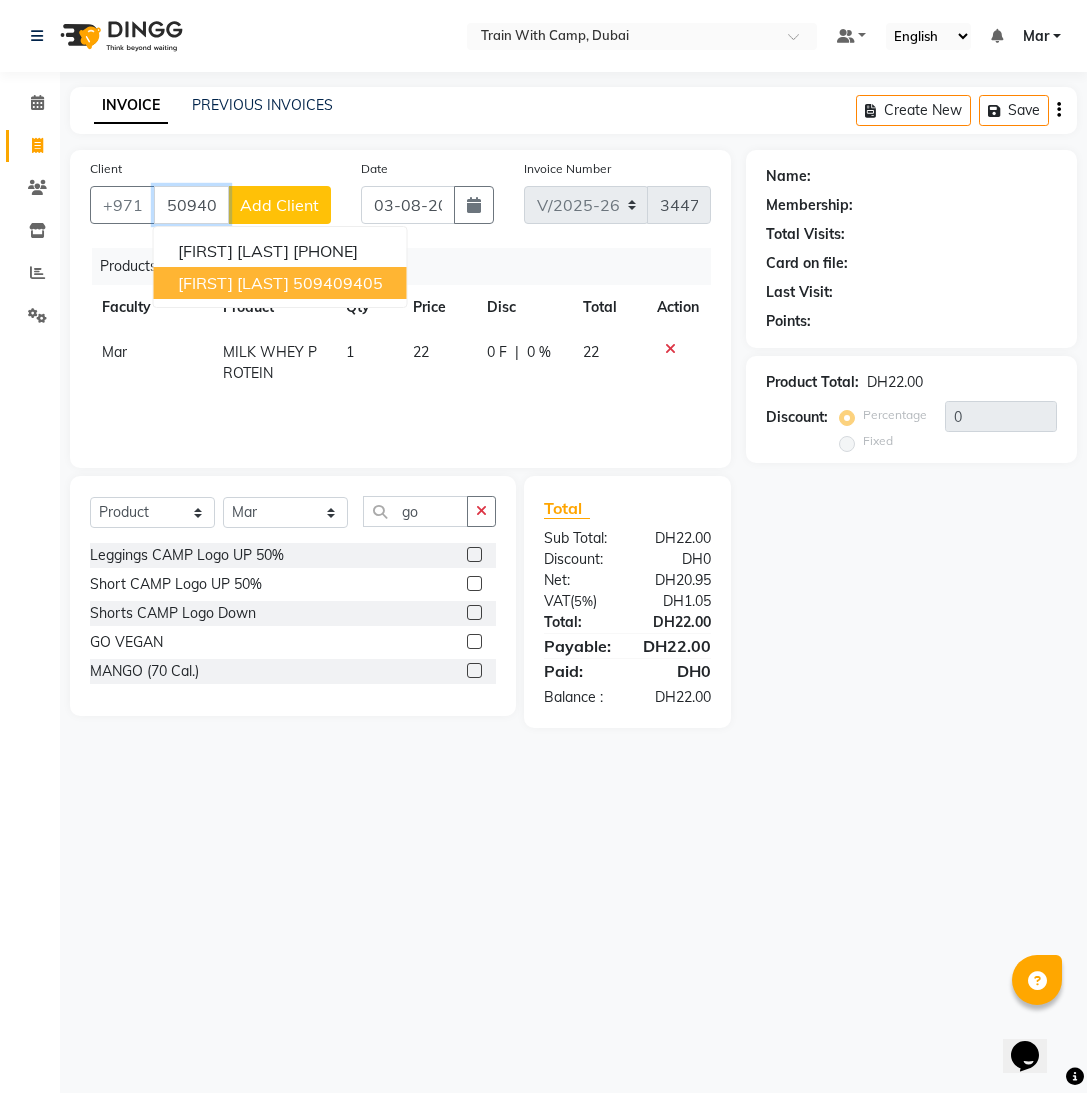 type on "509409405" 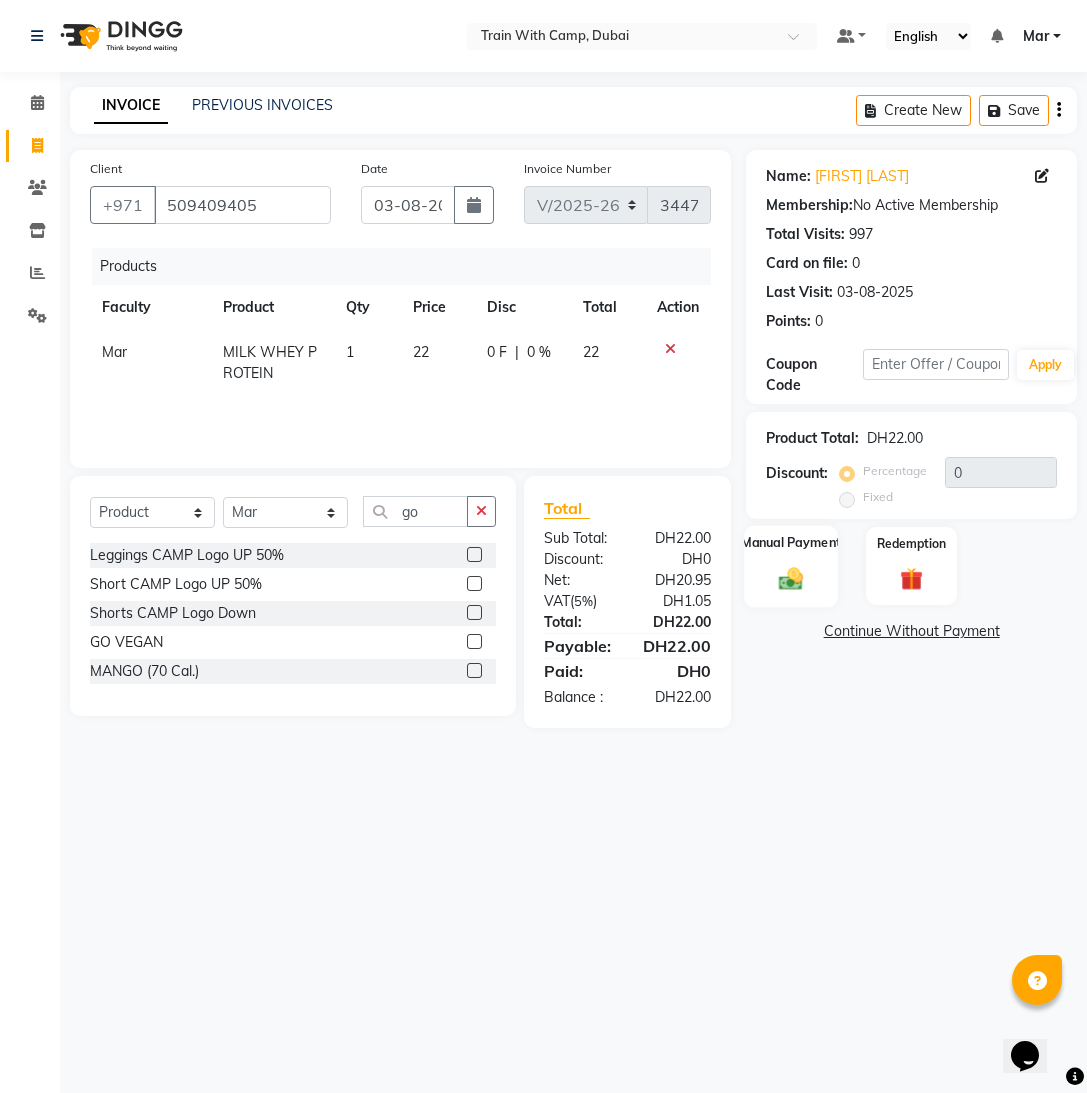 click 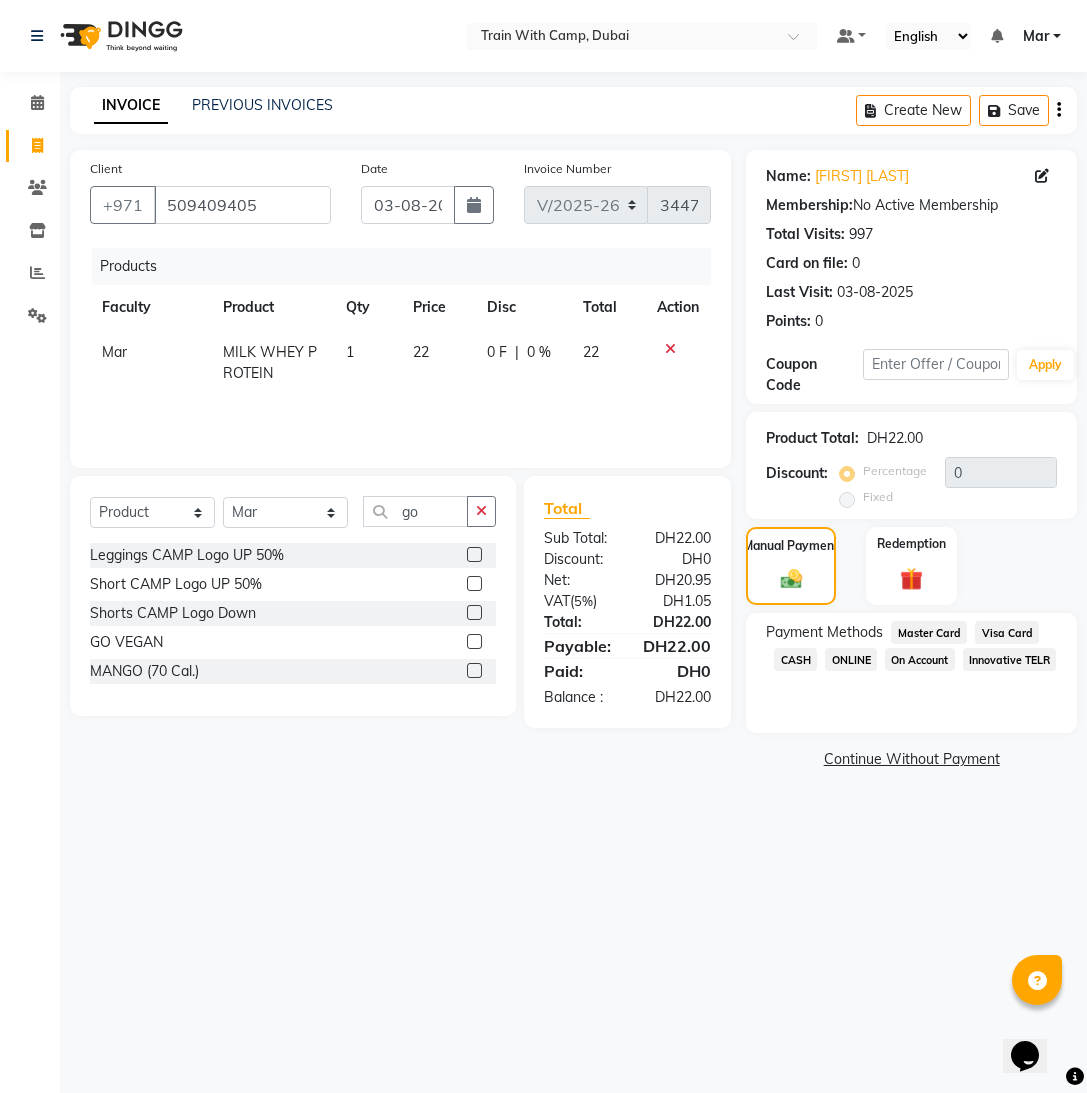 click on "Master Card" 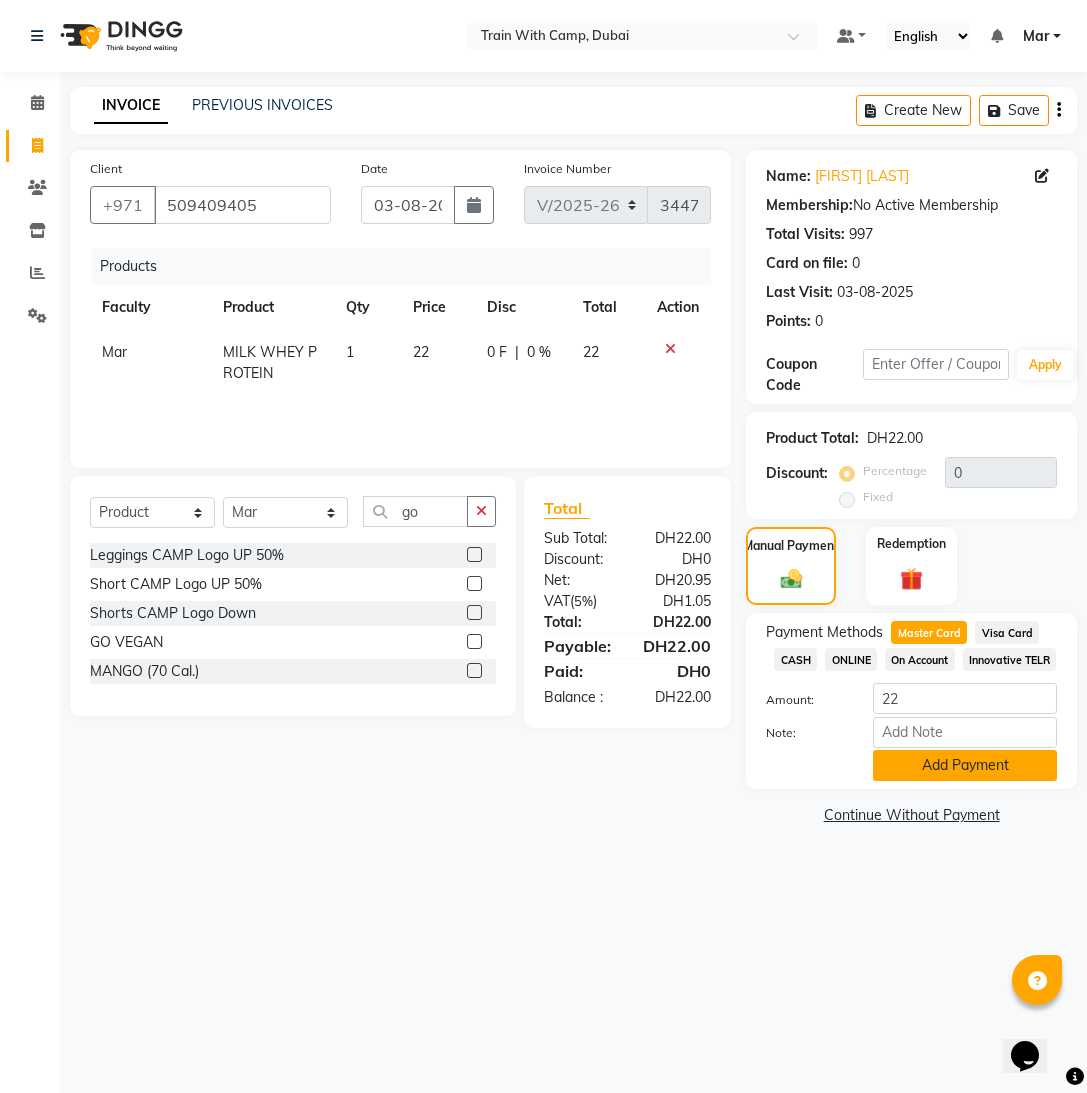 click on "Add Payment" 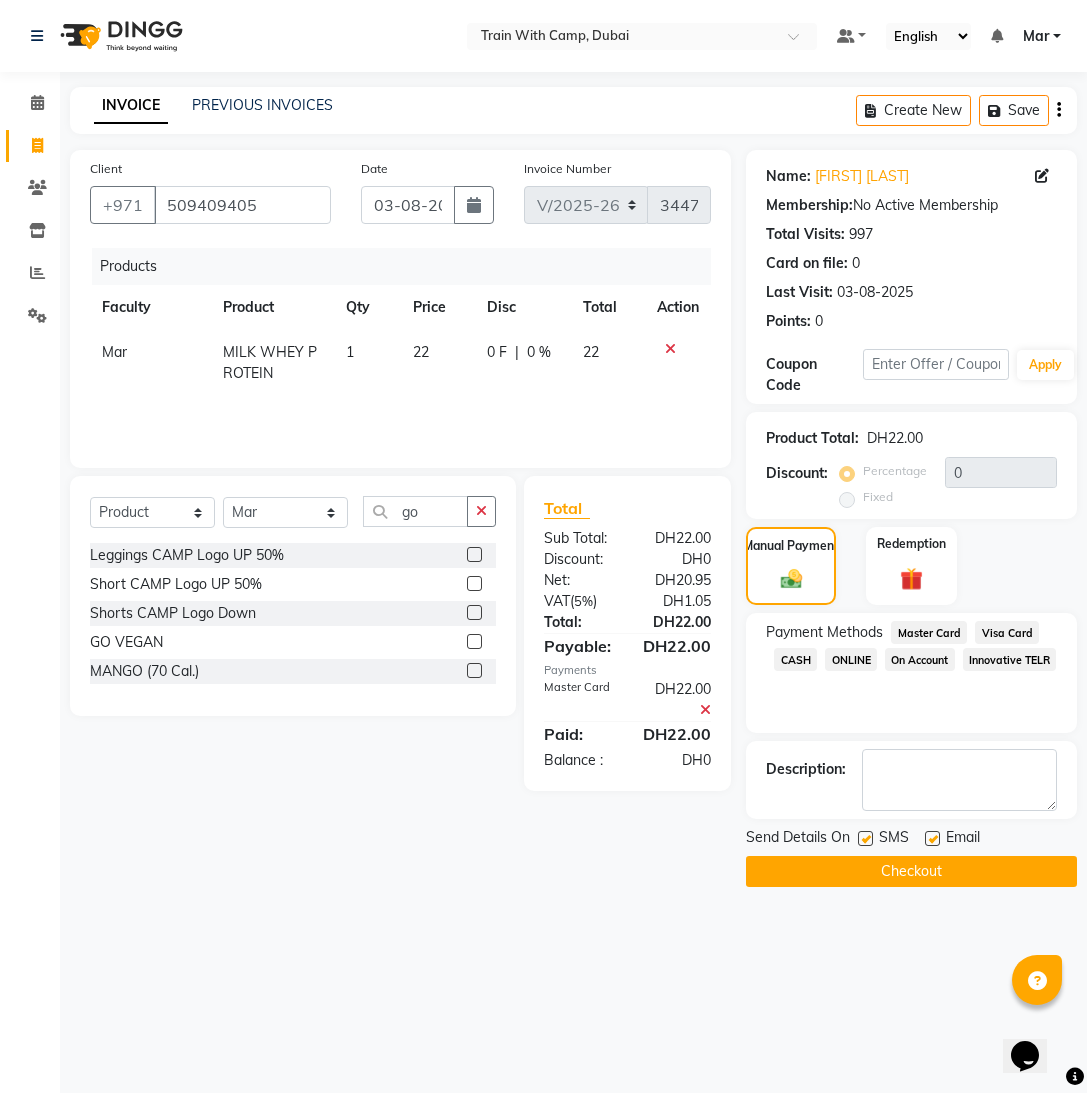 click 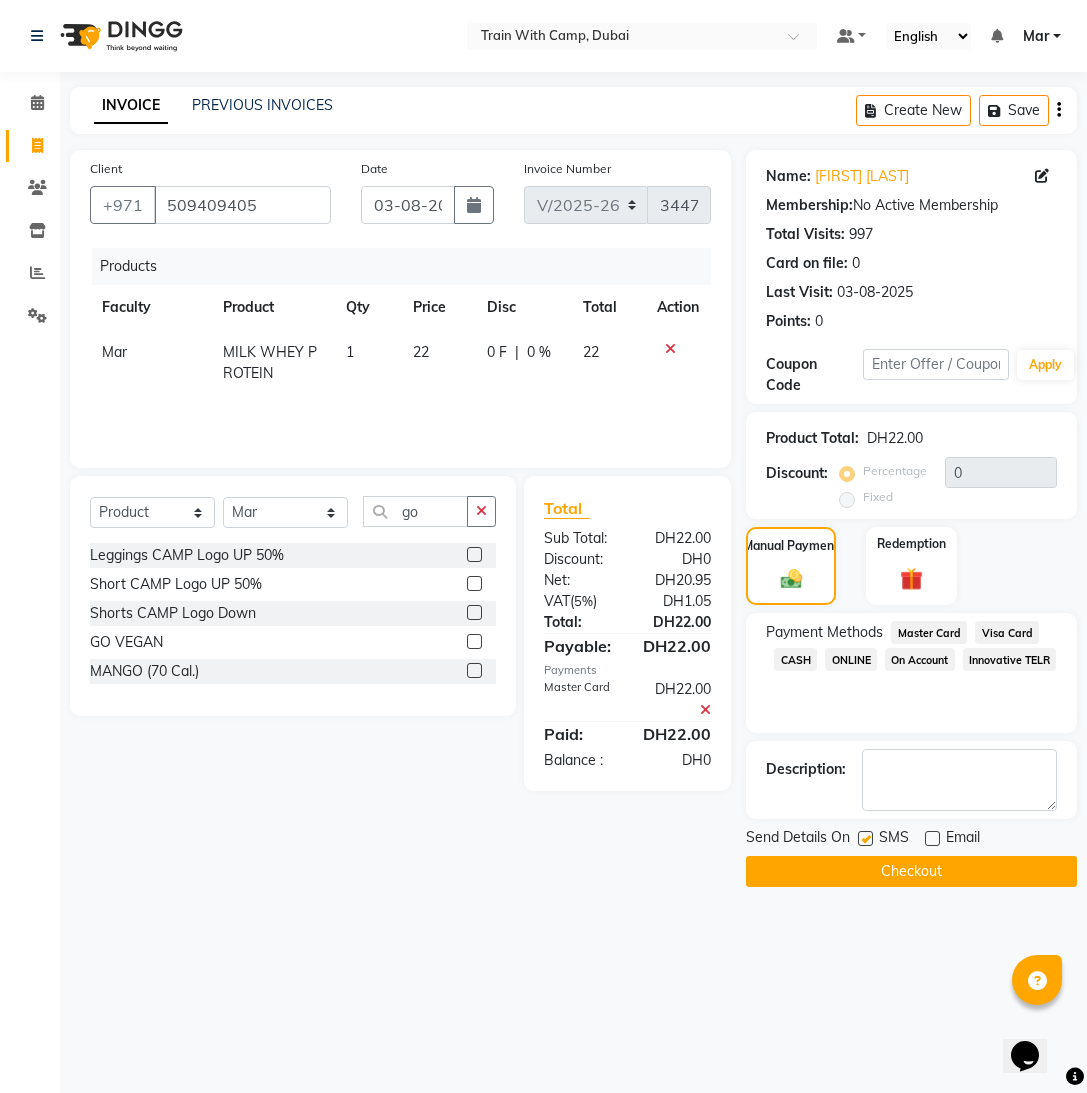 drag, startPoint x: 869, startPoint y: 838, endPoint x: 923, endPoint y: 902, distance: 83.737686 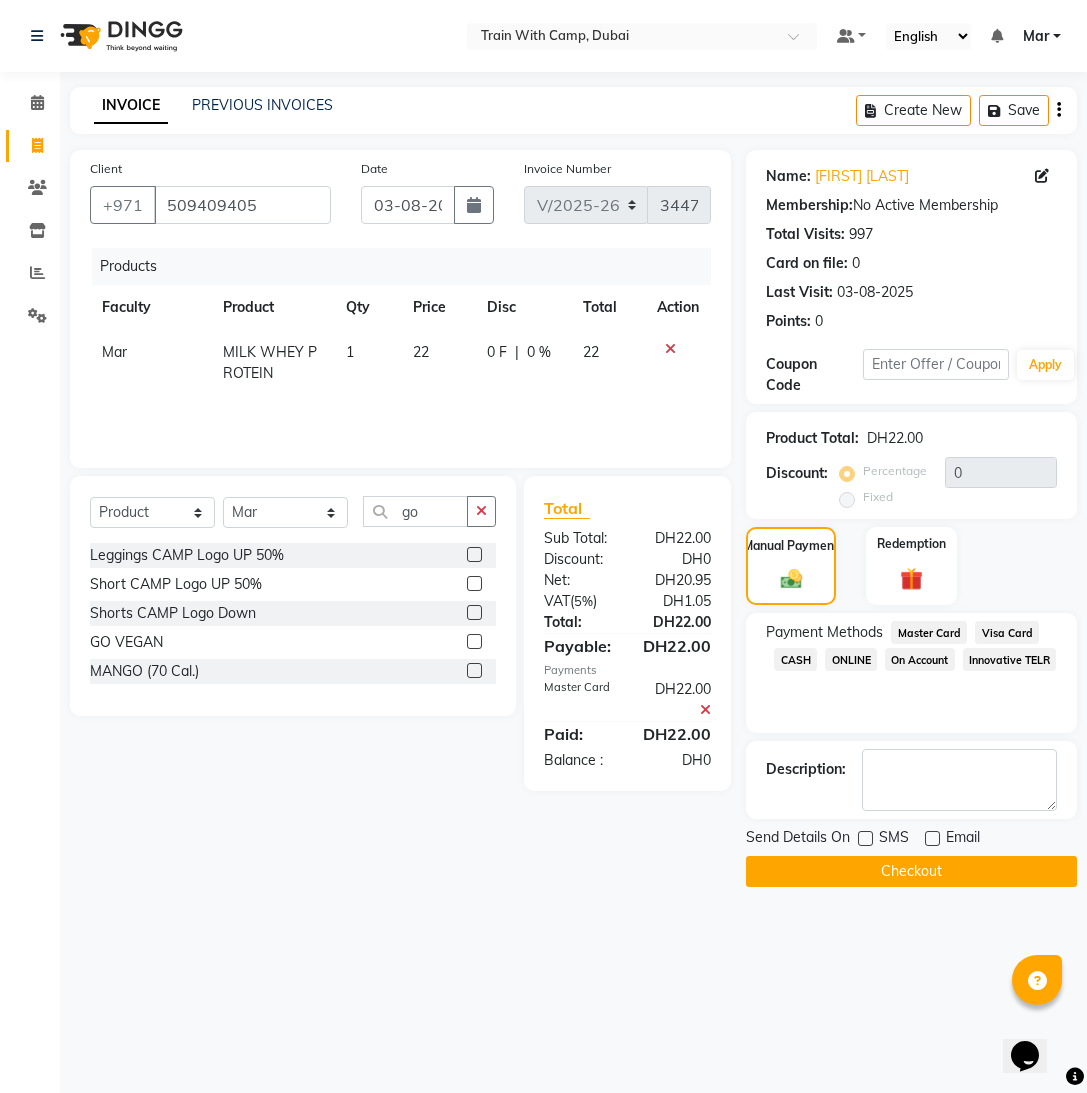 click on "Checkout" 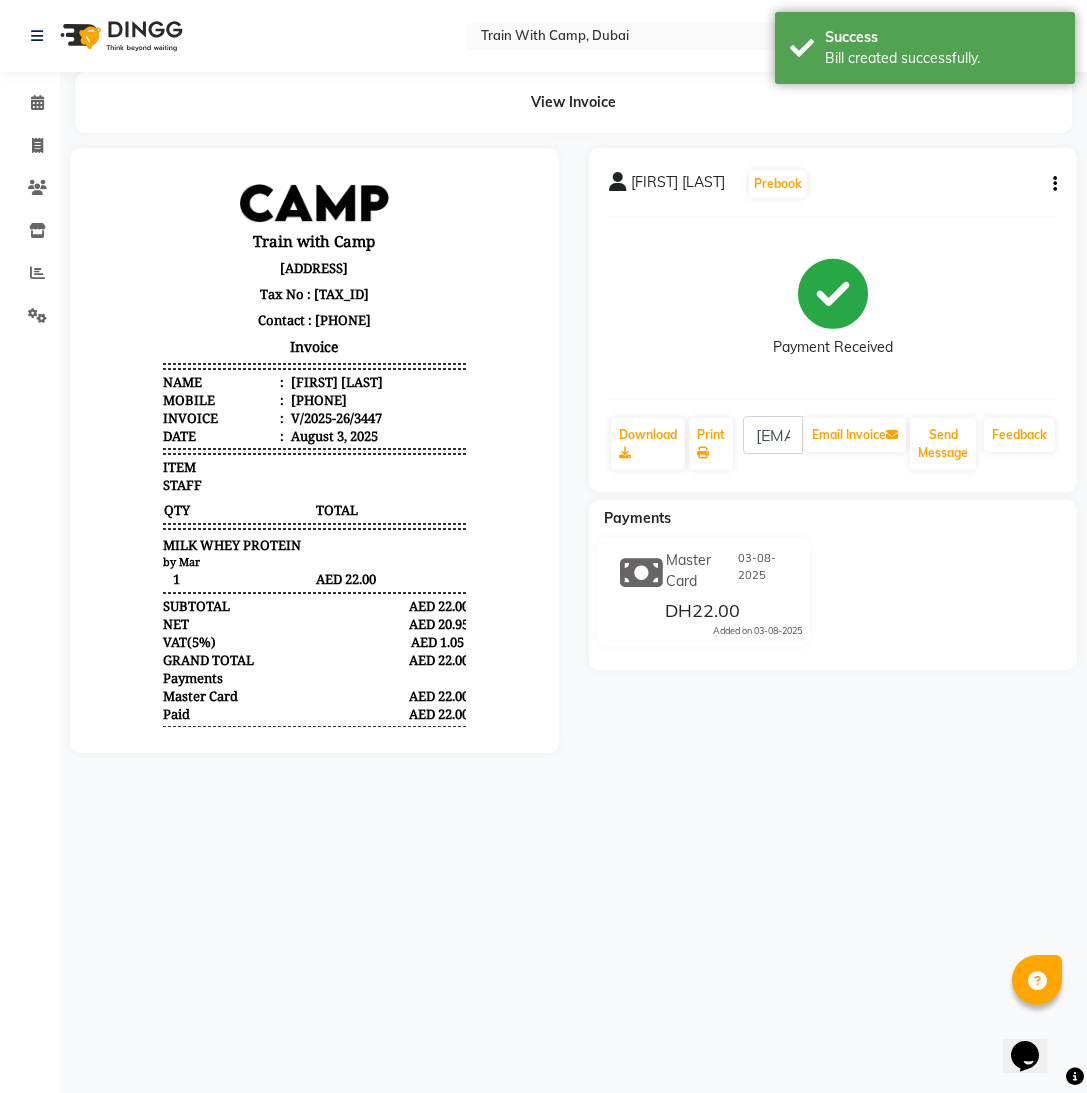 scroll, scrollTop: 0, scrollLeft: 0, axis: both 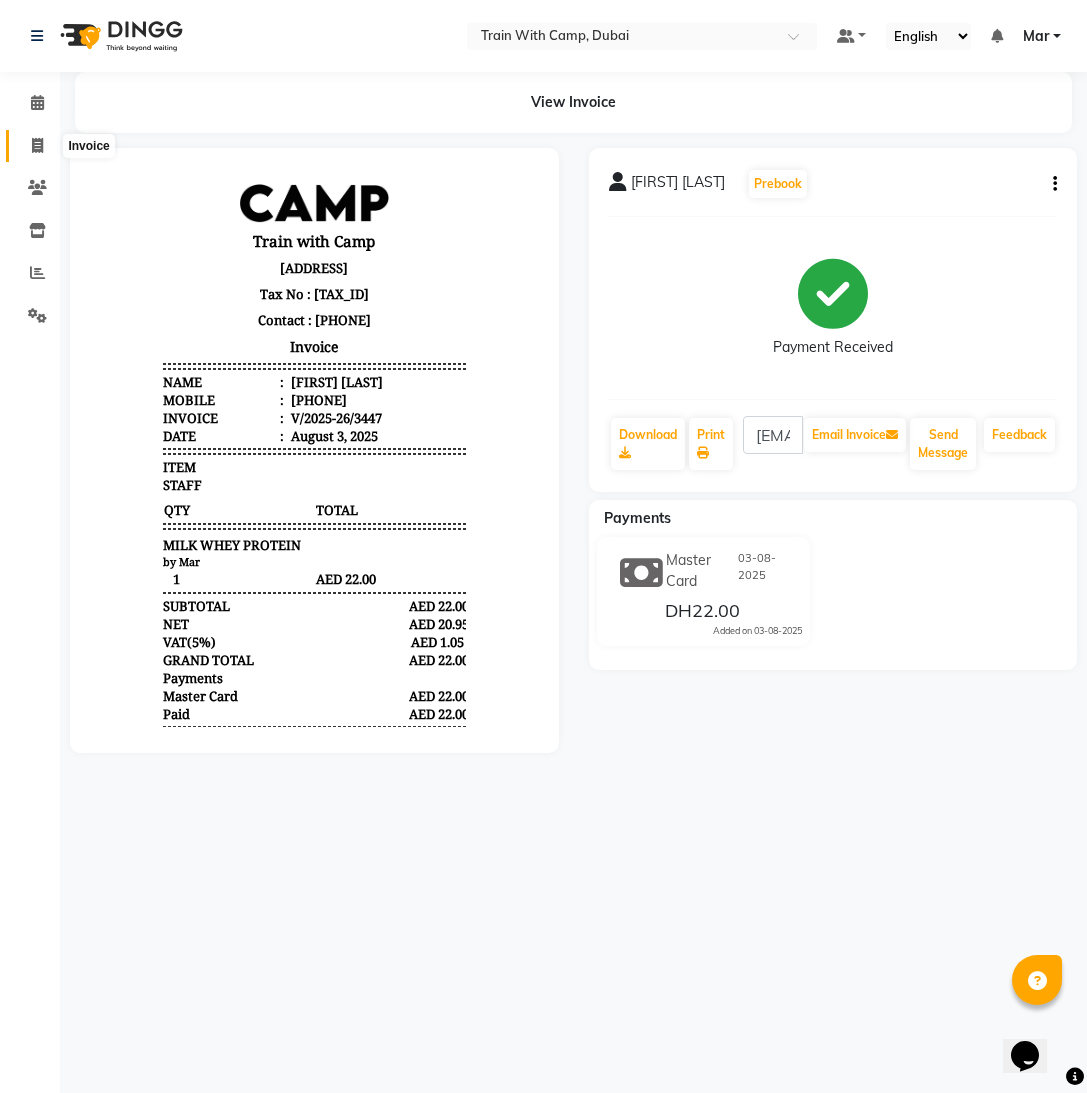 click 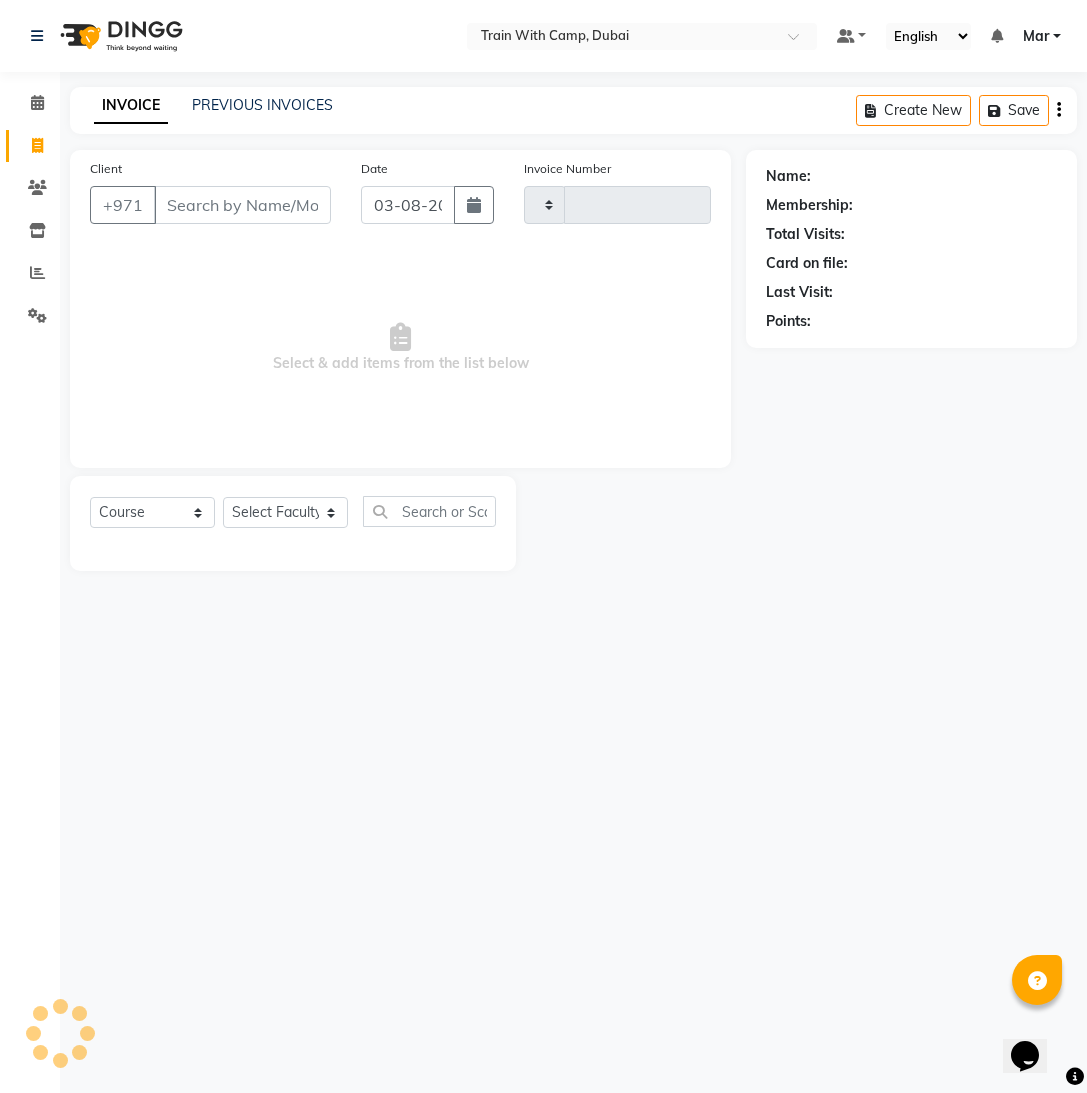type on "3448" 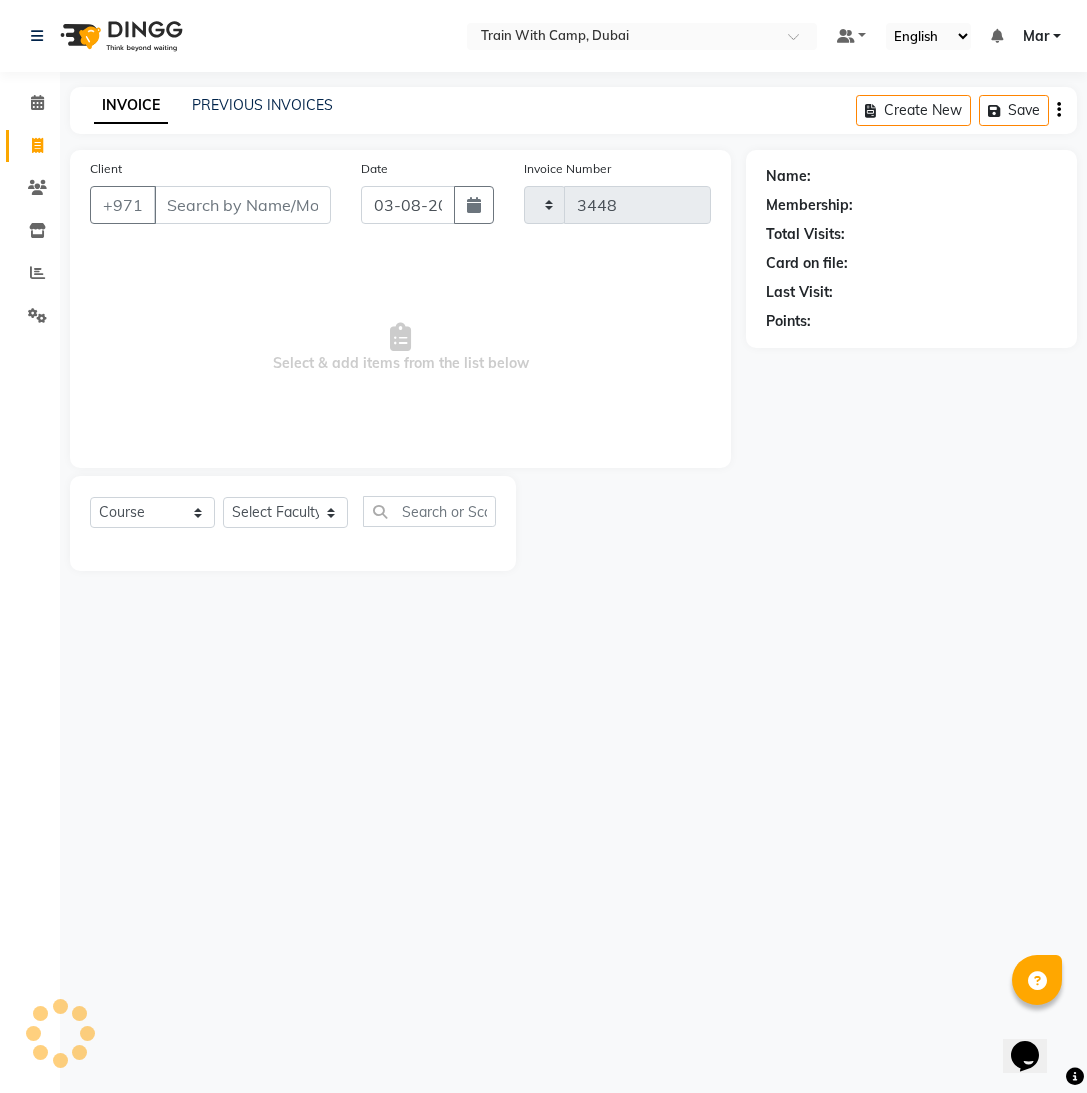 select on "910" 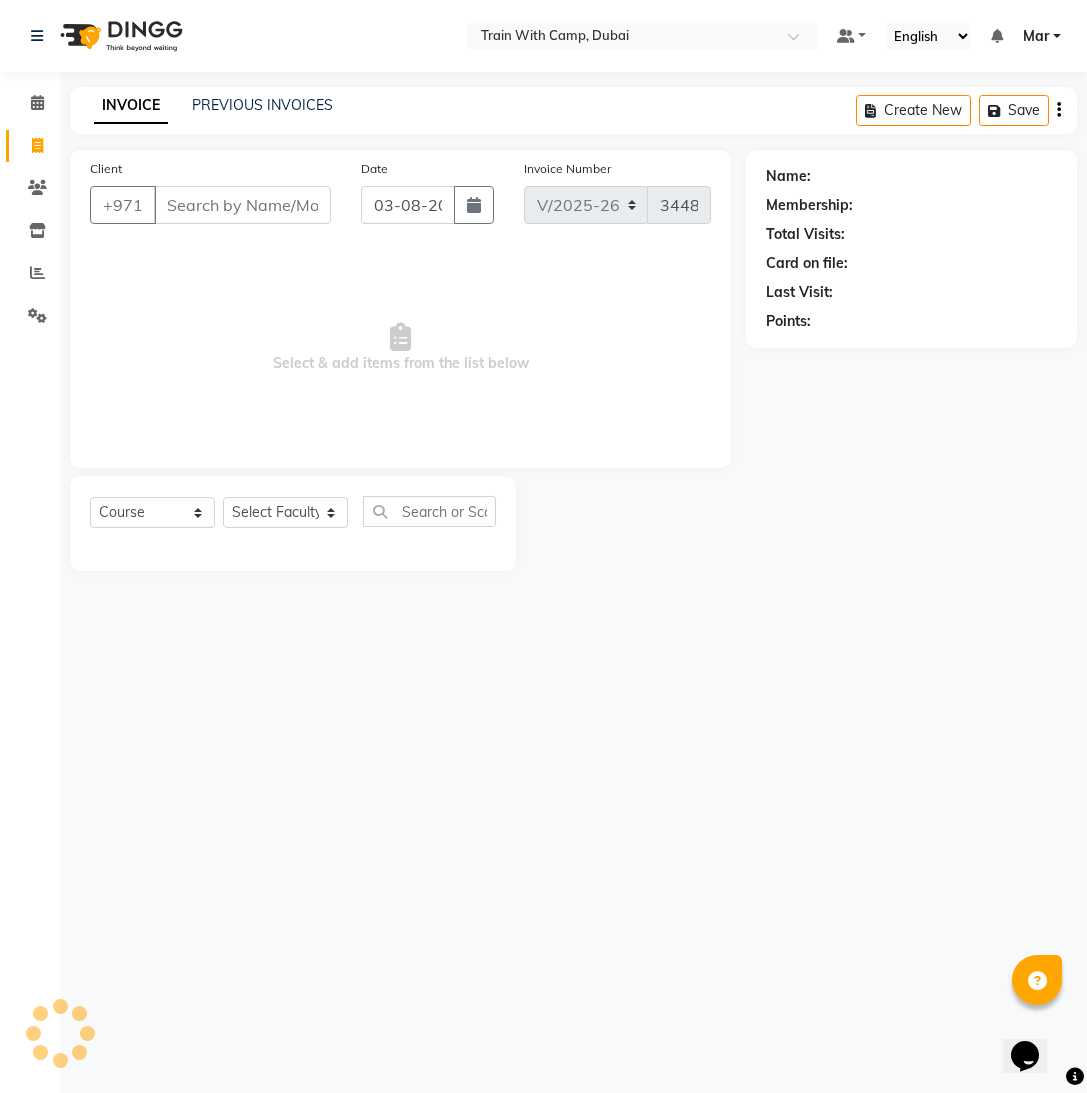 select on "14898" 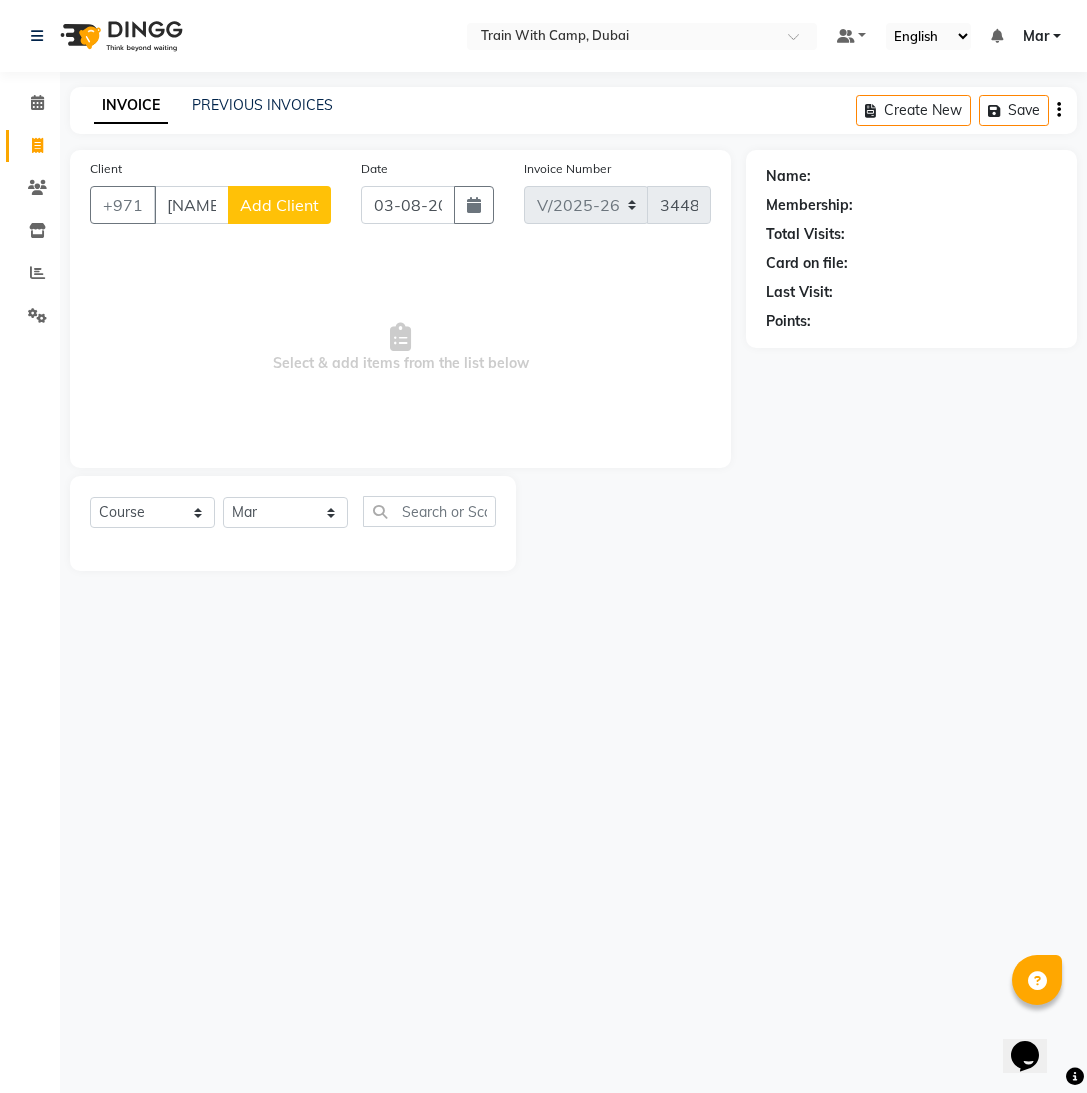 scroll, scrollTop: 0, scrollLeft: 4, axis: horizontal 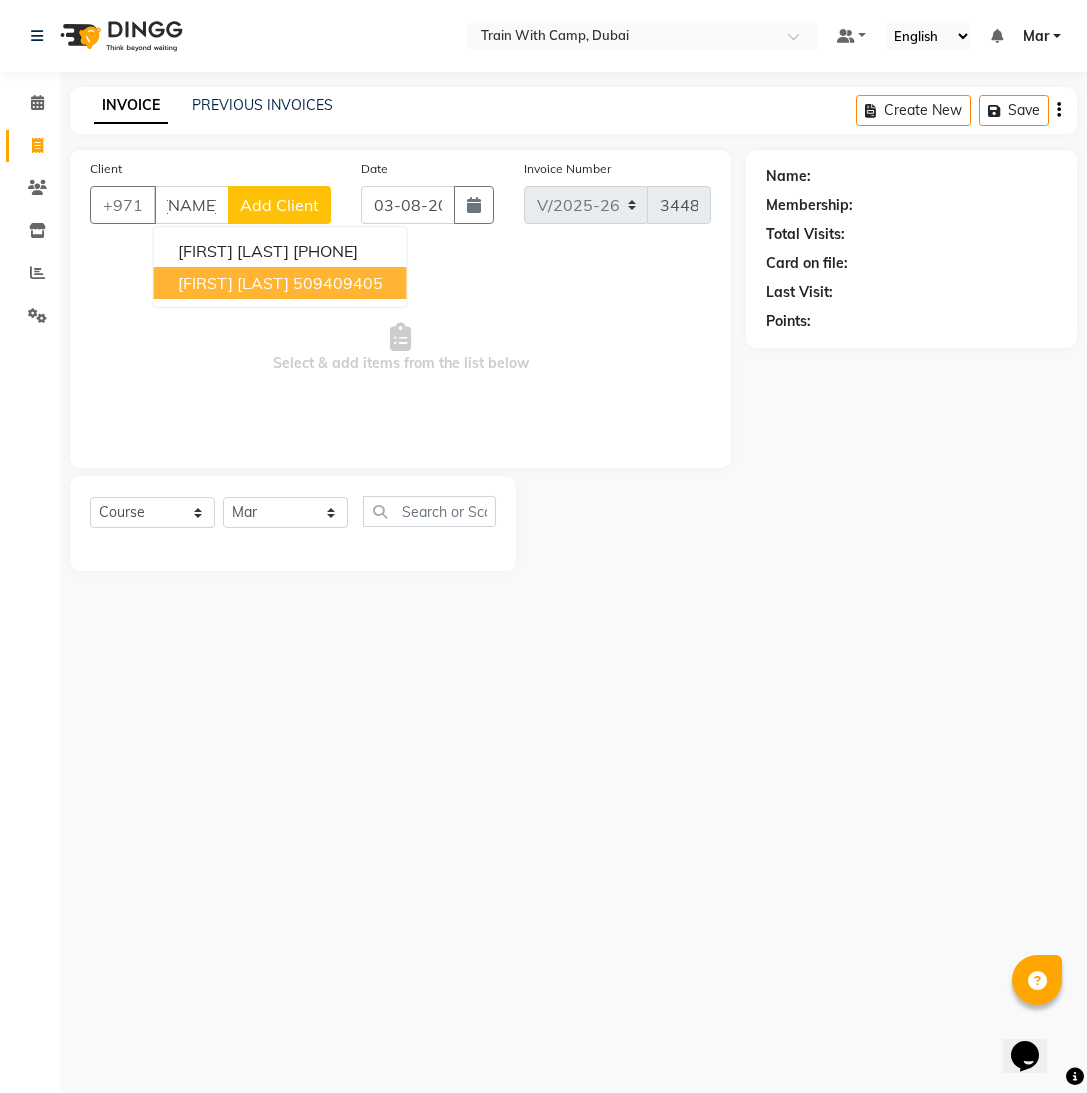 drag, startPoint x: 245, startPoint y: 277, endPoint x: 251, endPoint y: 320, distance: 43.416588 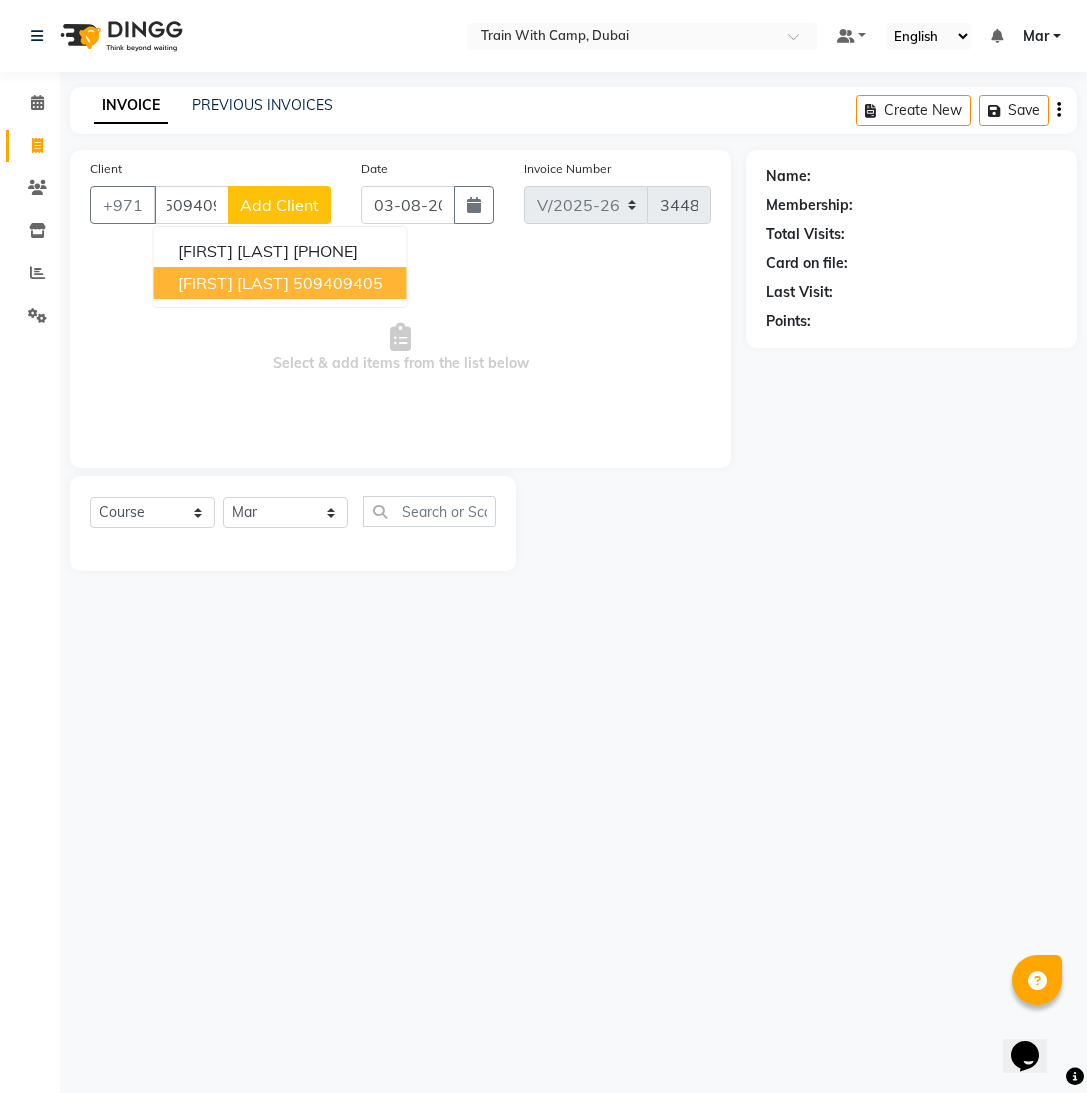 scroll, scrollTop: 0, scrollLeft: 0, axis: both 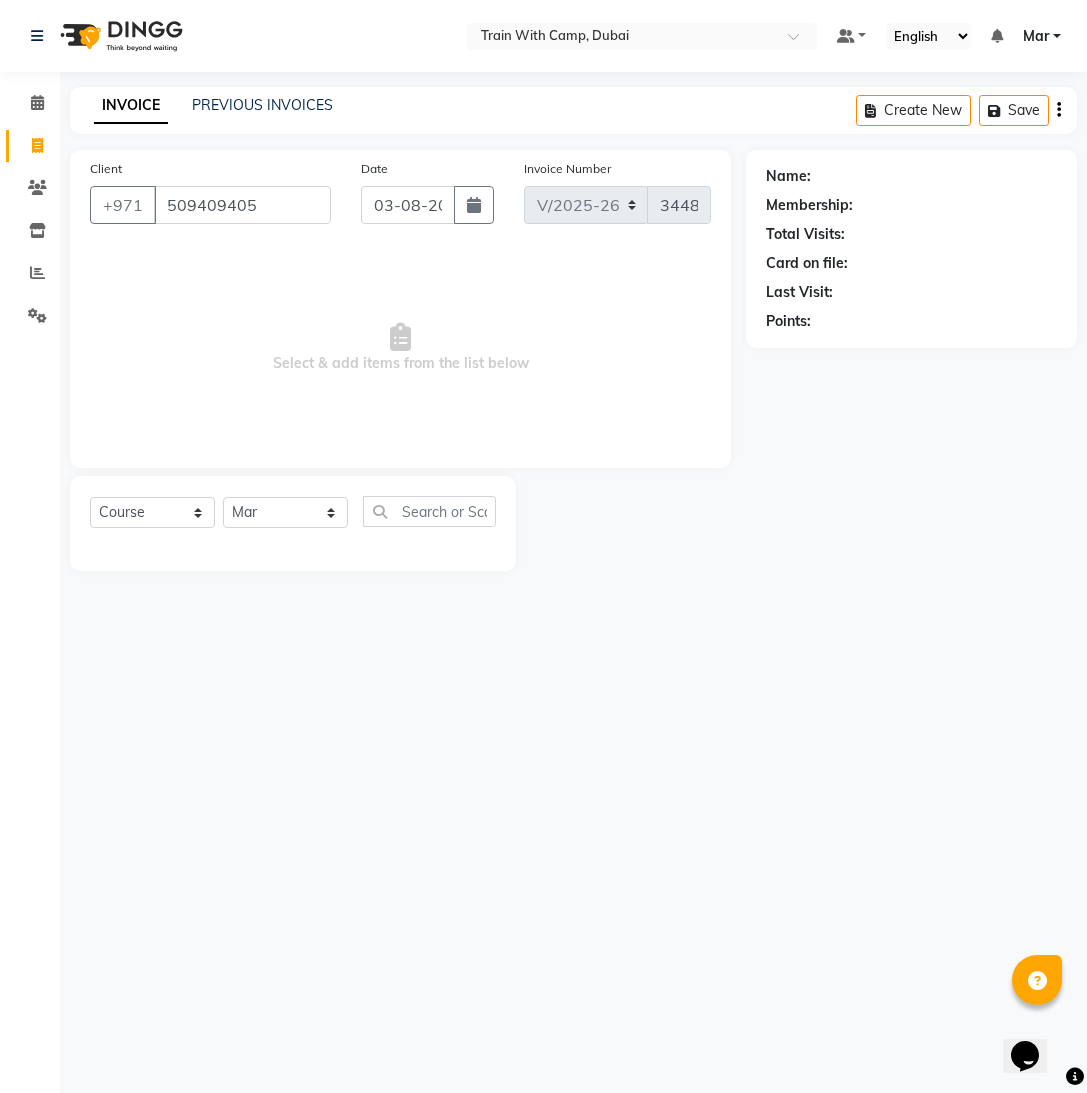 type on "509409405" 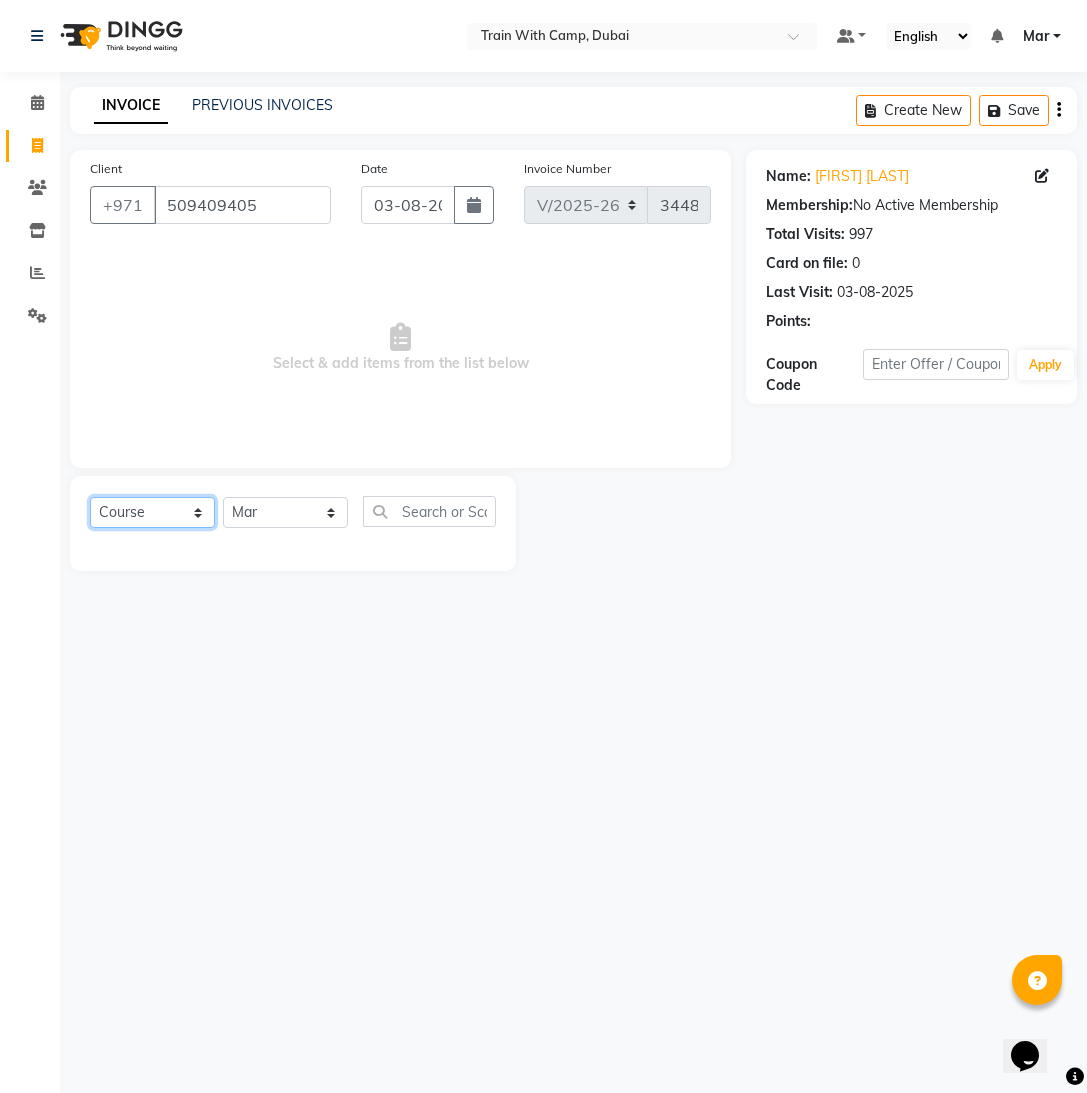 click on "Select  Course  Product  Membership  Package Voucher Prepaid Gift Card" 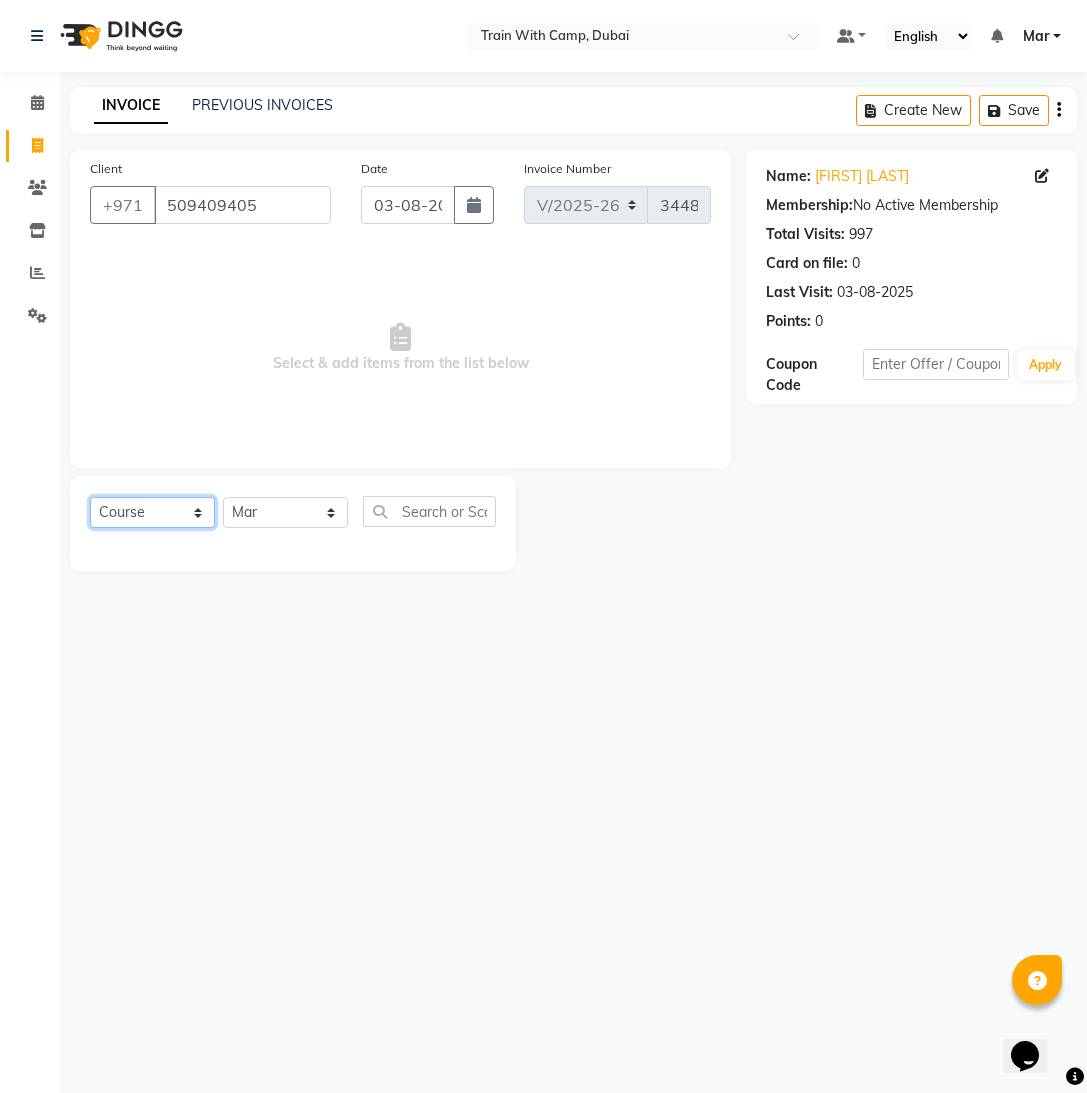 select on "product" 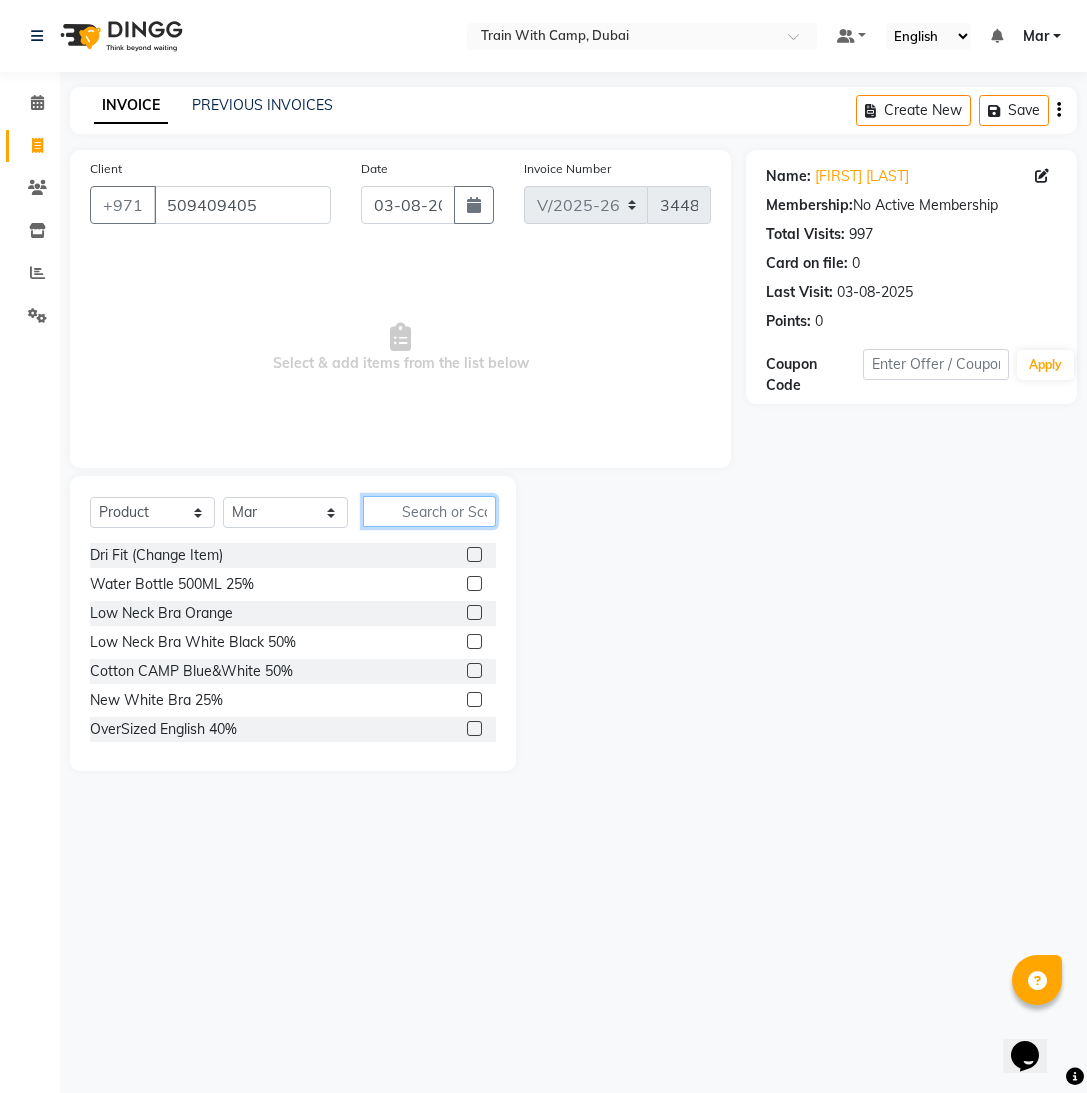 click 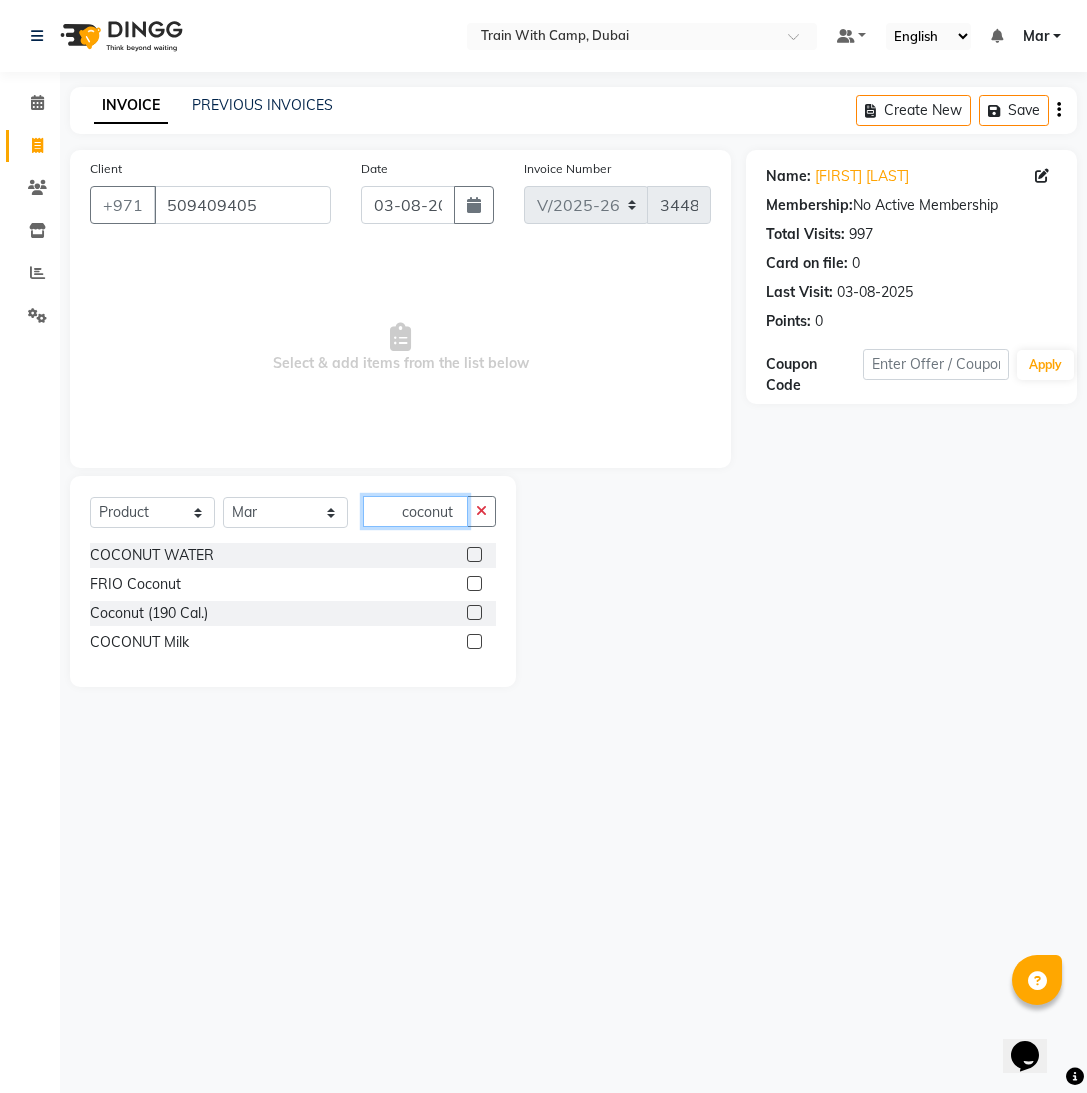 type on "coconut" 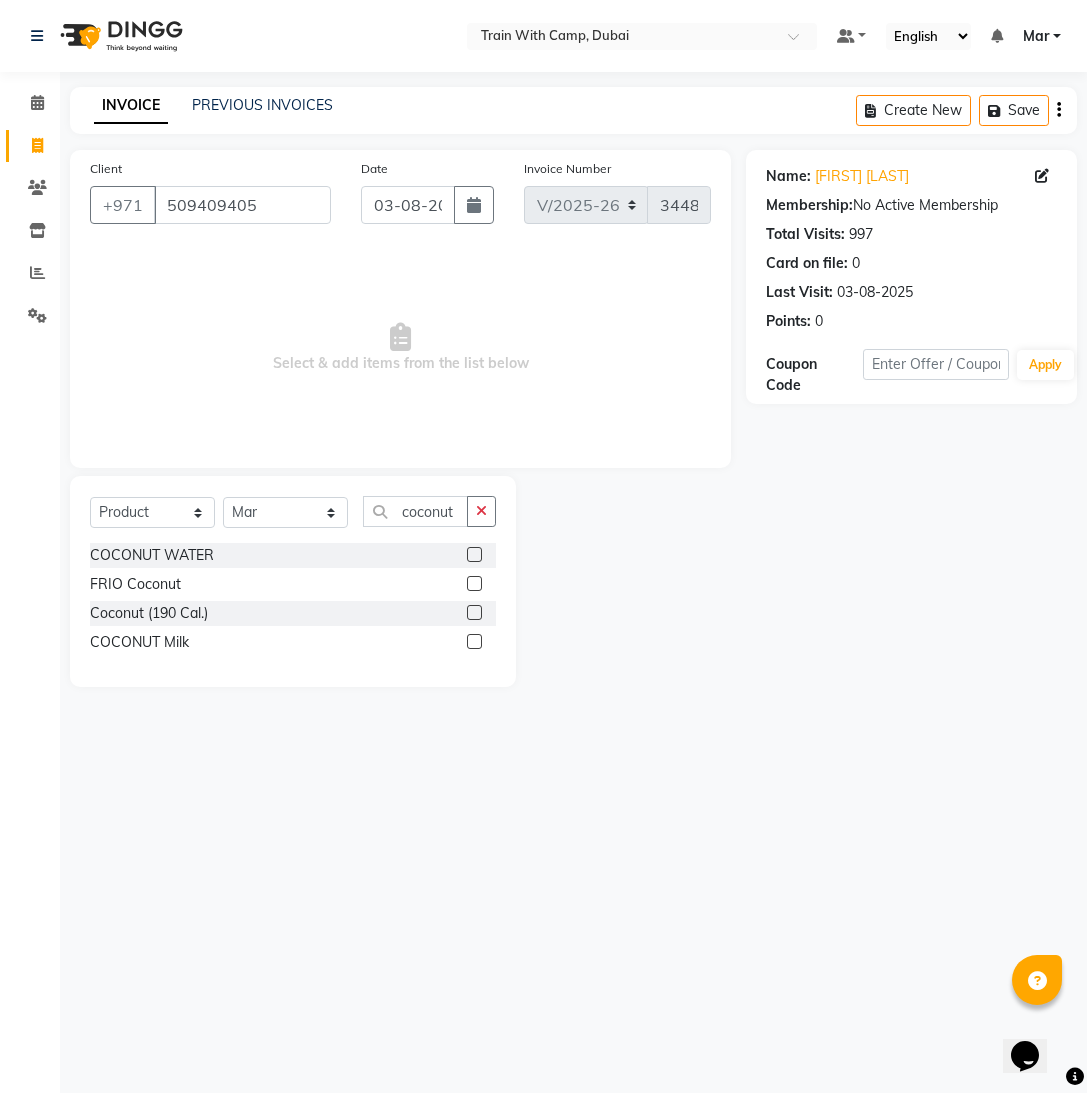 click 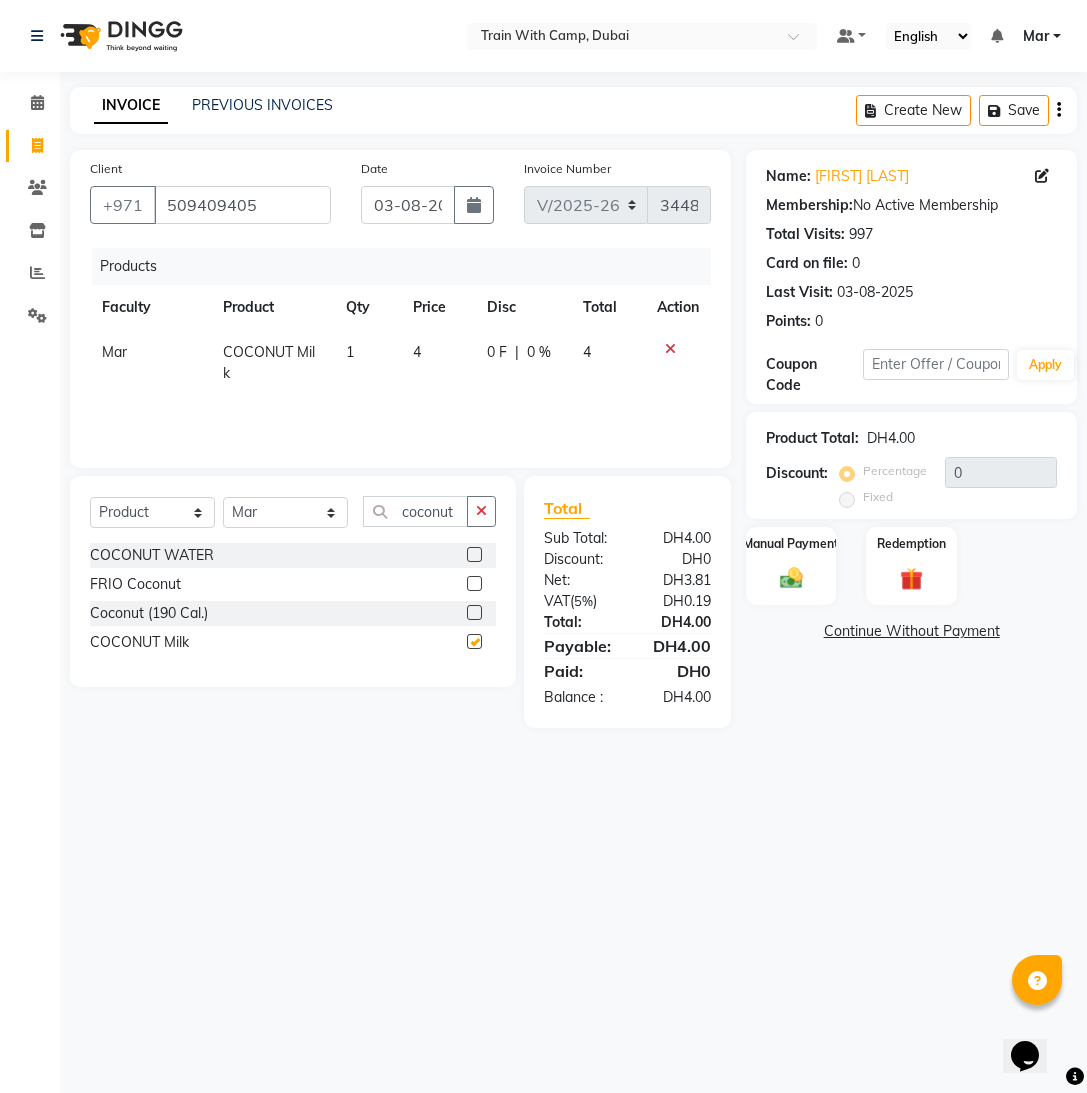 checkbox on "false" 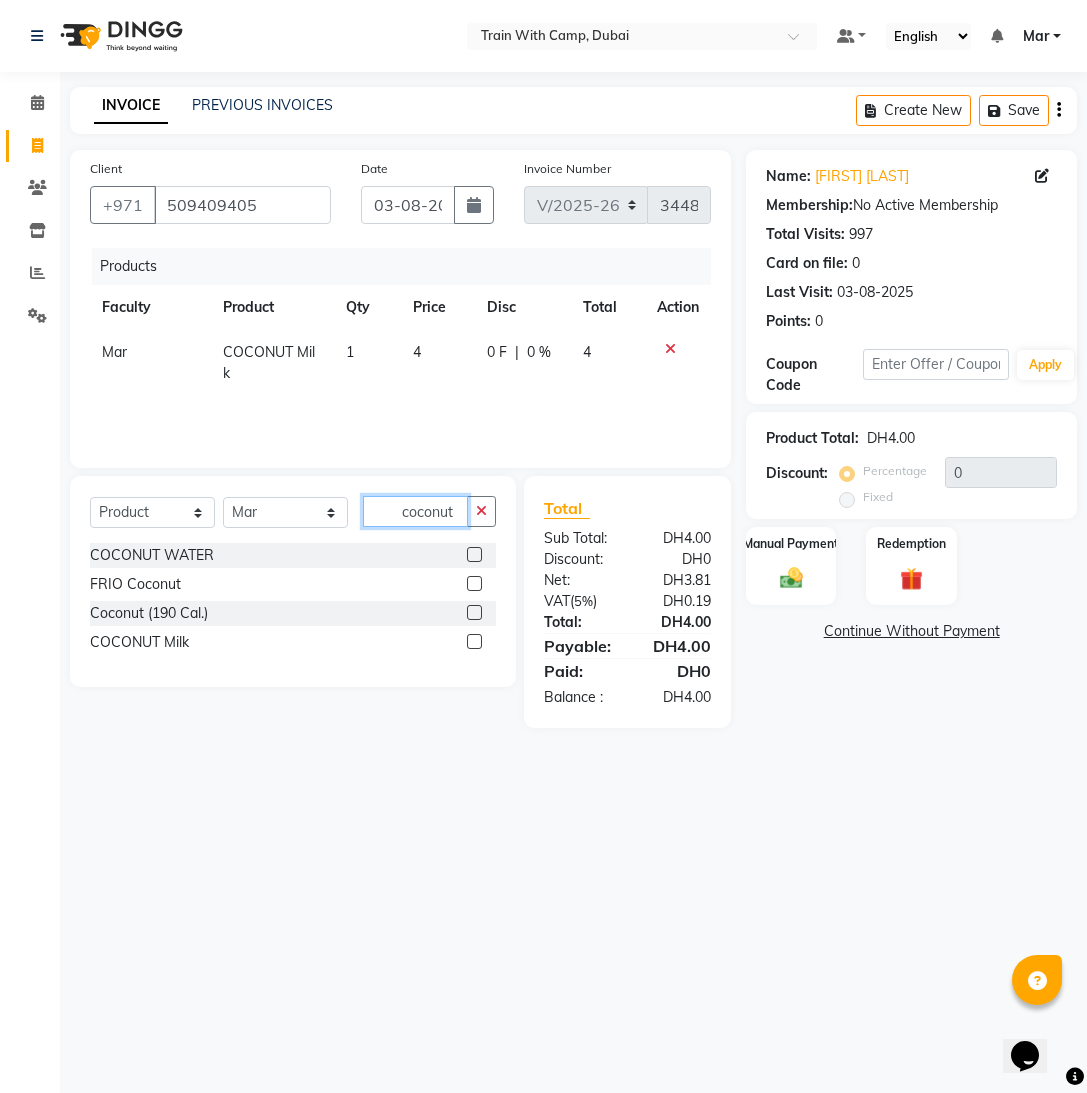 drag, startPoint x: 455, startPoint y: 517, endPoint x: 362, endPoint y: 510, distance: 93.26307 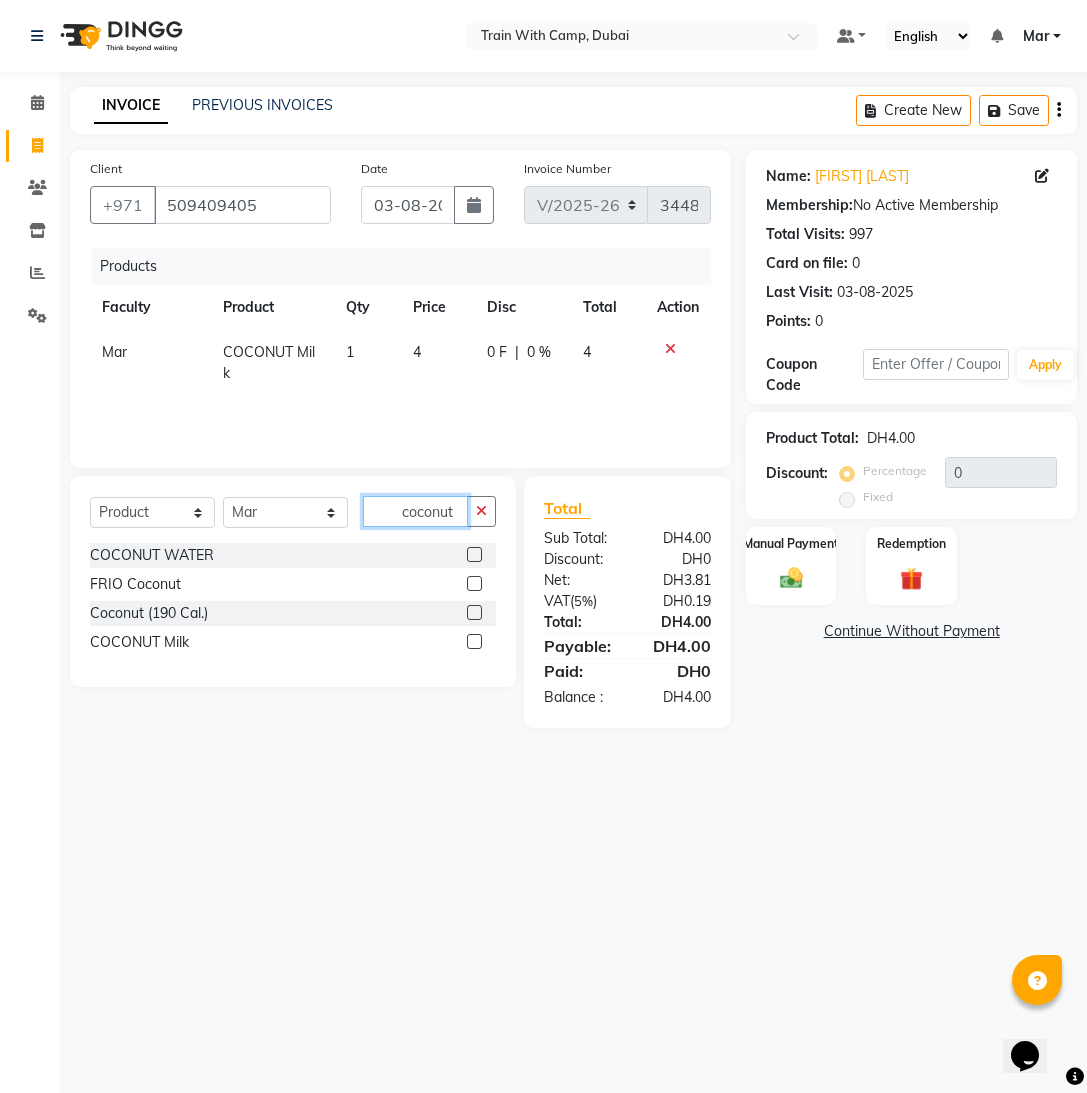 click on "coconut" 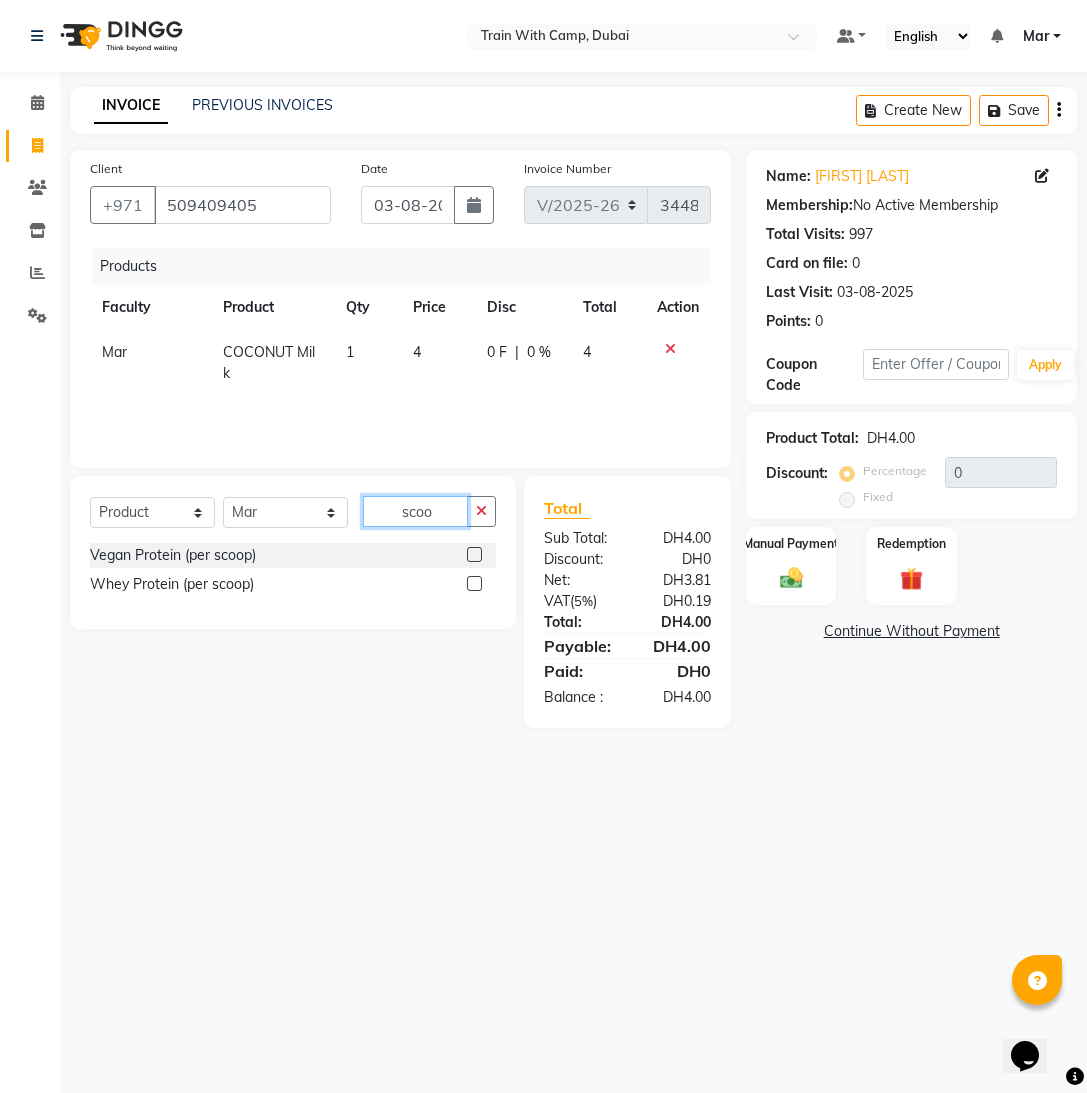 type on "scoo" 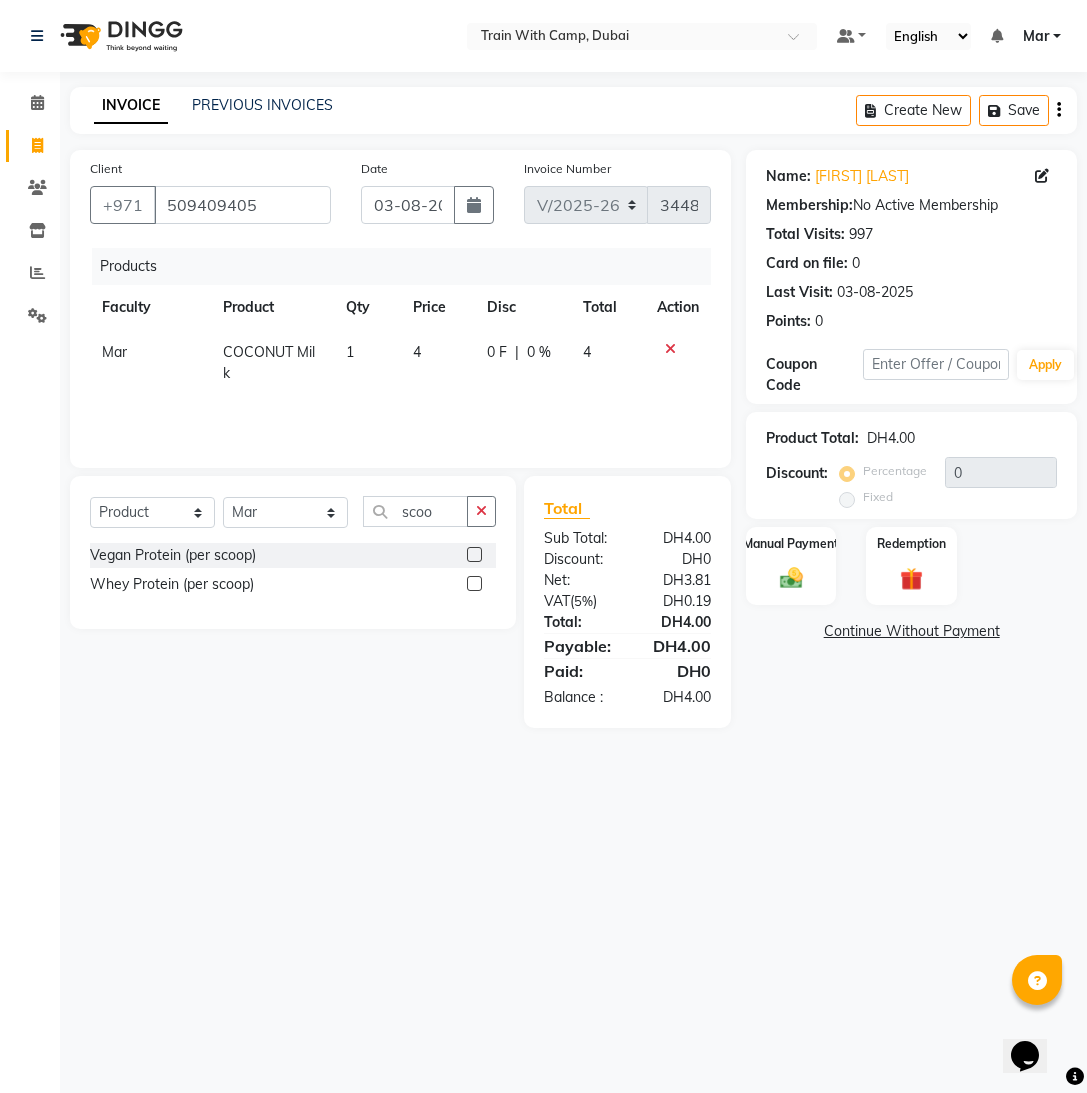 click 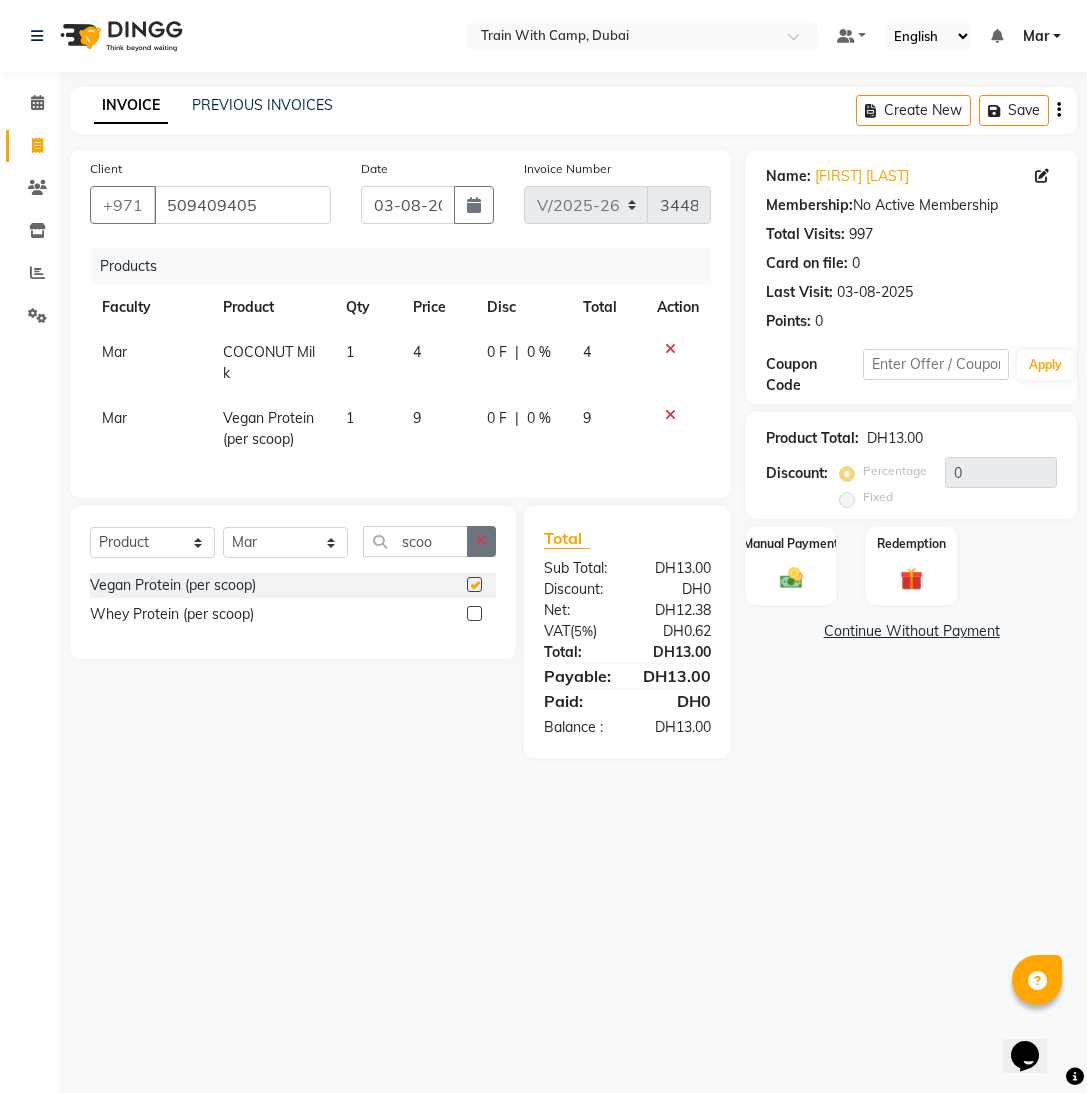 checkbox on "false" 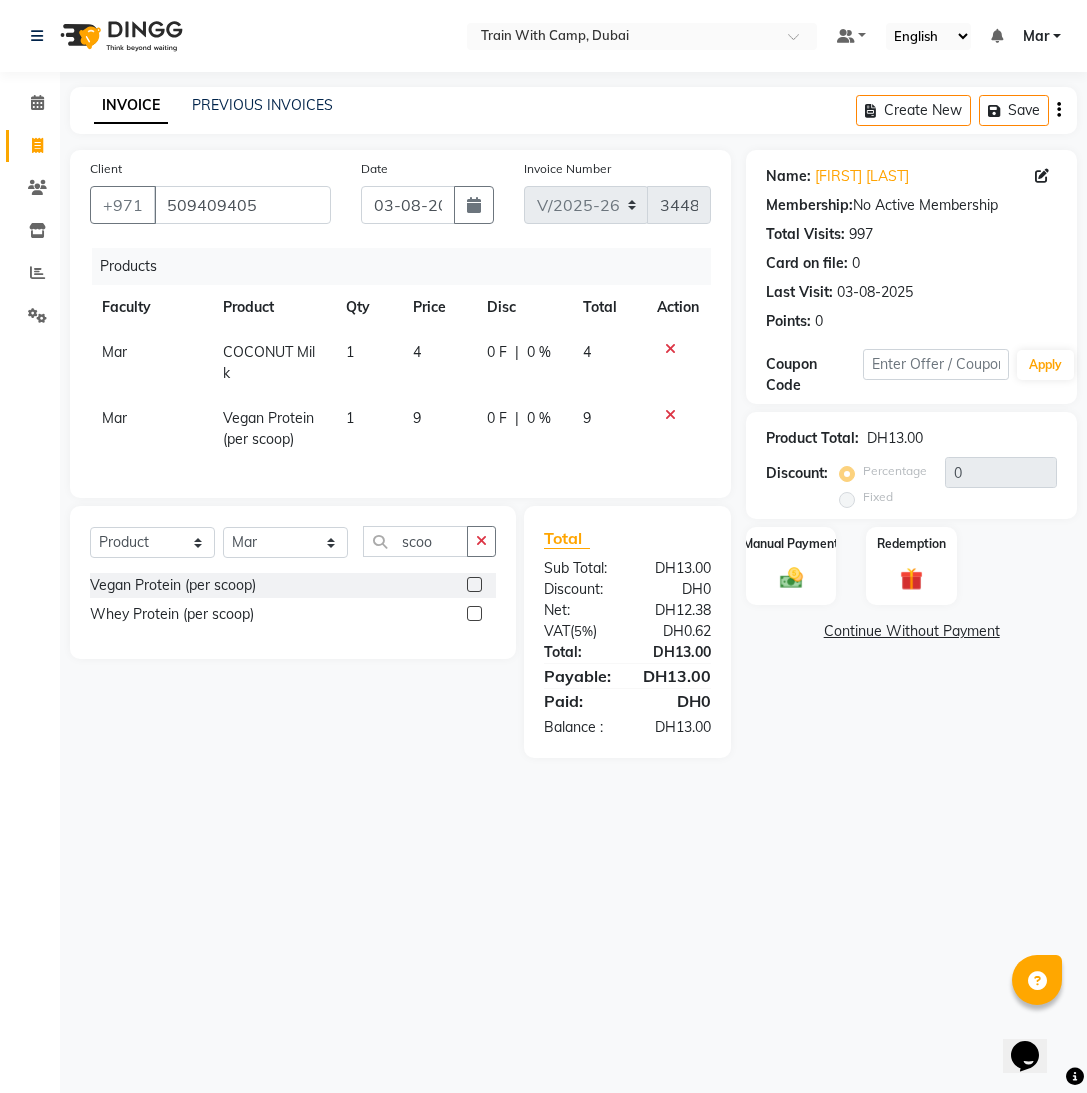 click 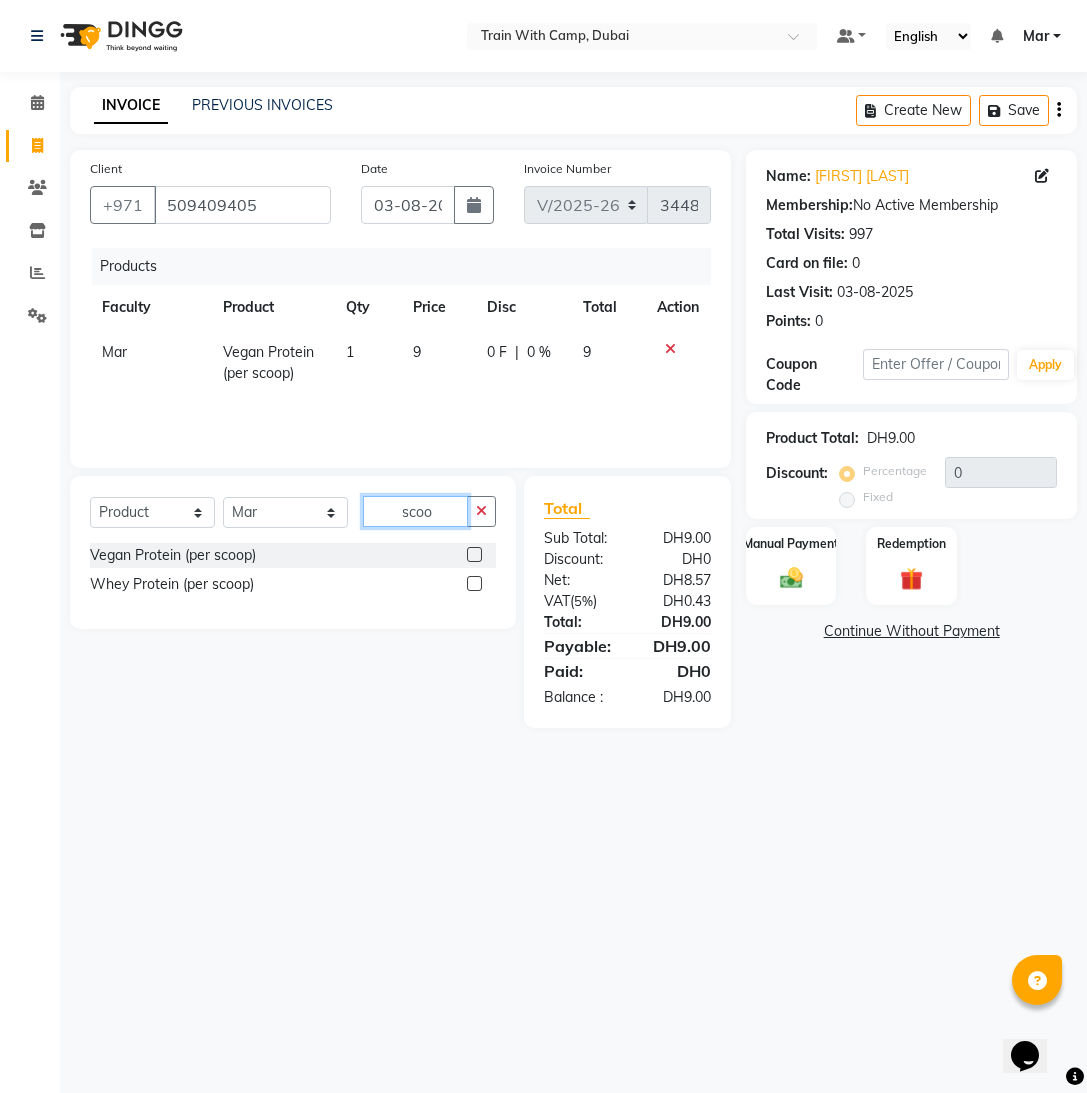 drag, startPoint x: 443, startPoint y: 511, endPoint x: 296, endPoint y: 511, distance: 147 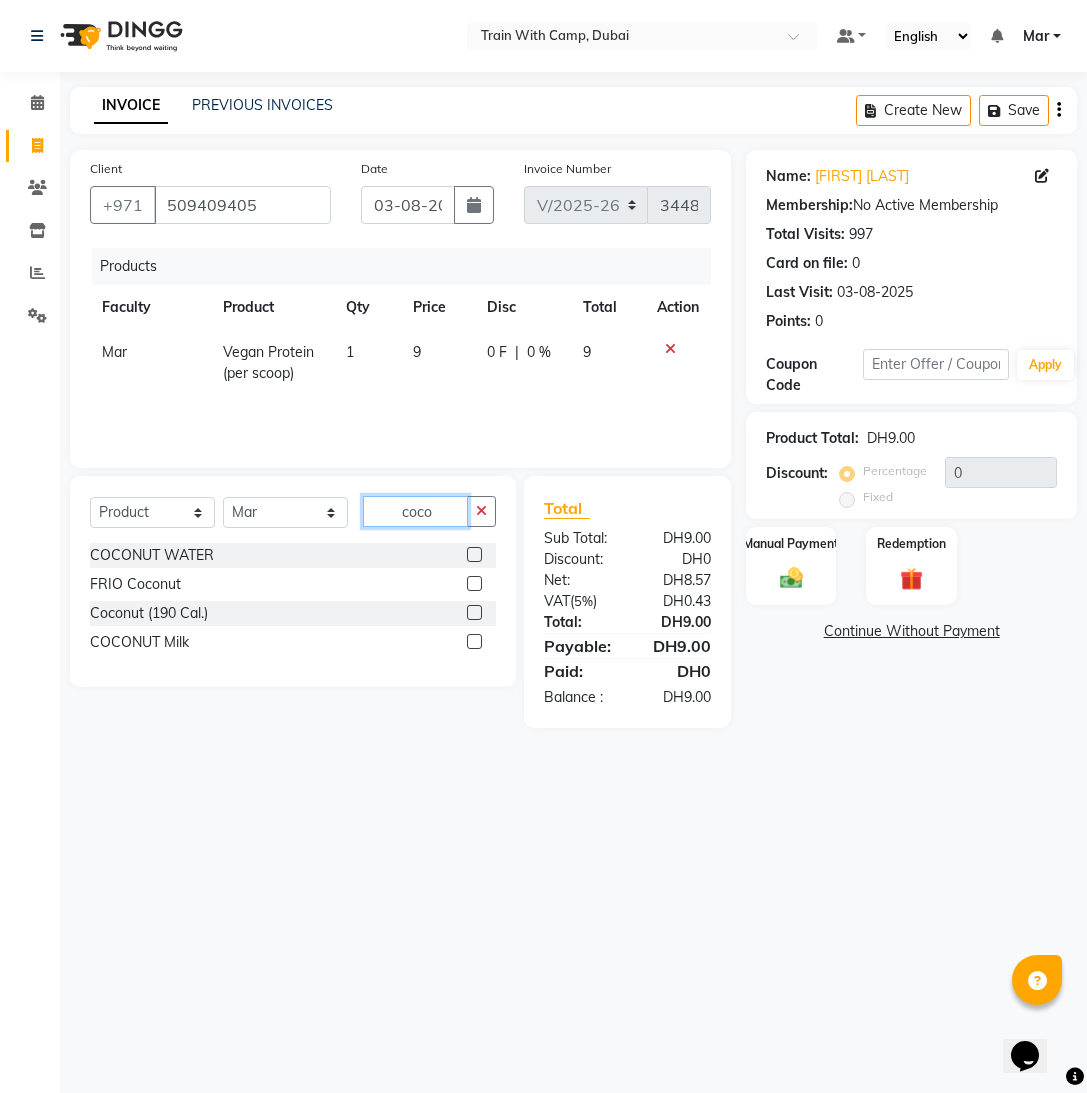 type on "coco" 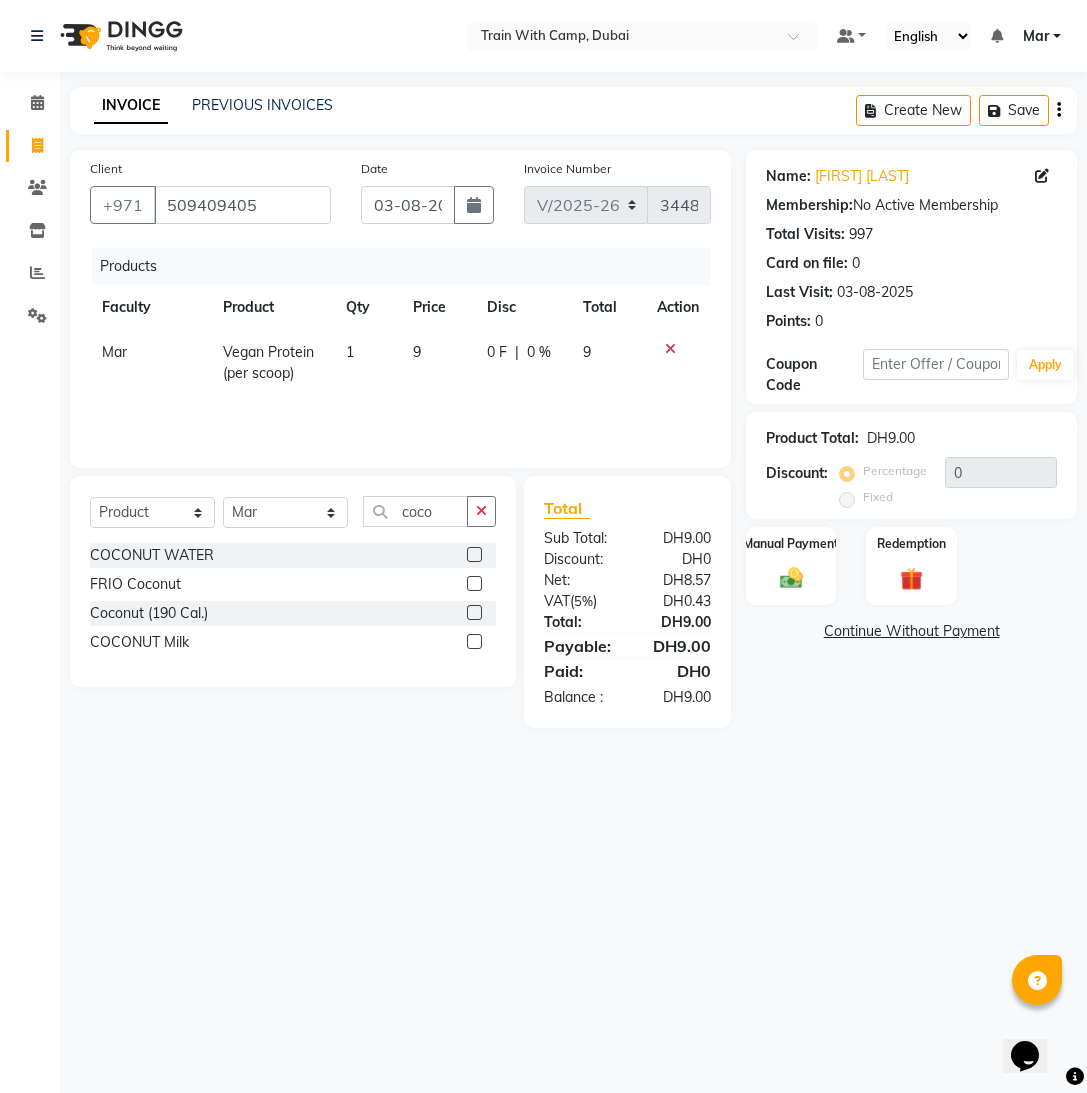 click 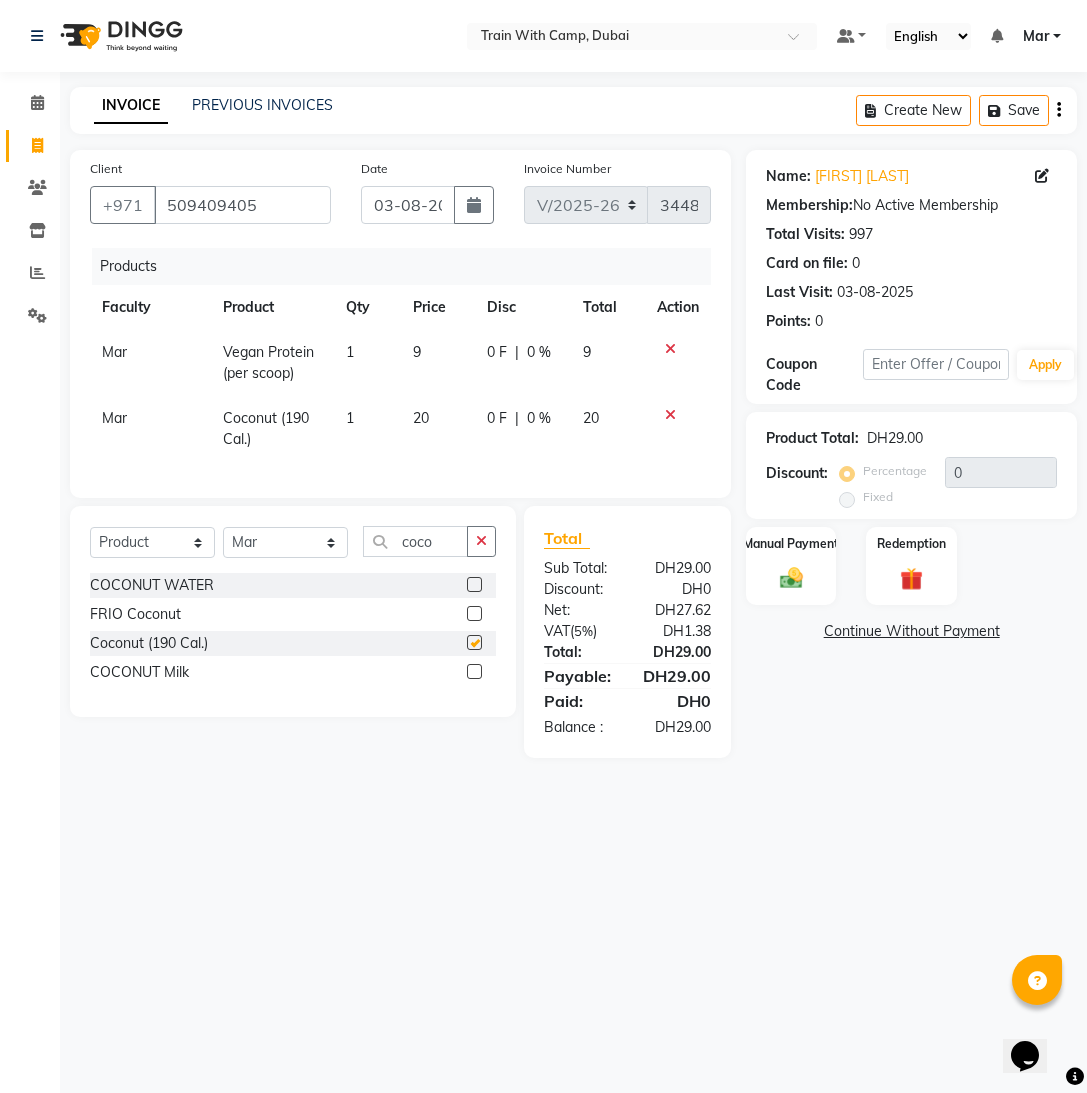 checkbox on "false" 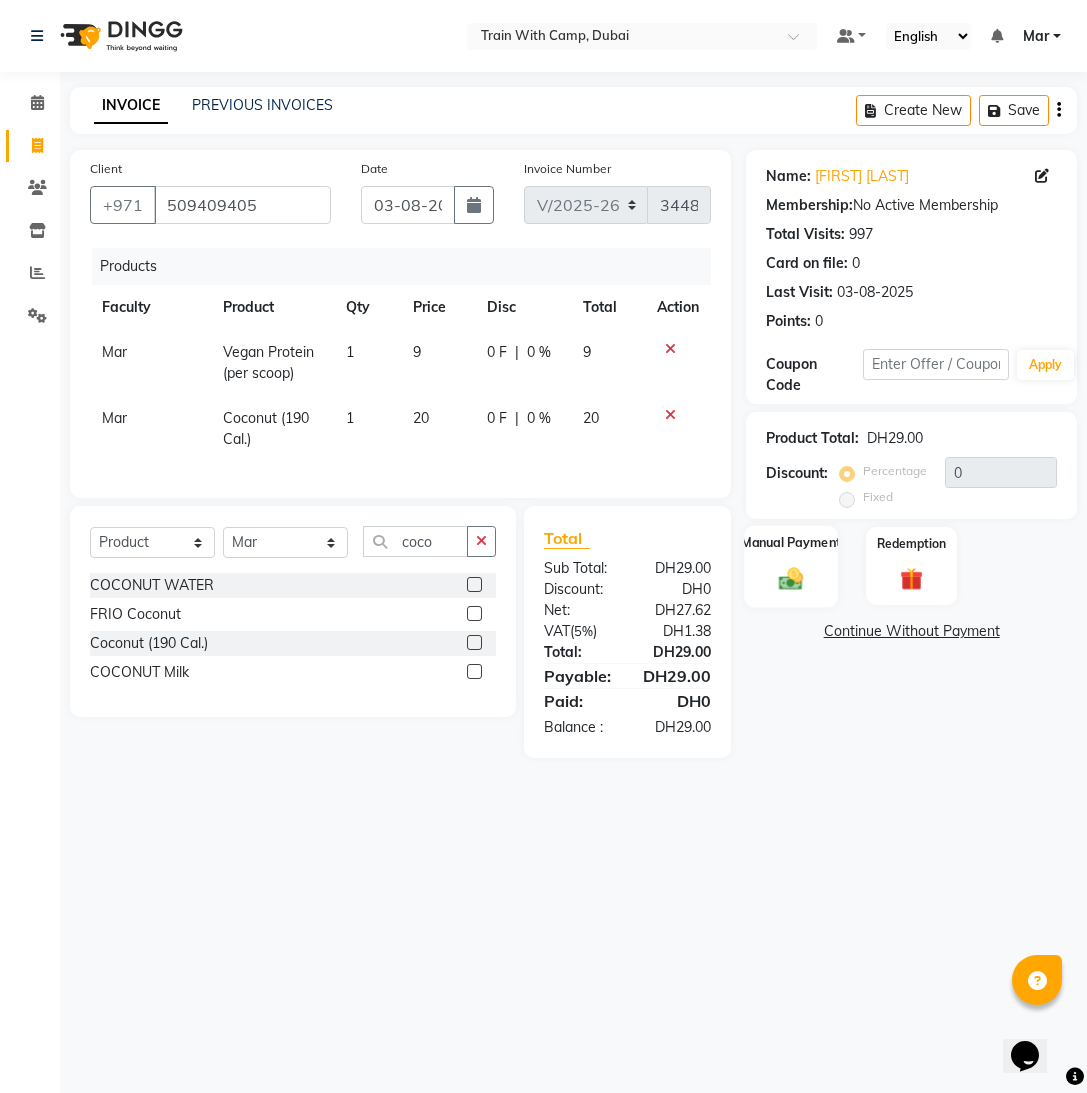 click 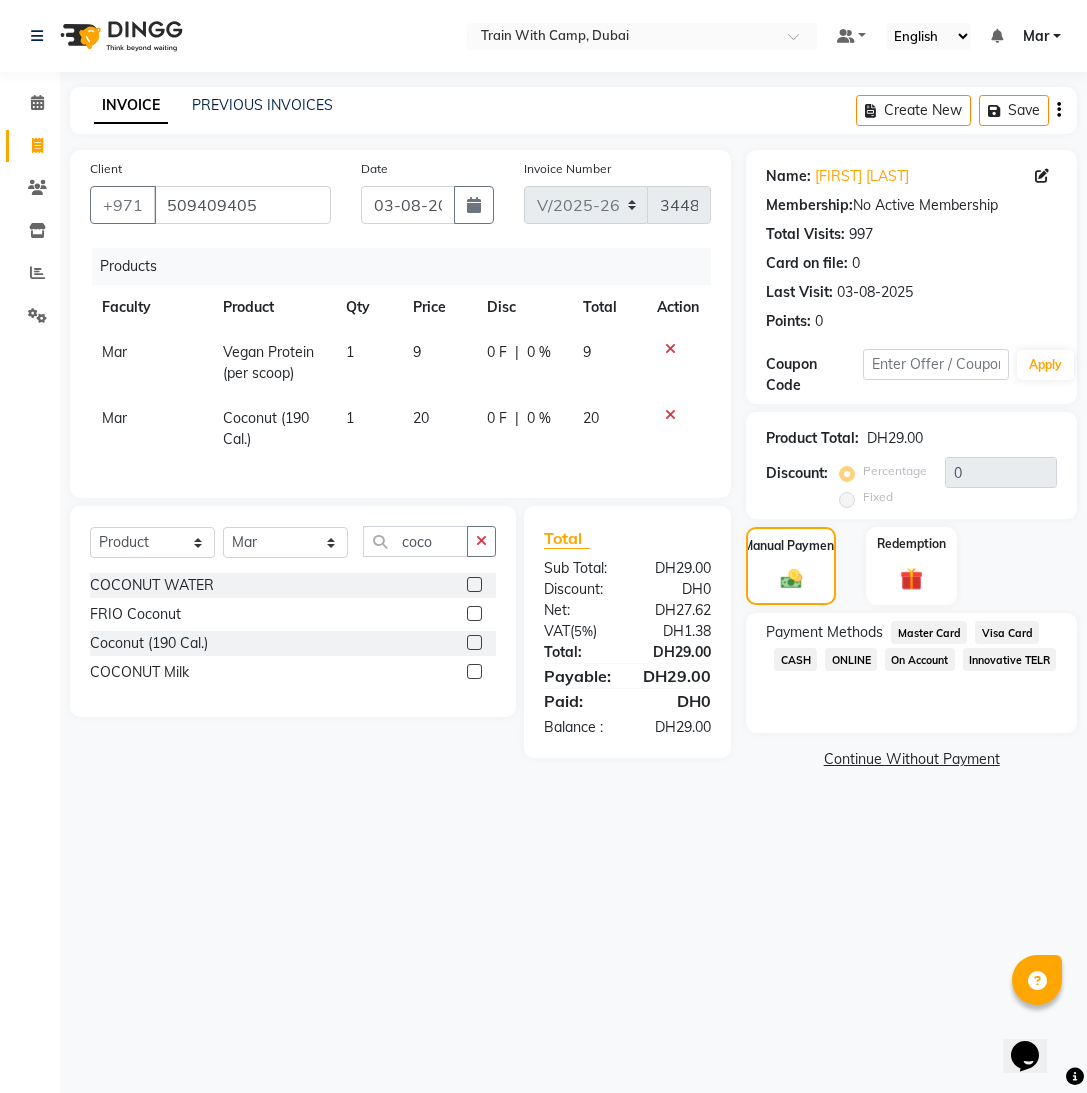 click on "Master Card" 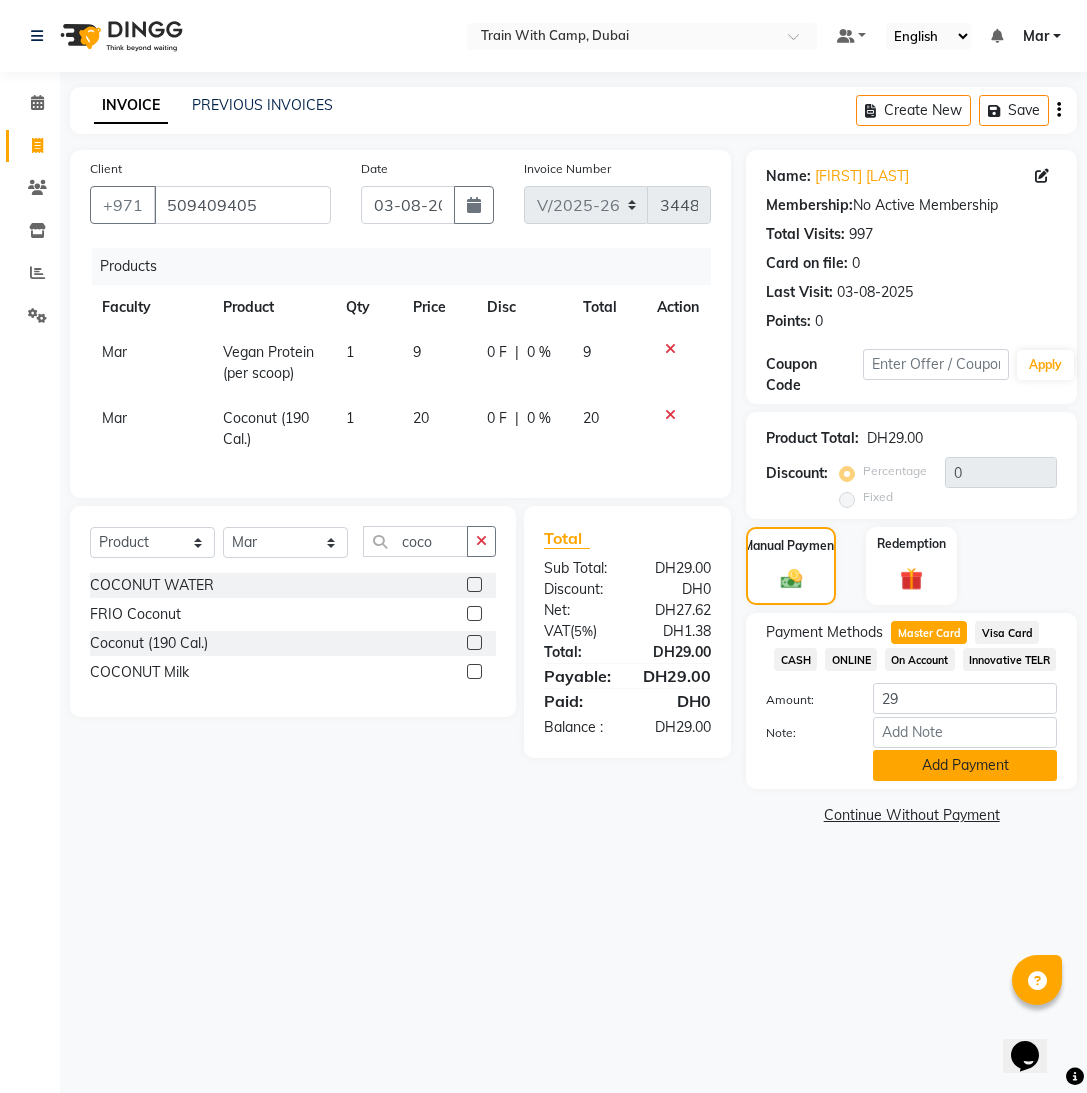 click on "Add Payment" 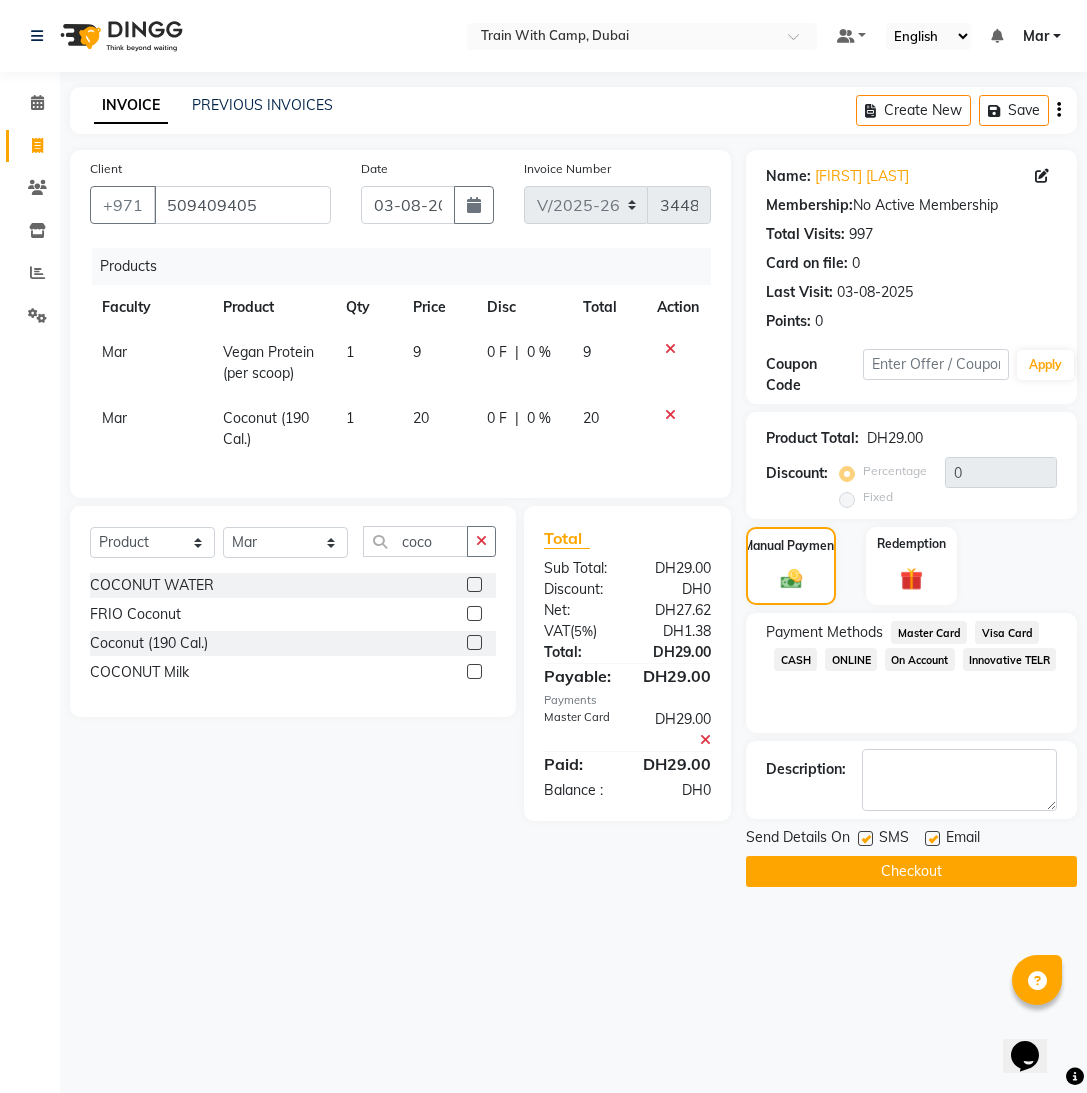 click 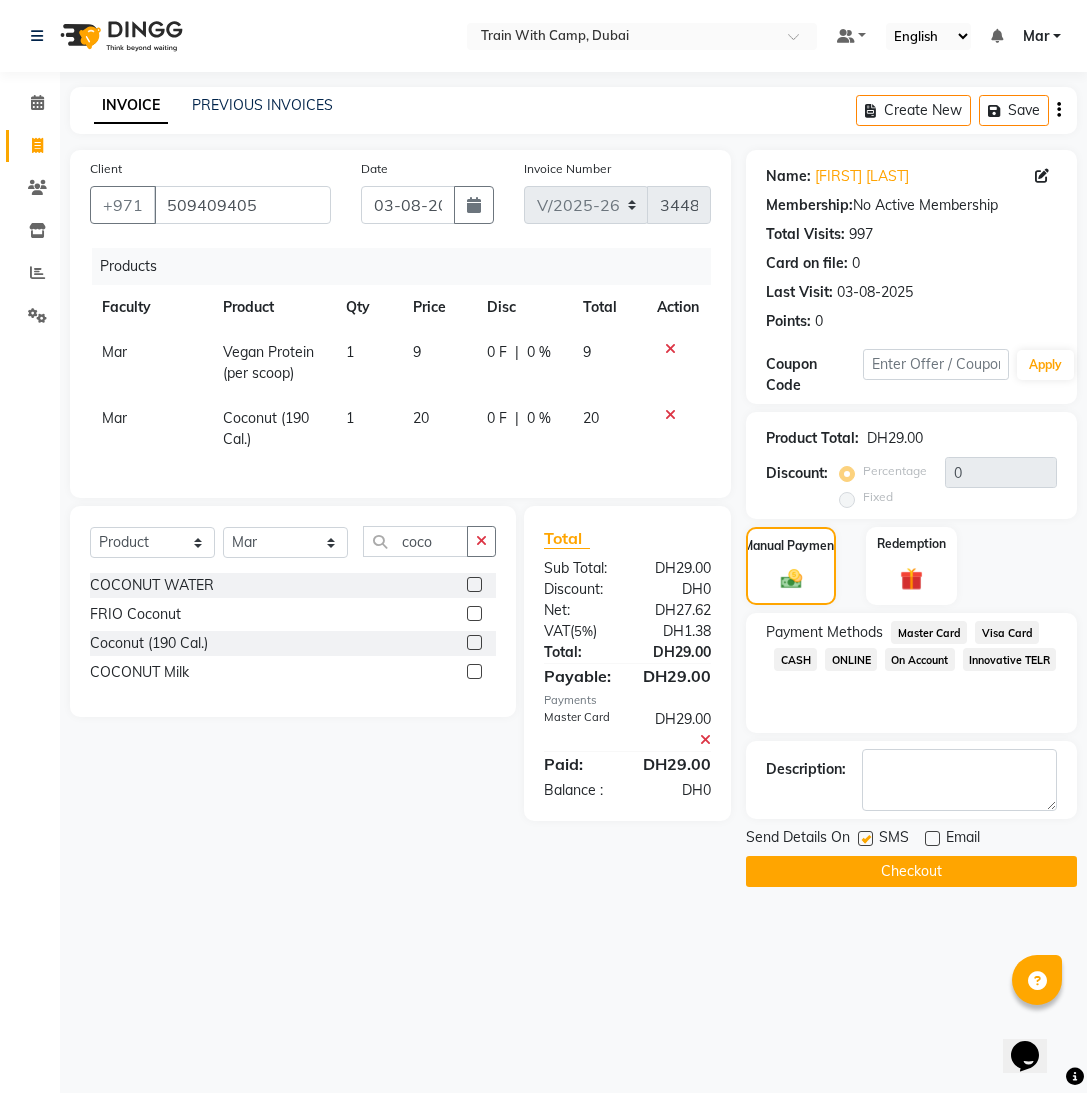 drag, startPoint x: 864, startPoint y: 839, endPoint x: 876, endPoint y: 851, distance: 16.970562 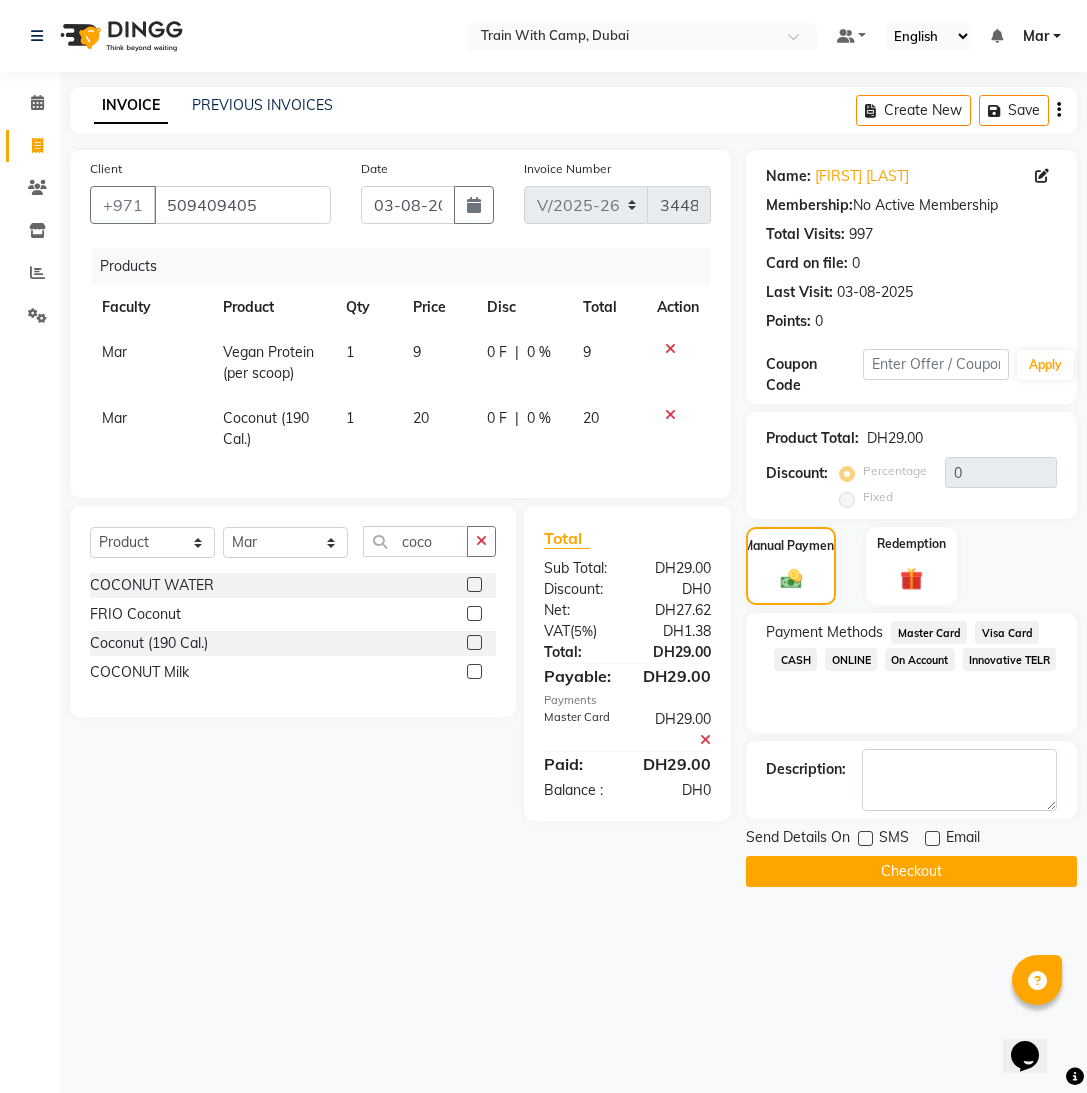 drag, startPoint x: 893, startPoint y: 869, endPoint x: 1006, endPoint y: 862, distance: 113.216606 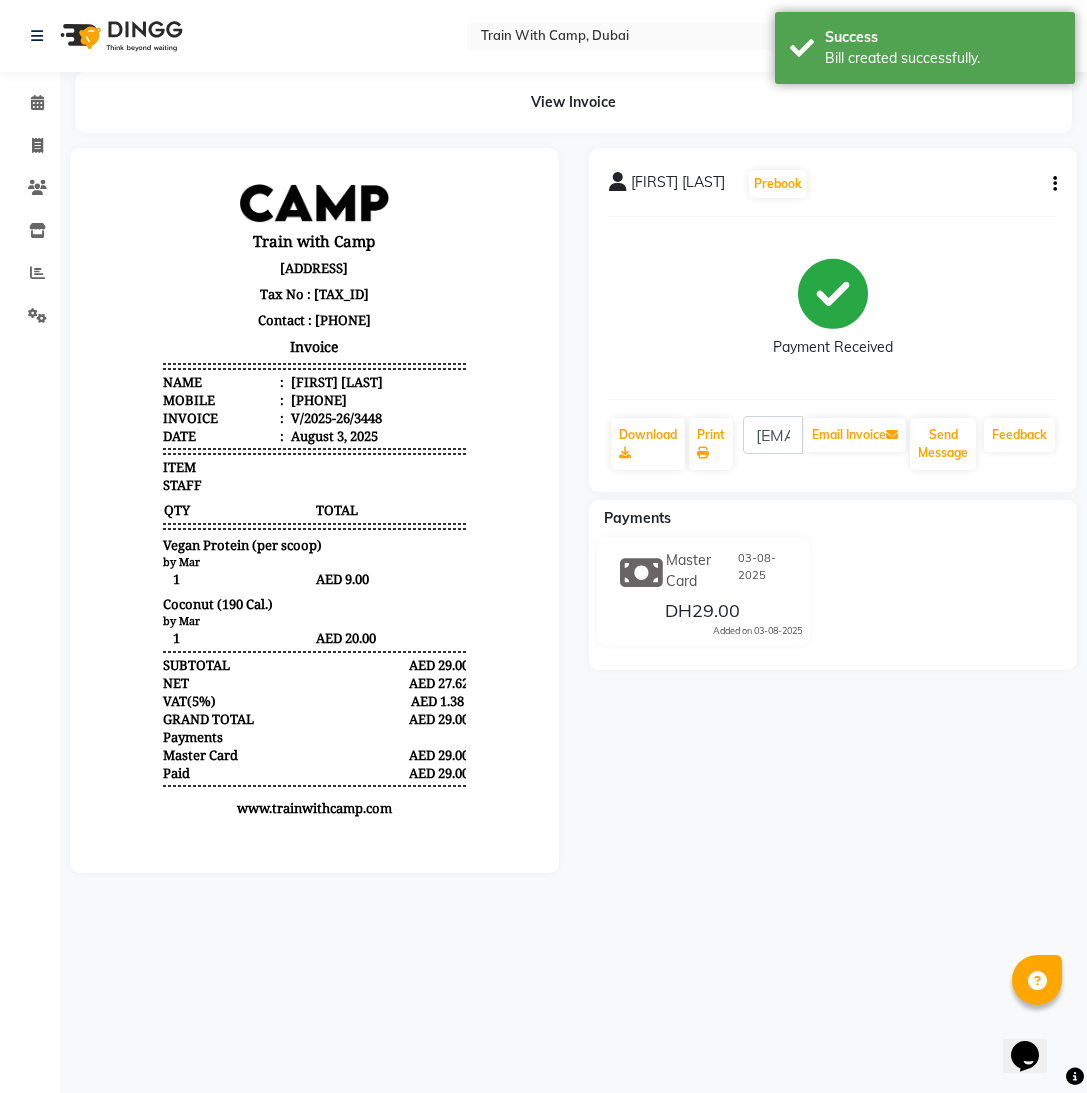 scroll, scrollTop: 0, scrollLeft: 0, axis: both 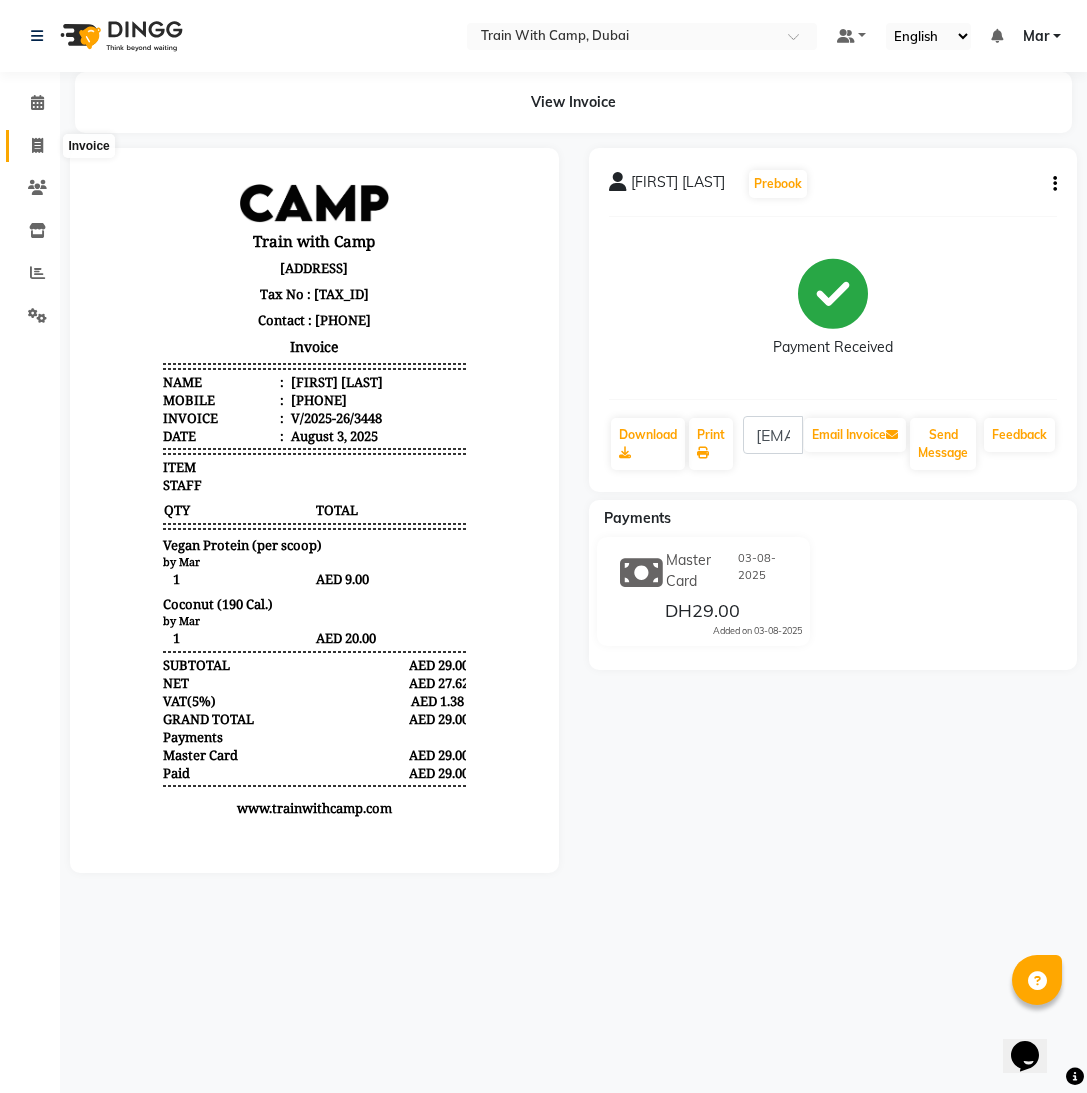 click 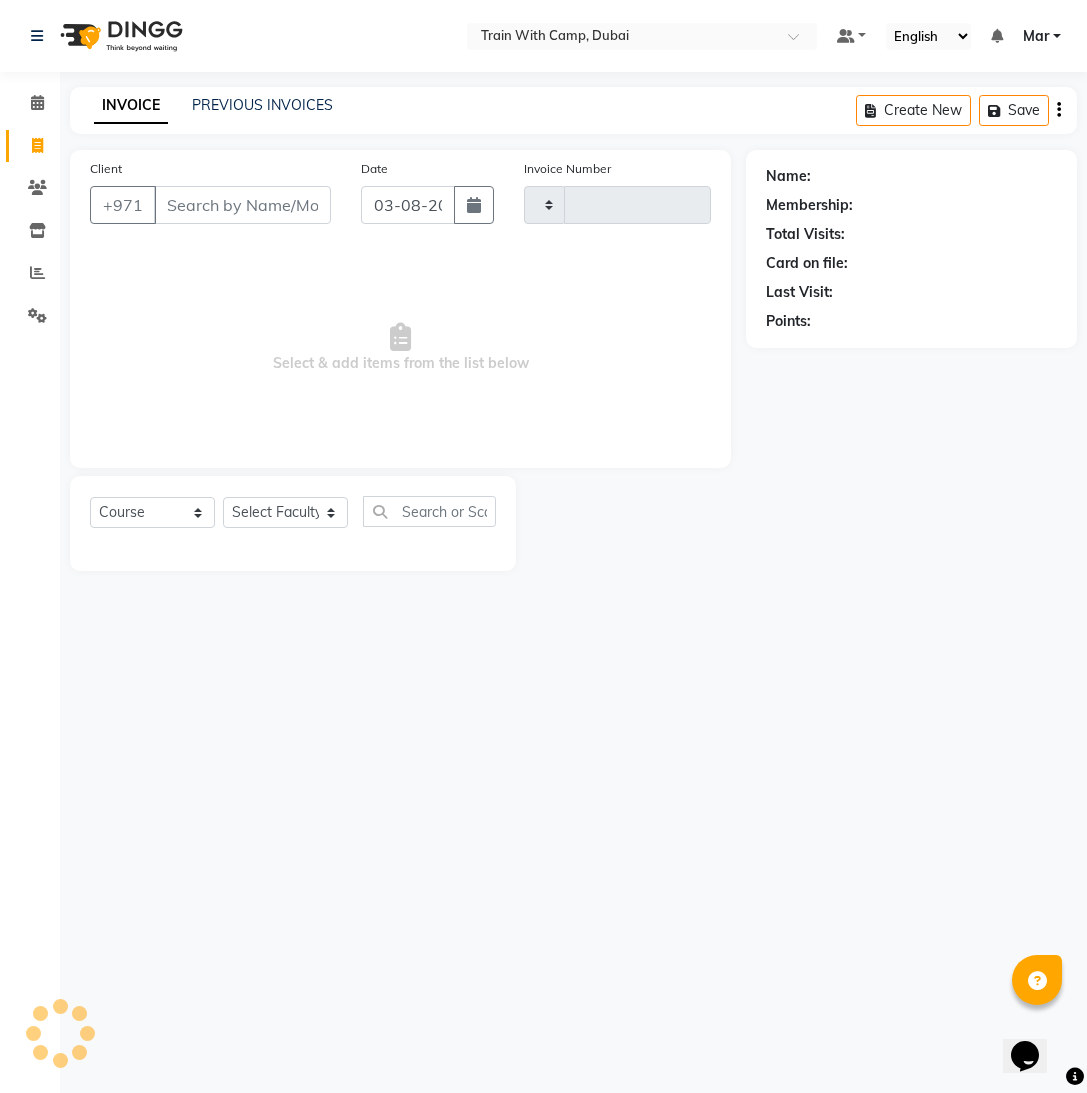 drag, startPoint x: 43, startPoint y: 146, endPoint x: 93, endPoint y: 147, distance: 50.01 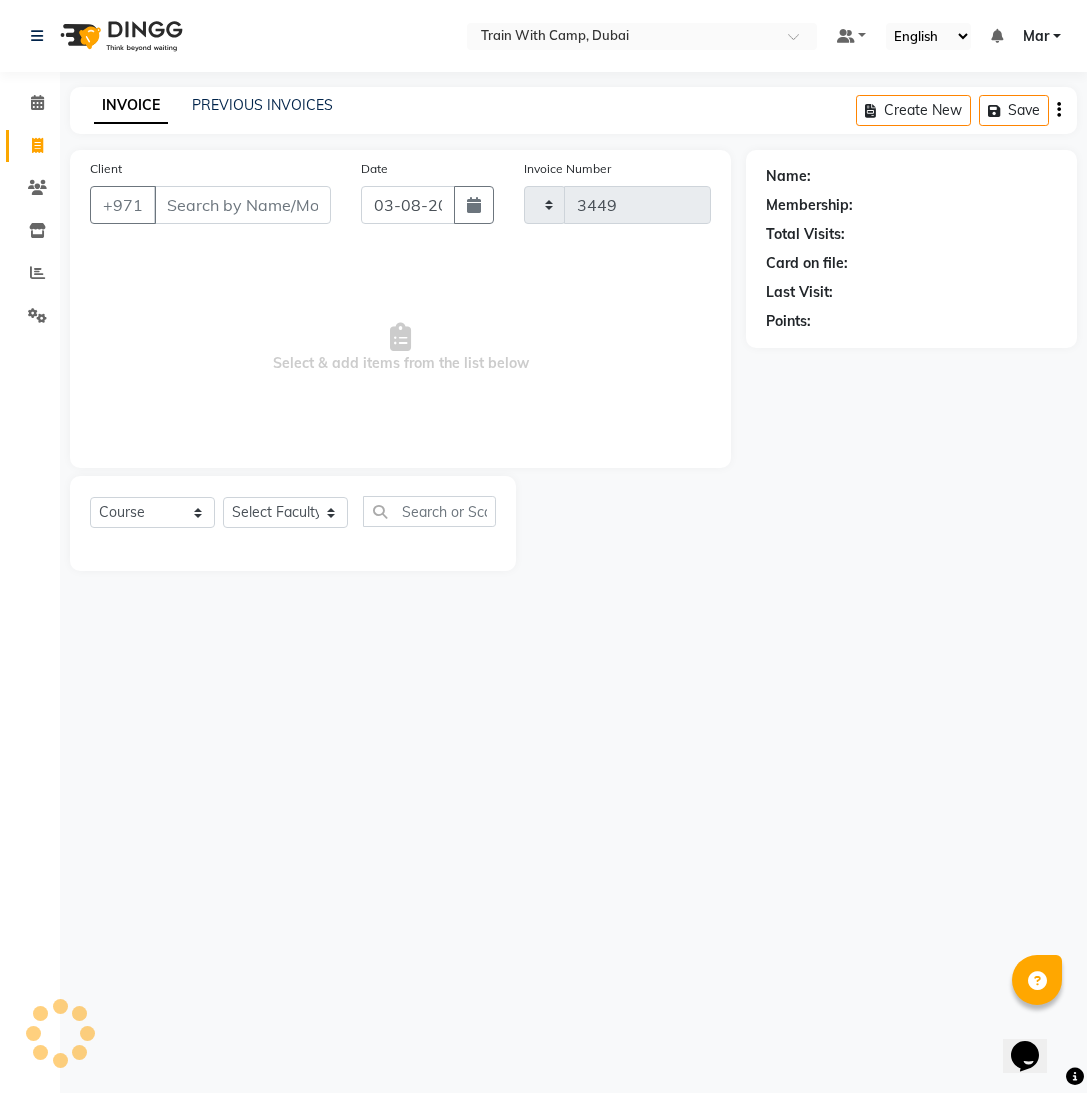 select on "910" 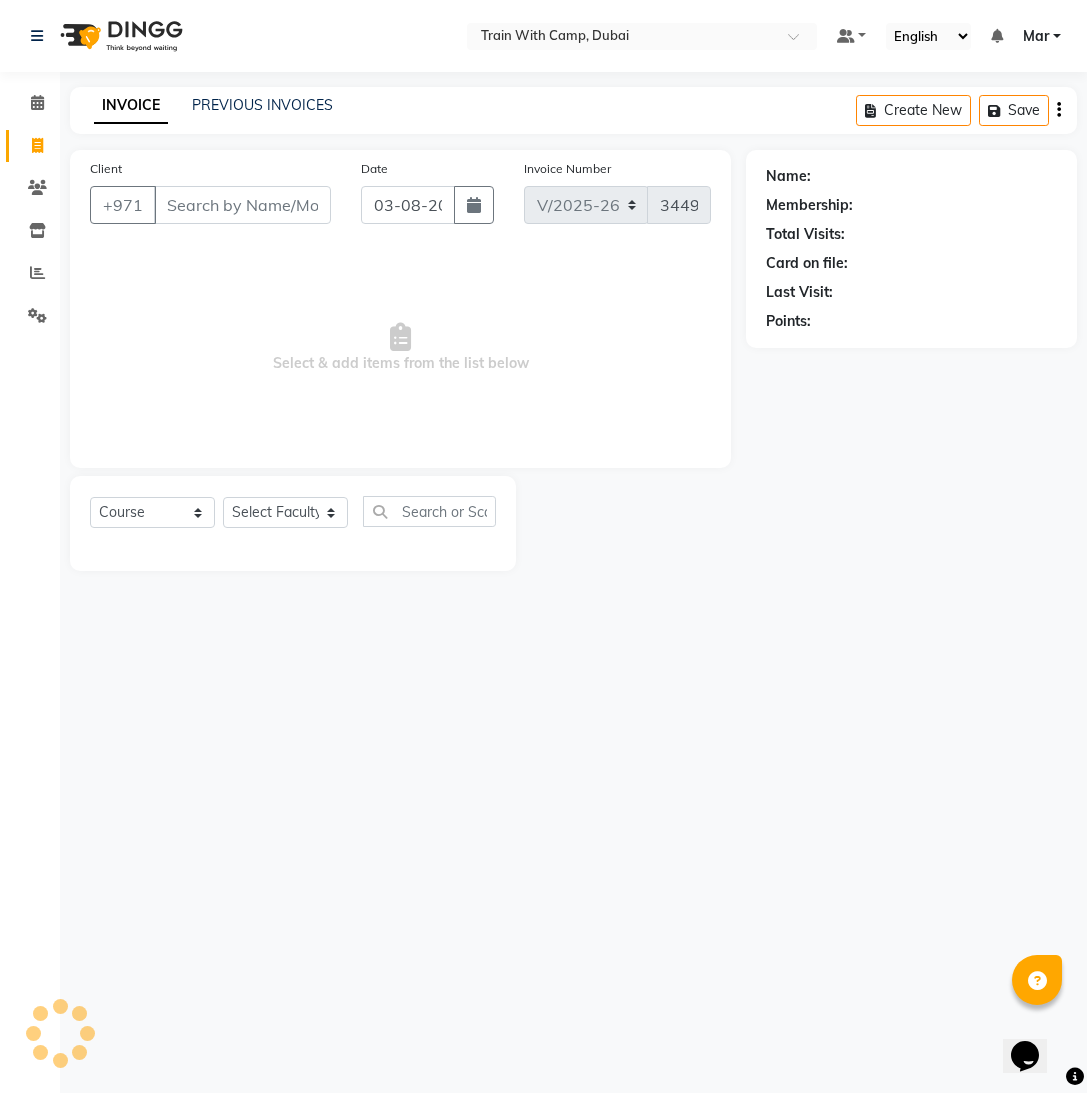 select on "14898" 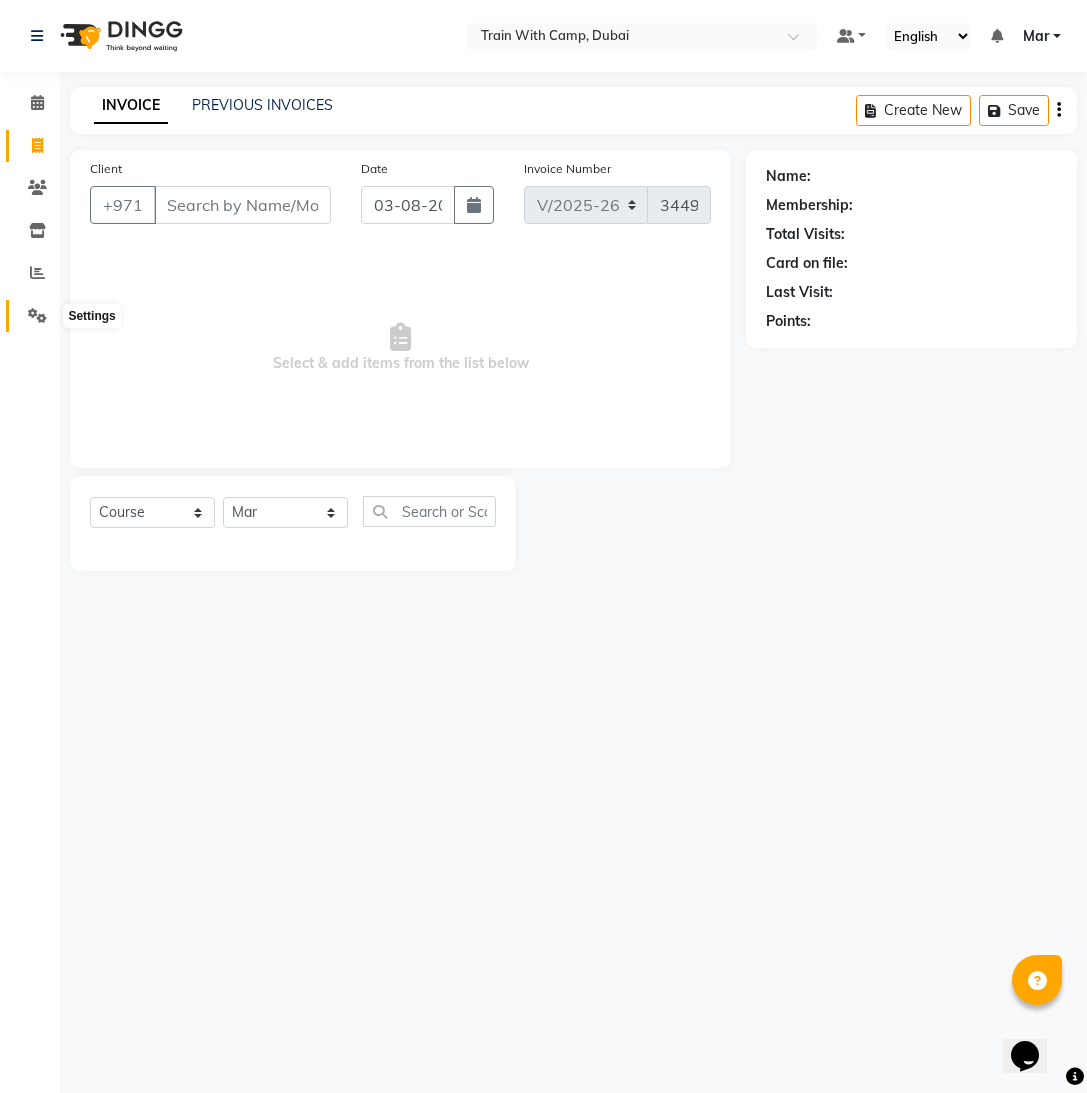click 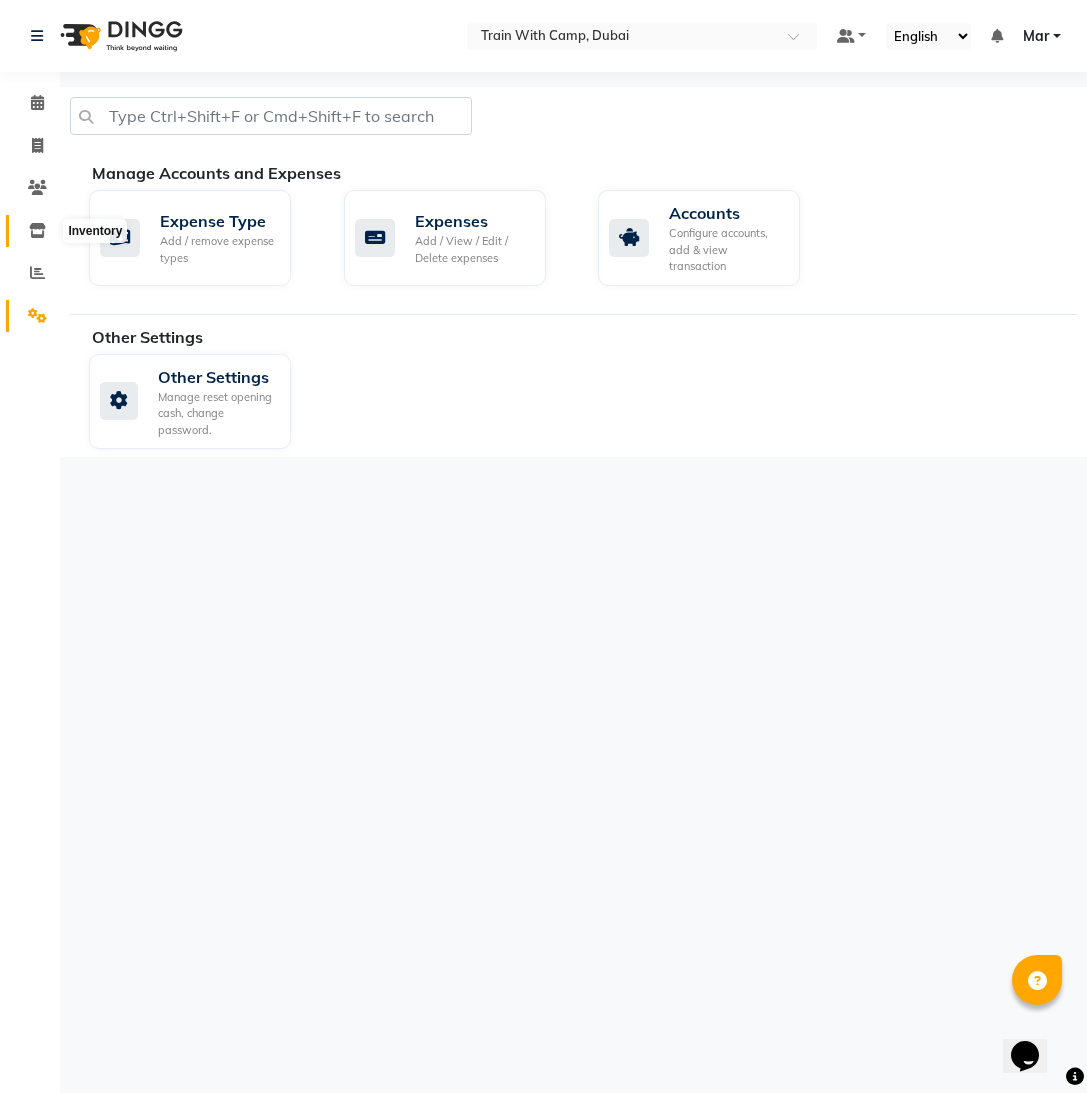 click 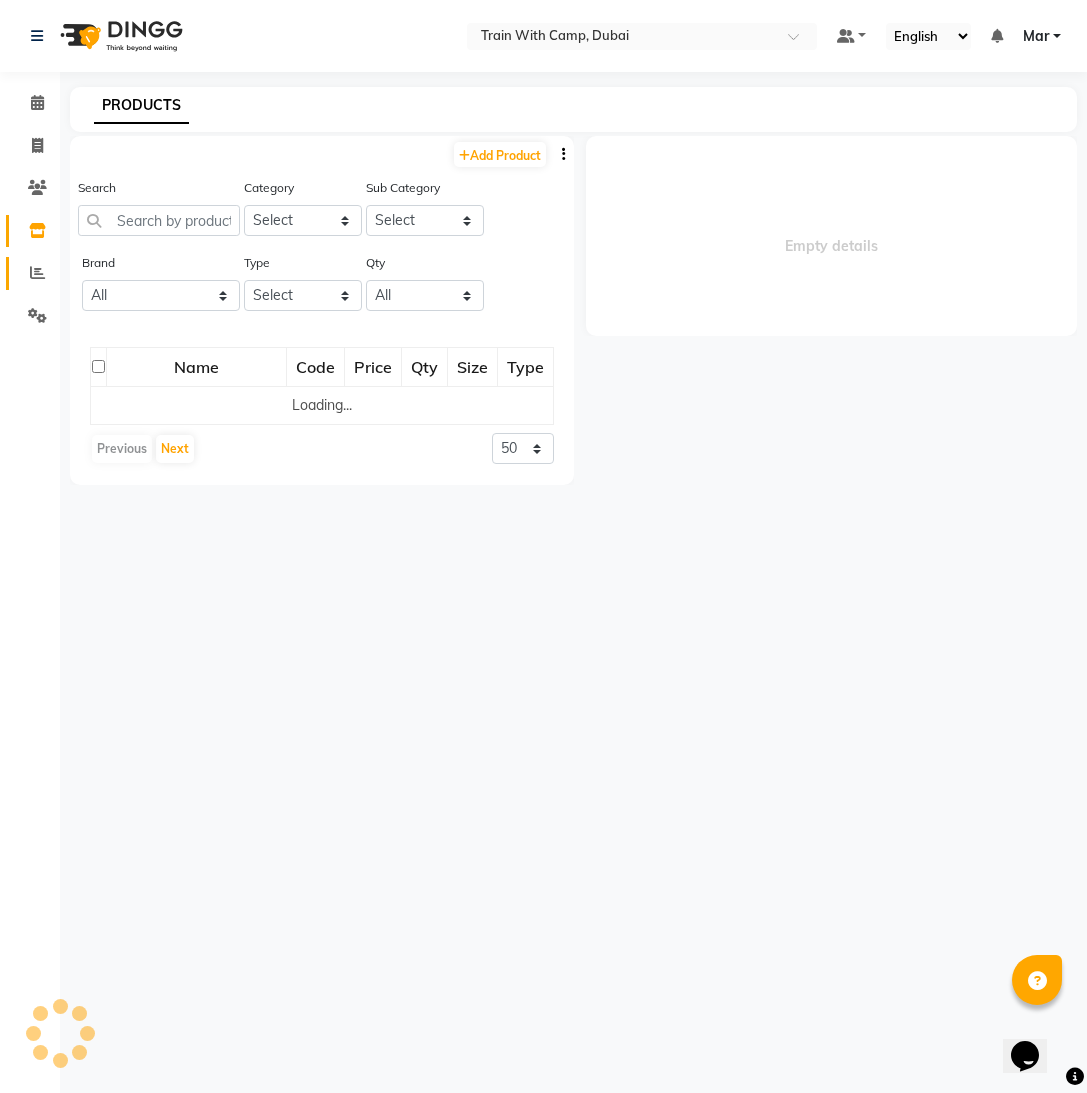 select on "all" 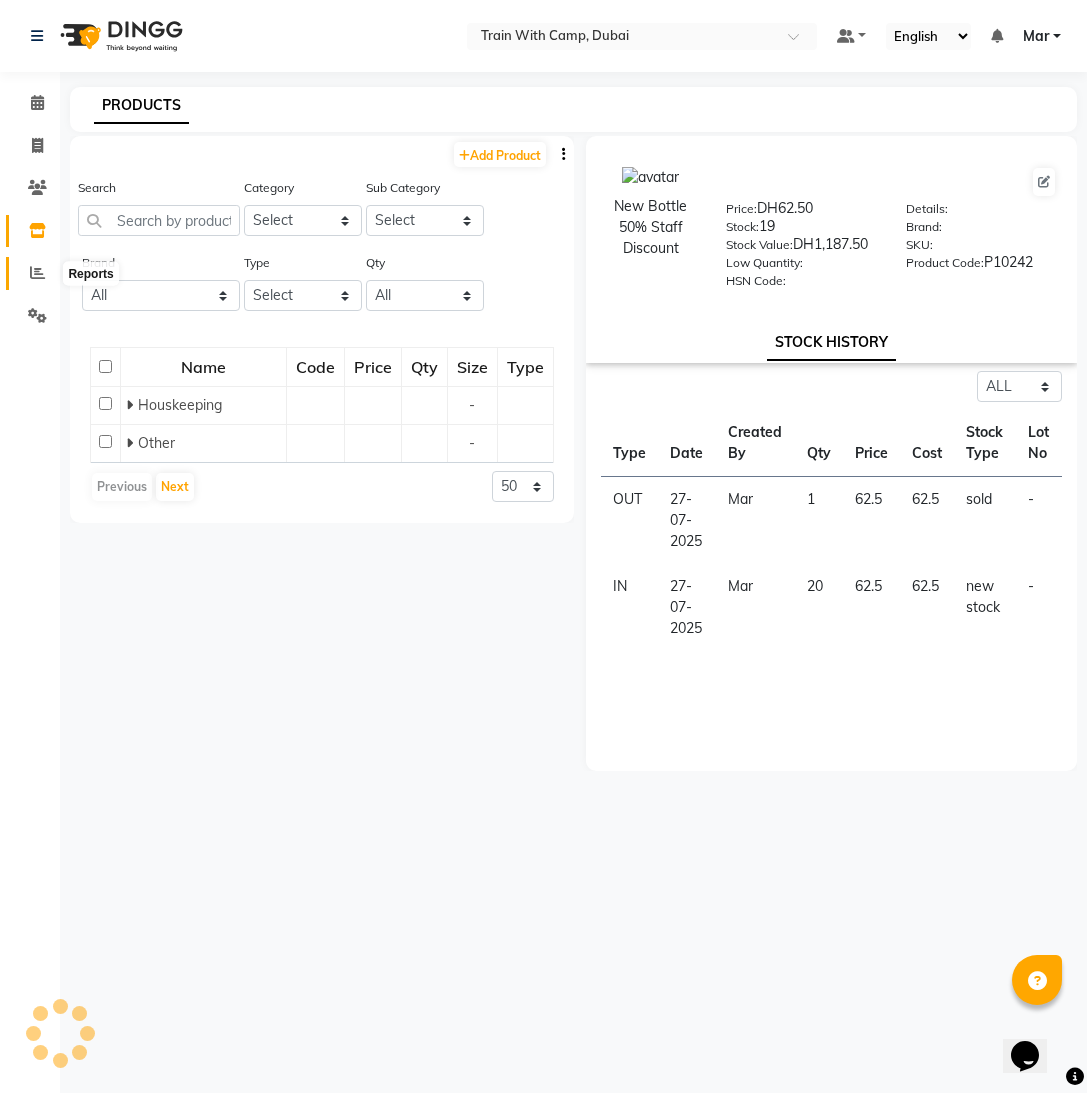 click 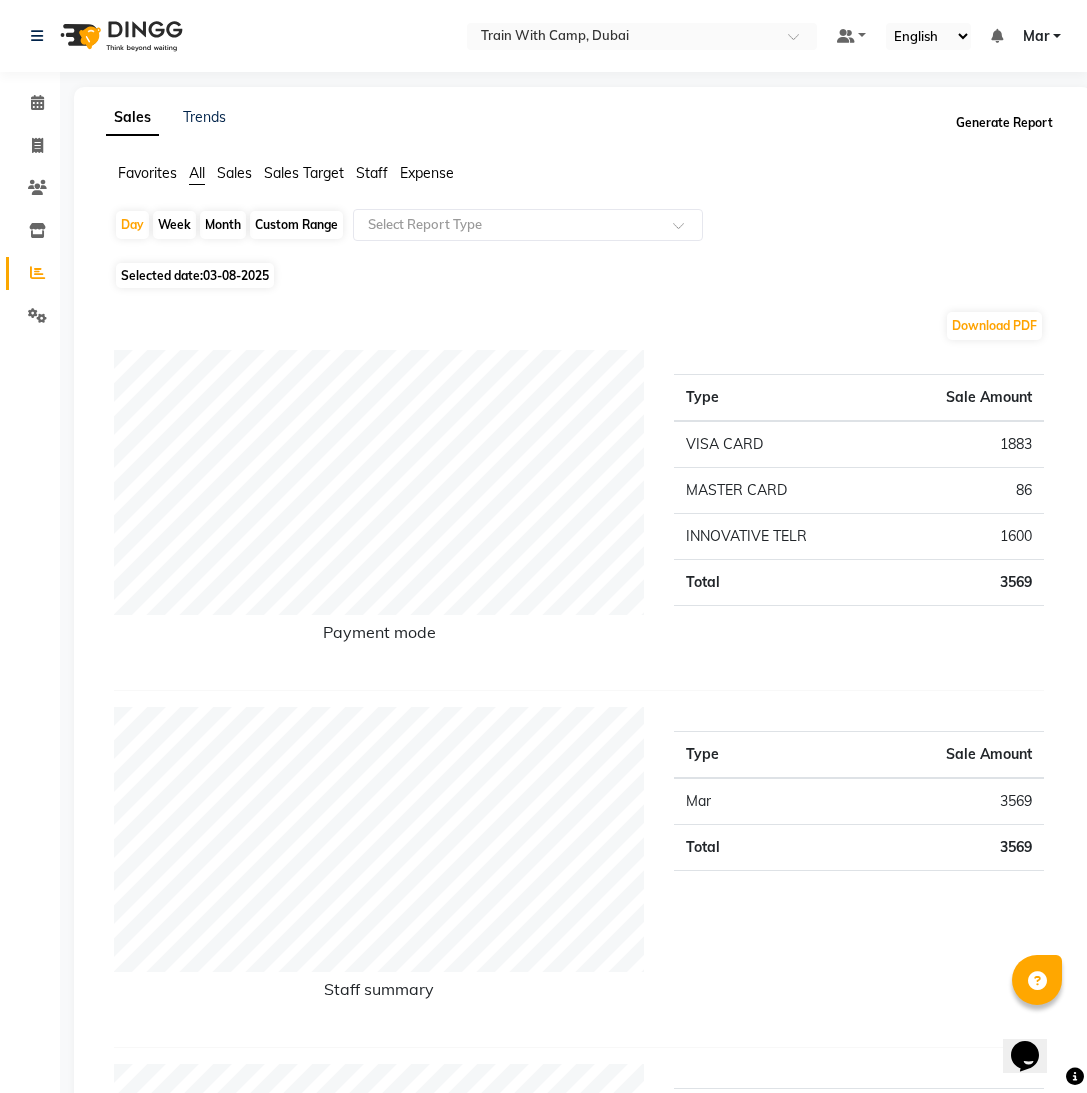 click on "Generate Report" 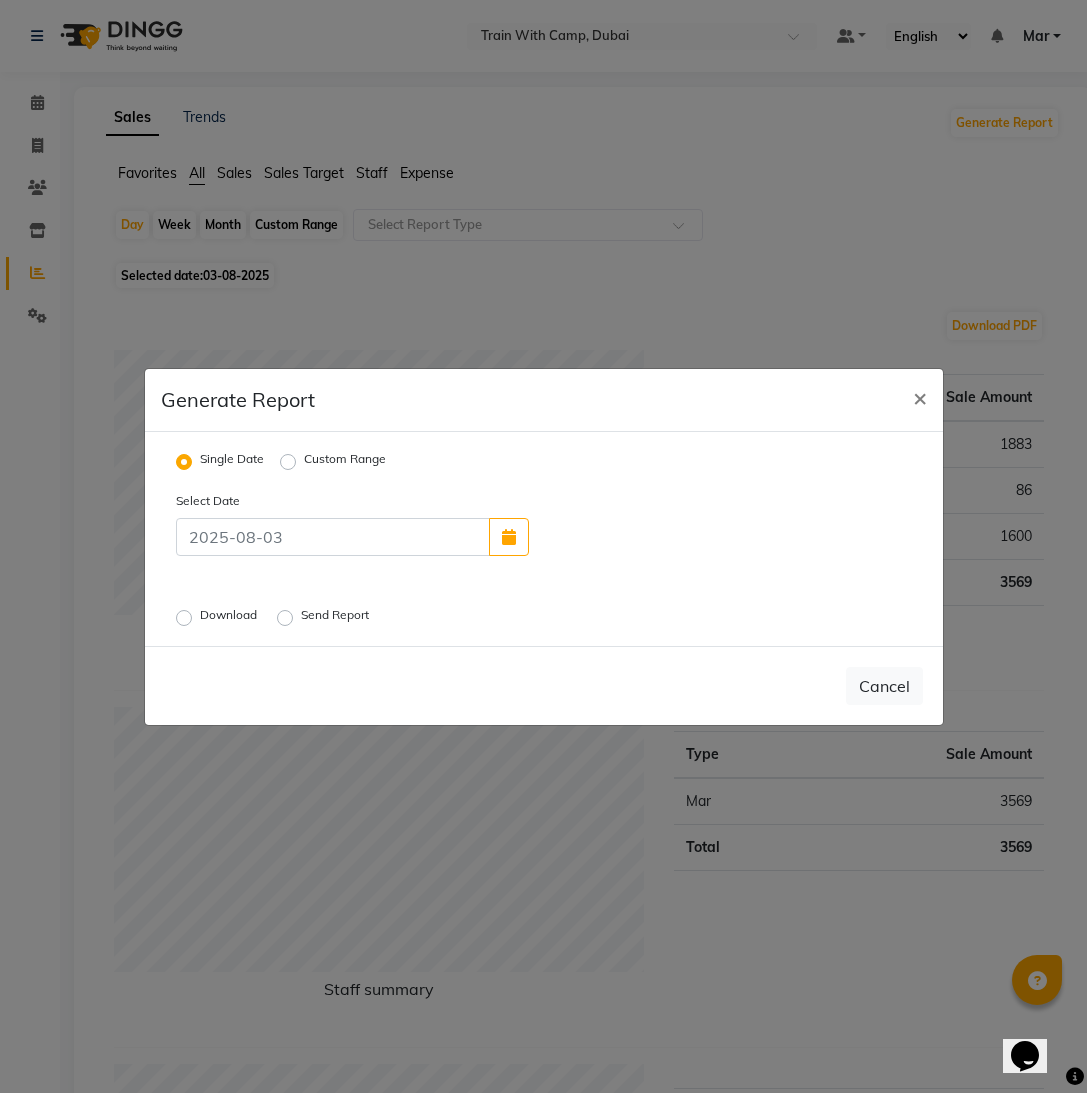 click on "Download" 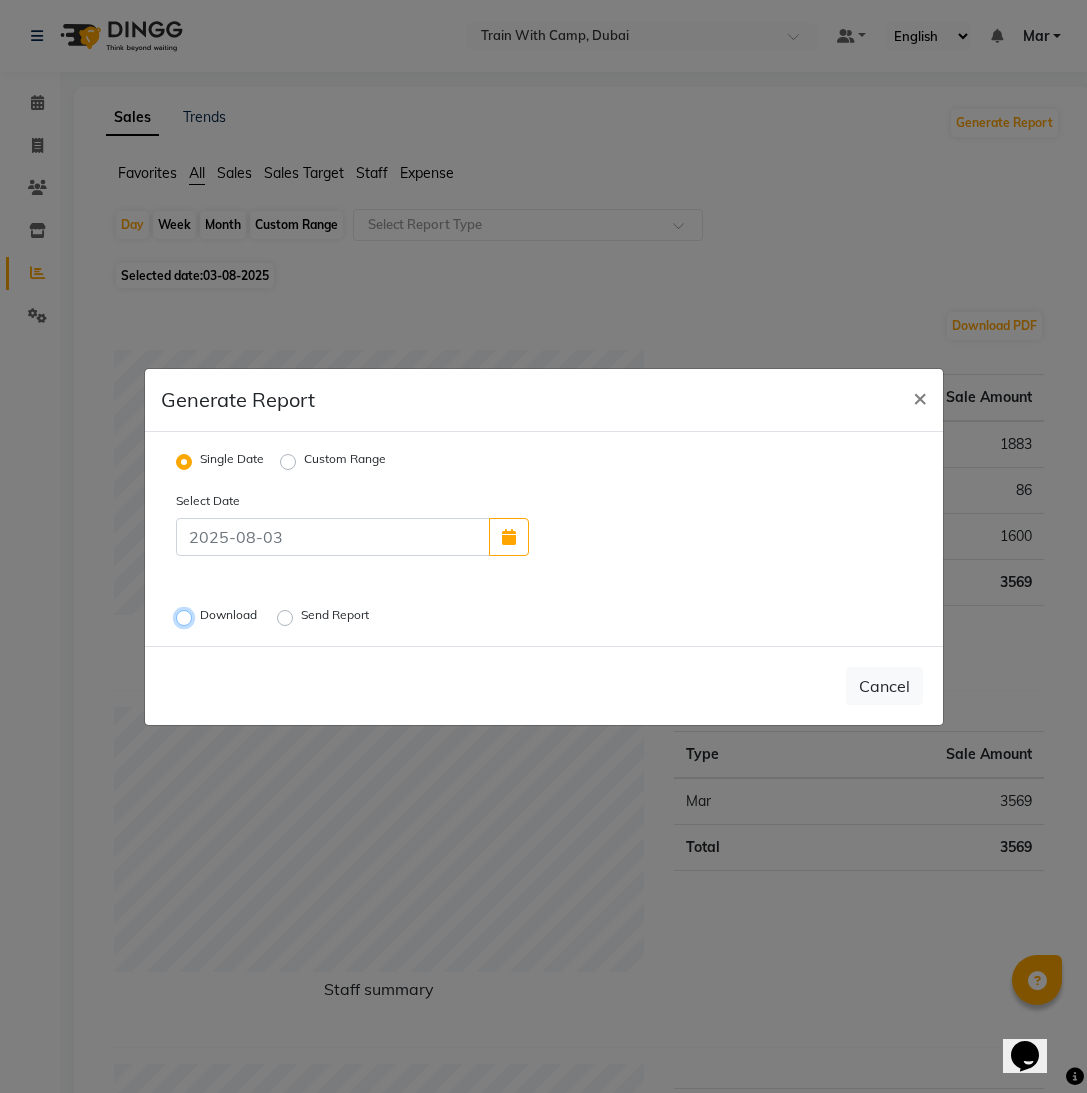 click on "Download" at bounding box center (187, 617) 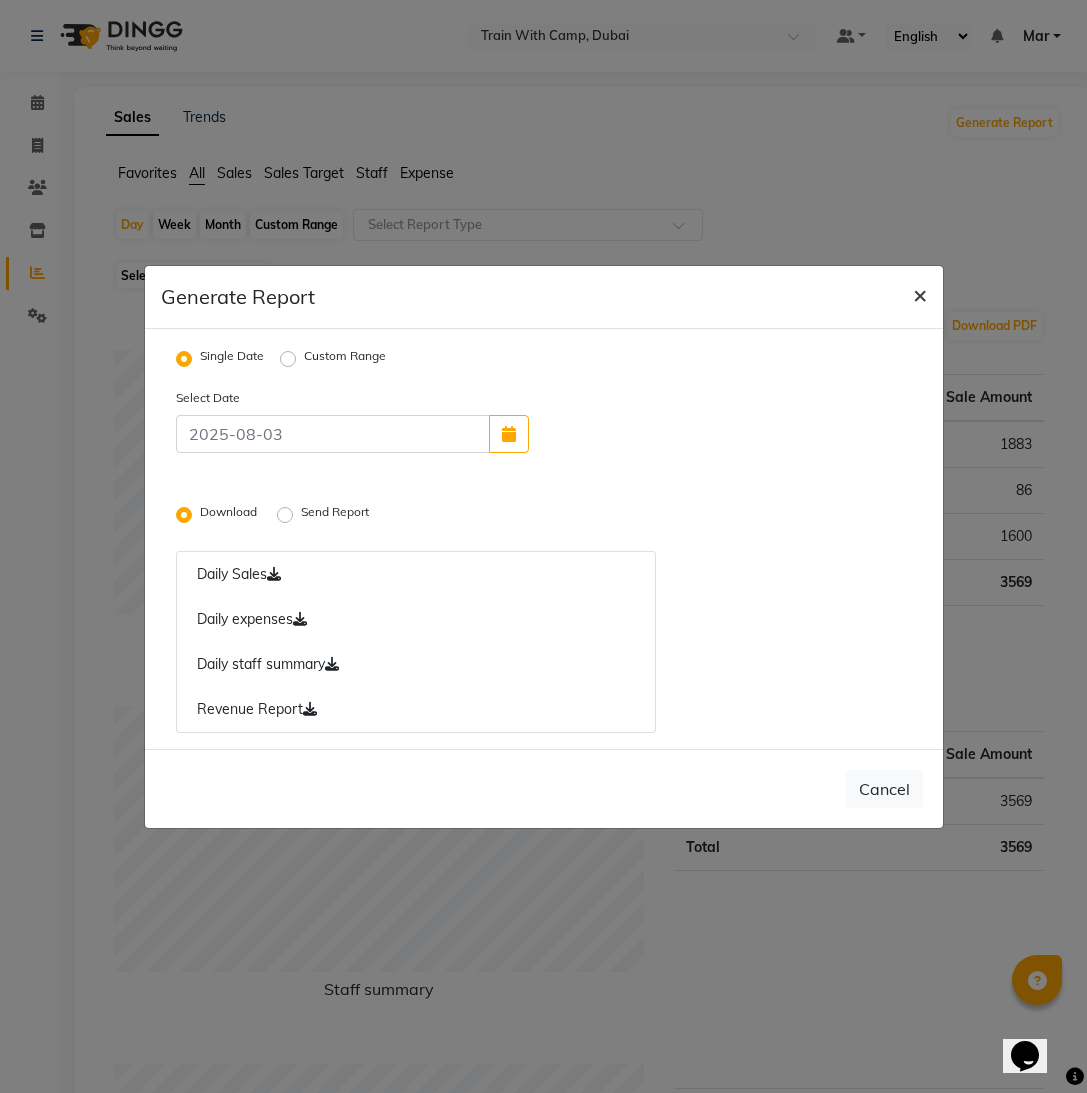 click on "×" 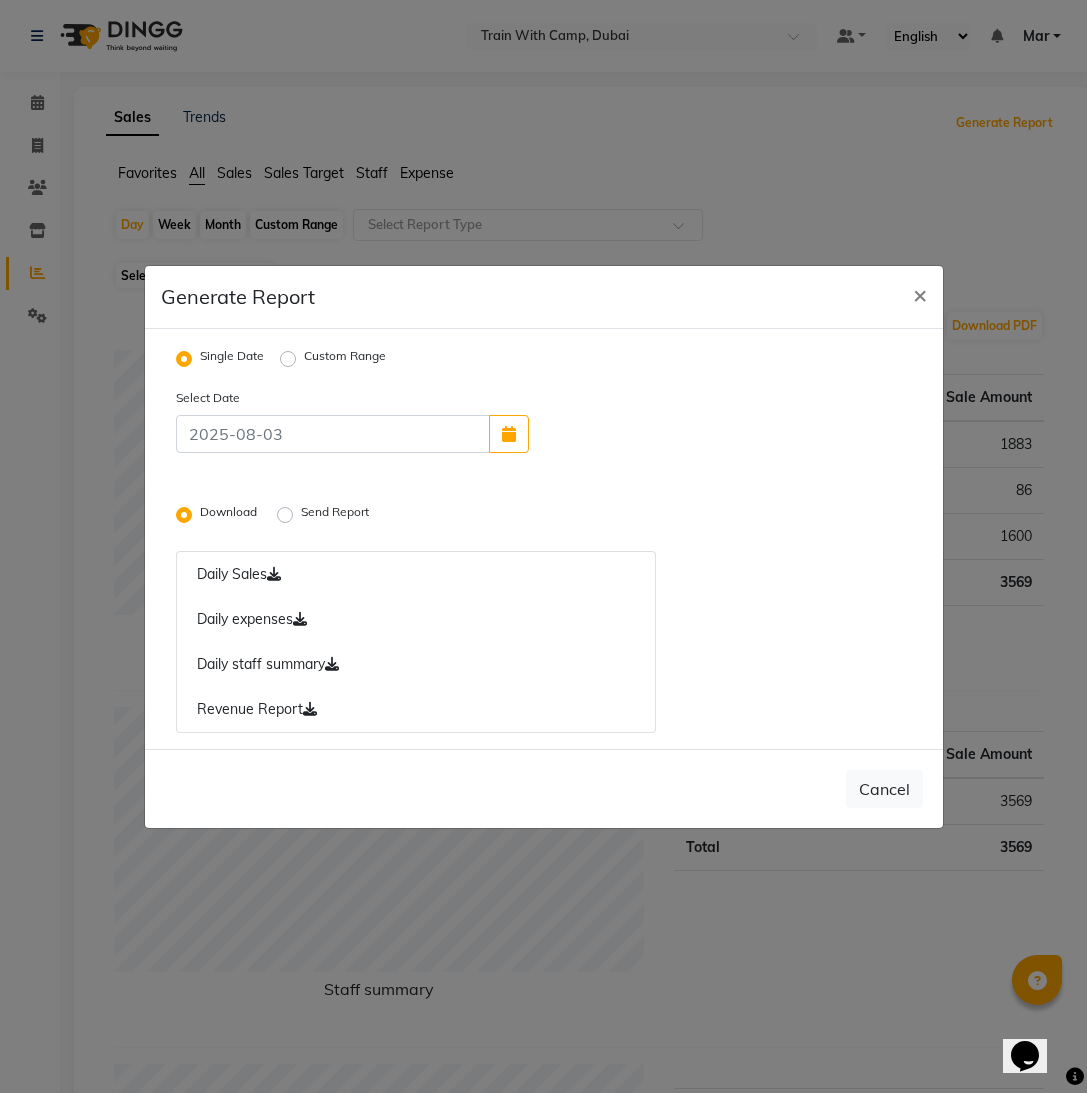 radio on "false" 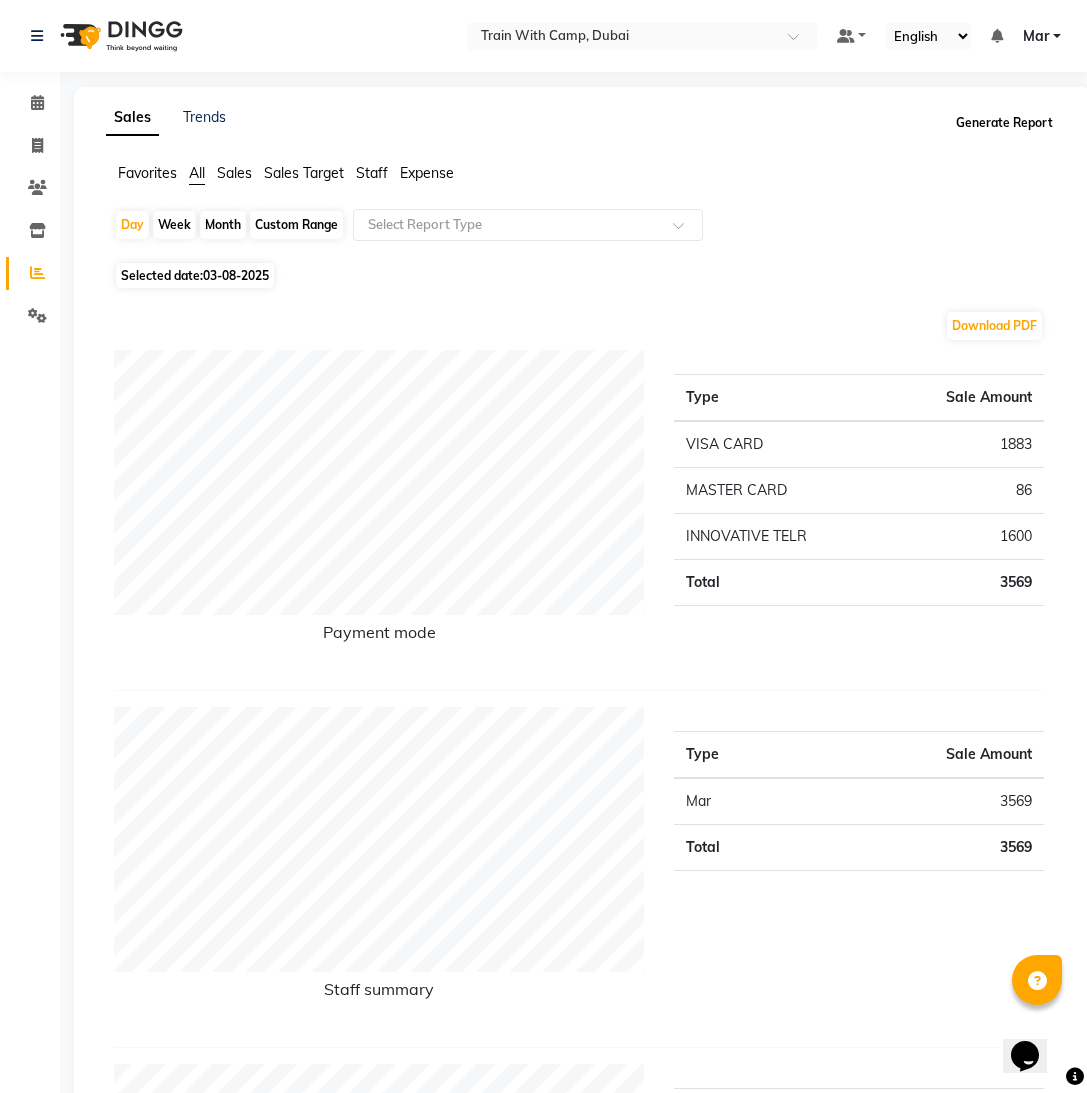 click on "Generate Report" 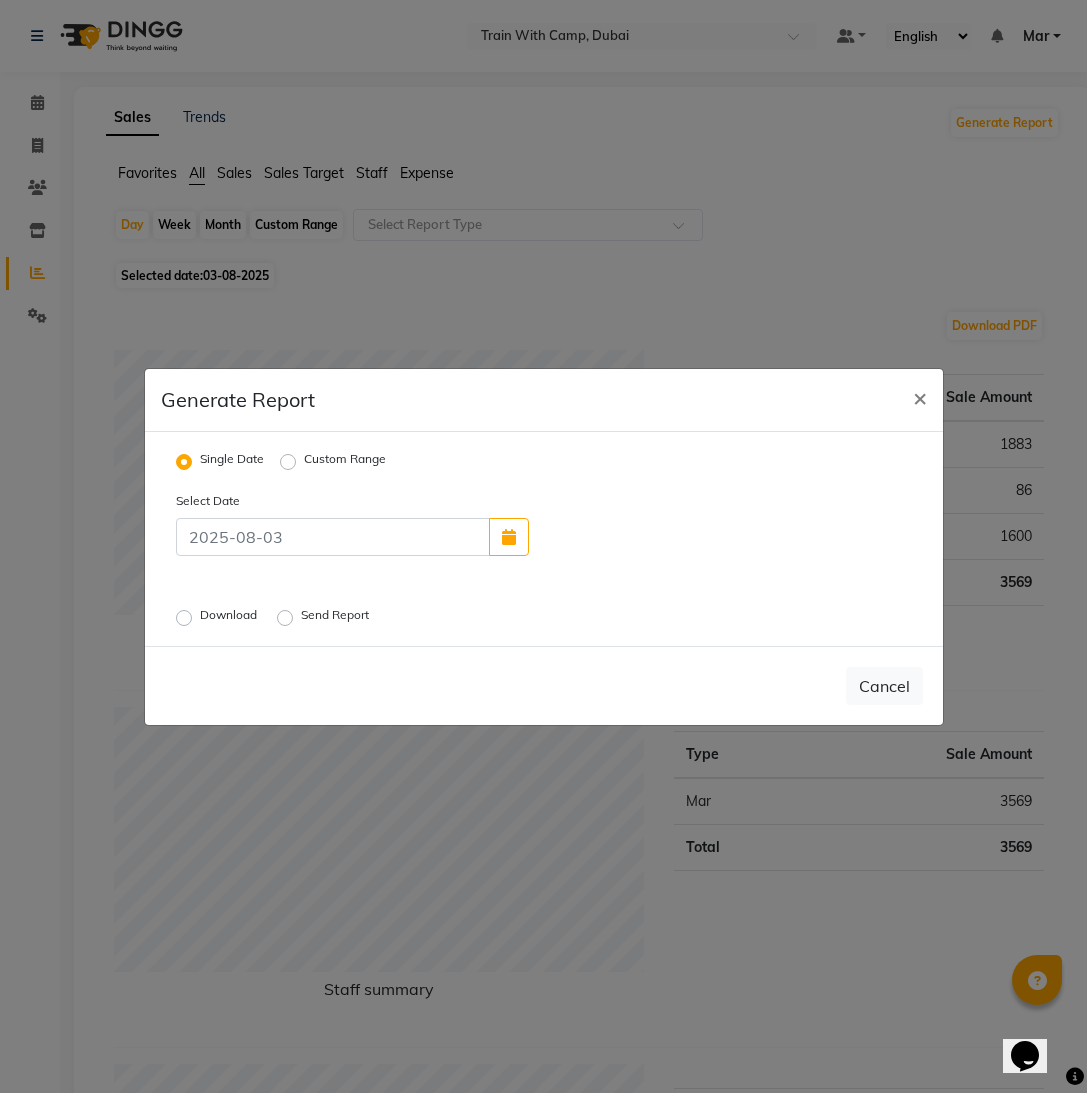 click on "Download" 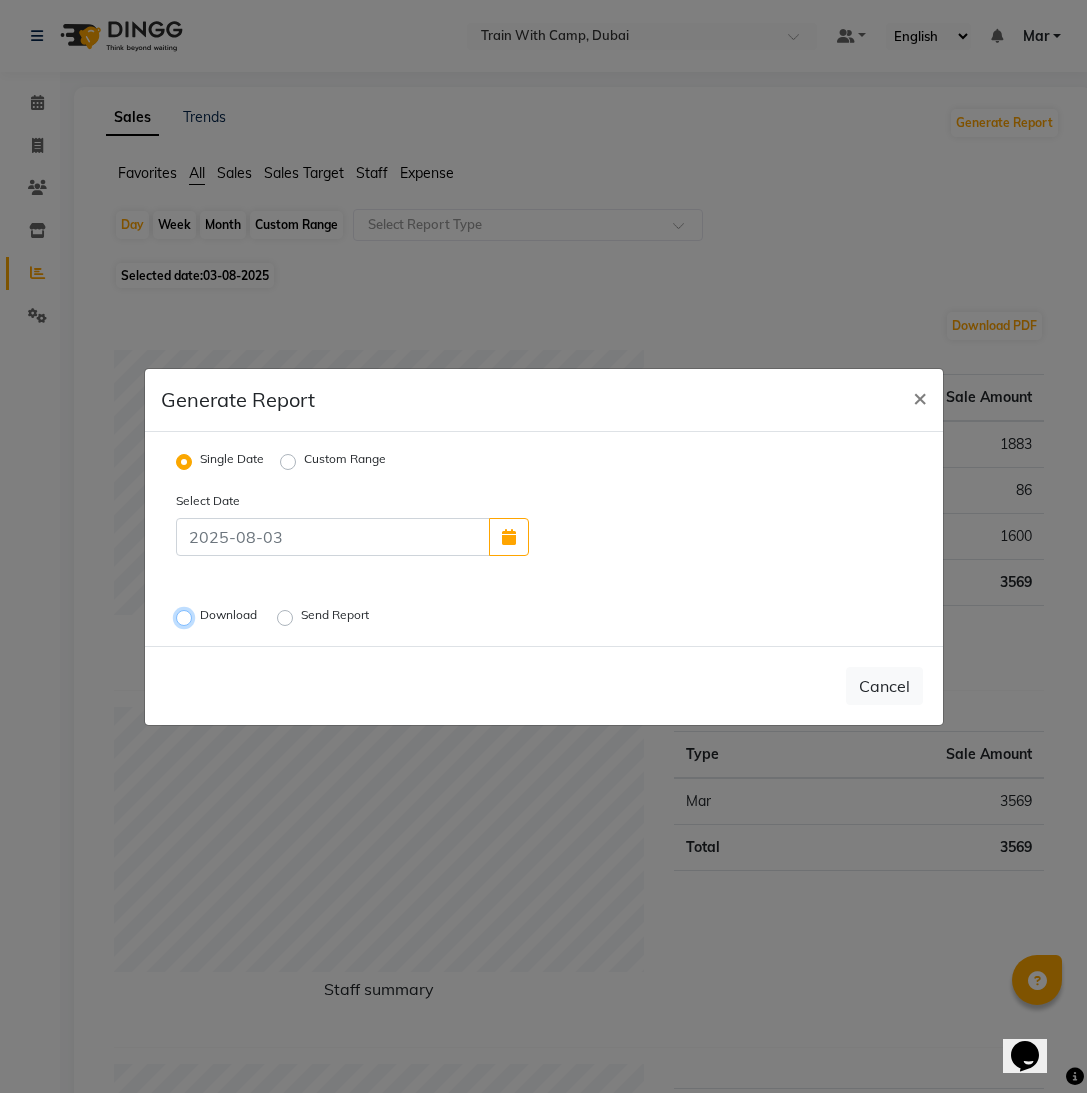 click on "Download" at bounding box center (187, 617) 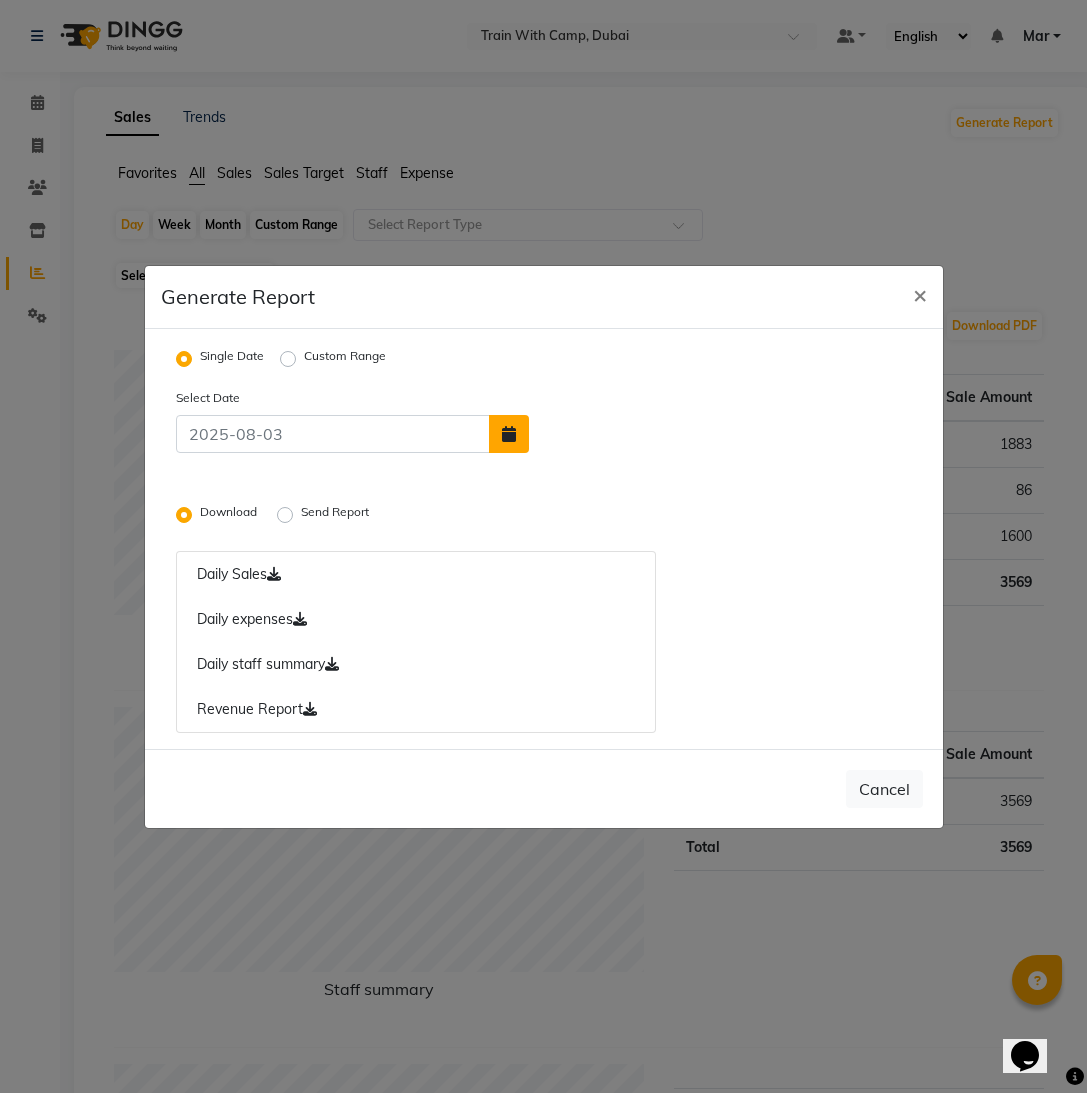 click 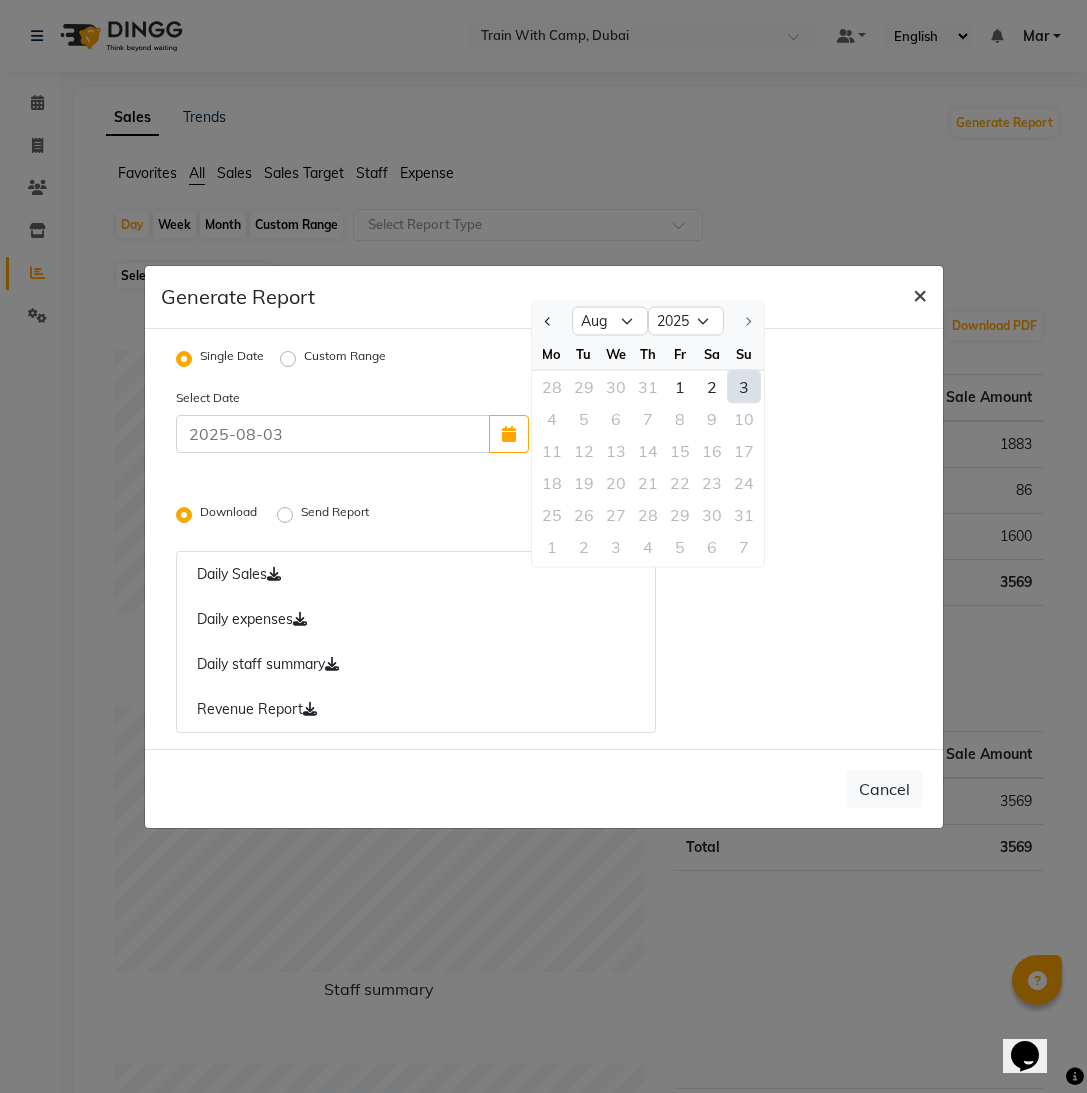 click on "×" 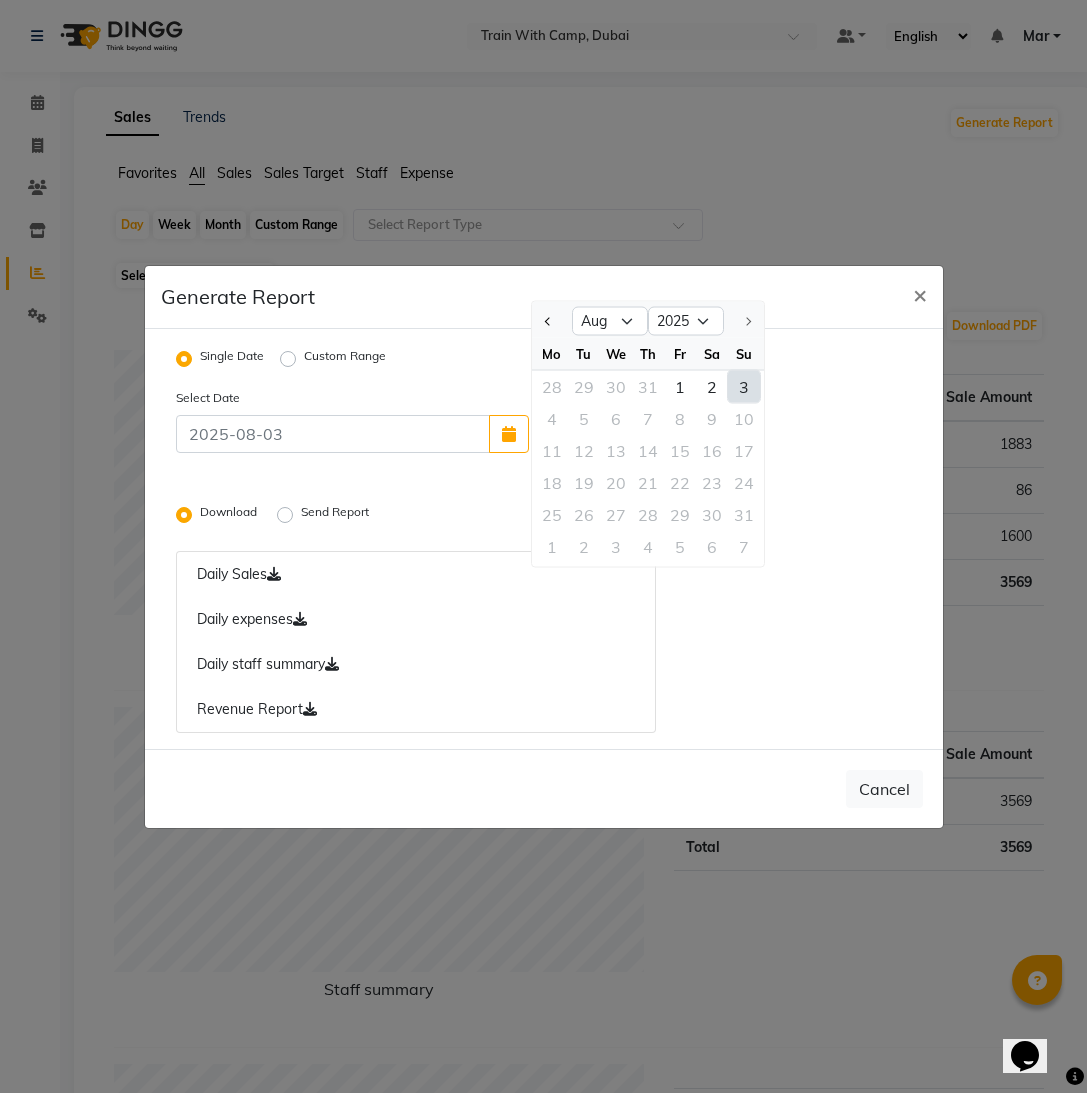 radio on "false" 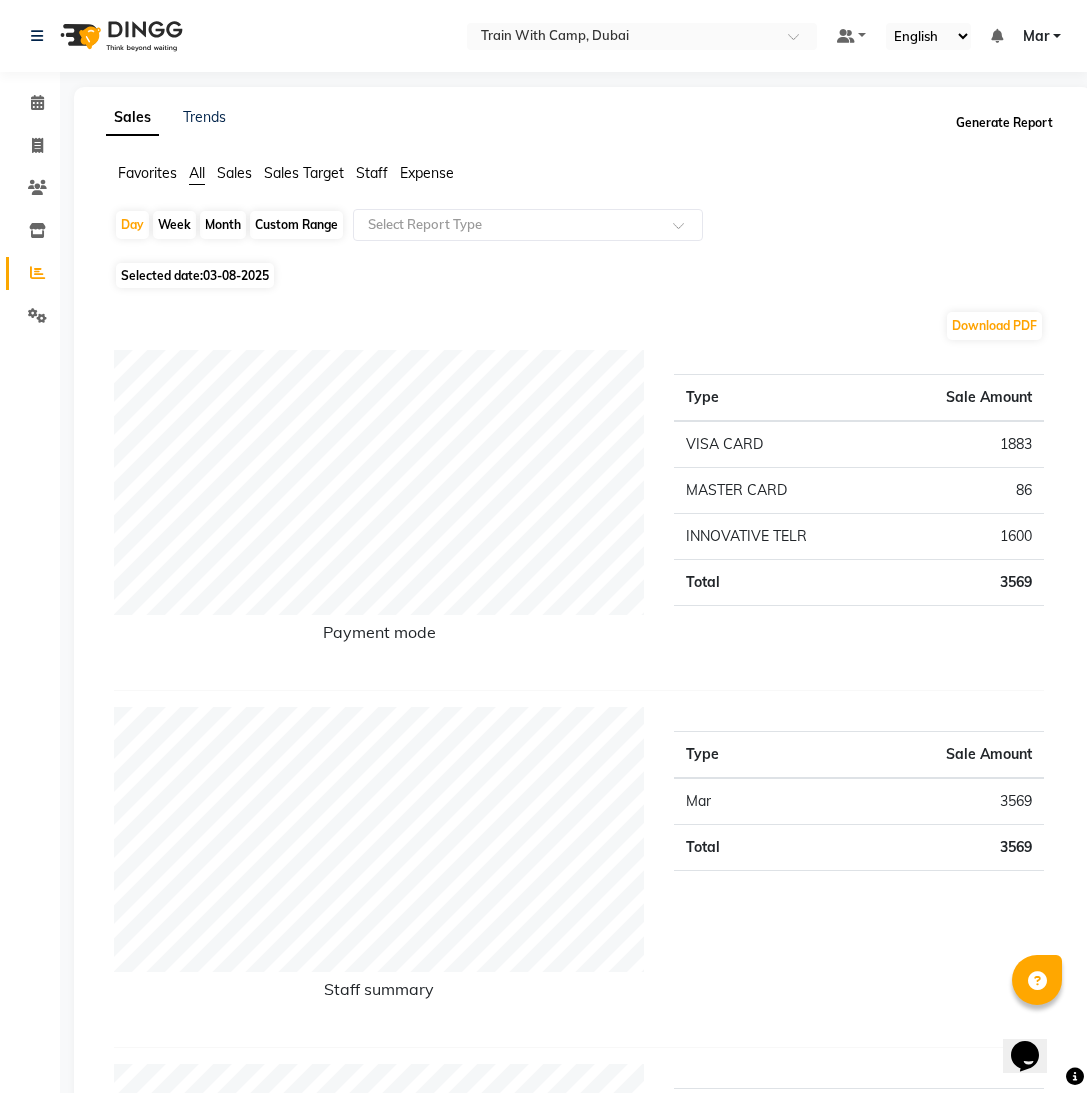 click on "Generate Report" 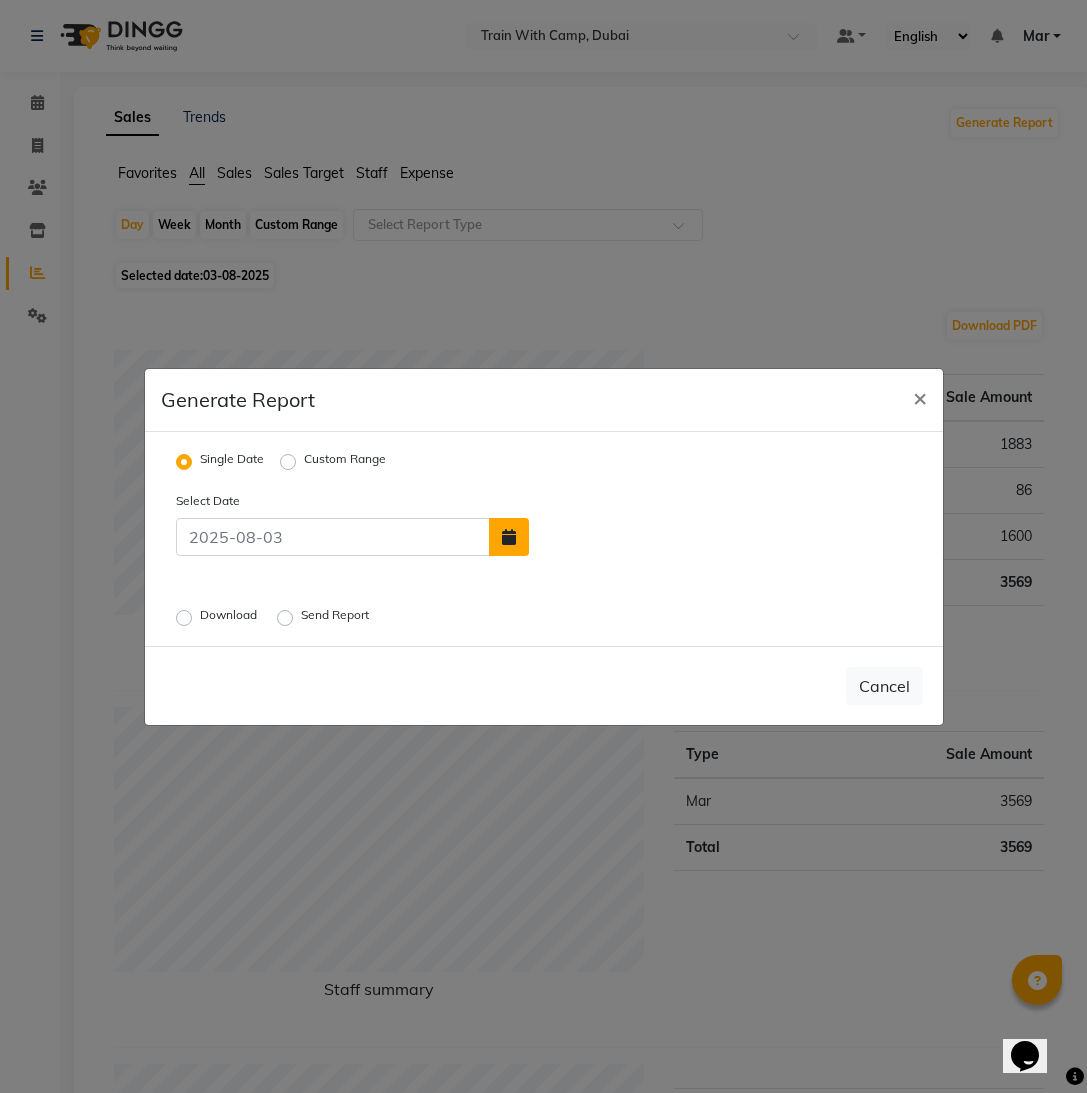 click 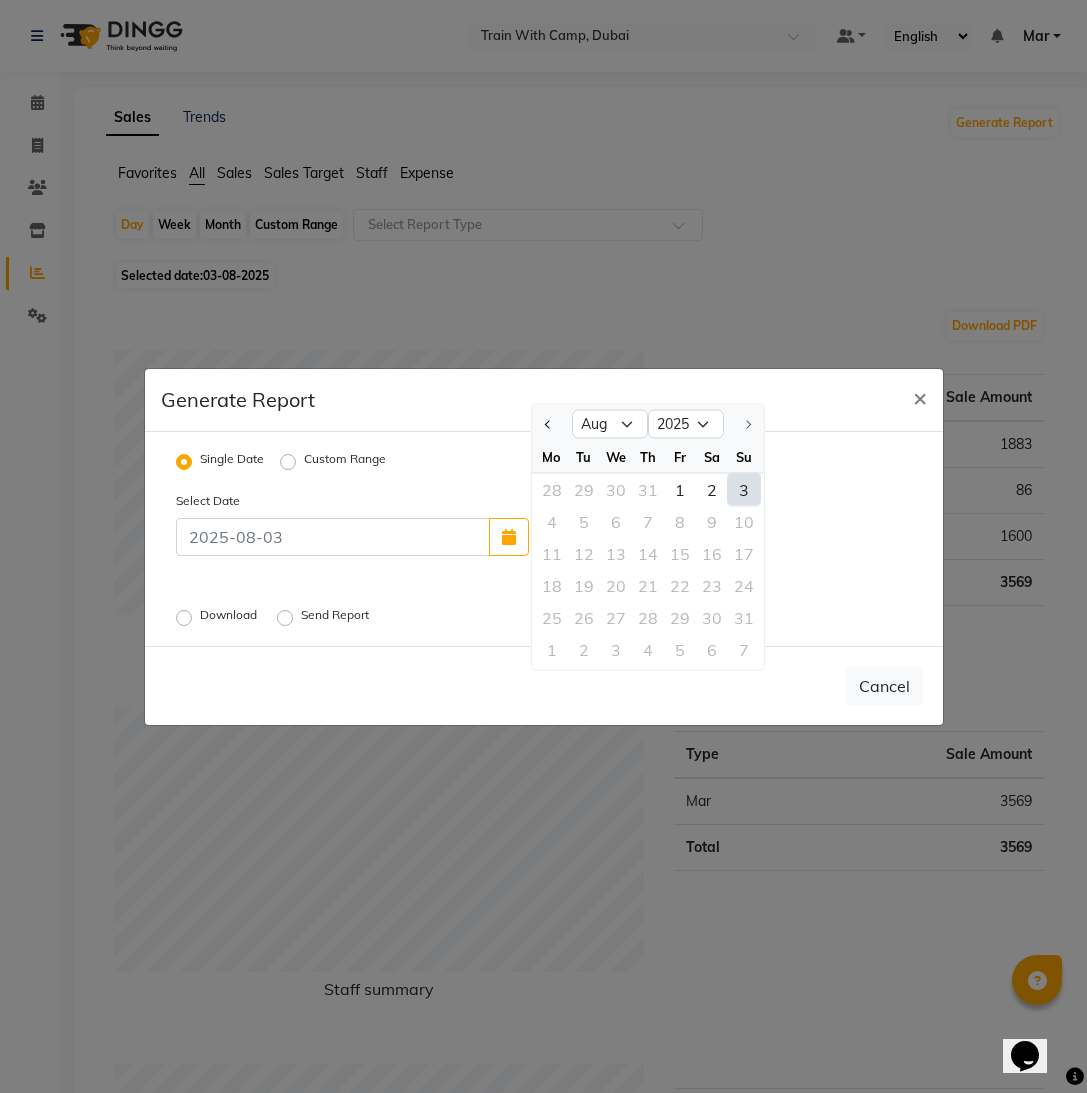 click on "1" 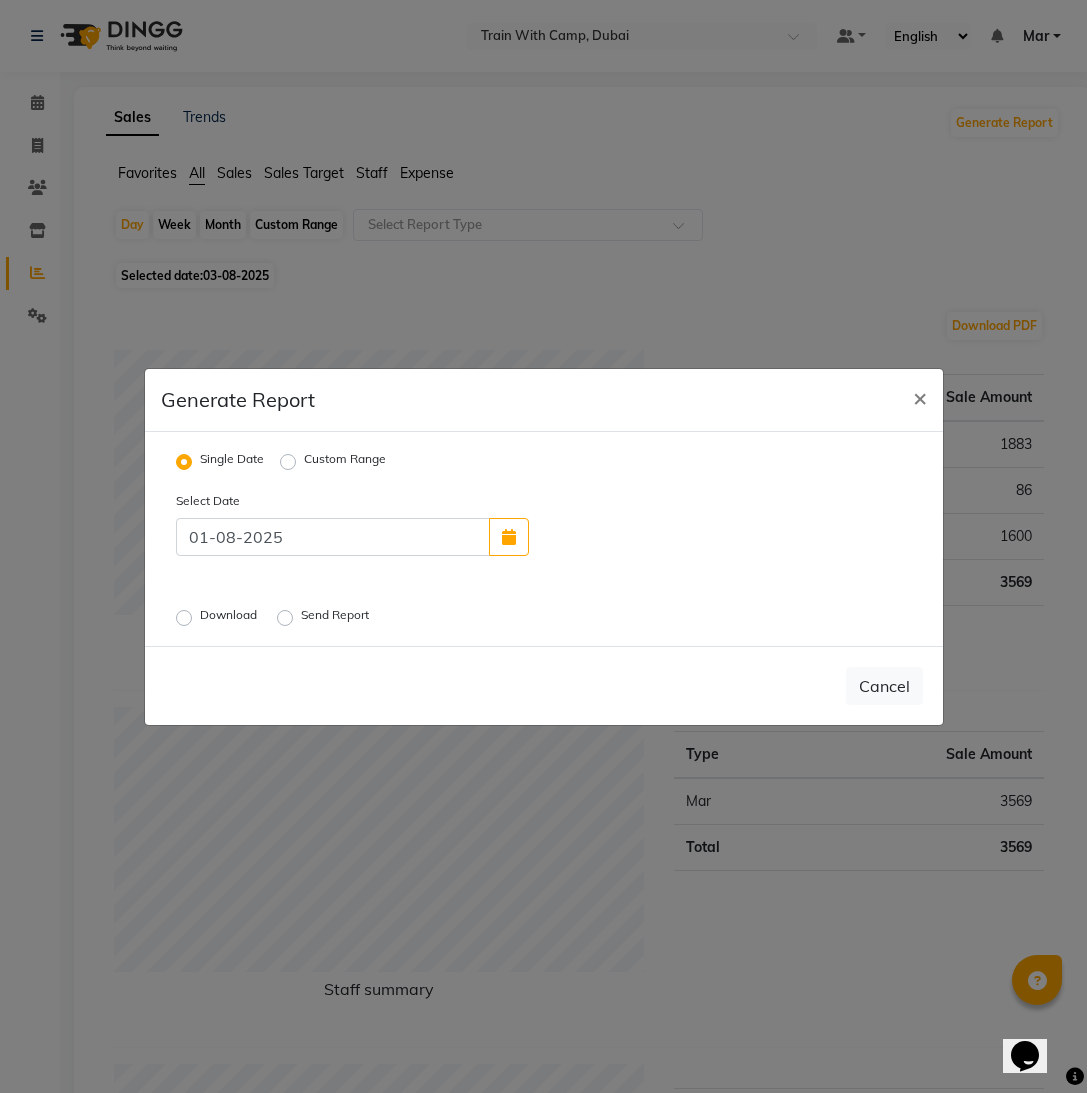 click on "Custom Range" 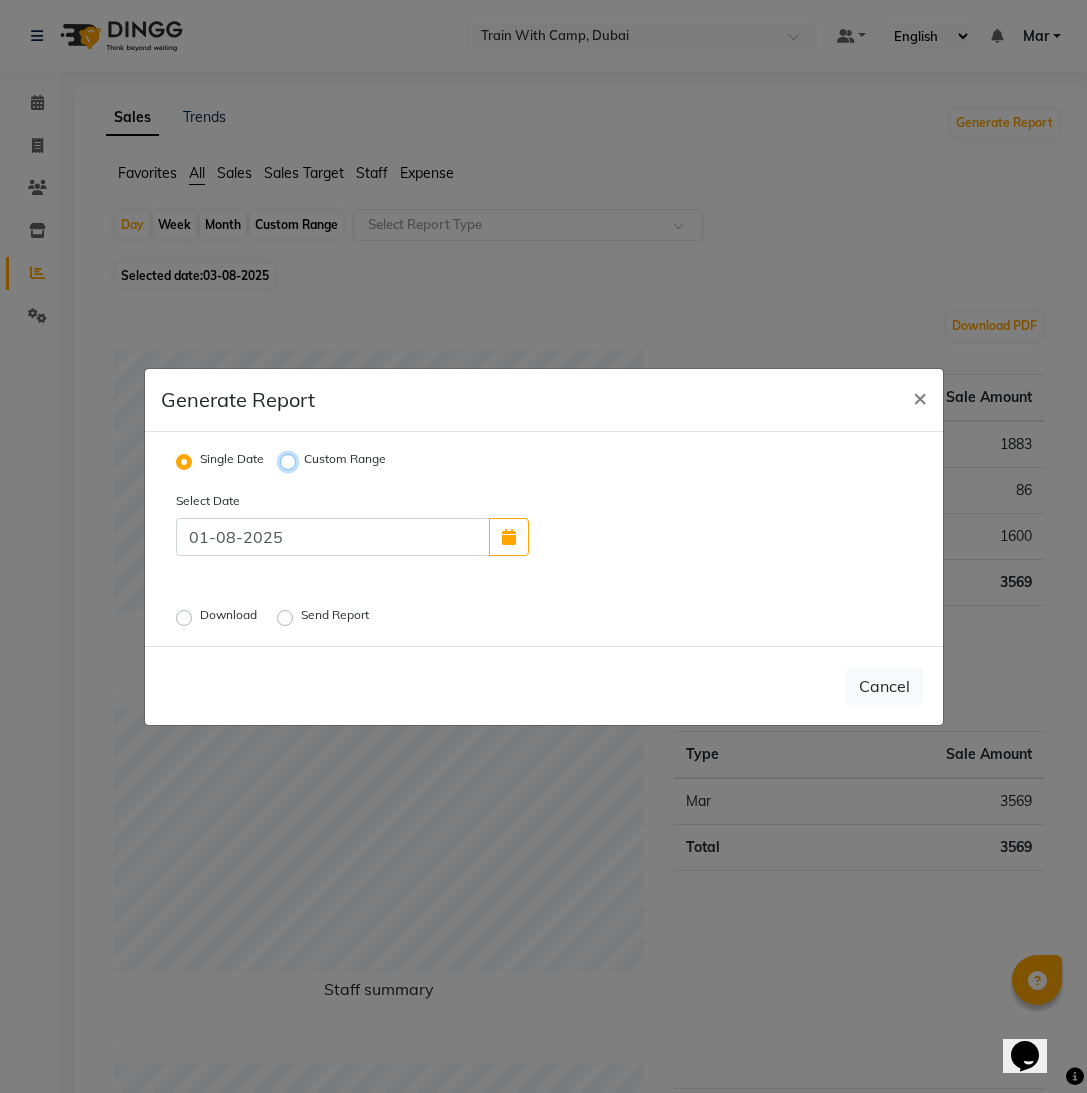 click on "Custom Range" at bounding box center (291, 461) 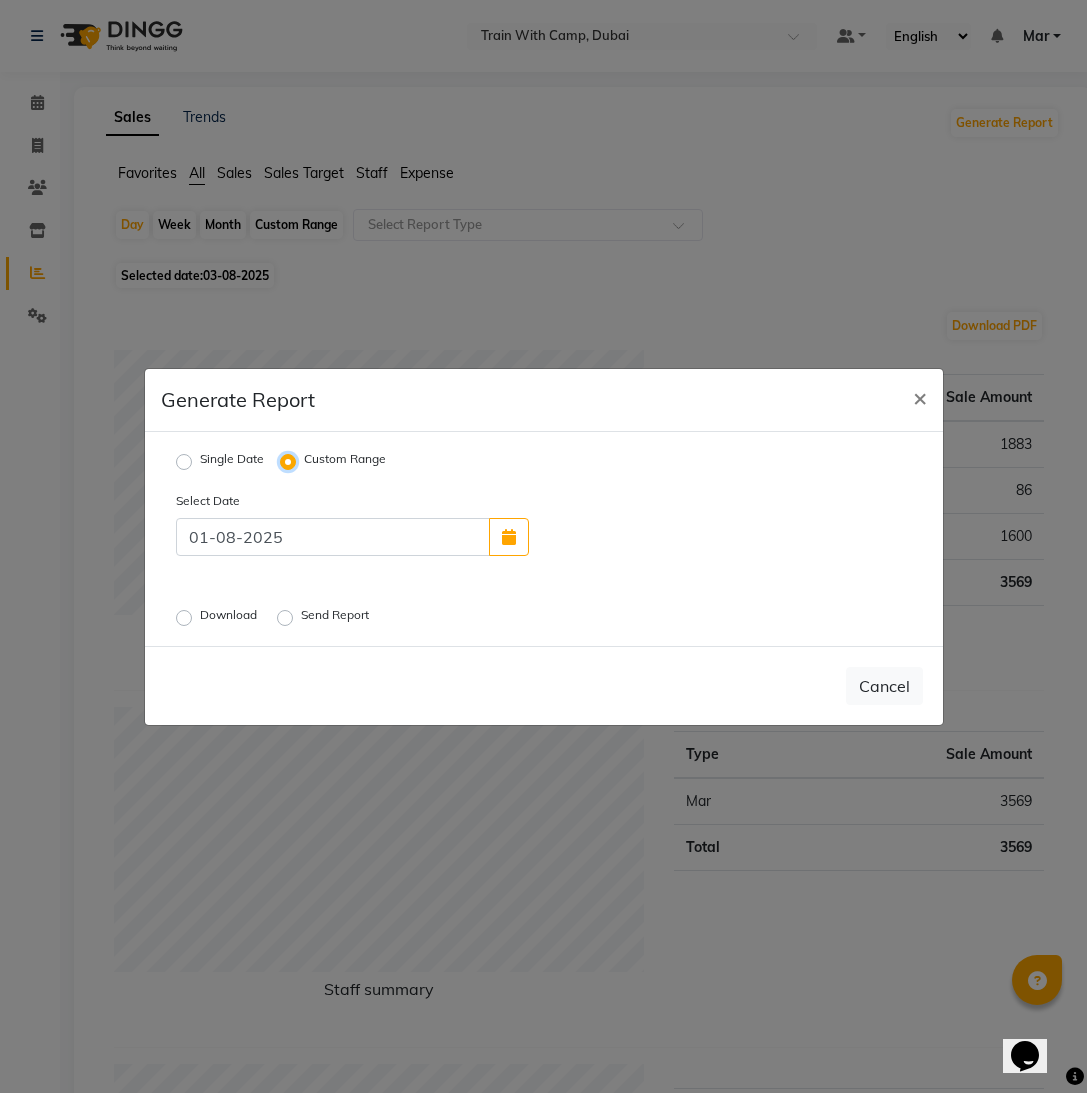 select on "8" 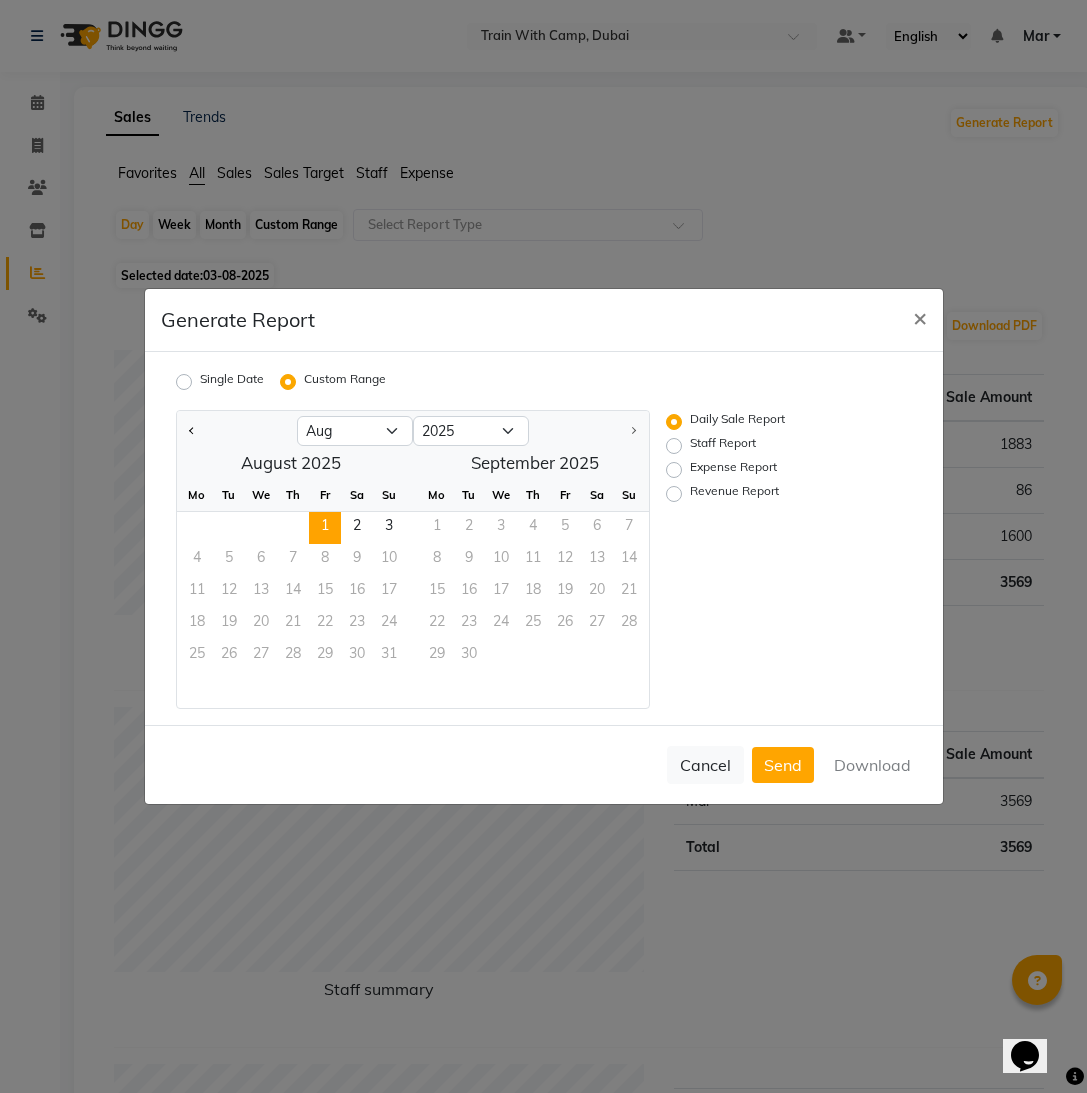 click on "1" 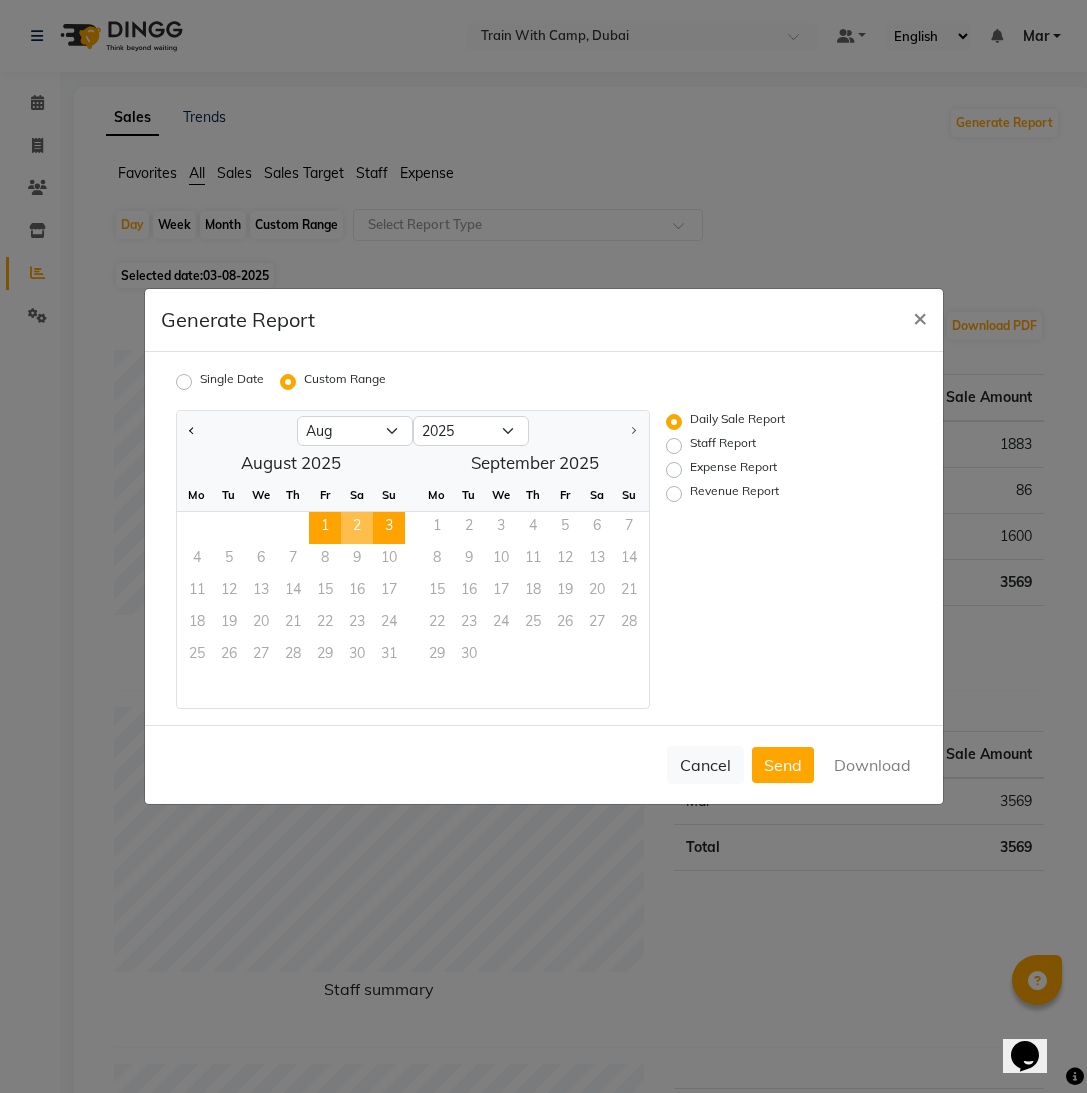 click on "3" 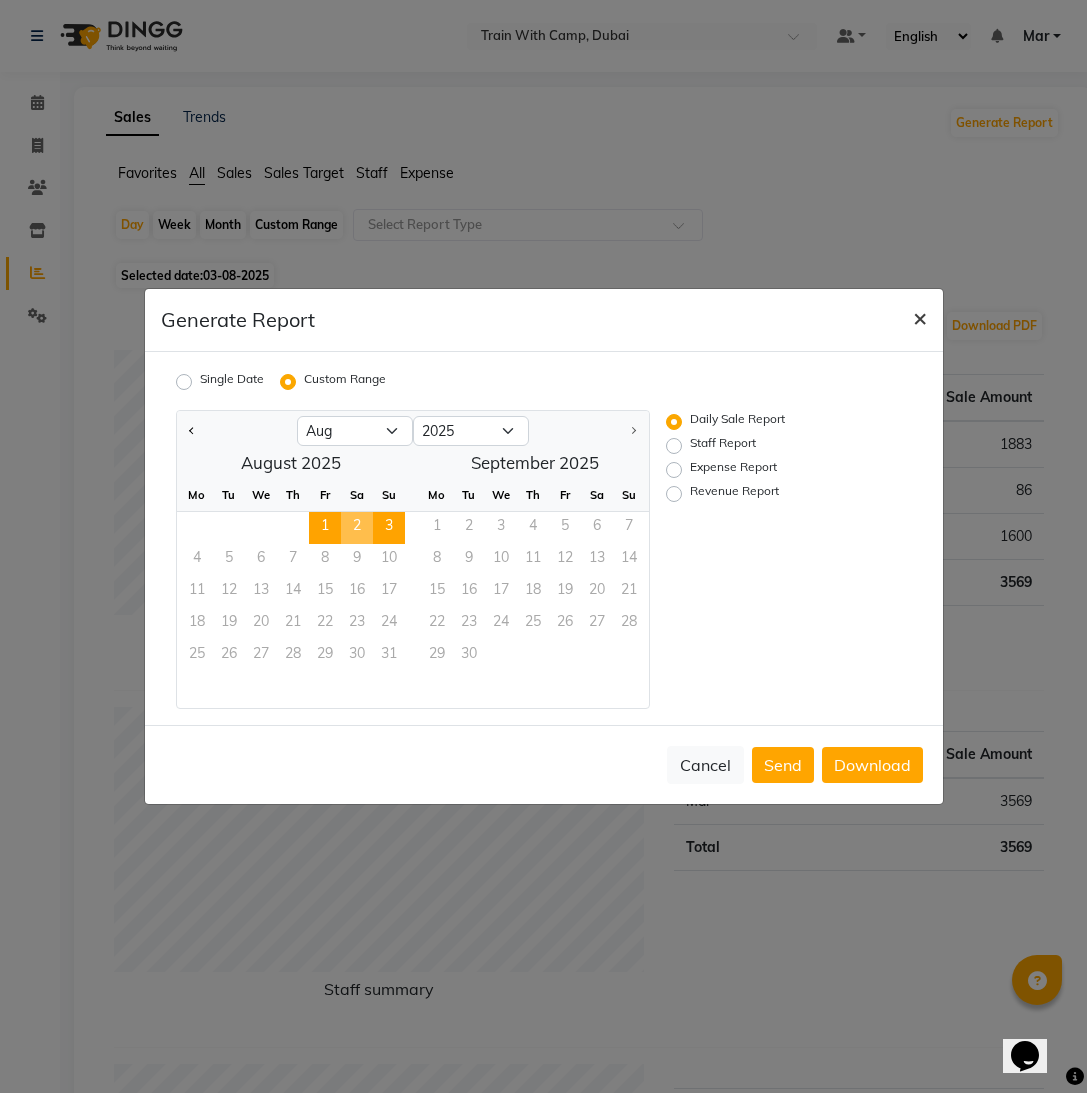click on "×" 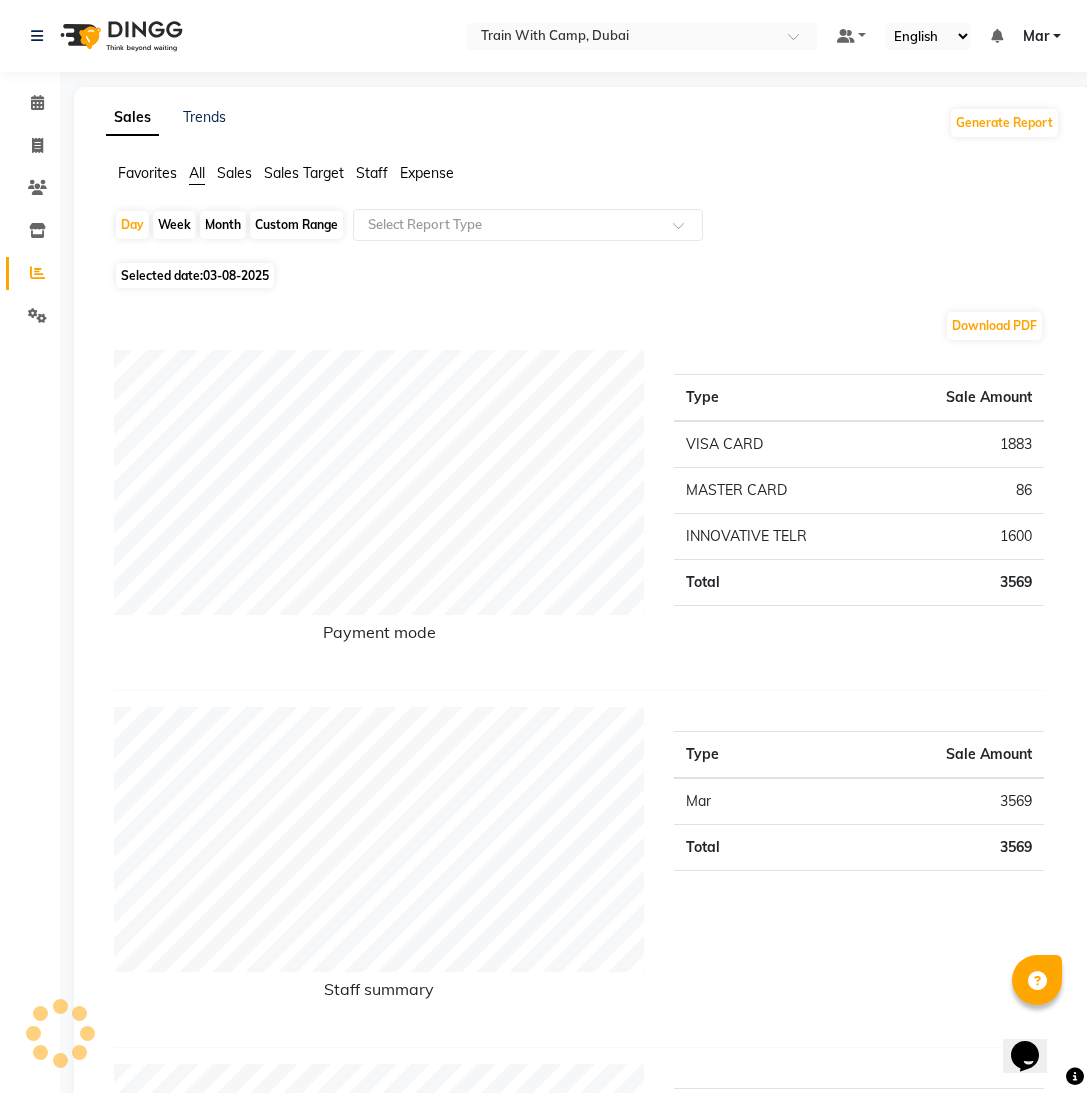 click on "Sales" 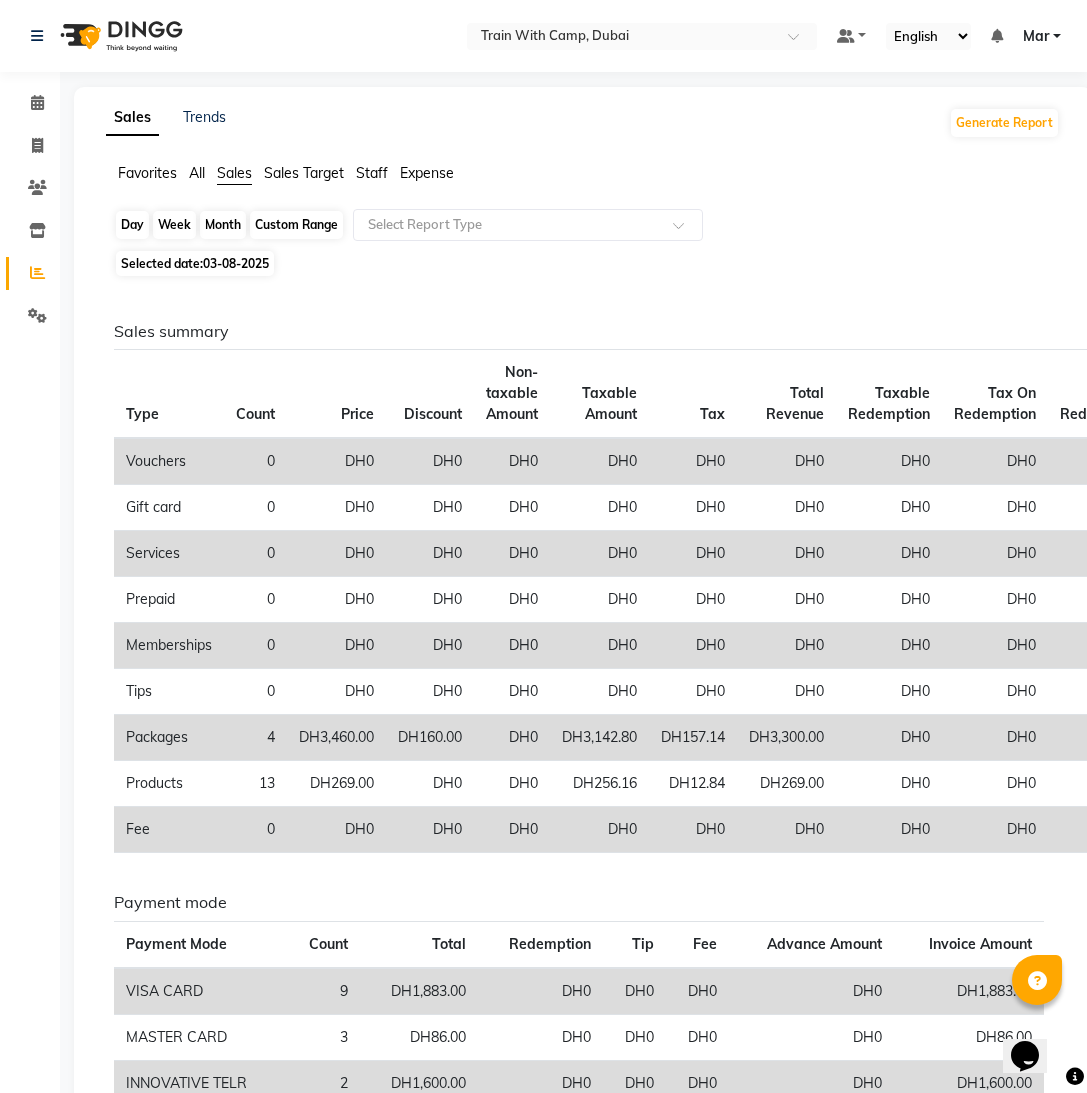 click on "Day" 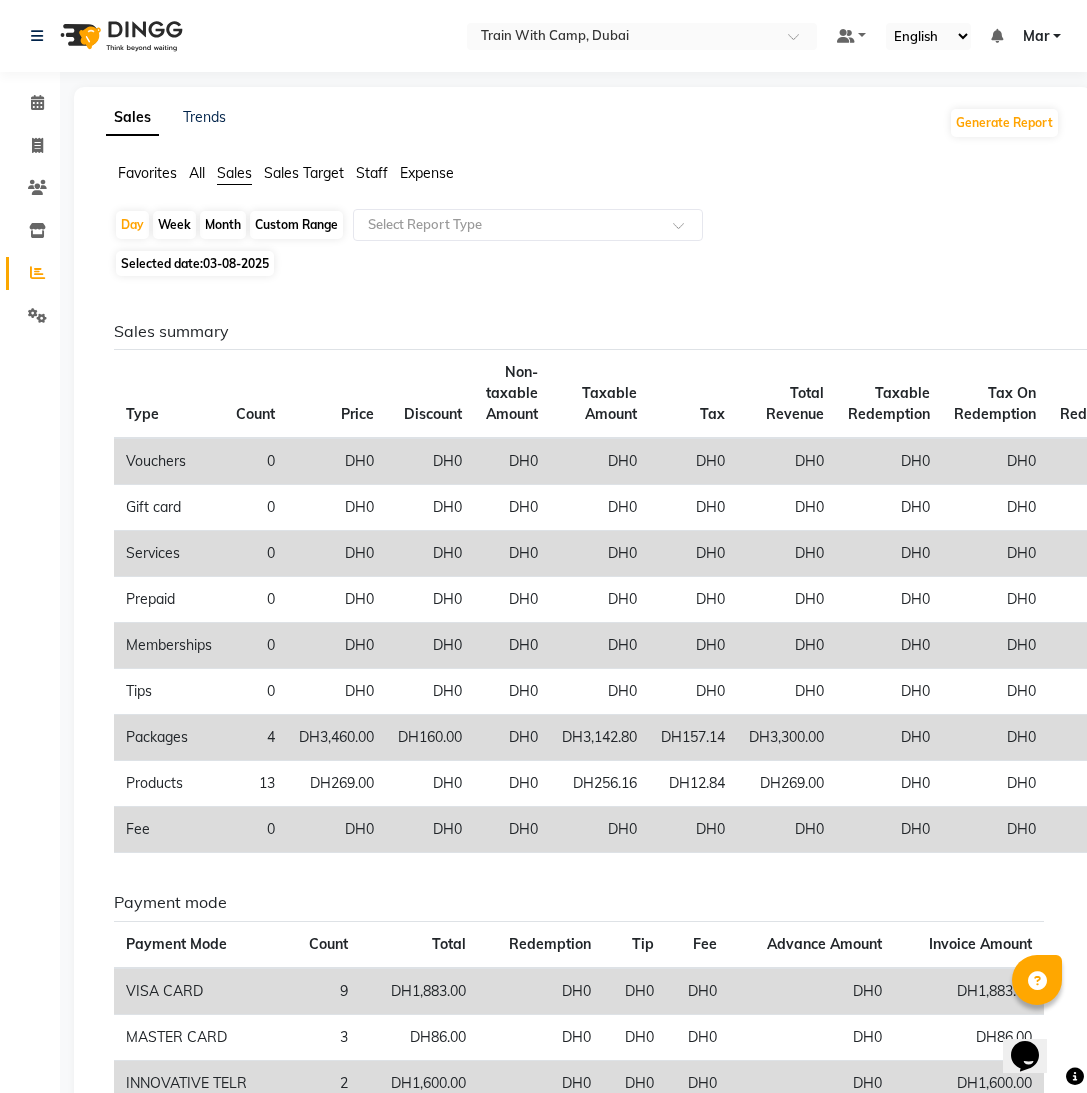 select on "8" 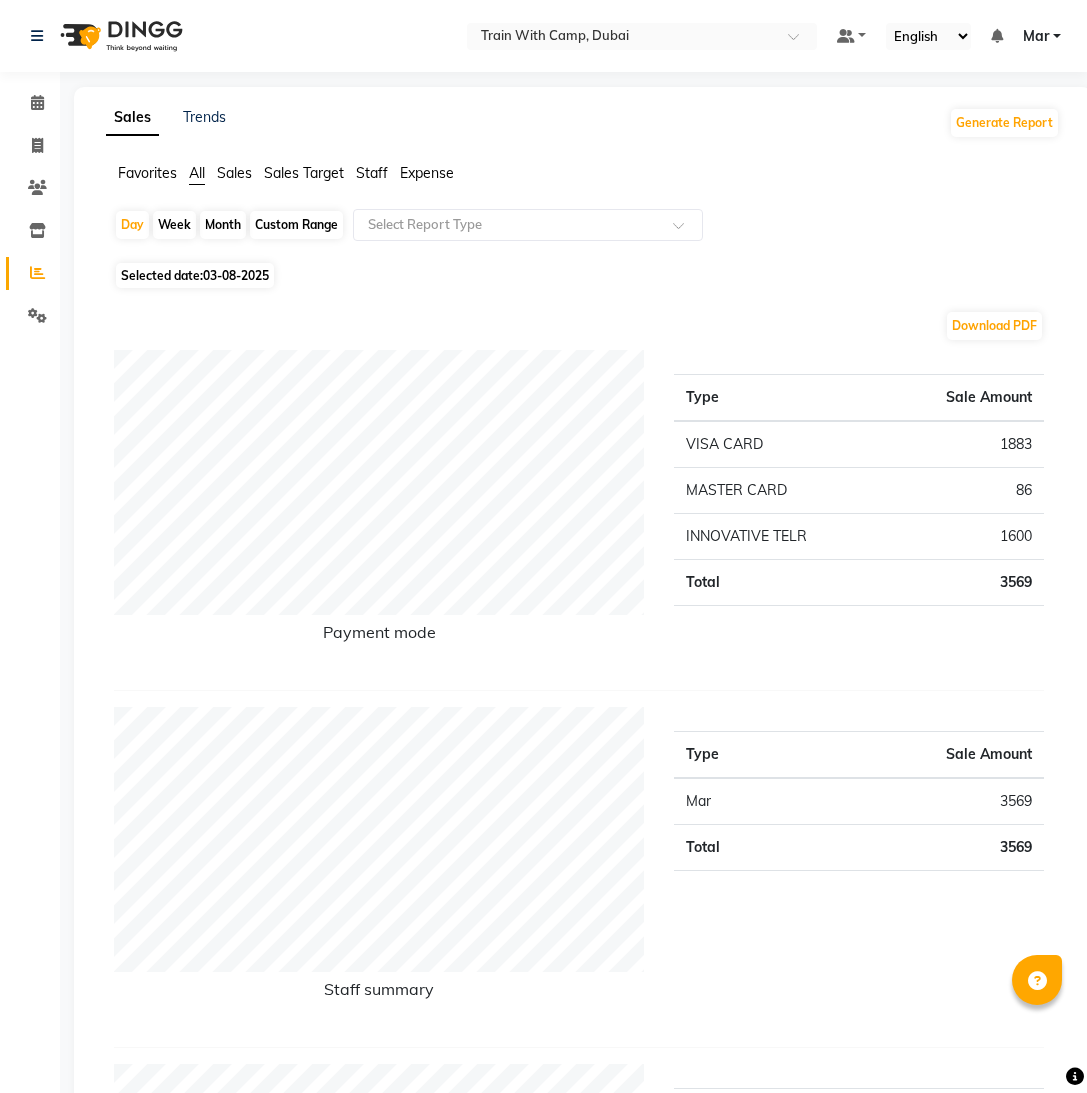 scroll, scrollTop: 0, scrollLeft: 0, axis: both 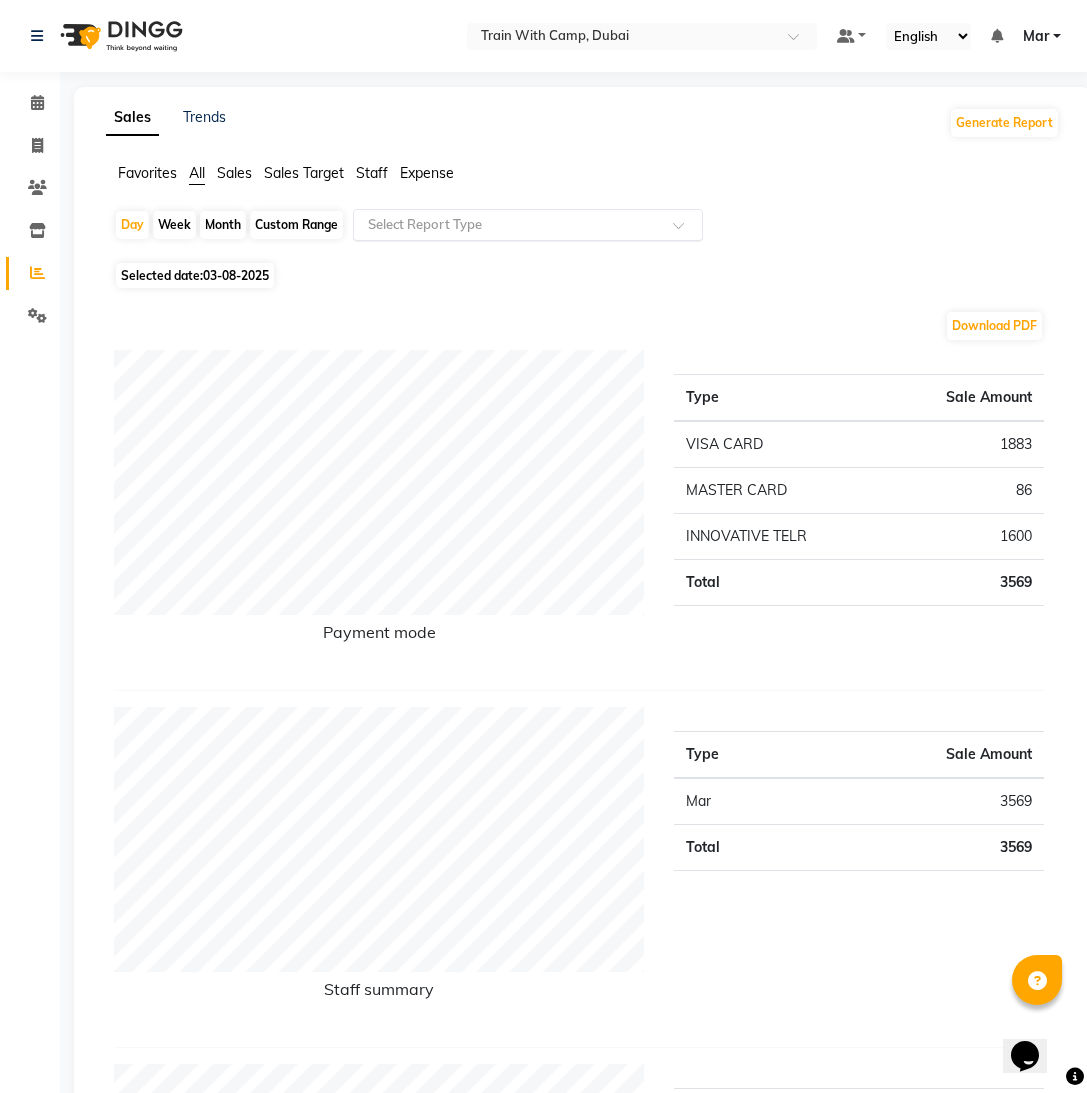click 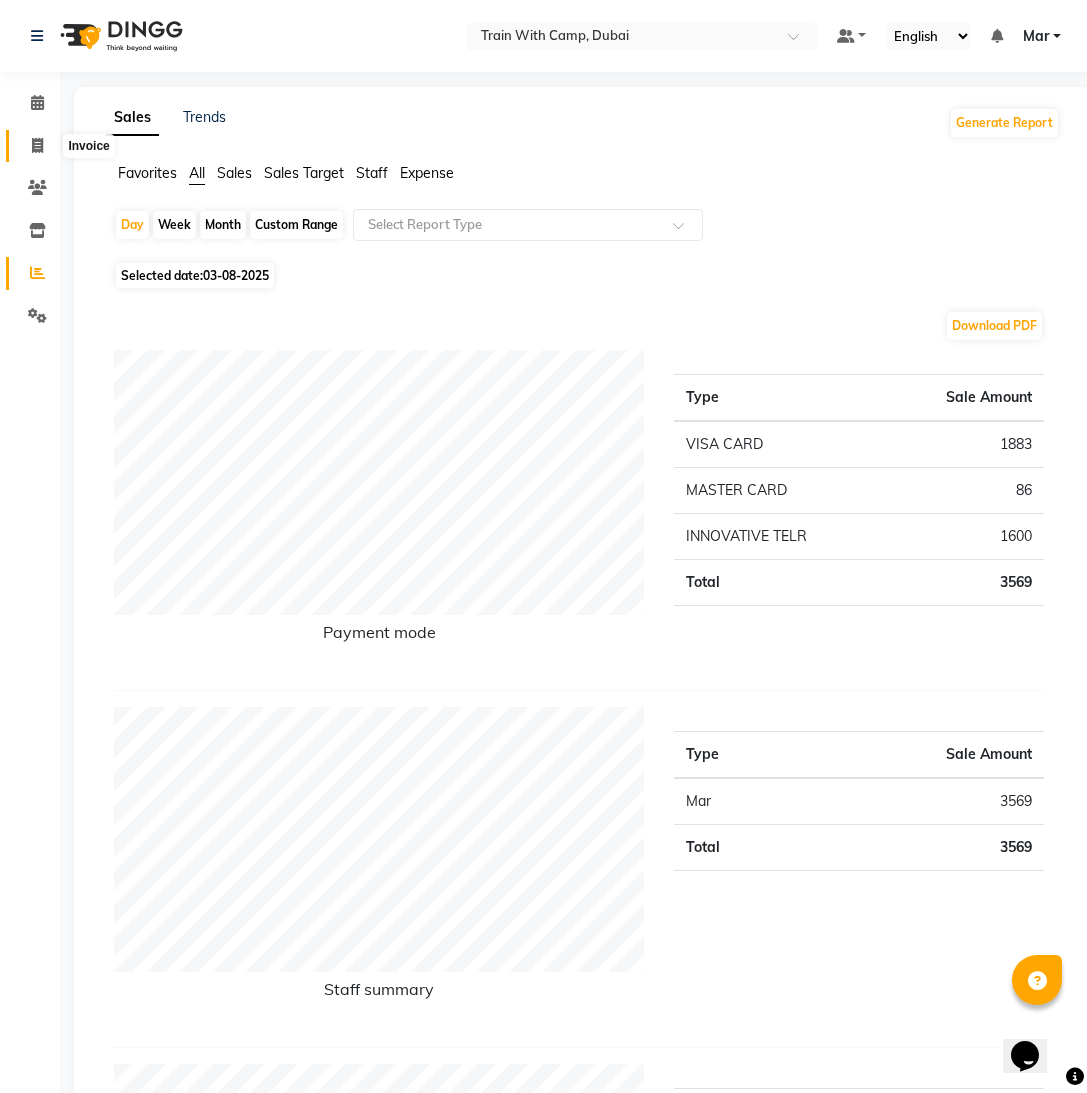 click 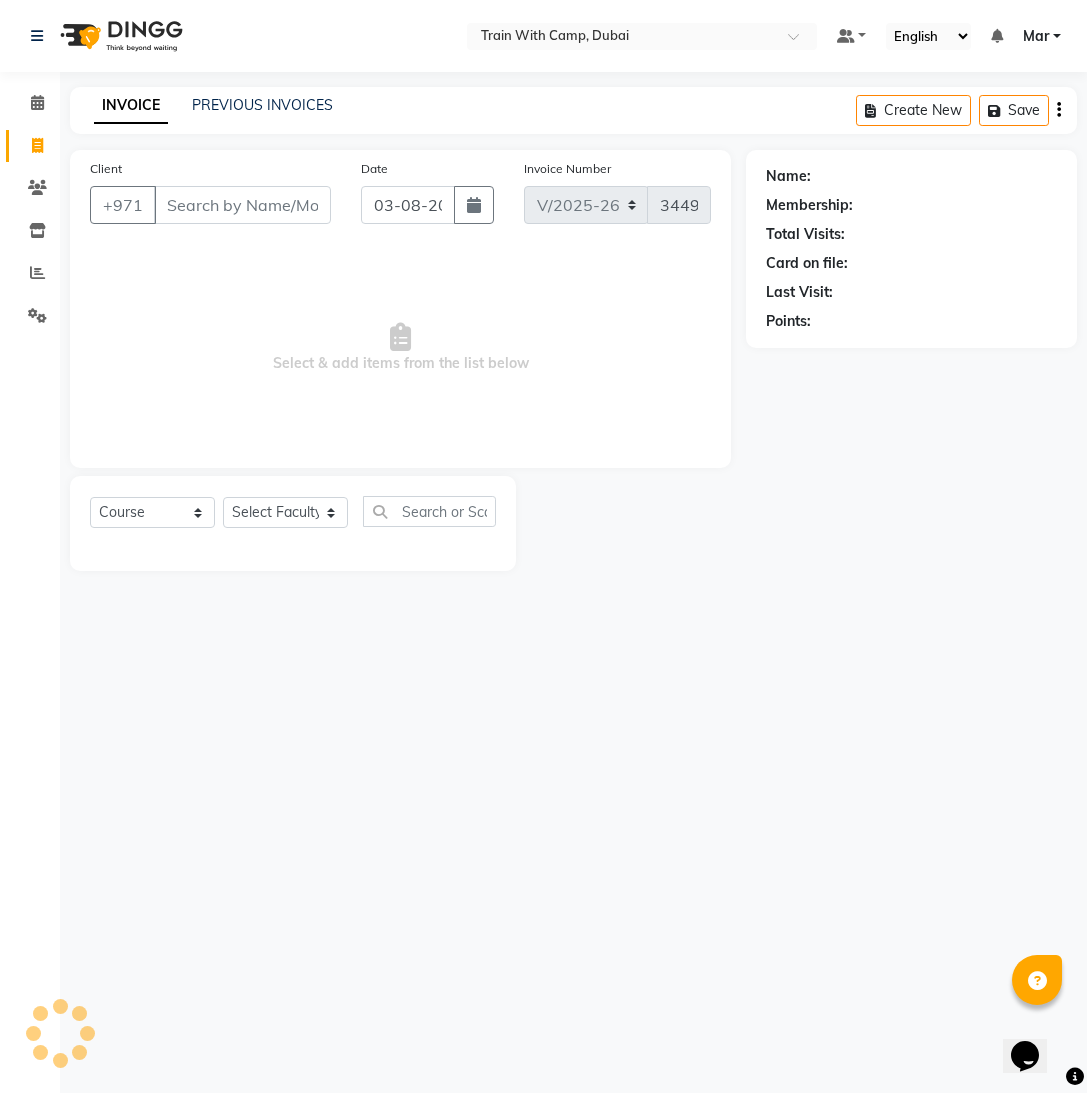 select on "14898" 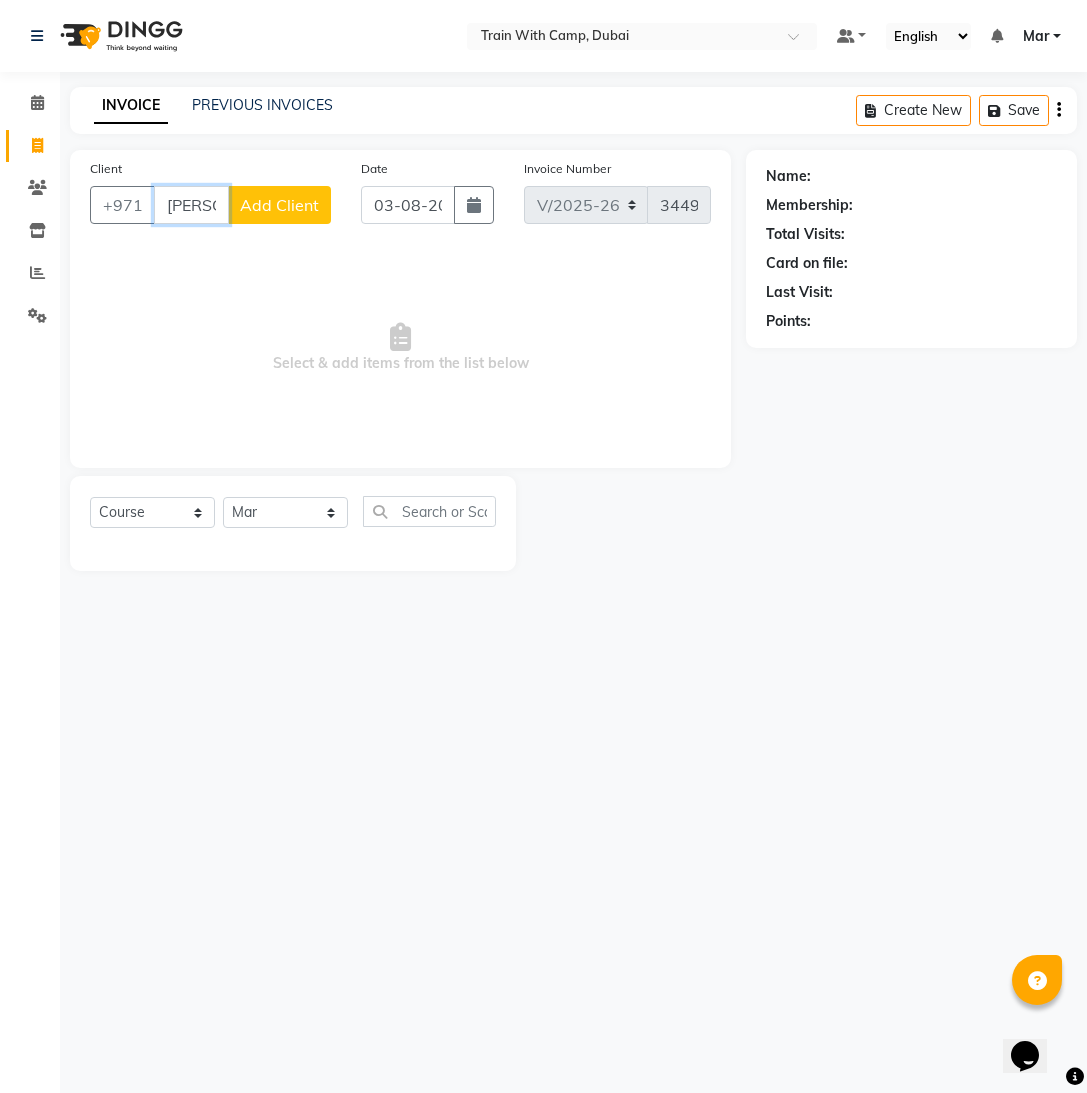 scroll, scrollTop: 0, scrollLeft: 4, axis: horizontal 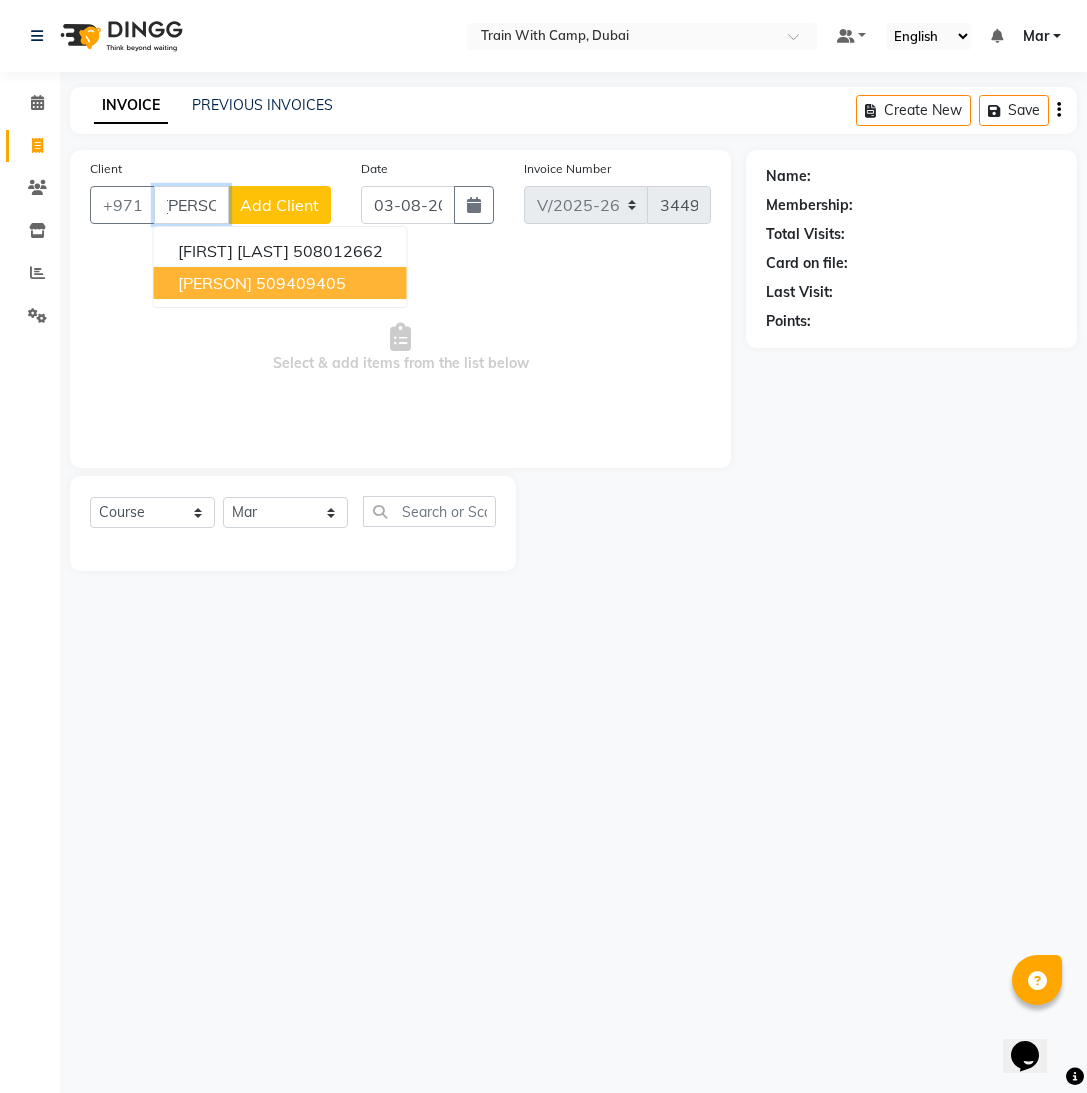 drag, startPoint x: 250, startPoint y: 275, endPoint x: 253, endPoint y: 342, distance: 67.06713 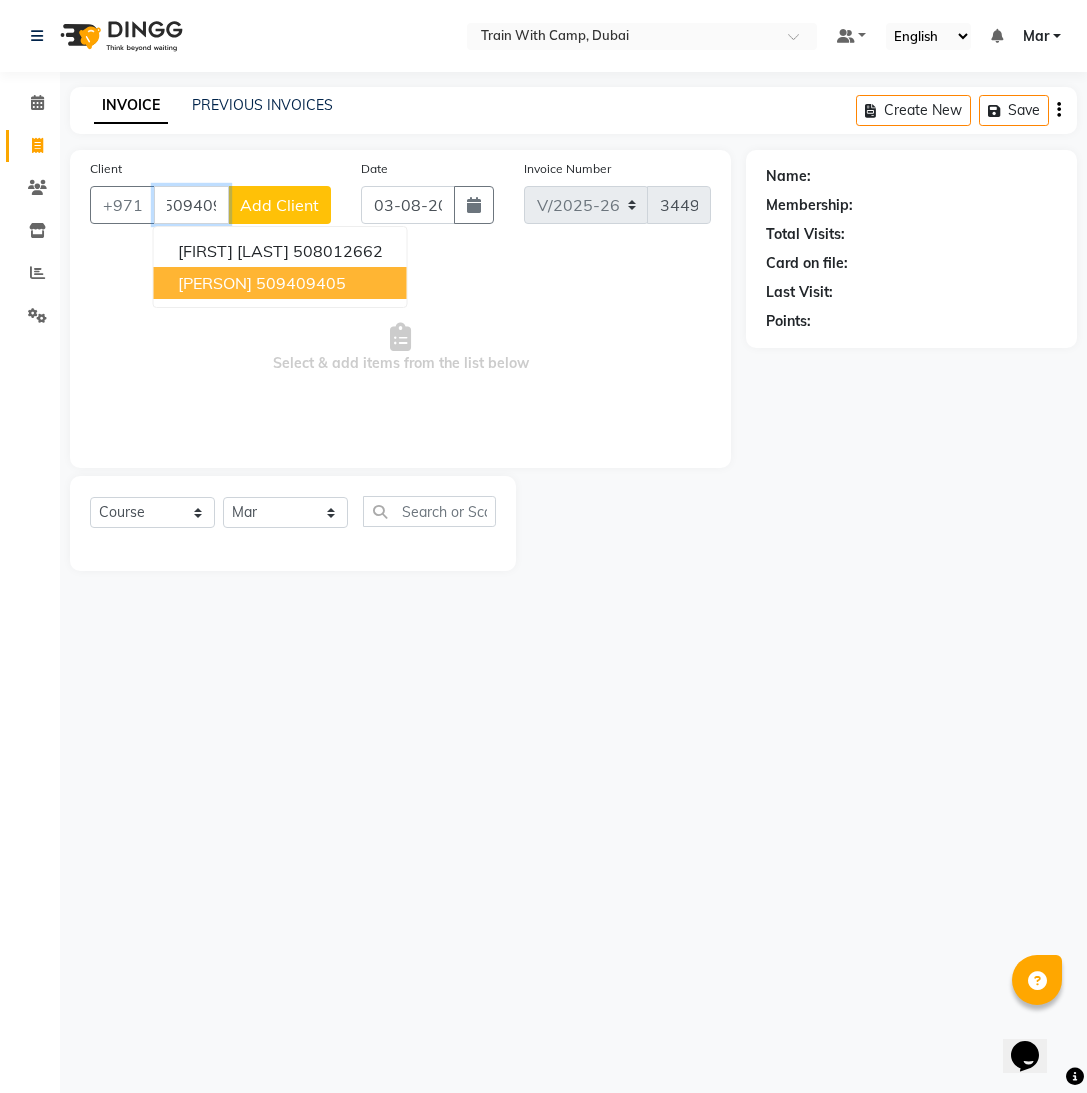 scroll, scrollTop: 0, scrollLeft: 0, axis: both 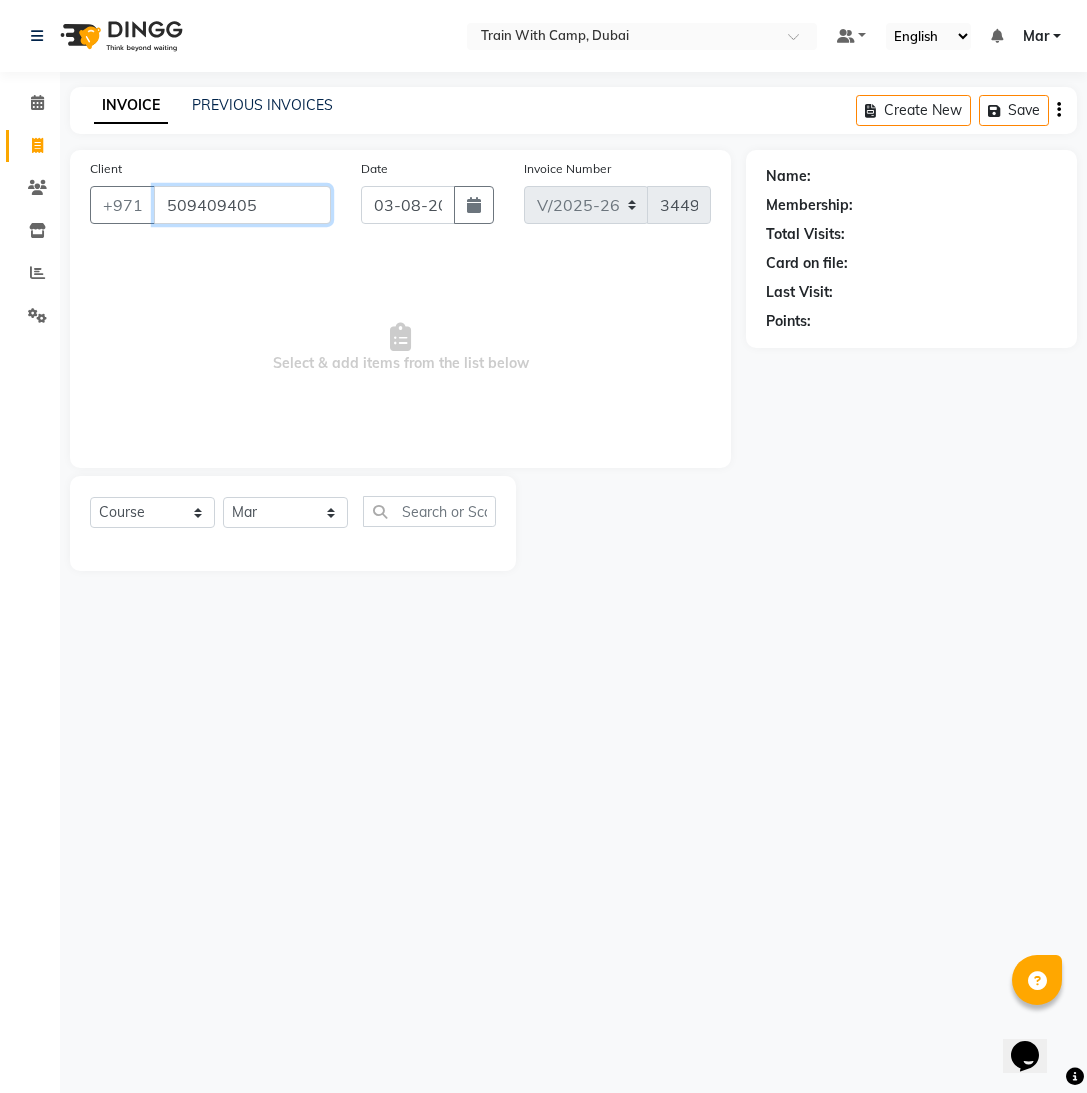 type on "509409405" 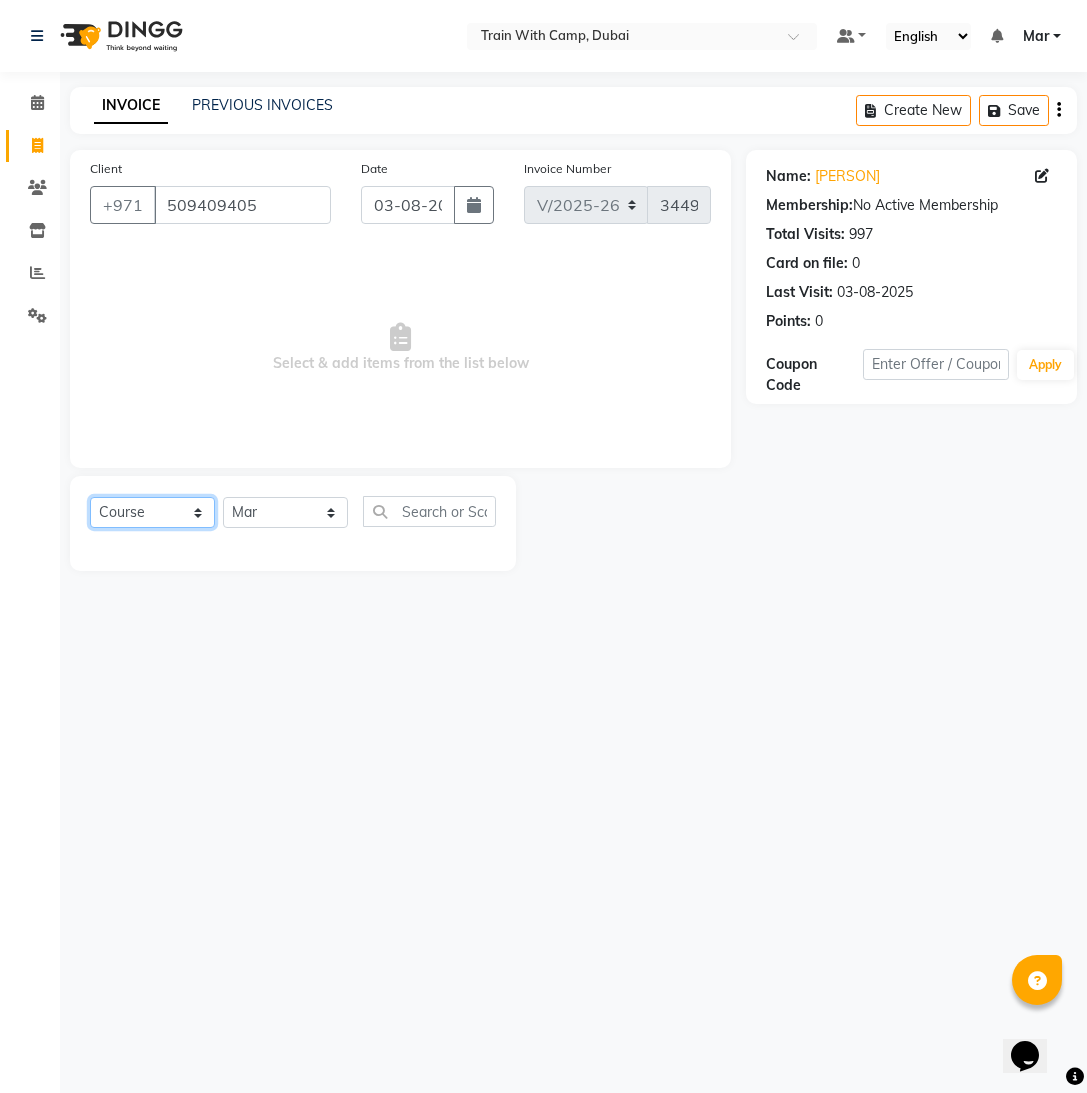 click on "Select  Course  Product  Membership  Package Voucher Prepaid Gift Card" 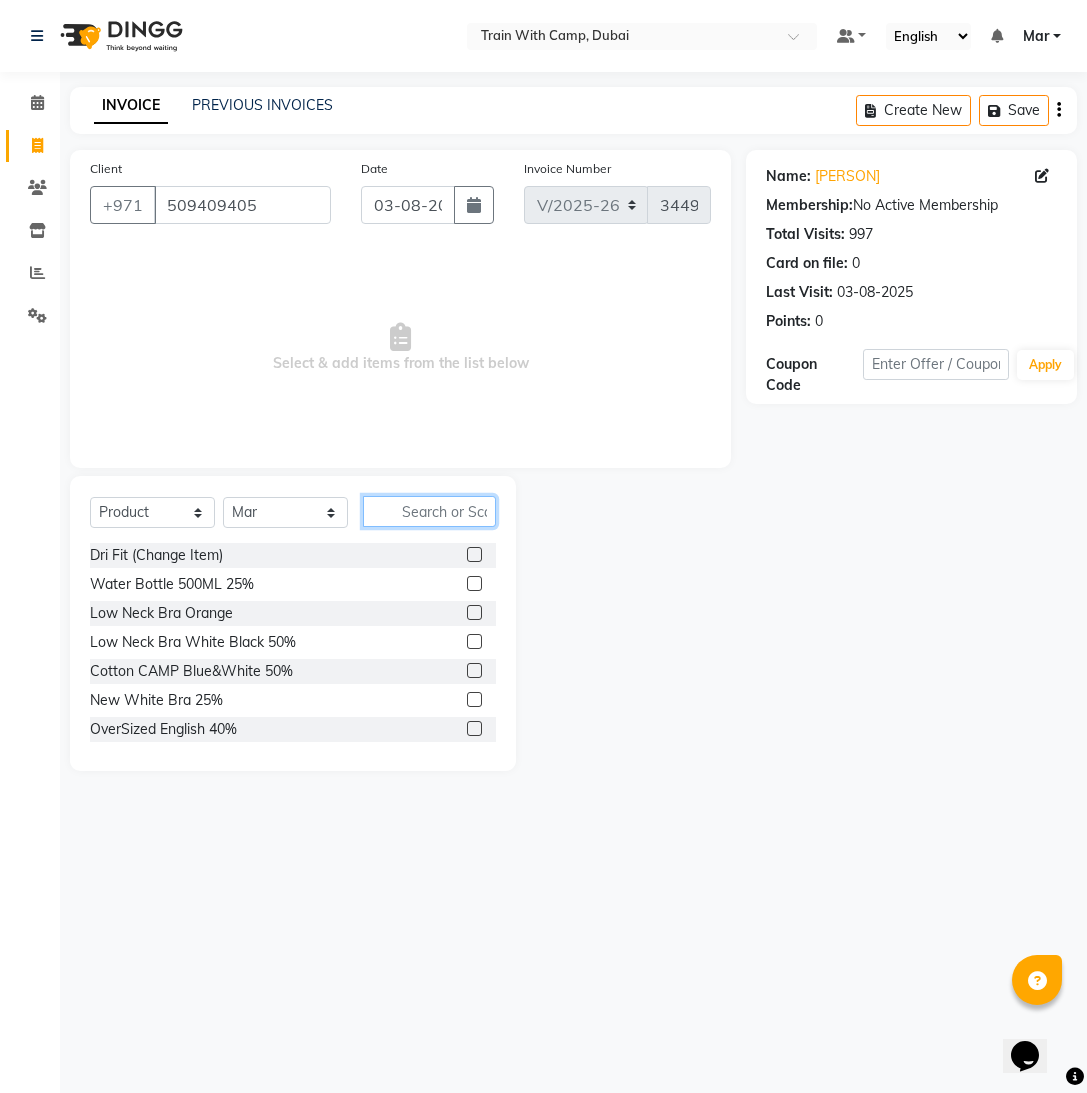click 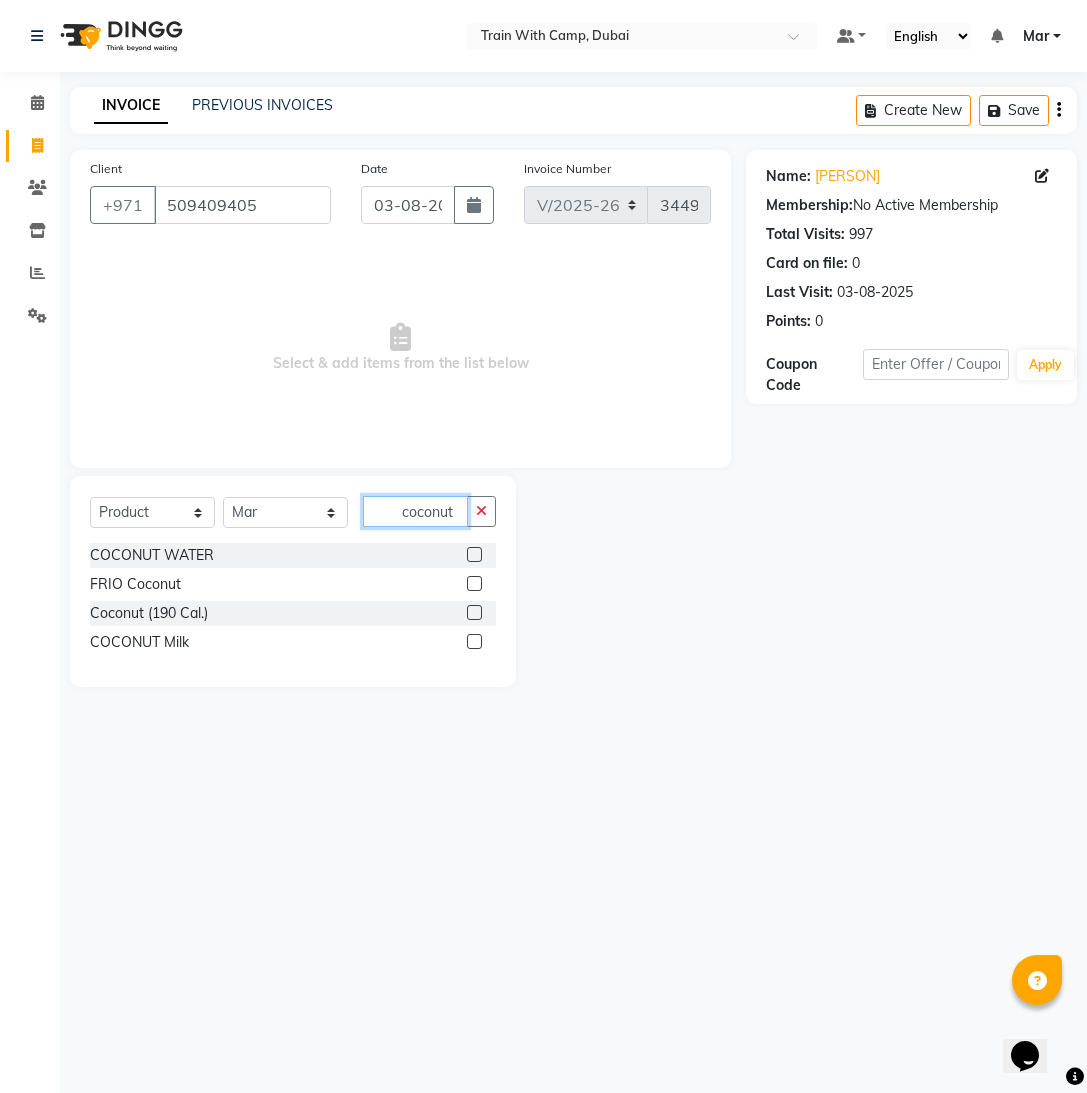 type on "coconut" 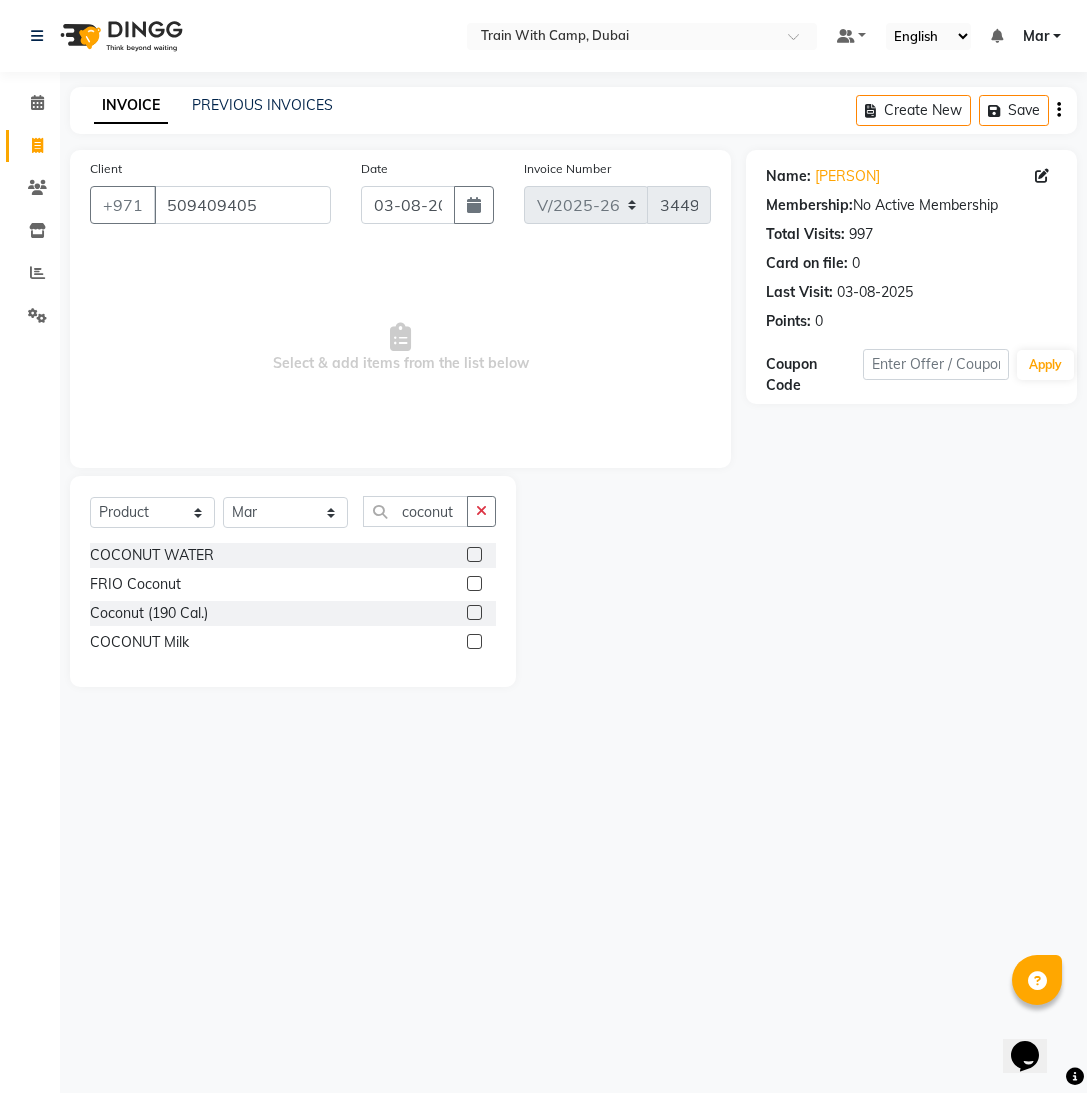 click 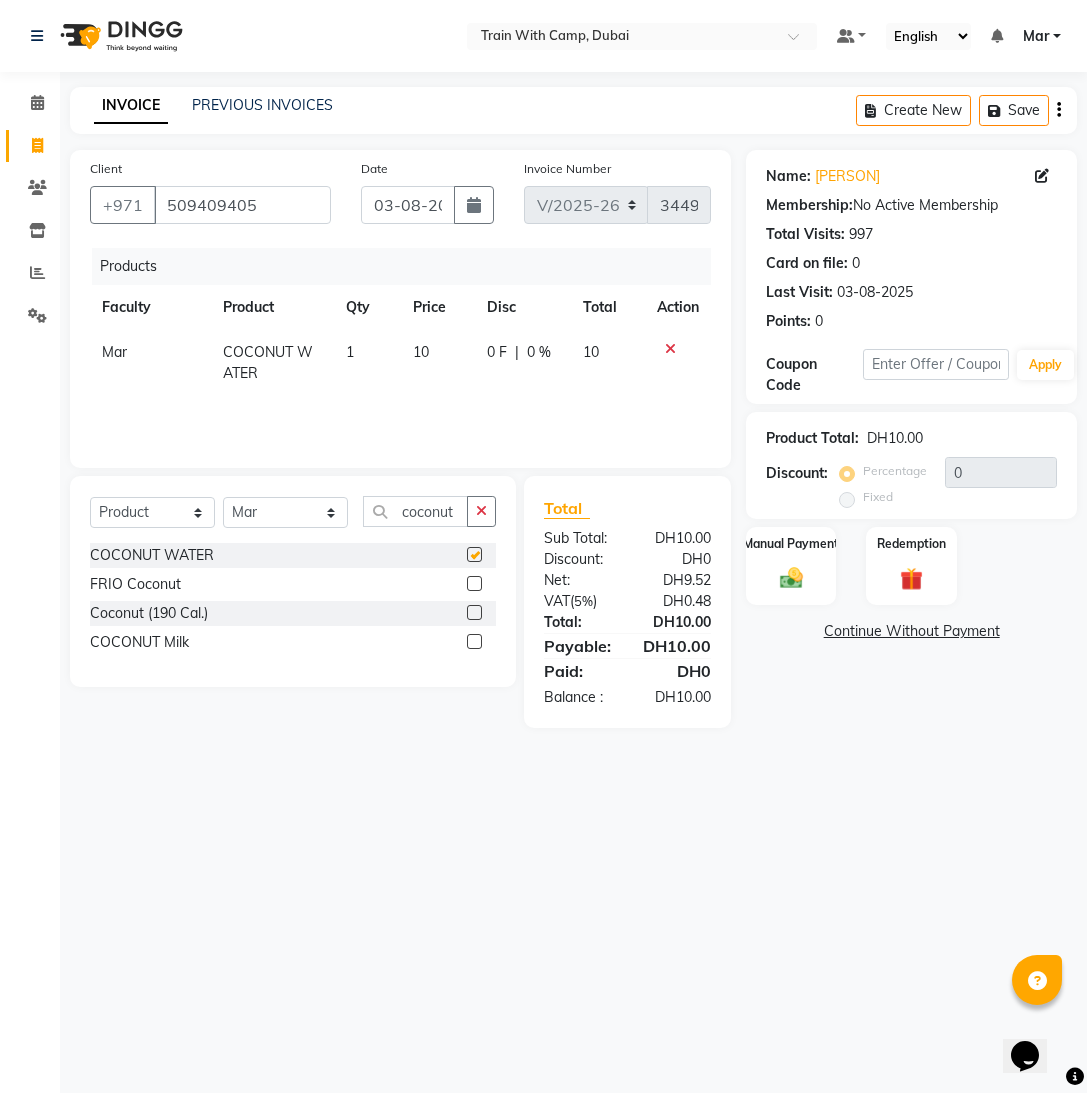 checkbox on "false" 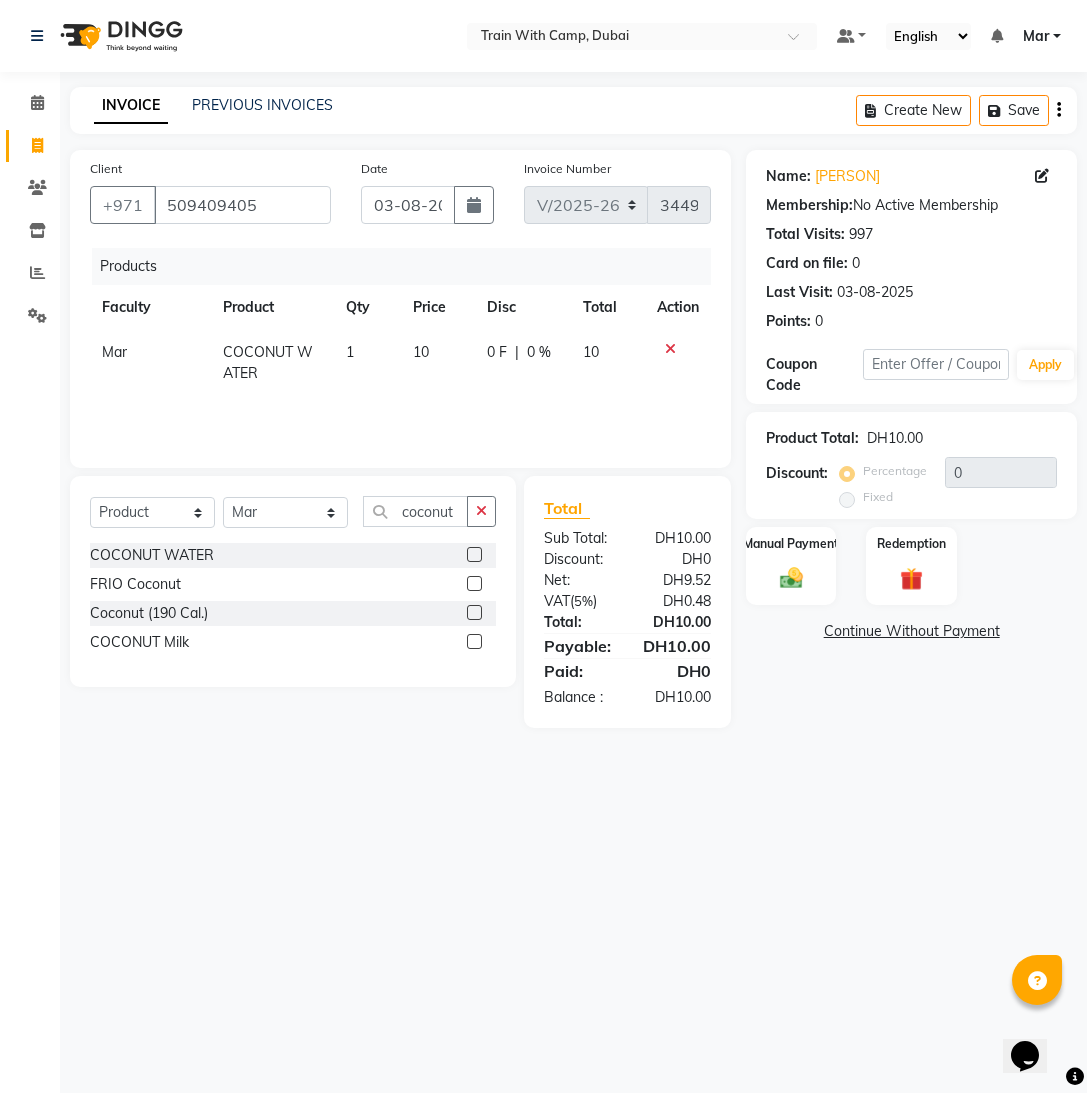 click on "1" 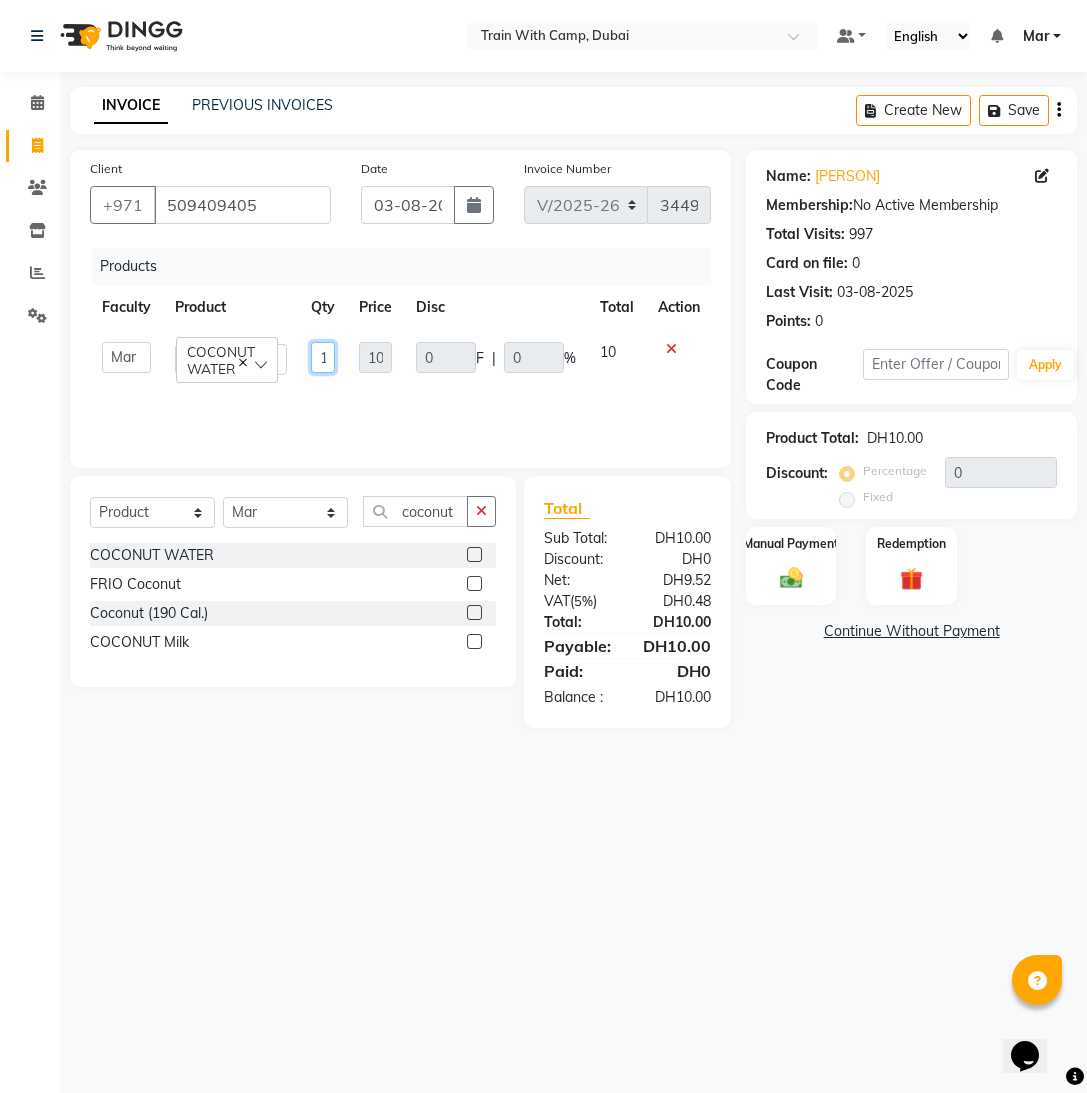 drag, startPoint x: 327, startPoint y: 360, endPoint x: 335, endPoint y: 350, distance: 12.806249 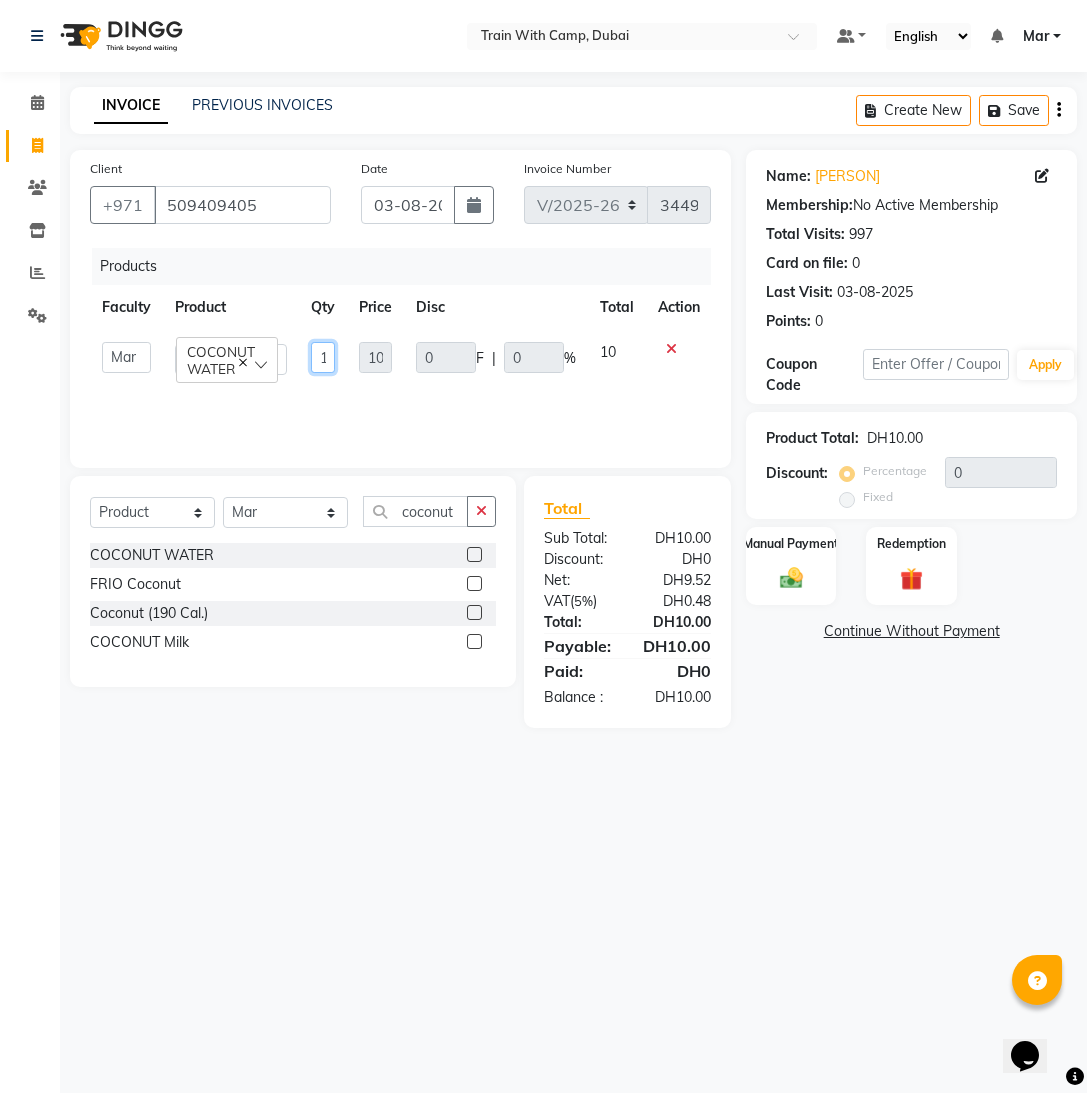 click on "1" 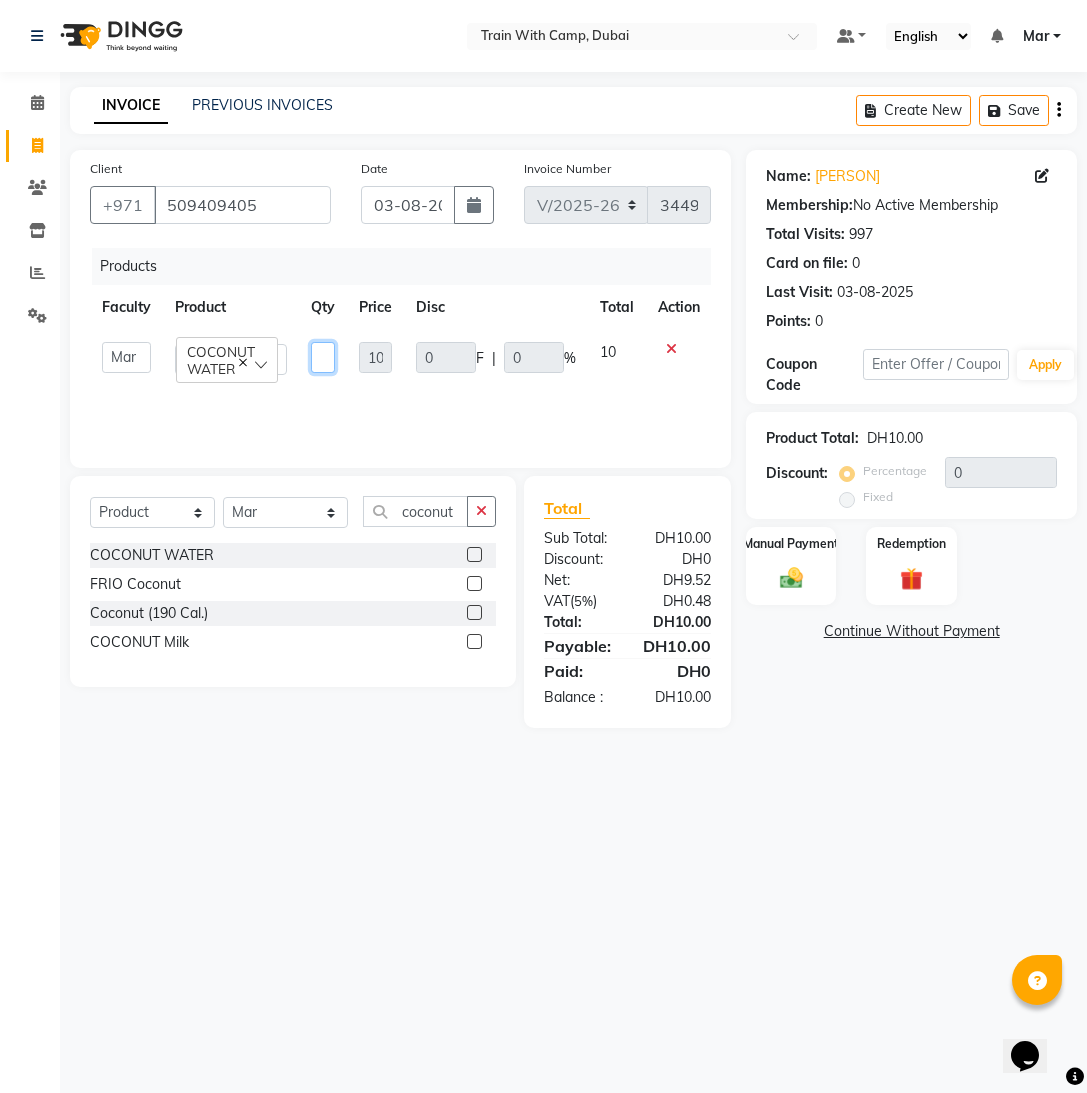 type on "2" 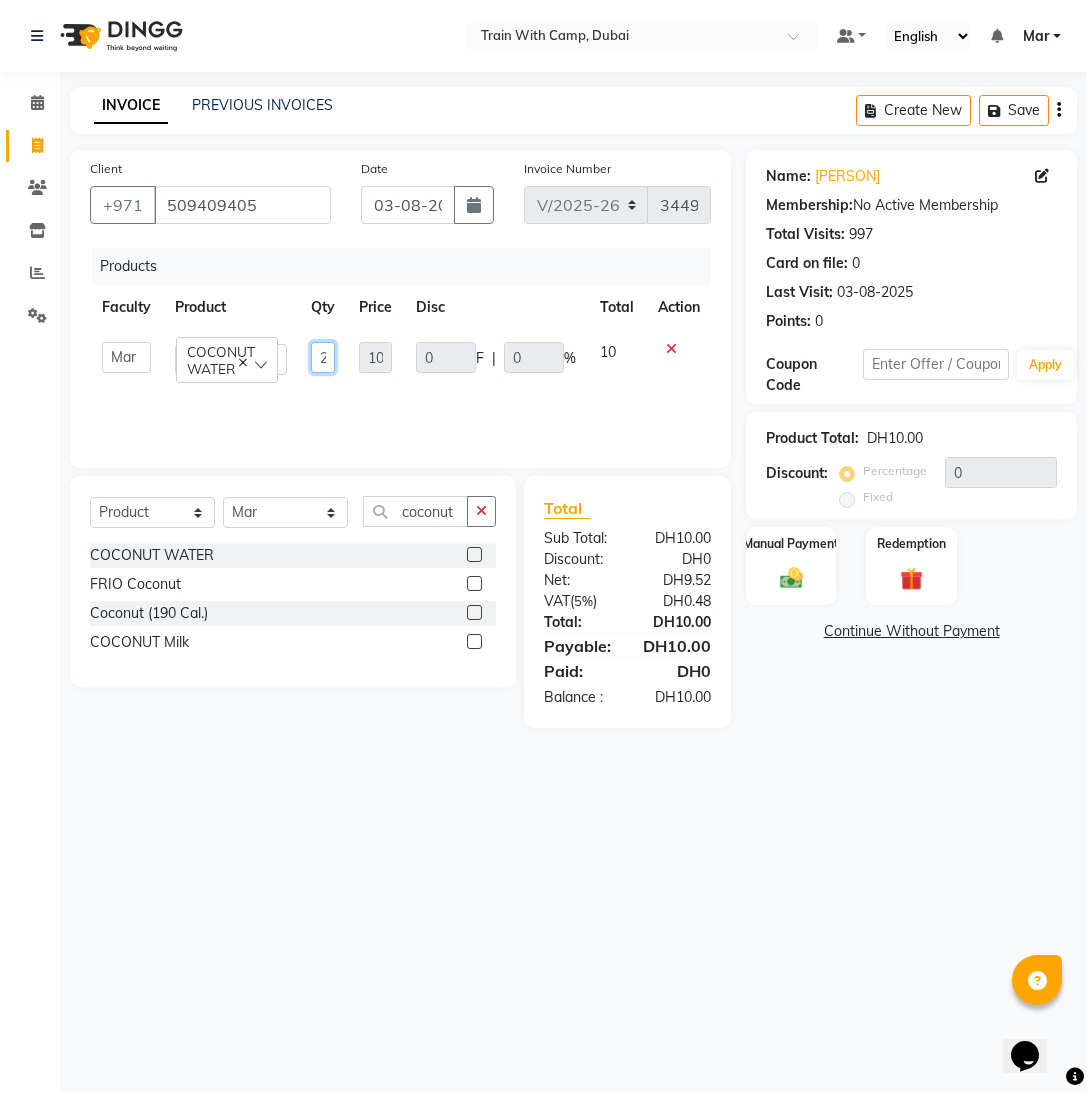 scroll, scrollTop: 0, scrollLeft: 2, axis: horizontal 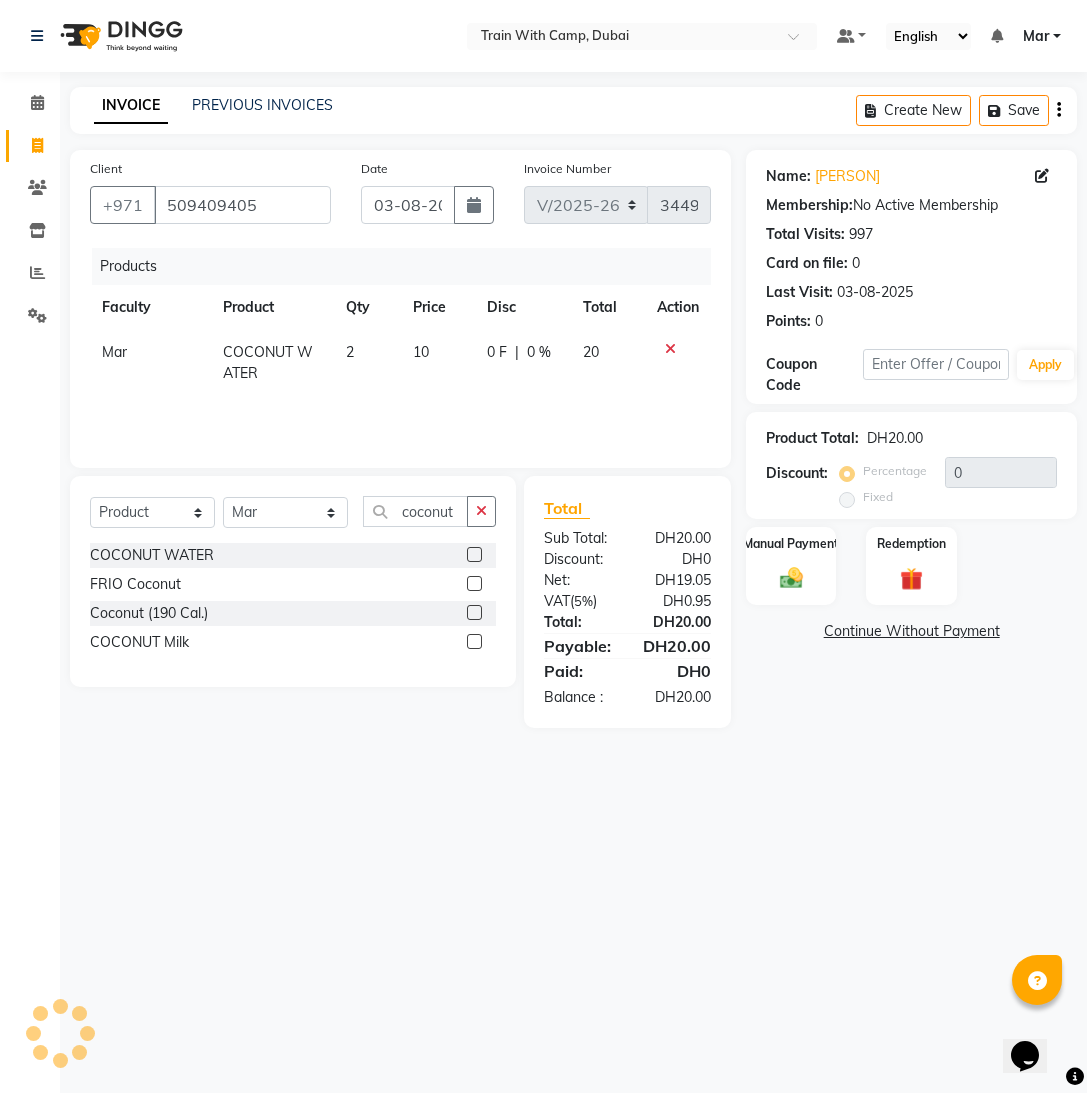 click on "Products Faculty Product Qty Price Disc Total Action Mar COCONUT WATER 2 10 0 F | 0 % 20" 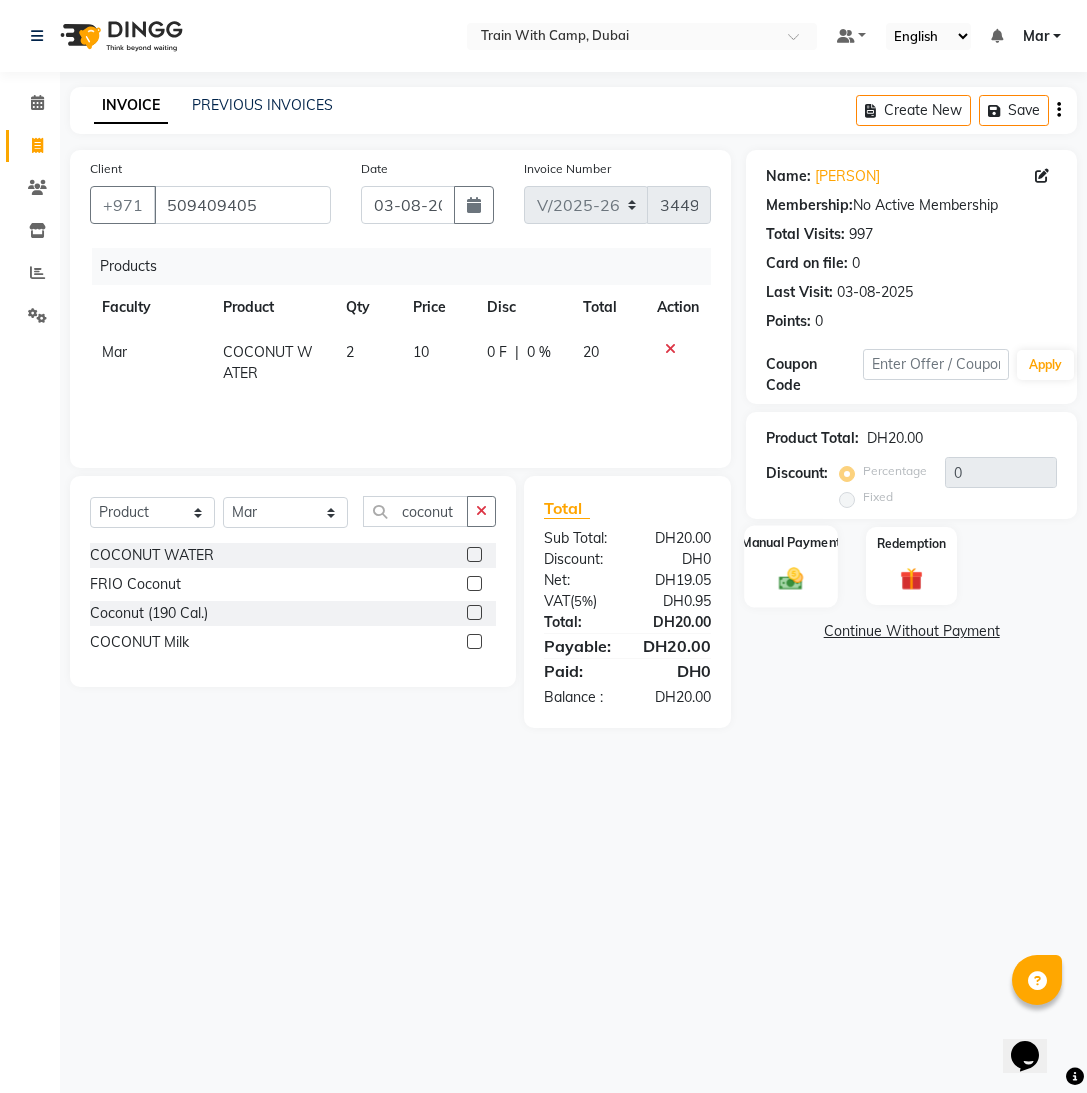 click on "Manual Payment" 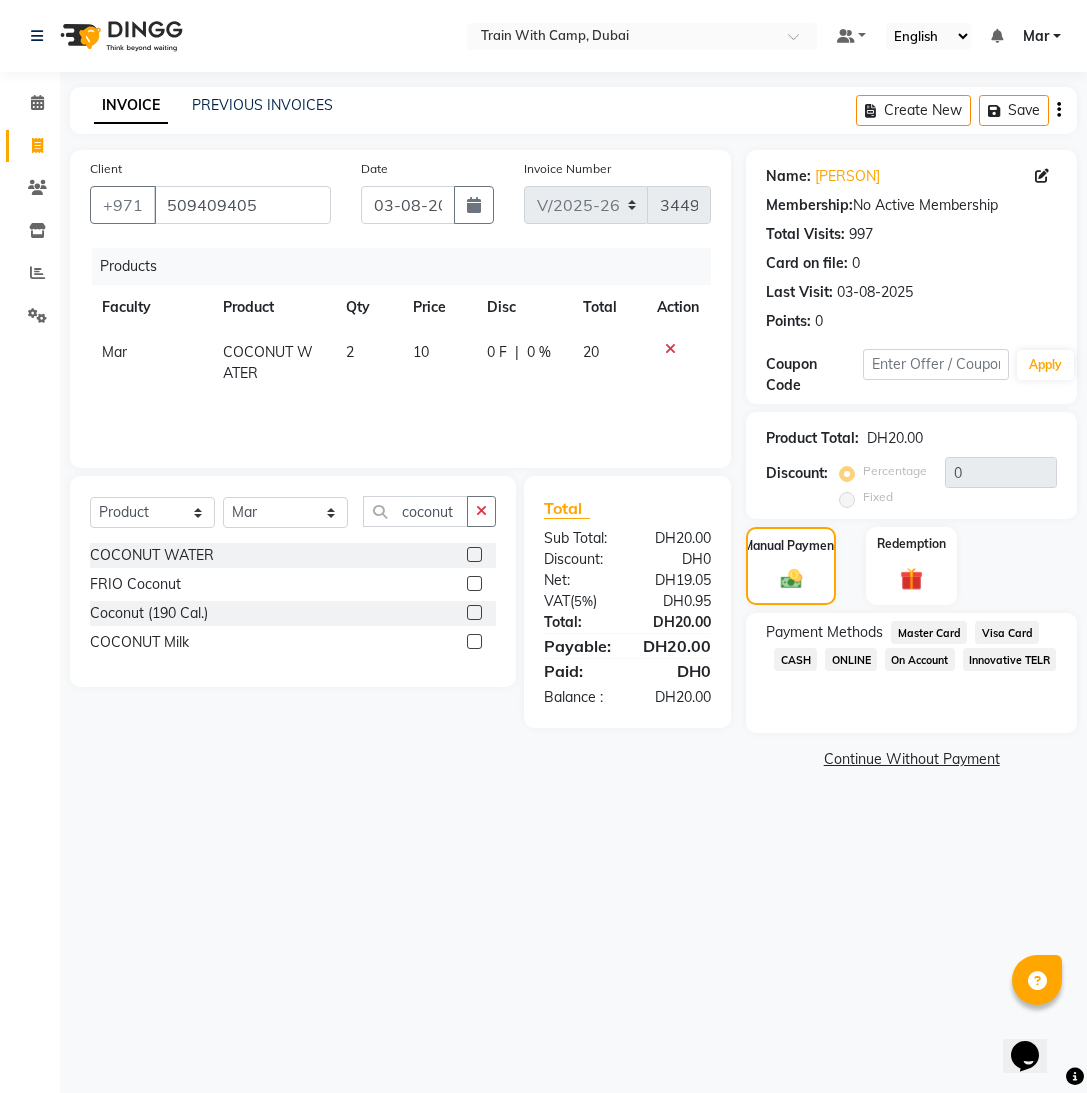 click on "Visa Card" 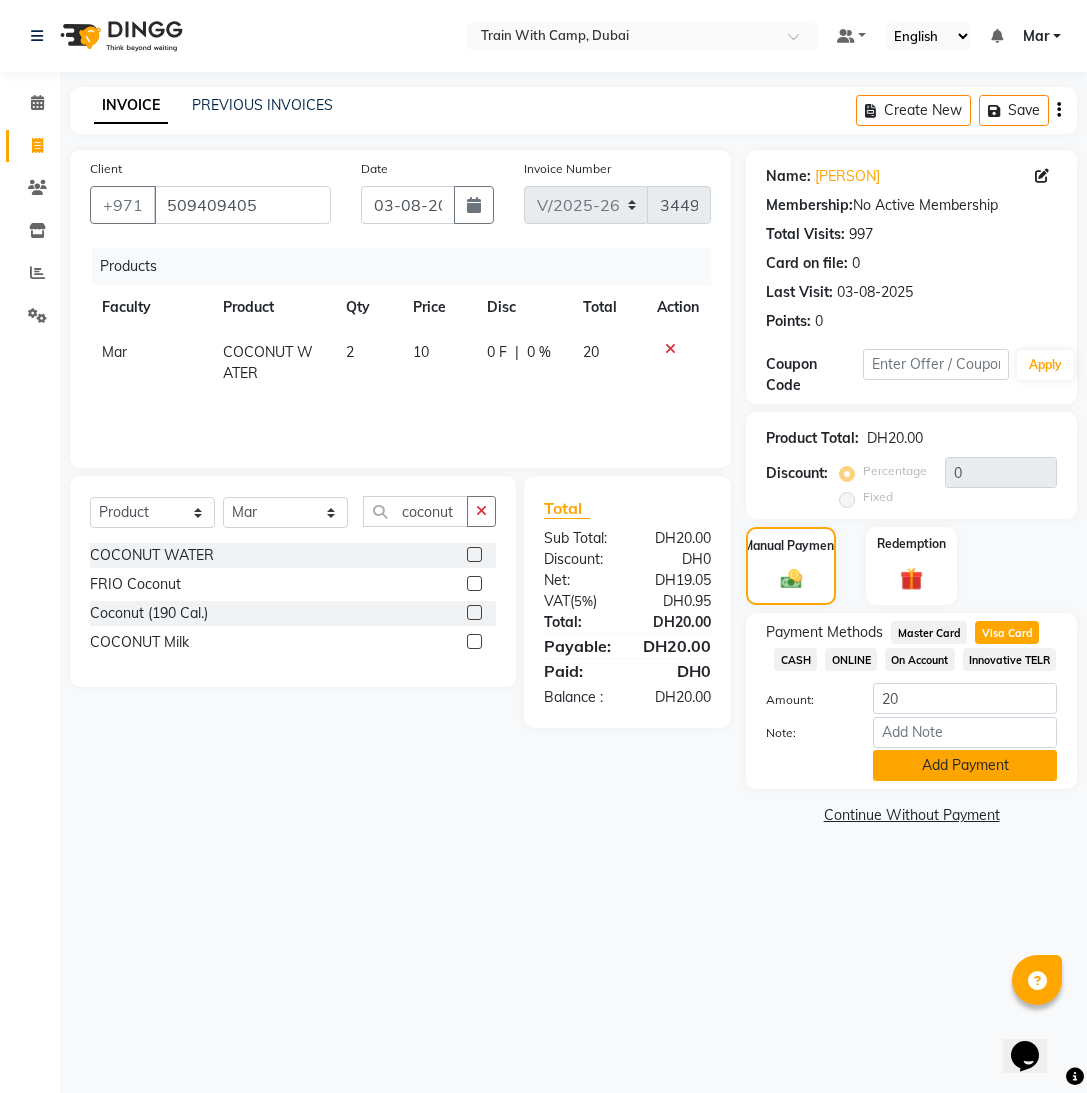 drag, startPoint x: 971, startPoint y: 785, endPoint x: 954, endPoint y: 825, distance: 43.462627 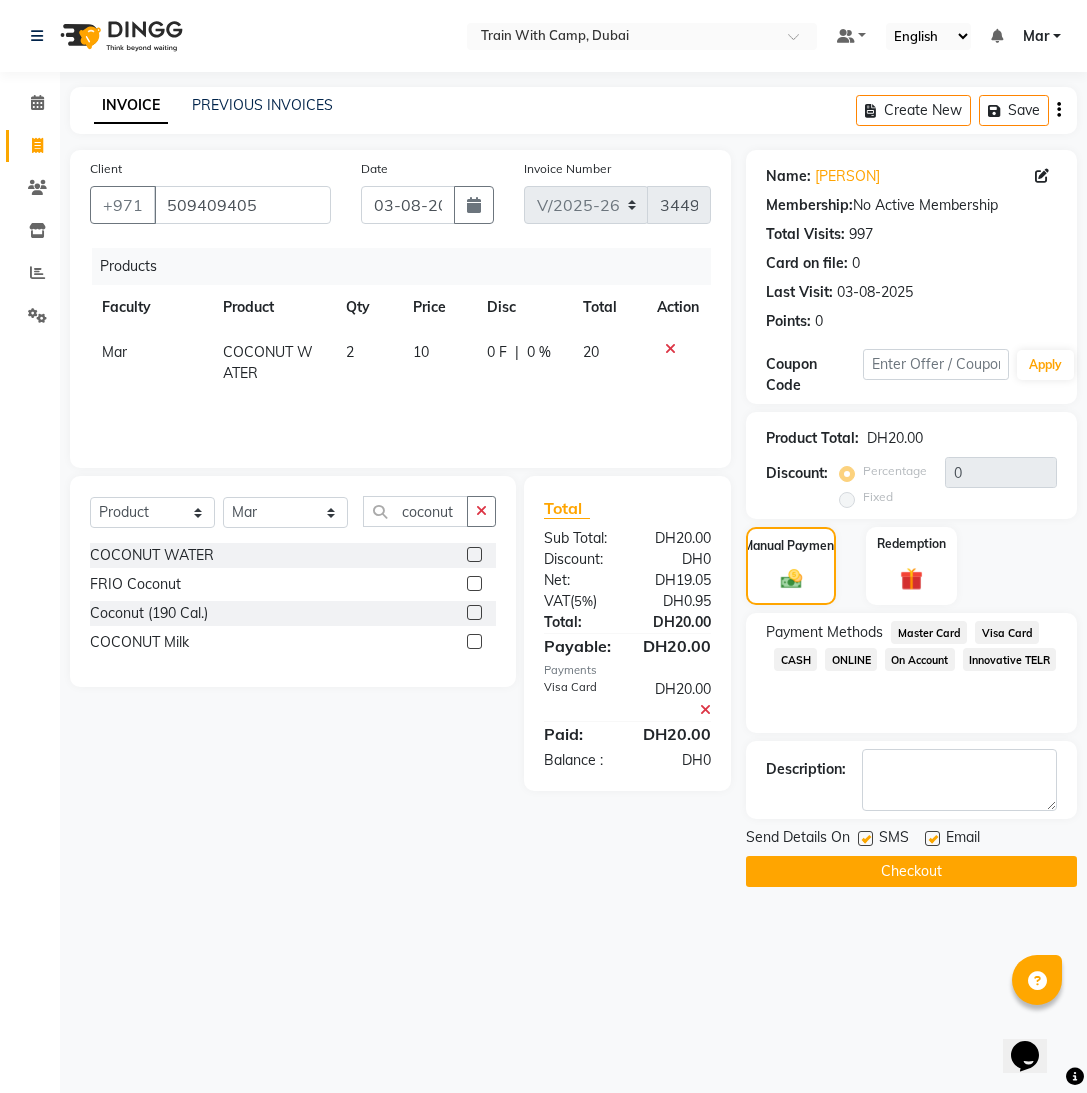 click 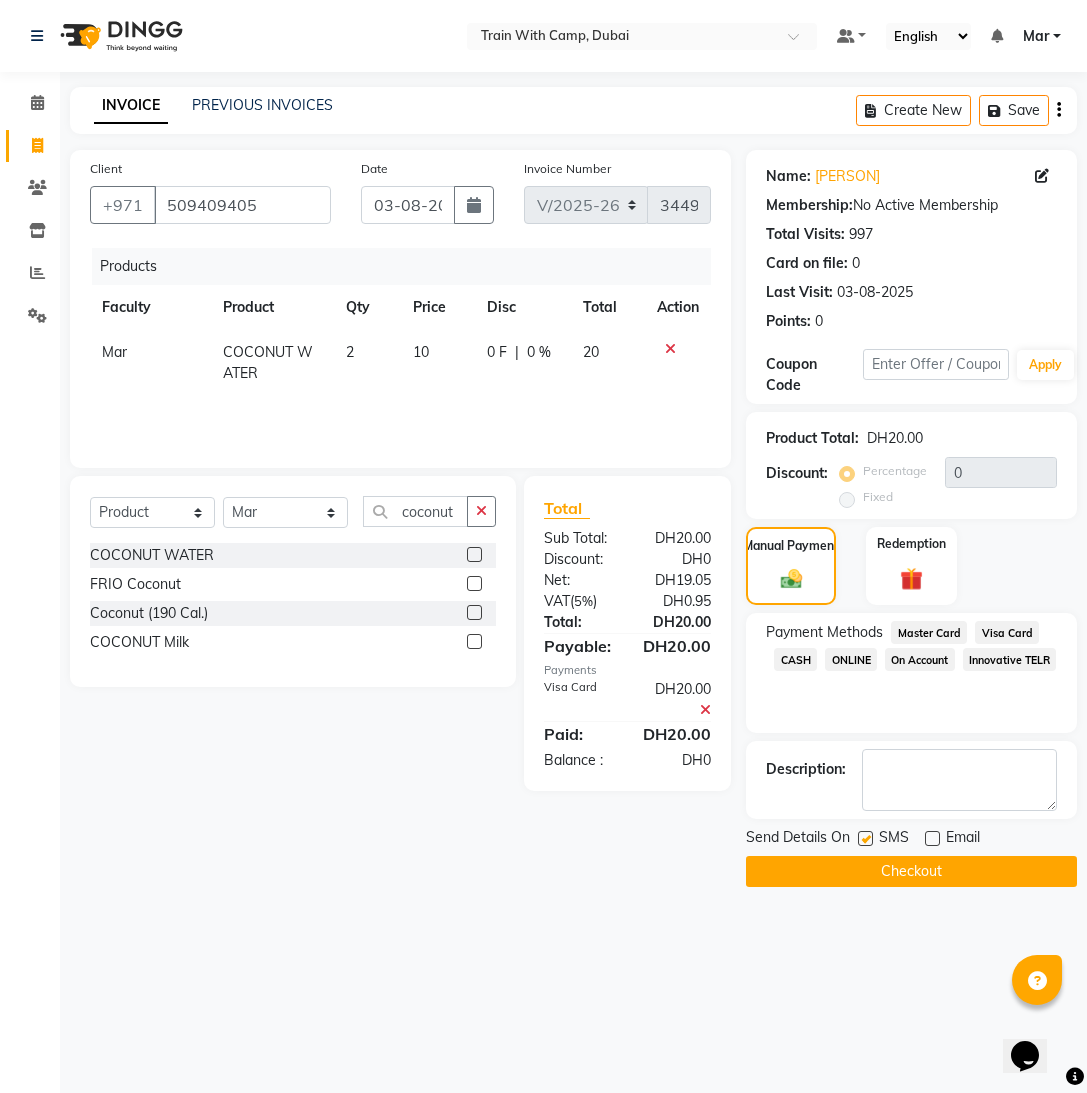 click 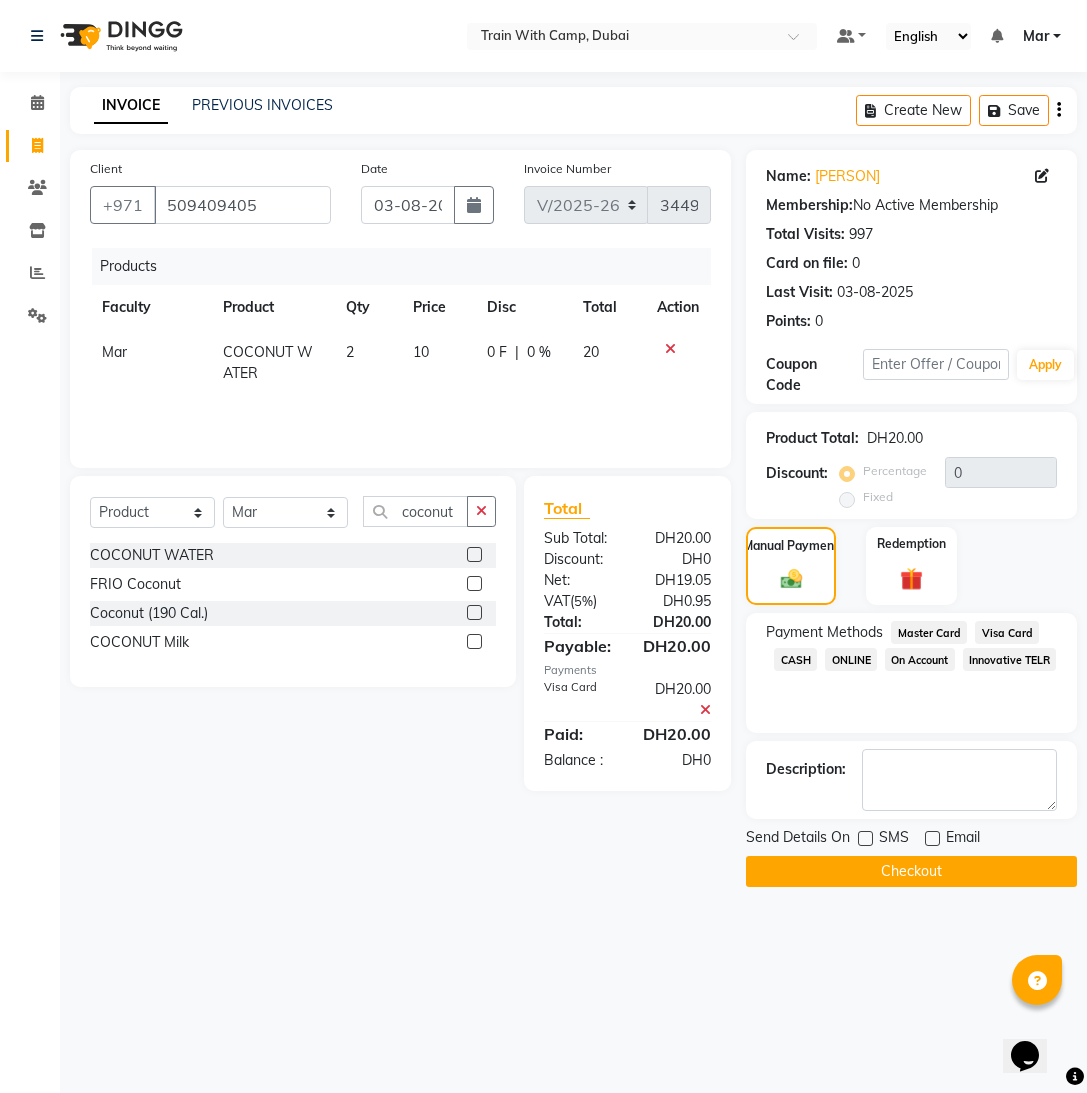 click on "Checkout" 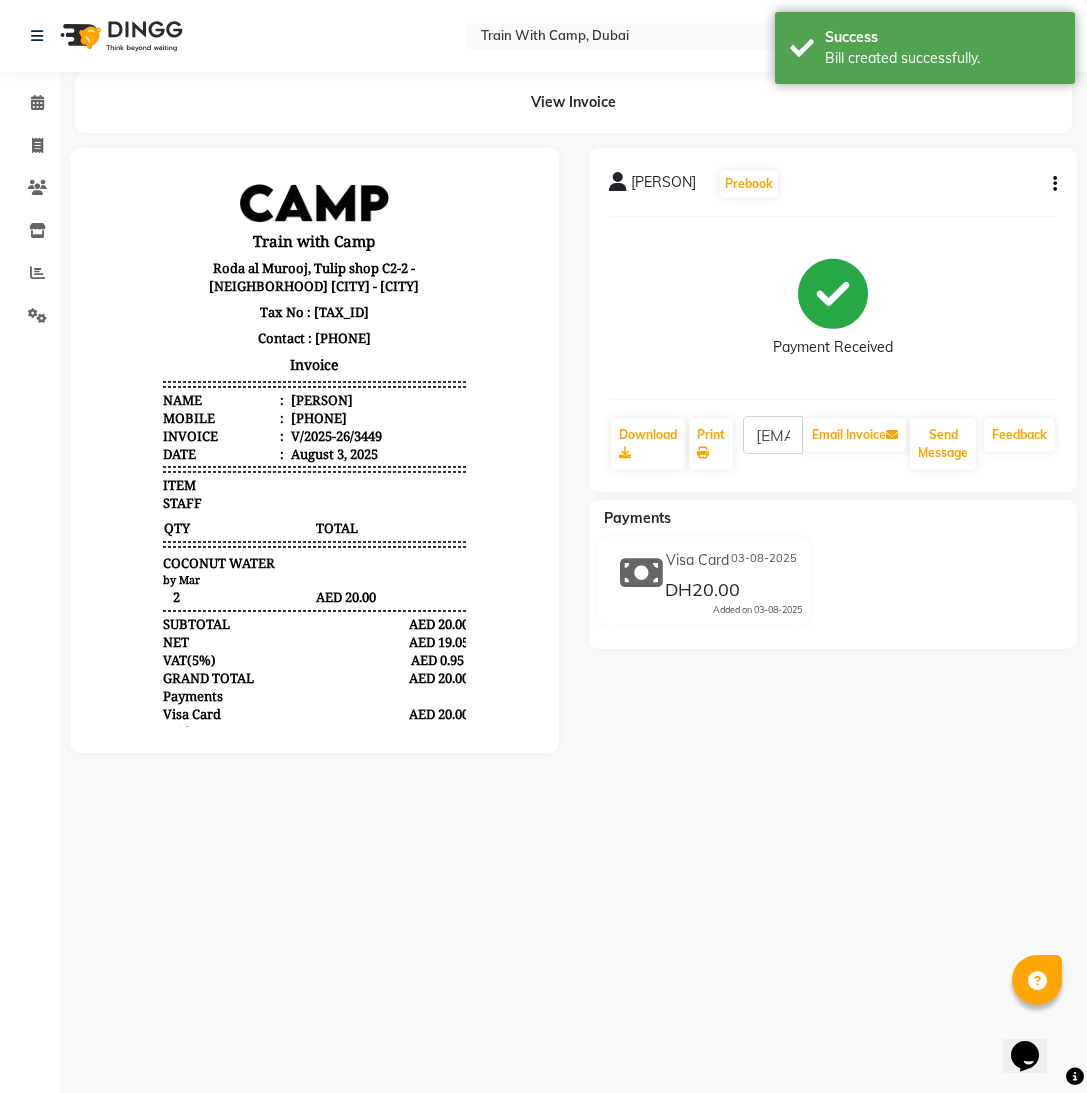 scroll, scrollTop: 0, scrollLeft: 0, axis: both 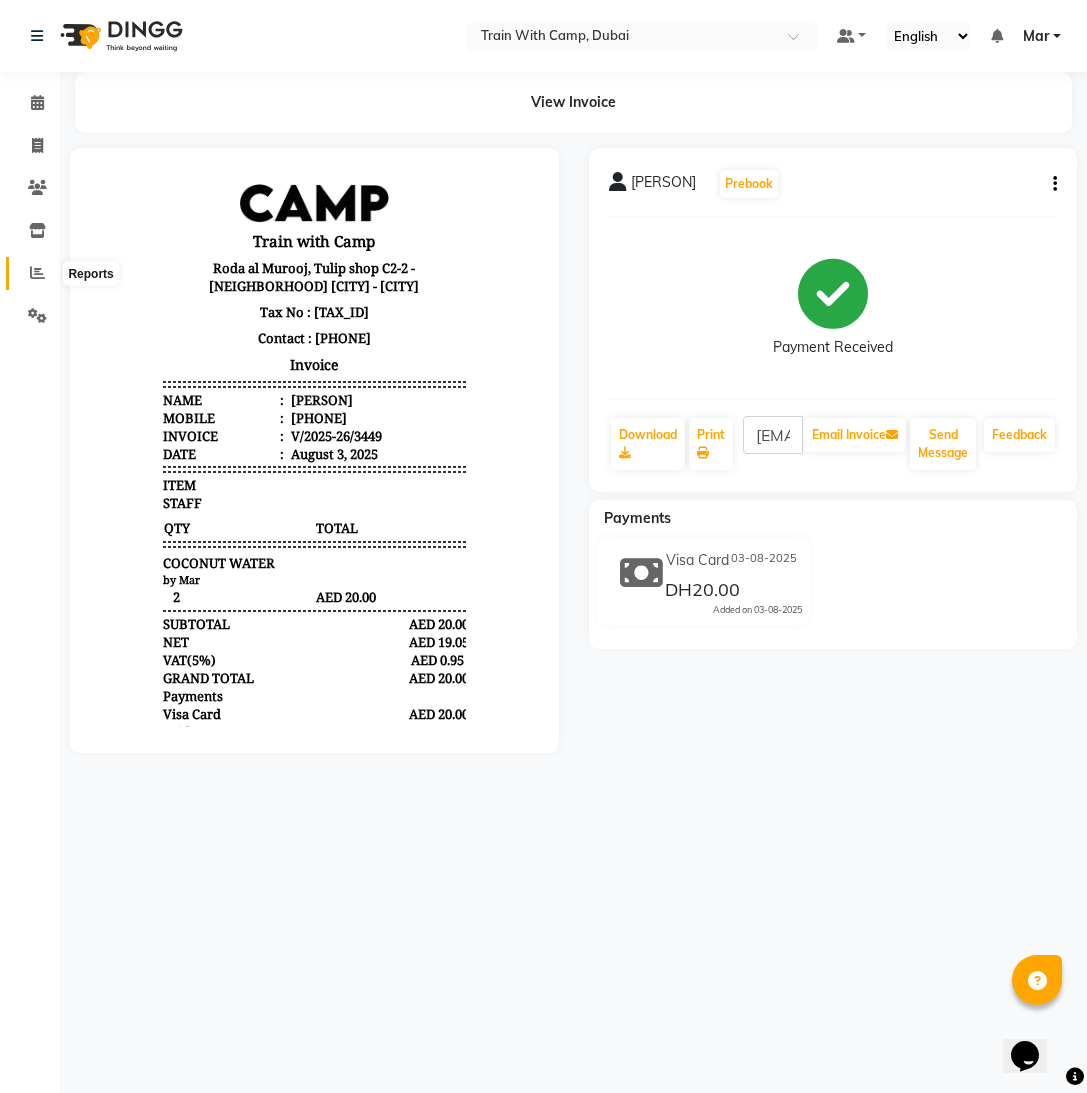 click 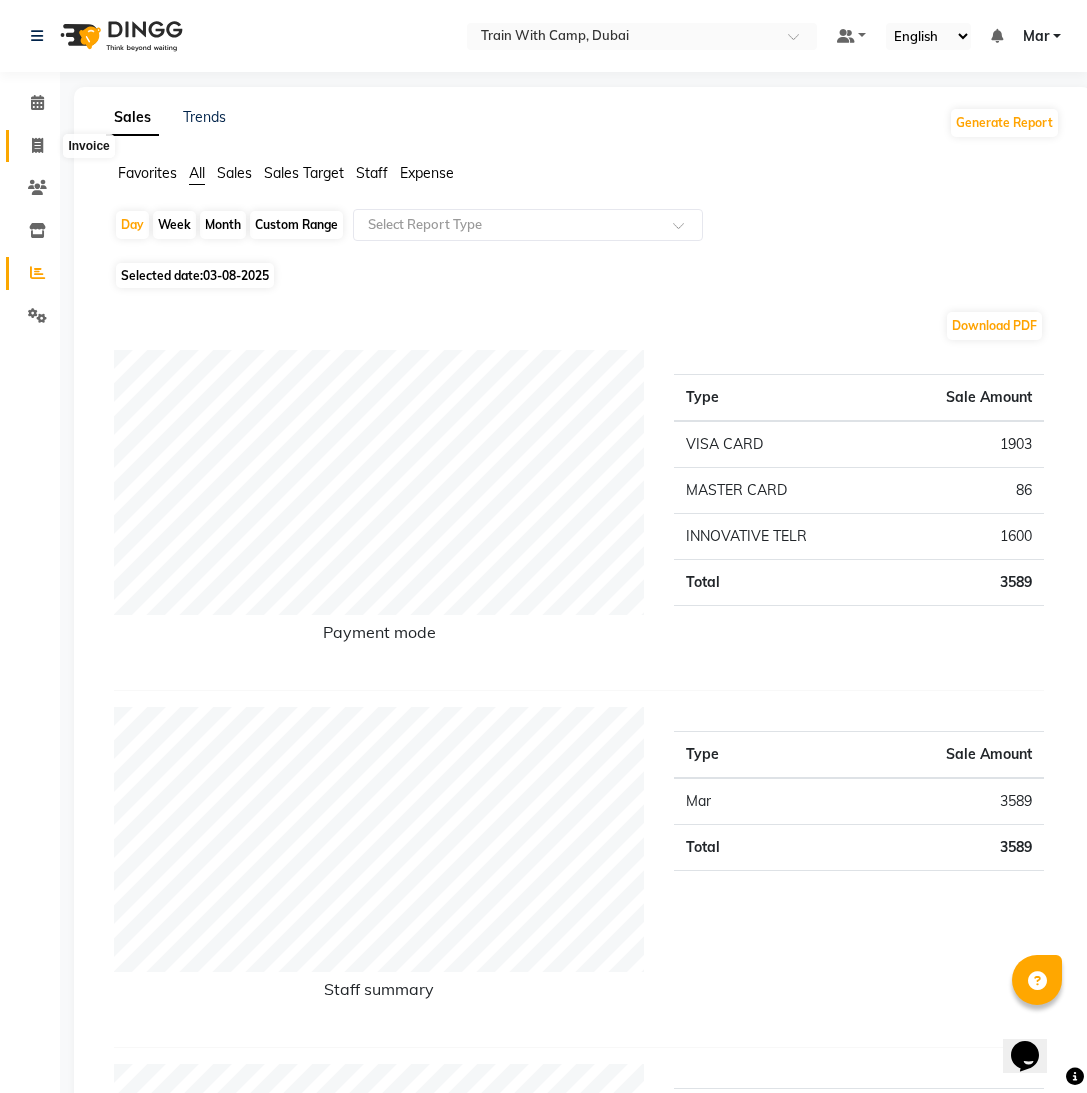 click 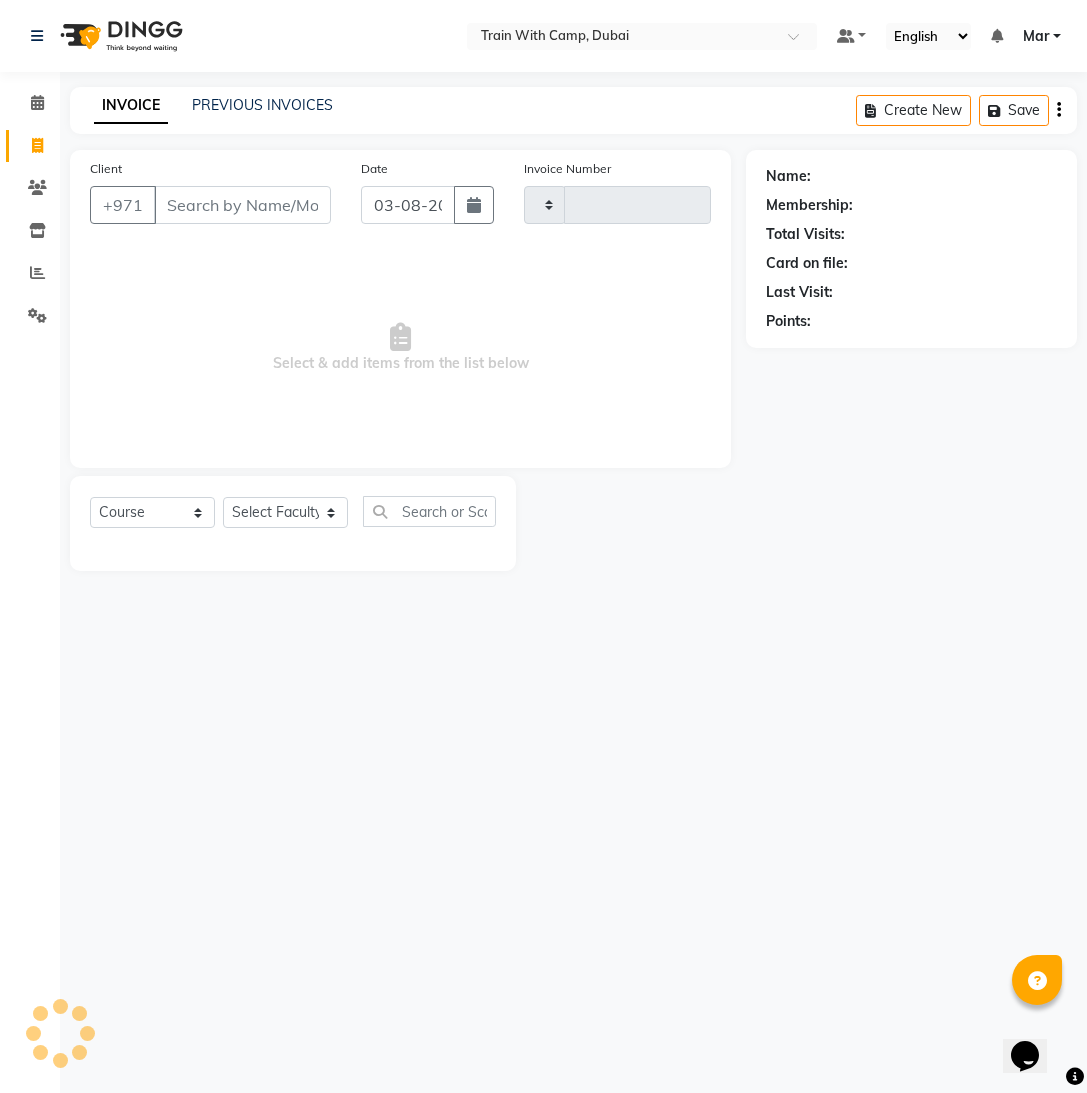 type on "3450" 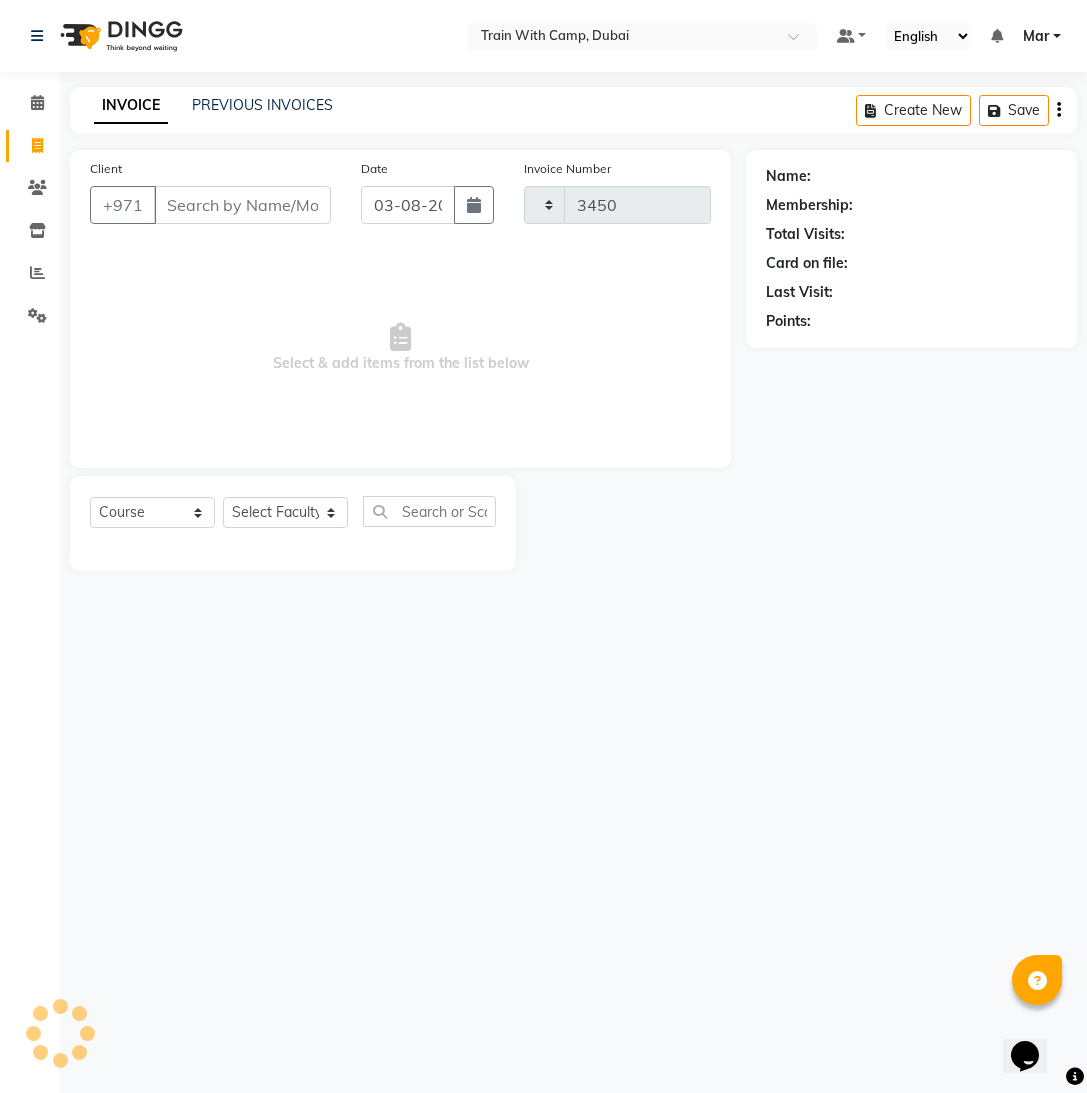 select on "910" 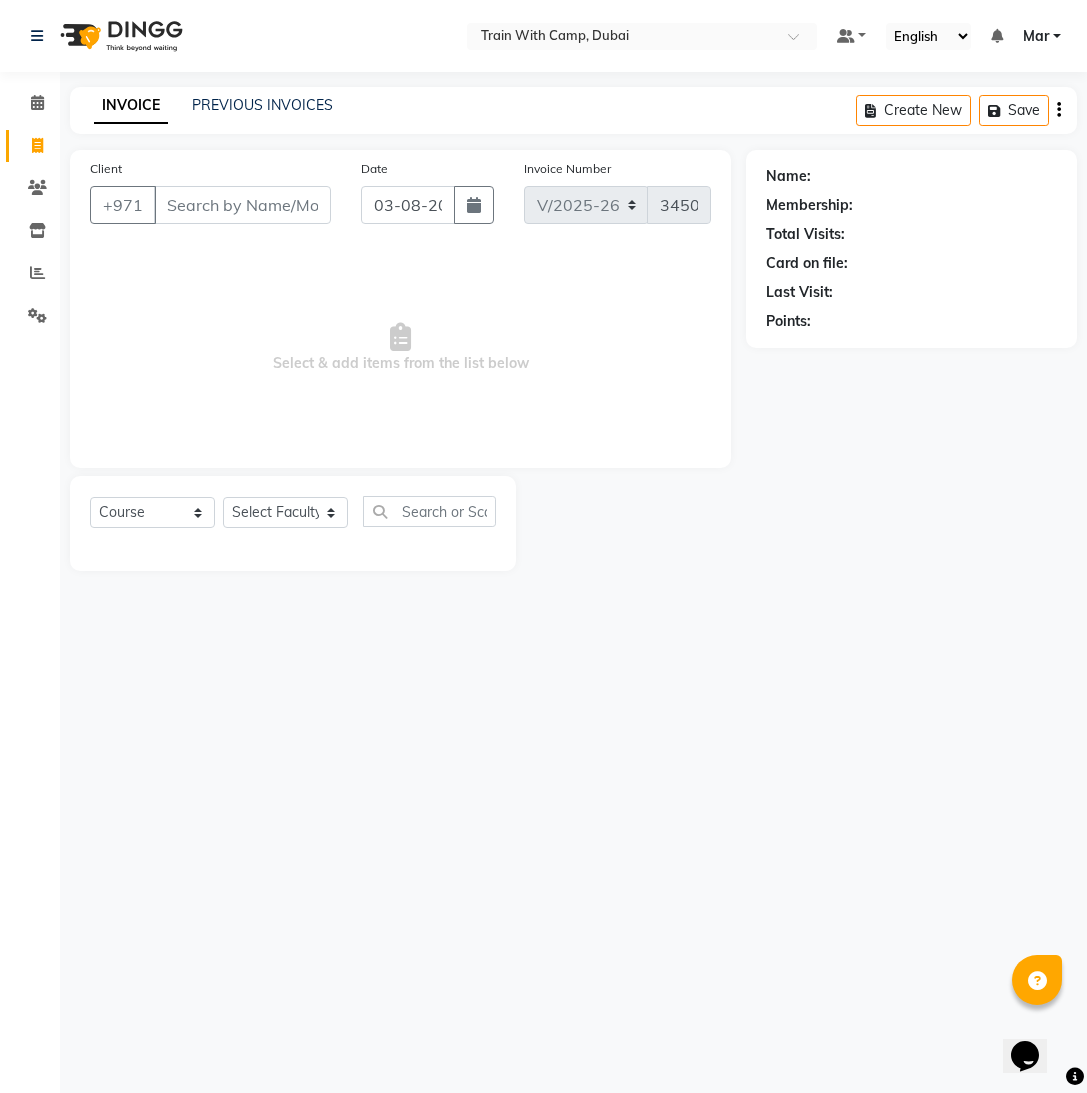 select on "14898" 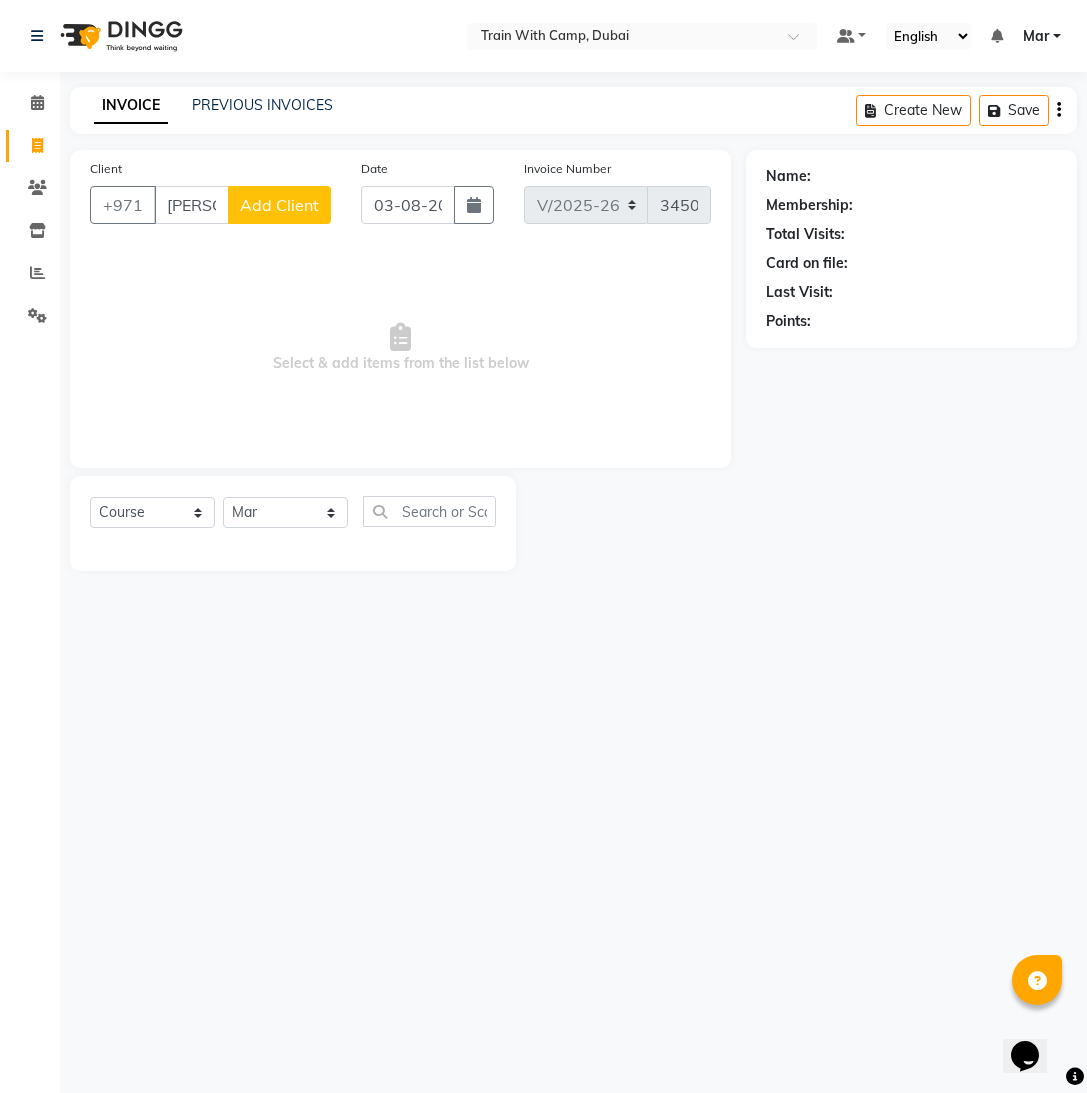 scroll, scrollTop: 0, scrollLeft: 4, axis: horizontal 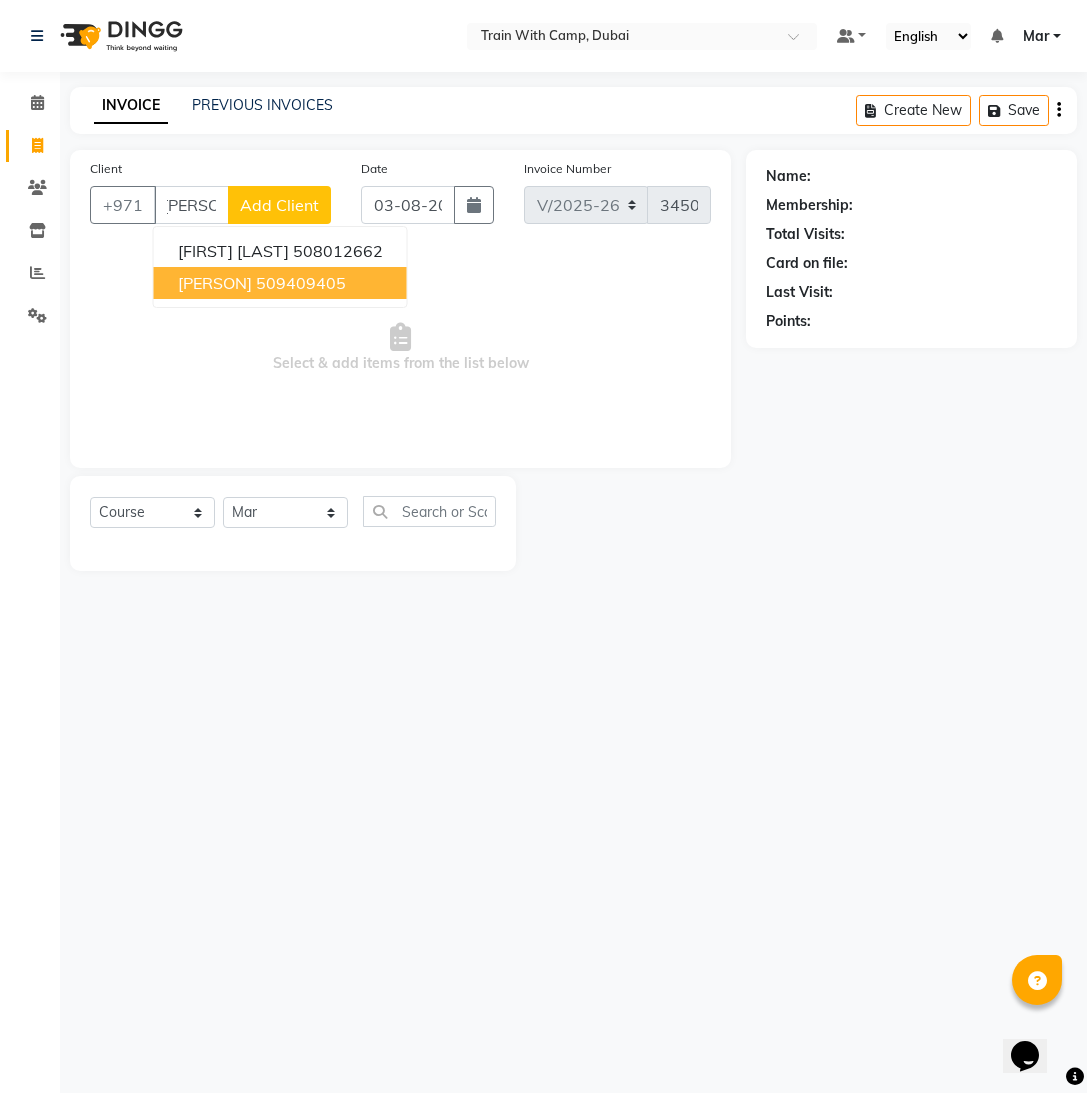 click on "[FIRST] [LAST]" at bounding box center [215, 283] 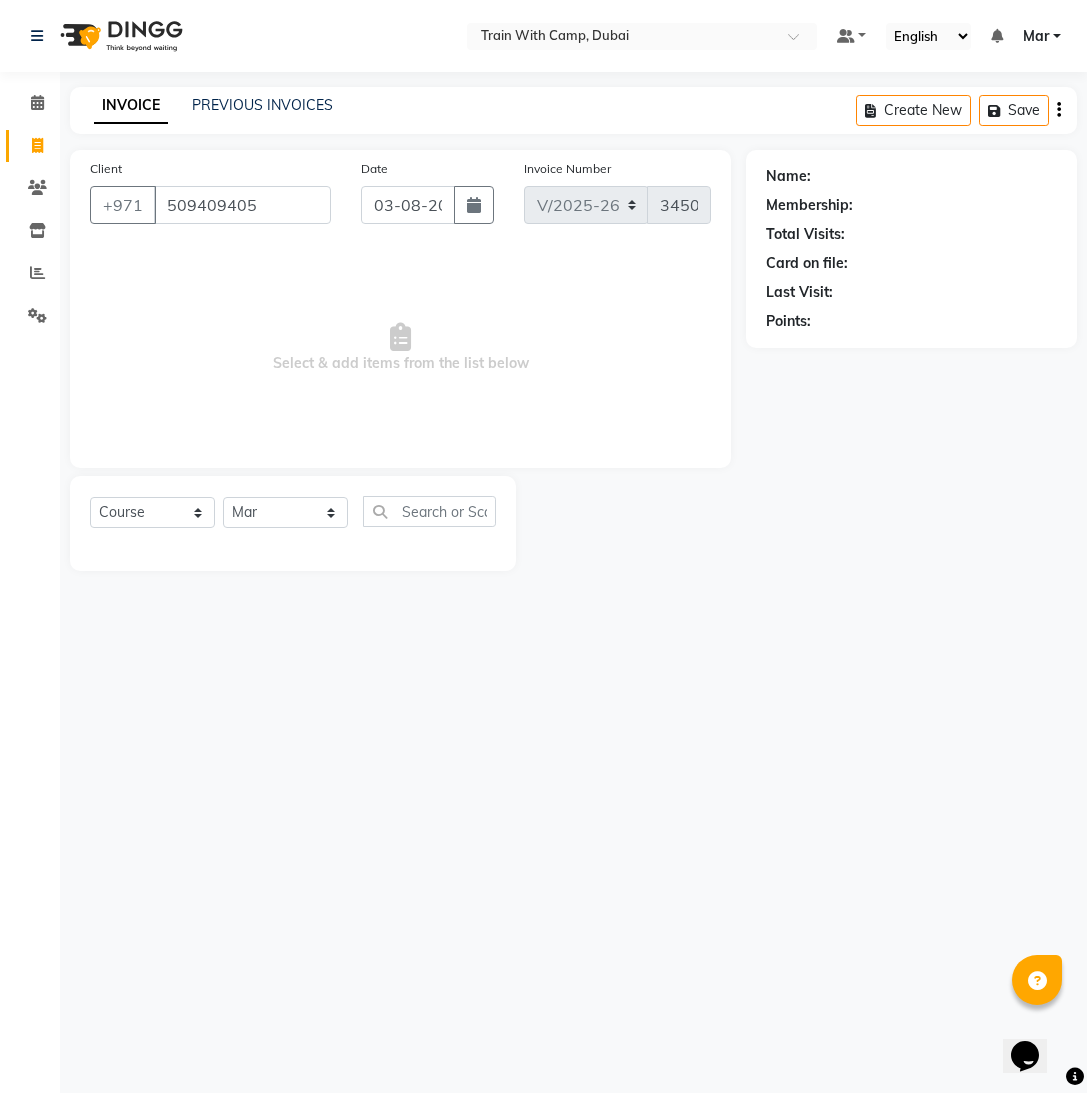 scroll, scrollTop: 0, scrollLeft: 0, axis: both 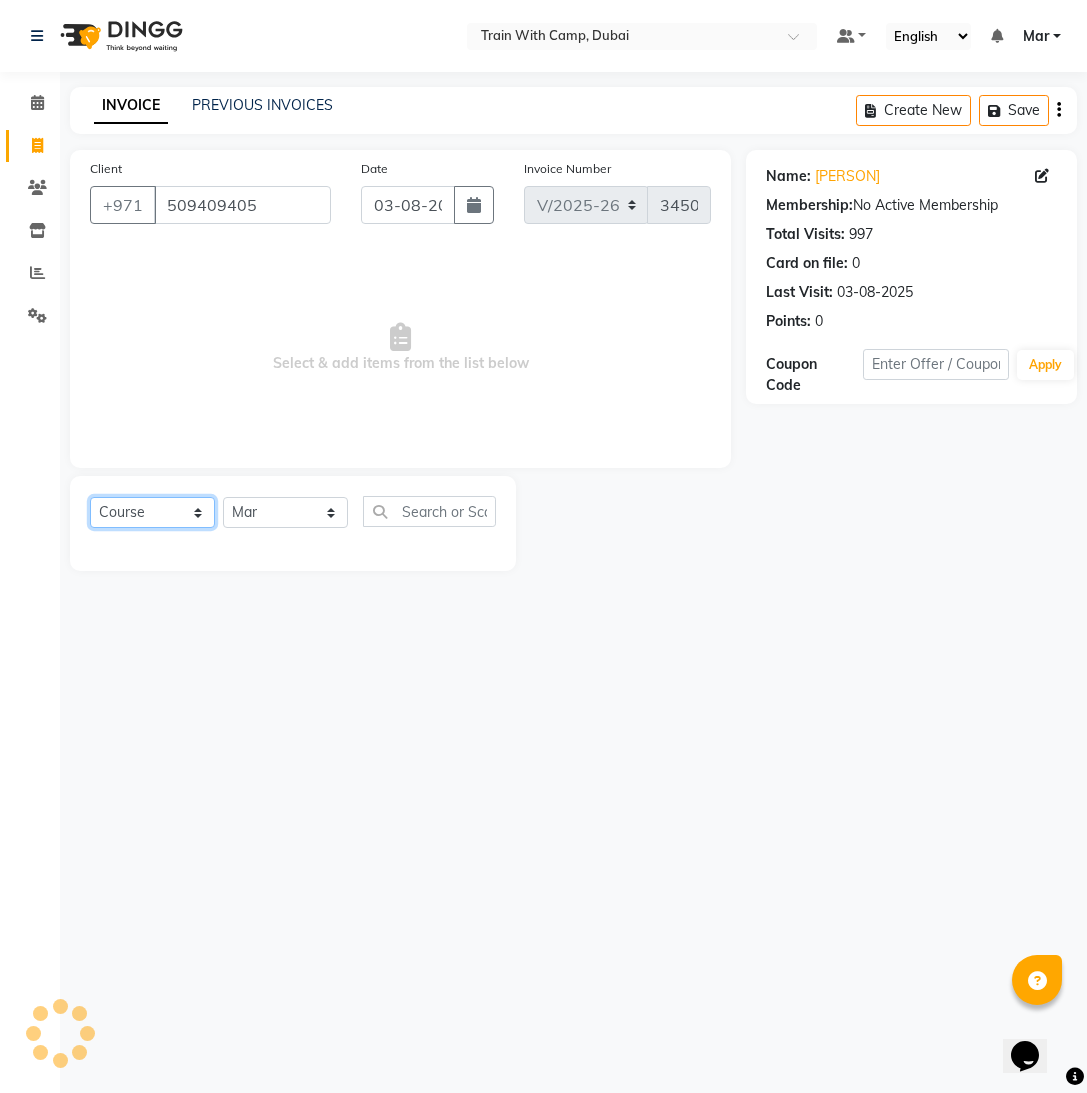 click on "Select  Course  Product  Membership  Package Voucher Prepaid Gift Card" 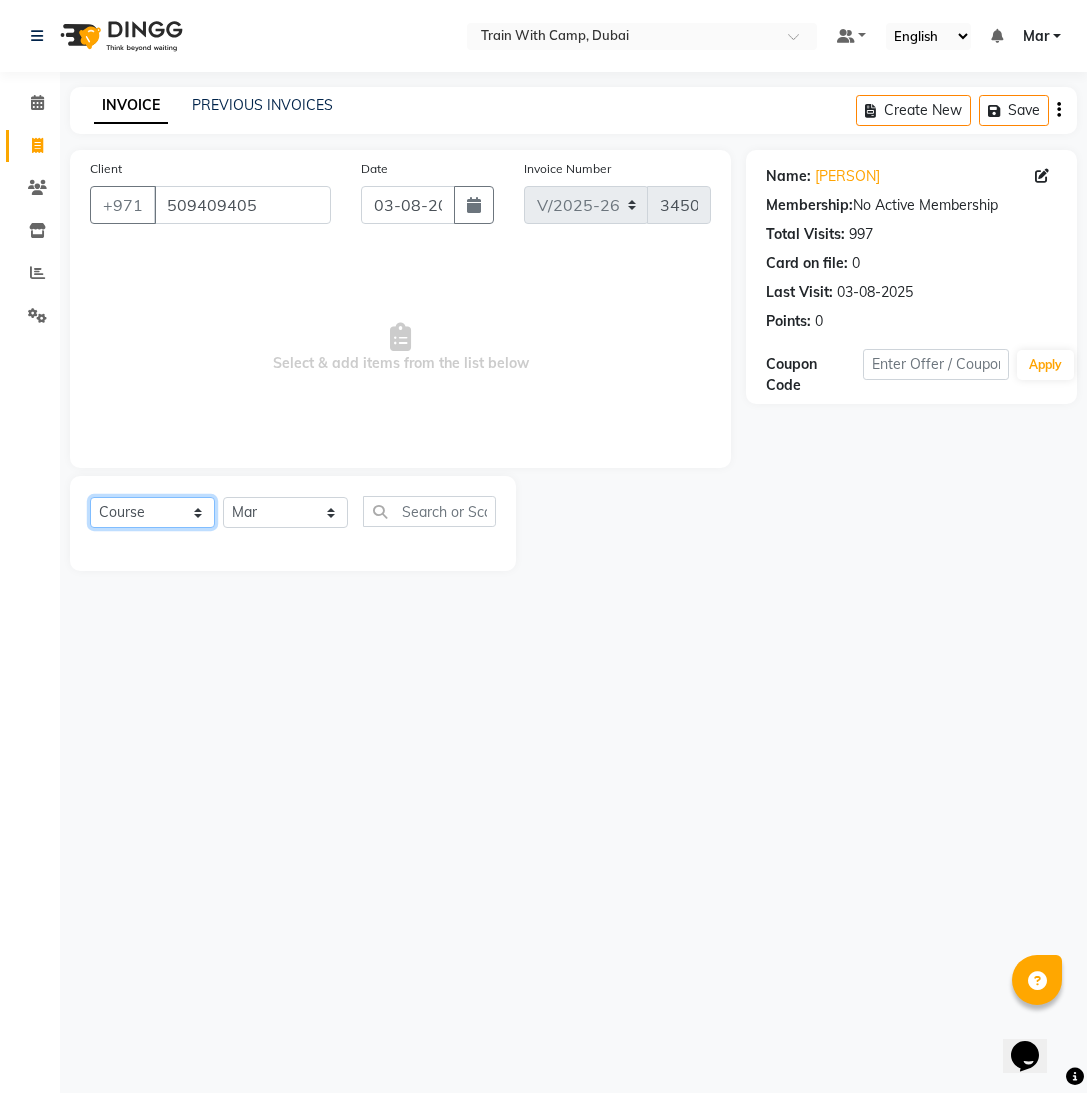 select on "product" 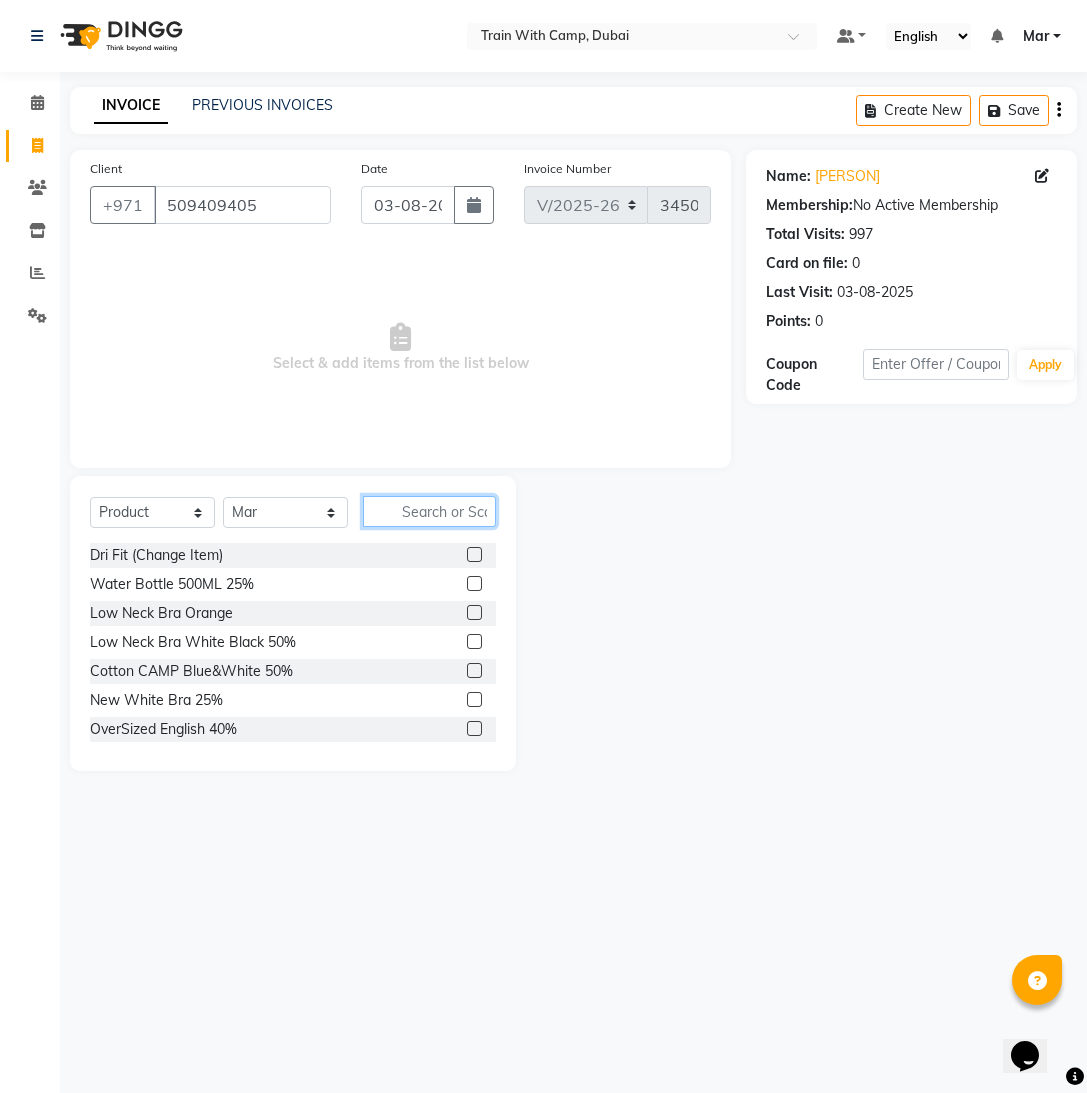 click 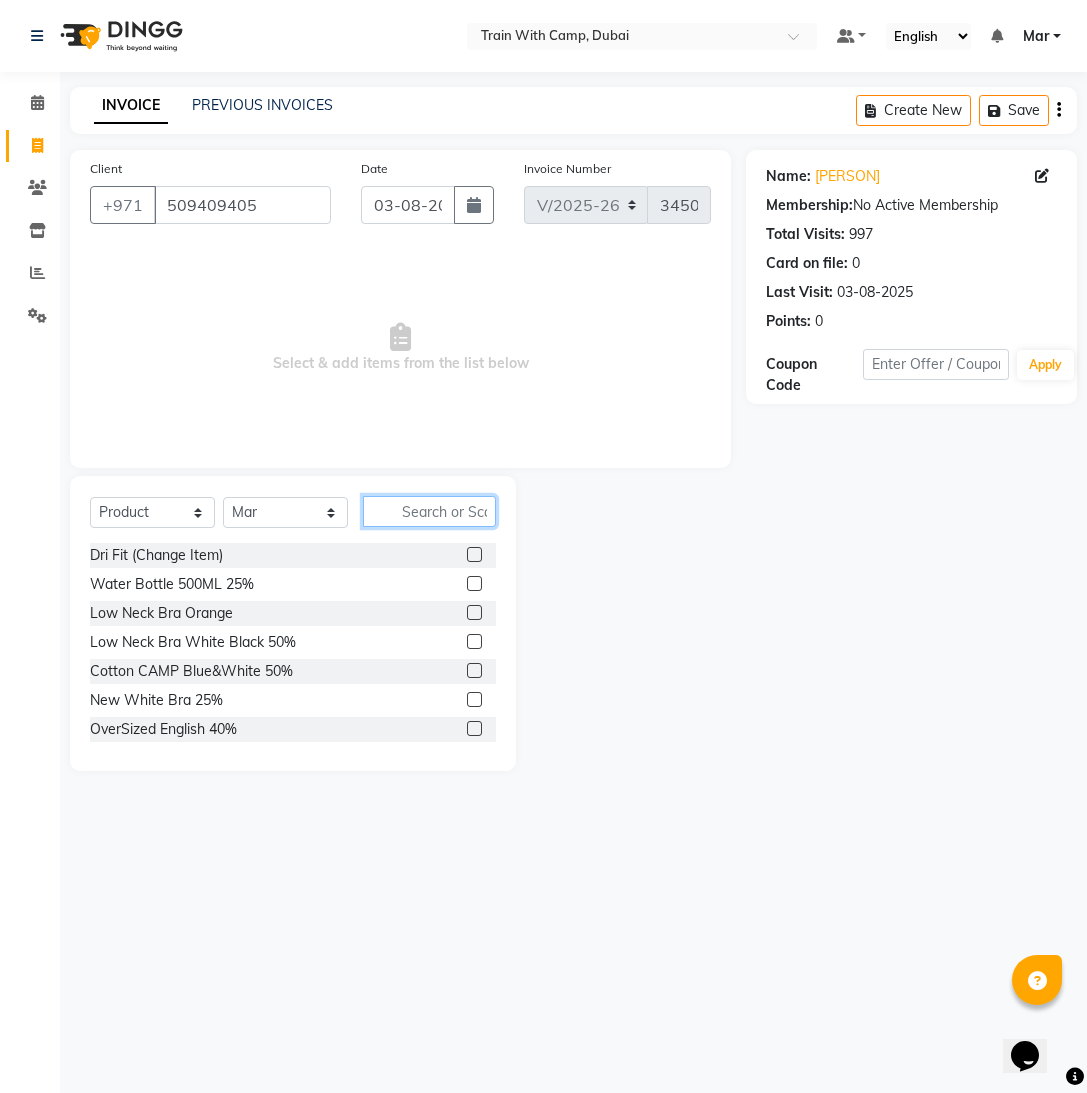 type on "c" 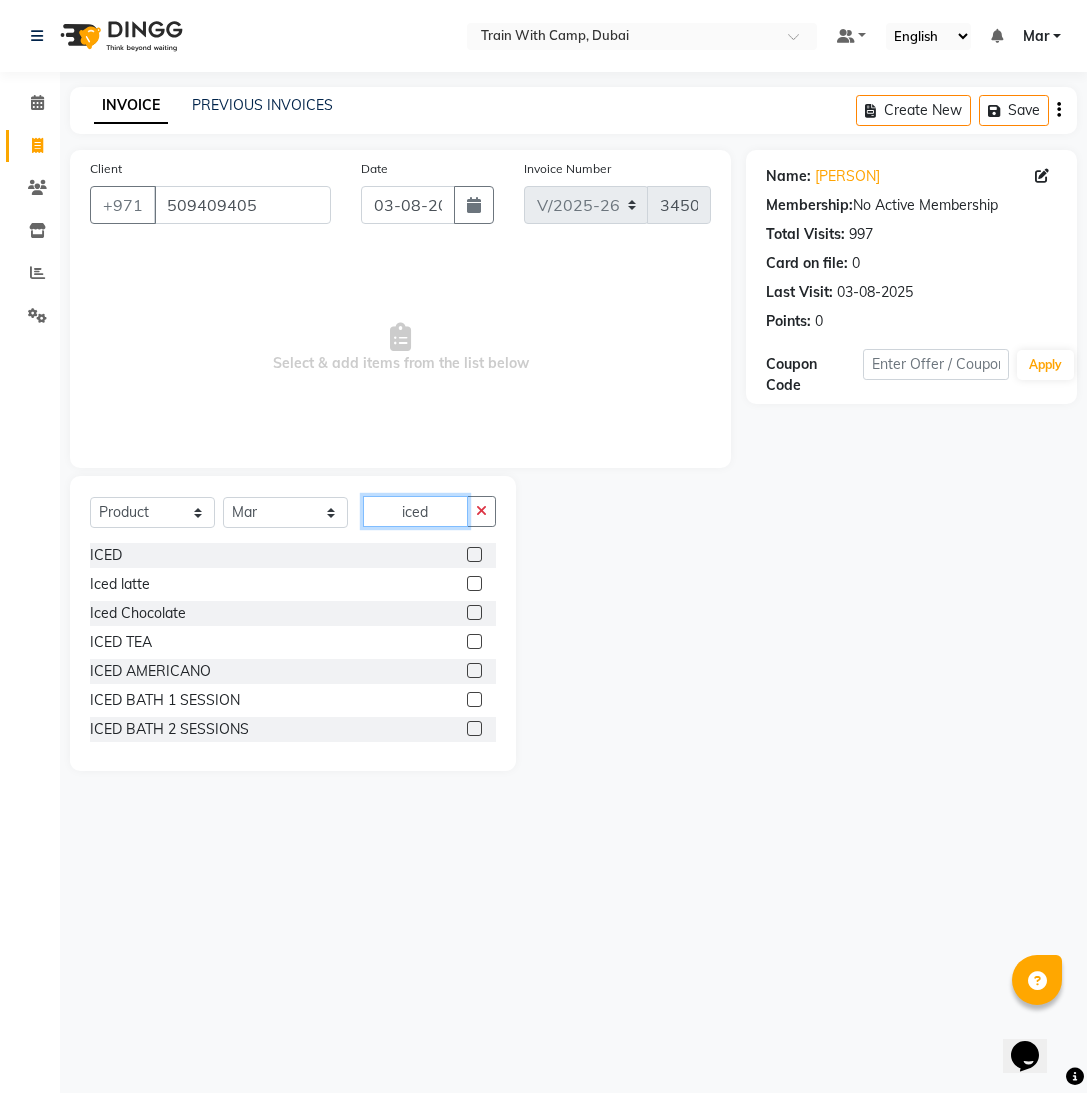 type on "iced" 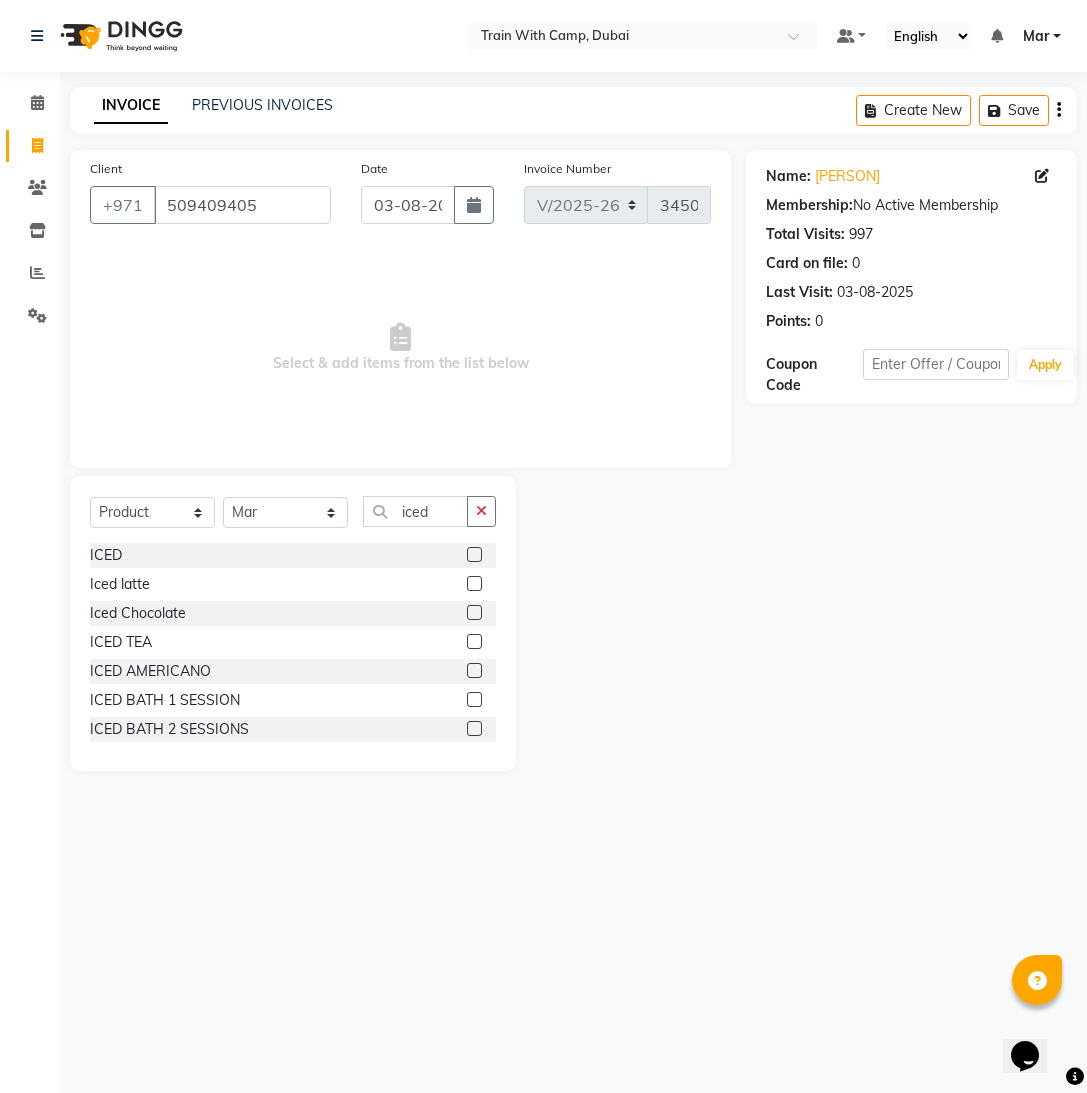 click 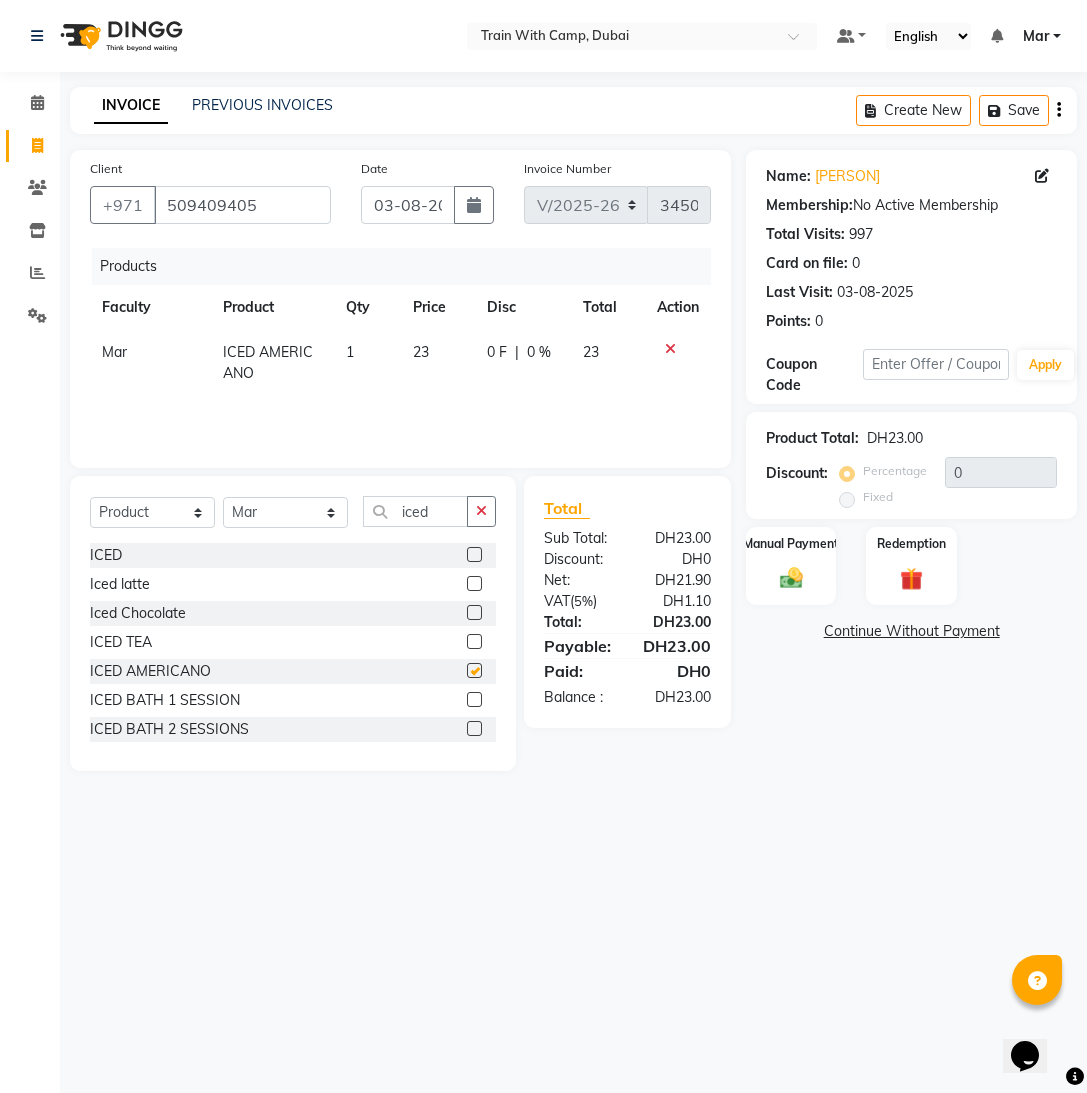 checkbox on "false" 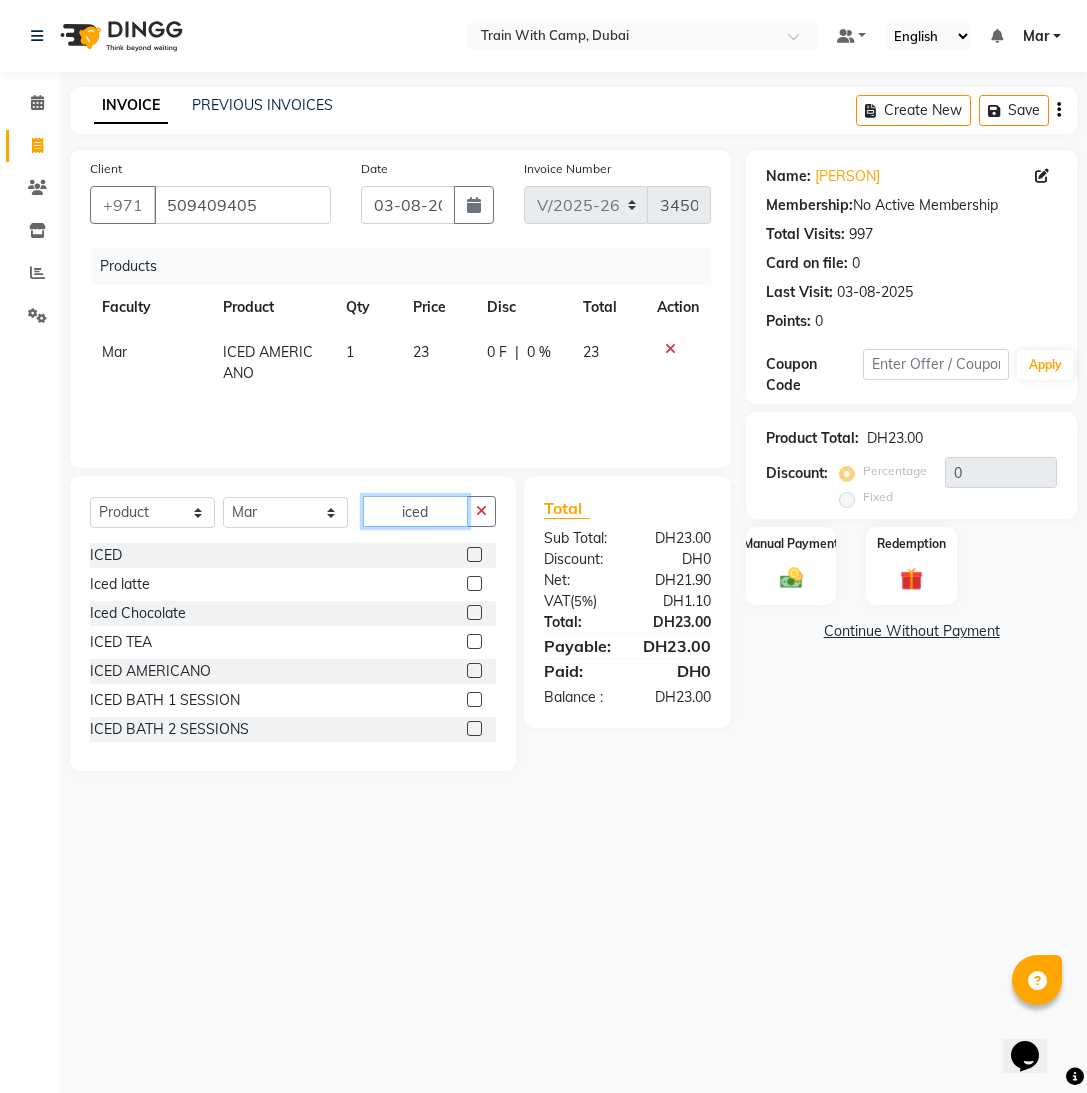 drag, startPoint x: 427, startPoint y: 508, endPoint x: 316, endPoint y: 504, distance: 111.07205 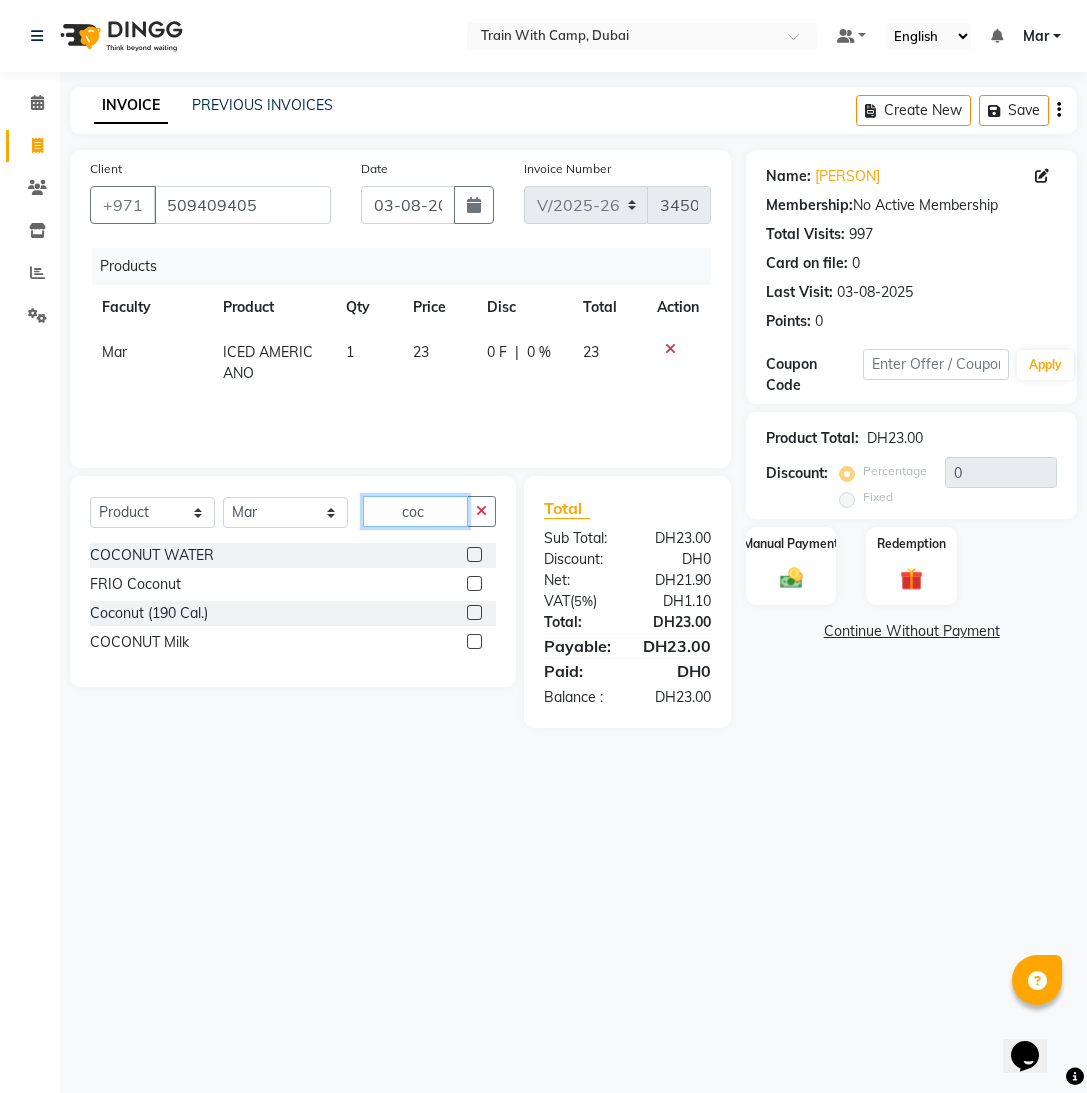 type on "coc" 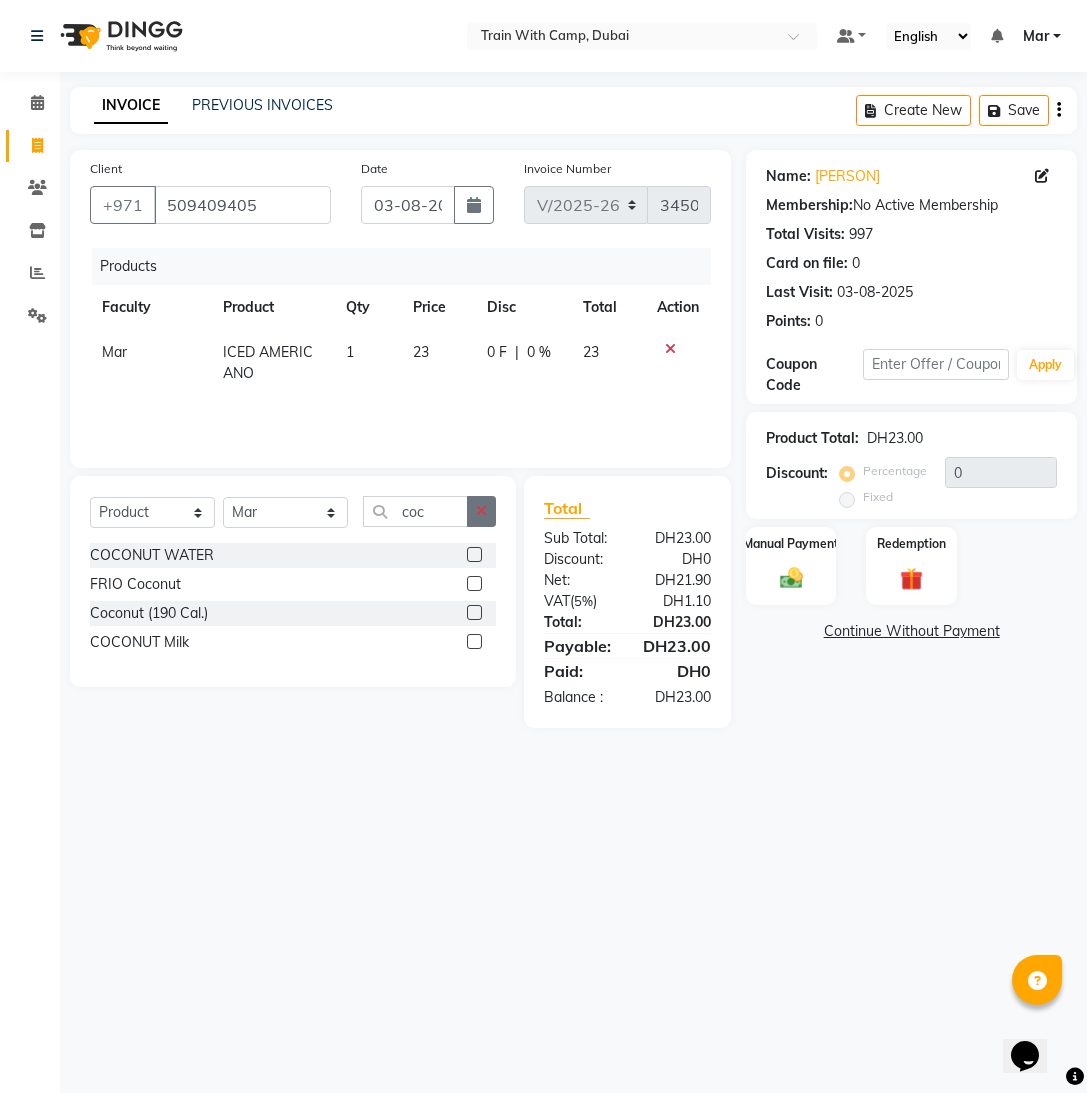 click 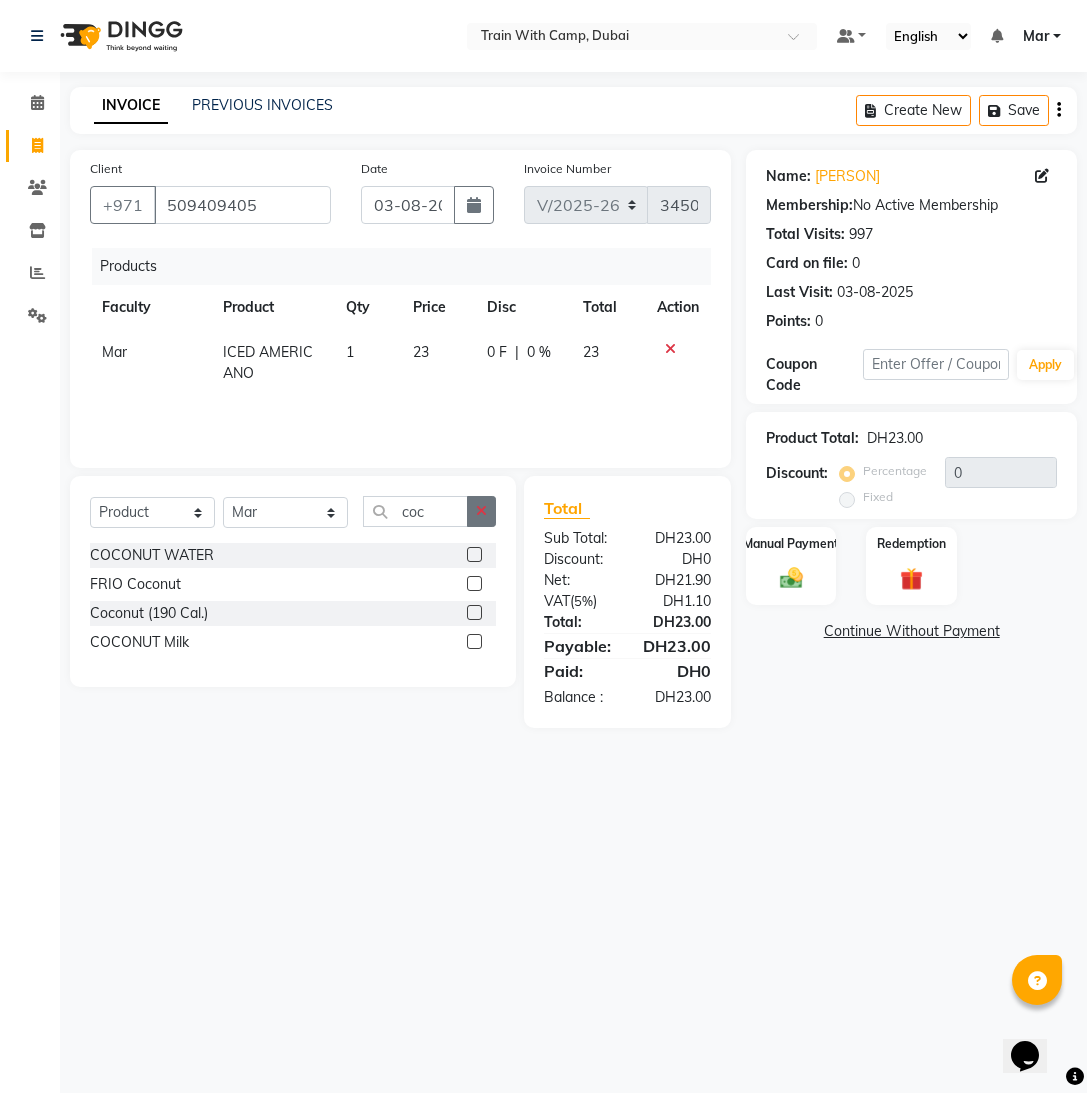 click at bounding box center (473, 555) 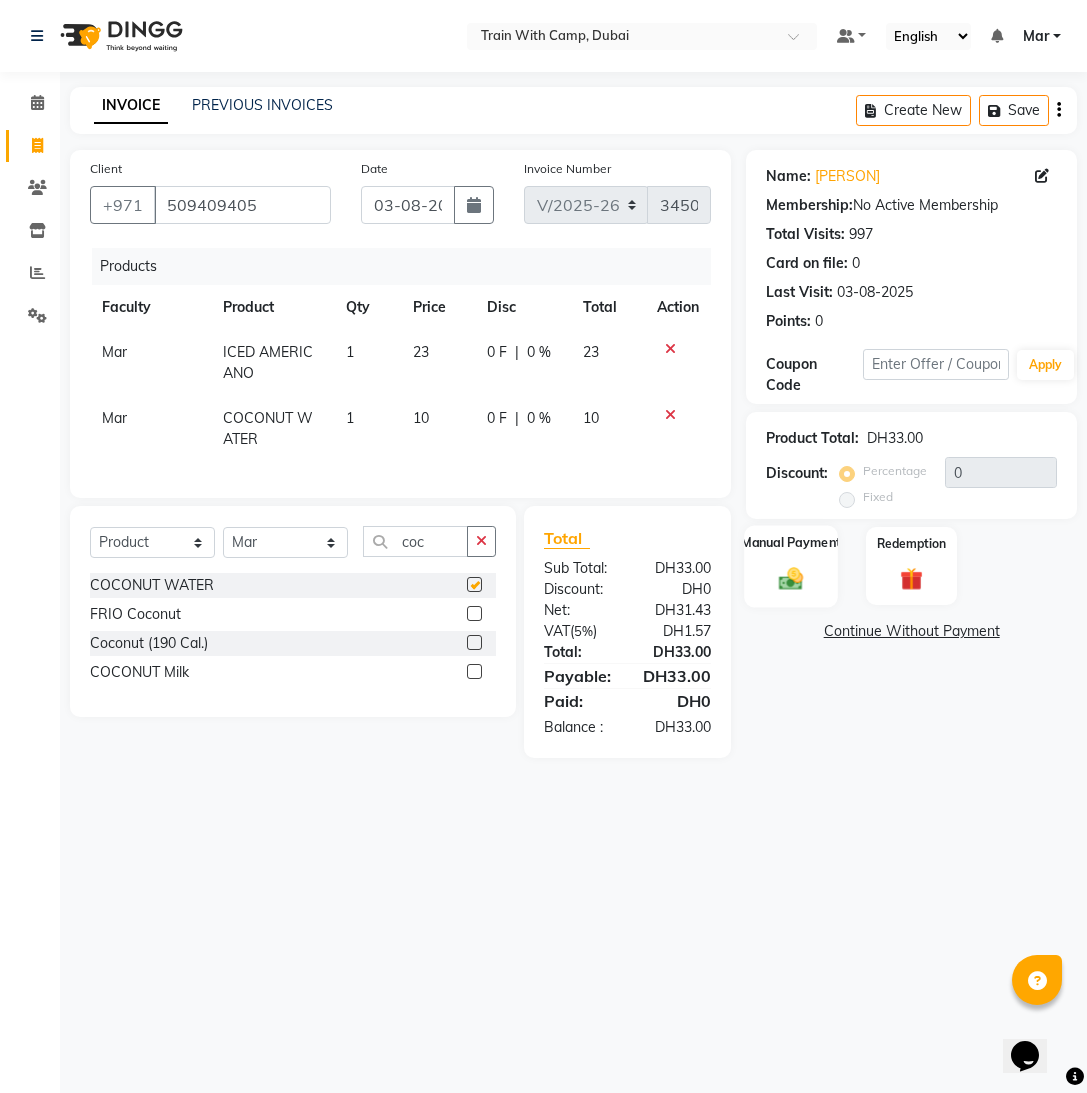 checkbox on "false" 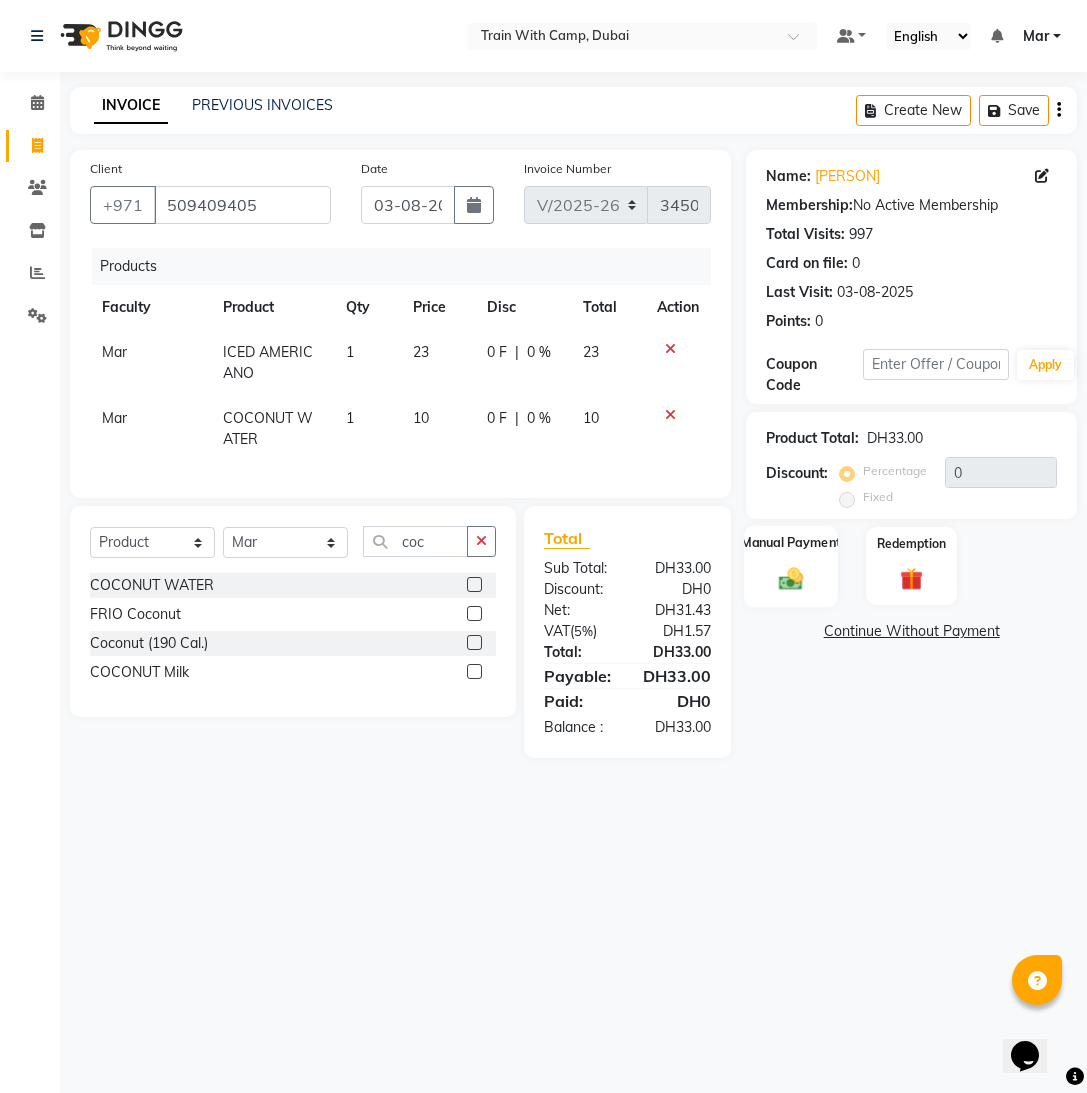 click 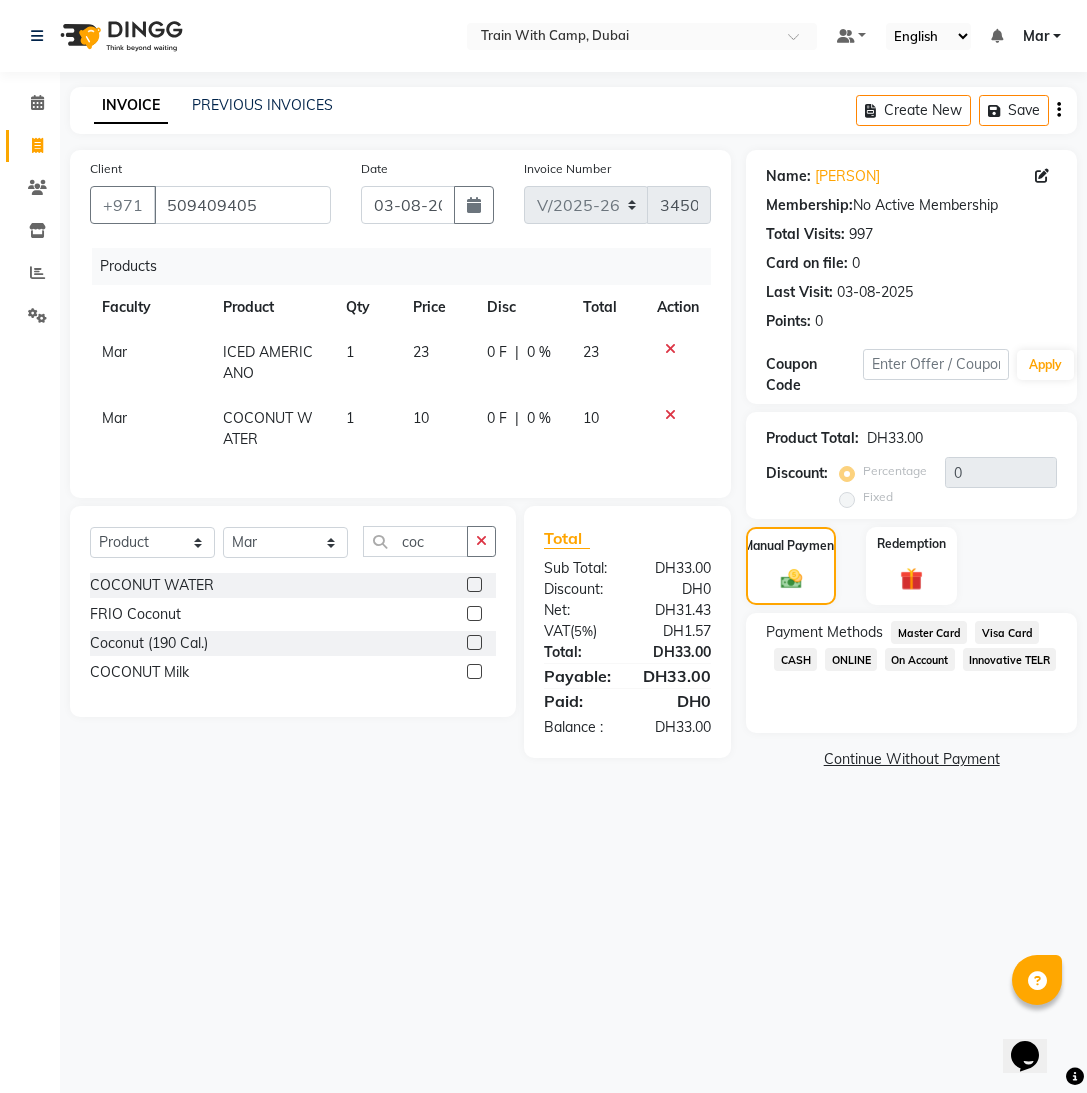 click on "Visa Card" 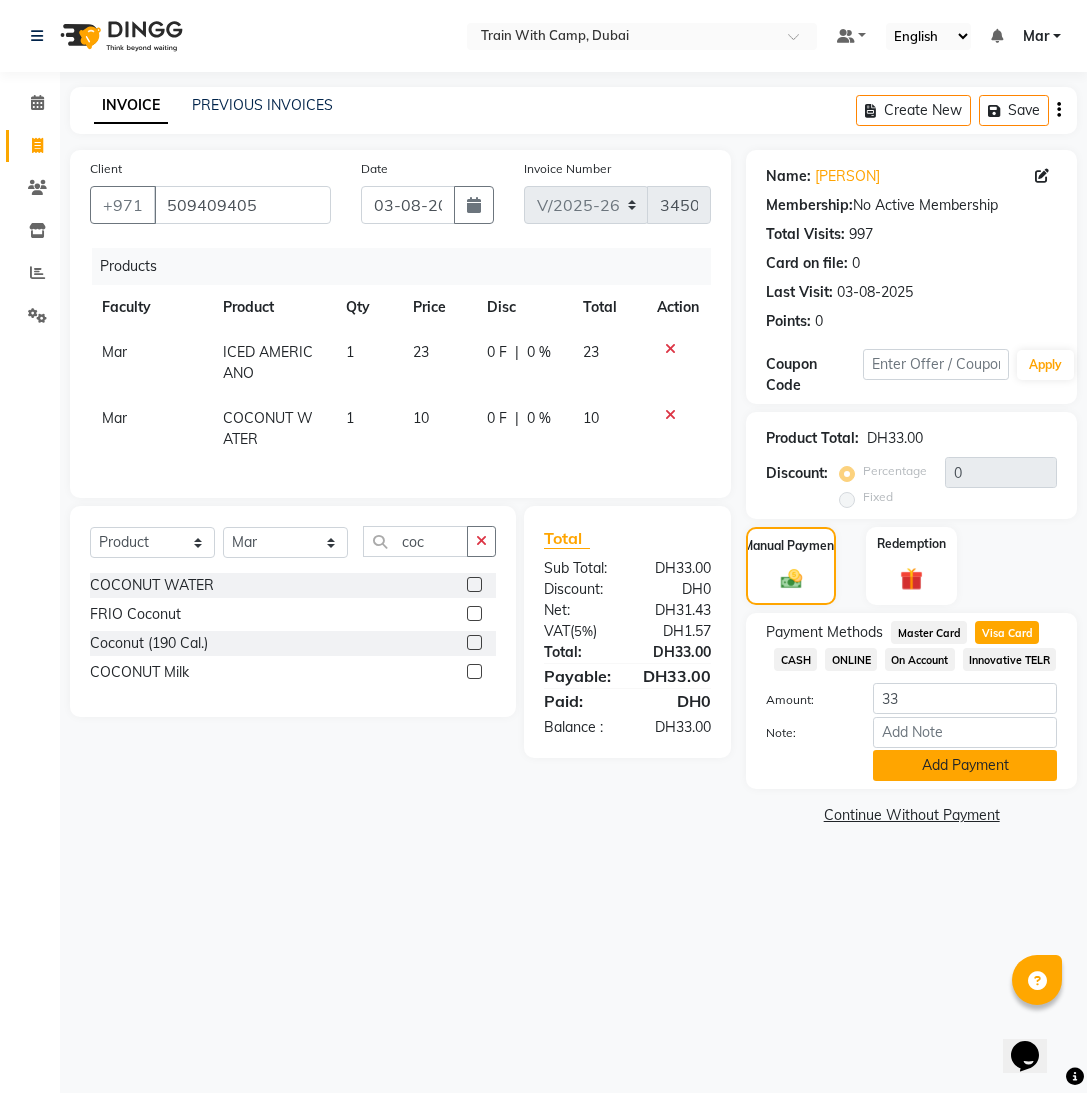 click on "Add Payment" 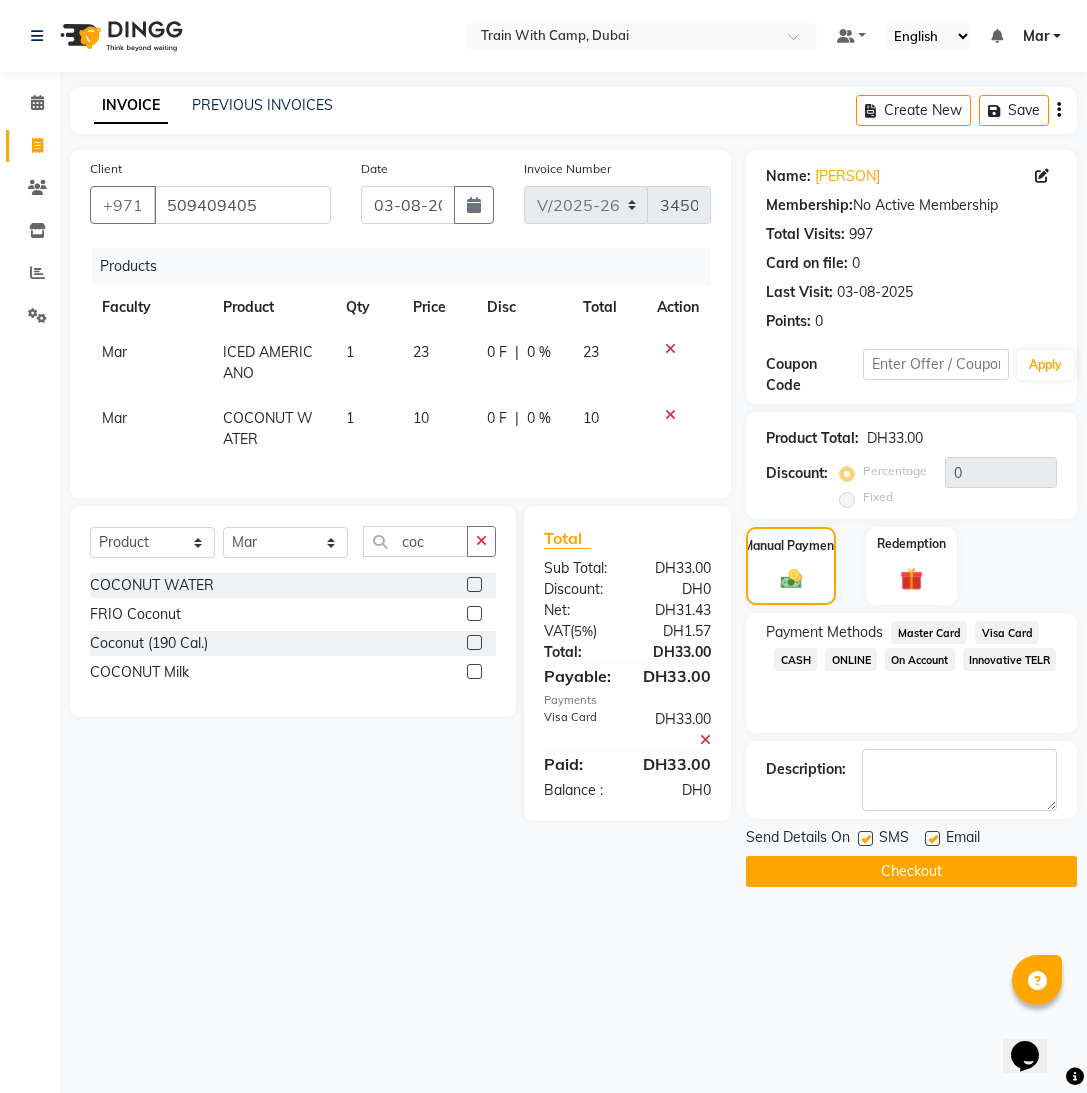 click 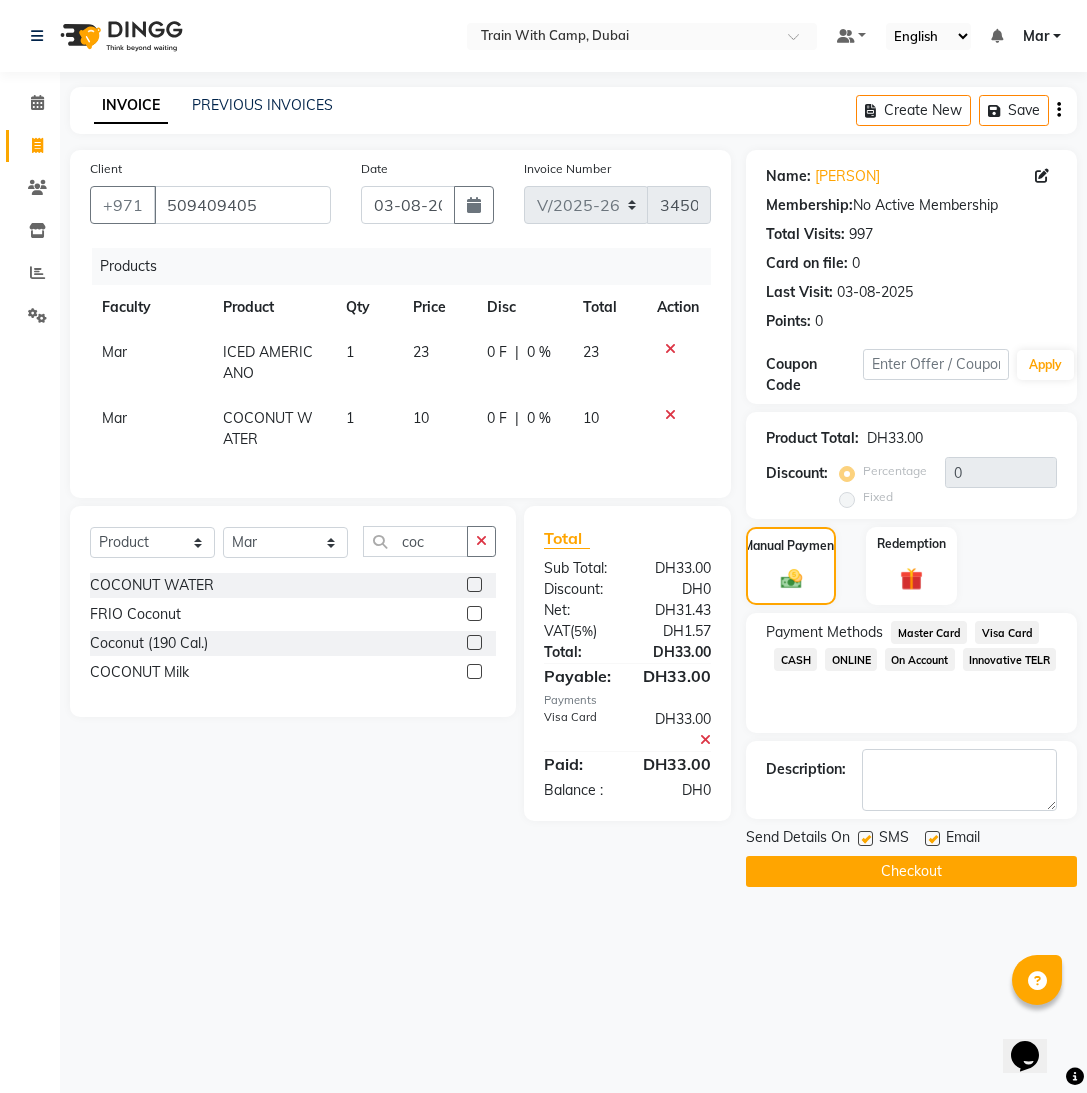 click at bounding box center [931, 839] 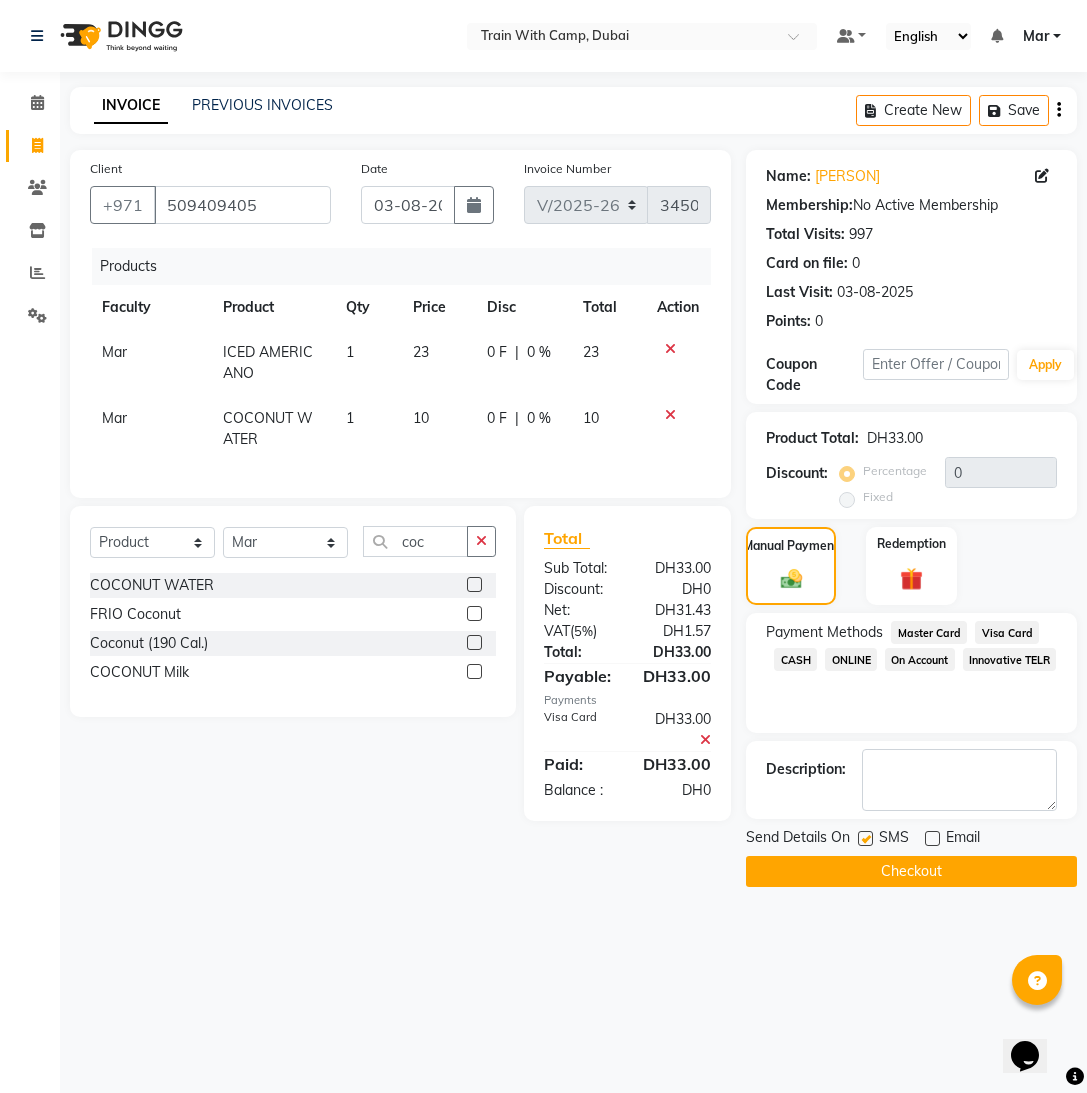 click 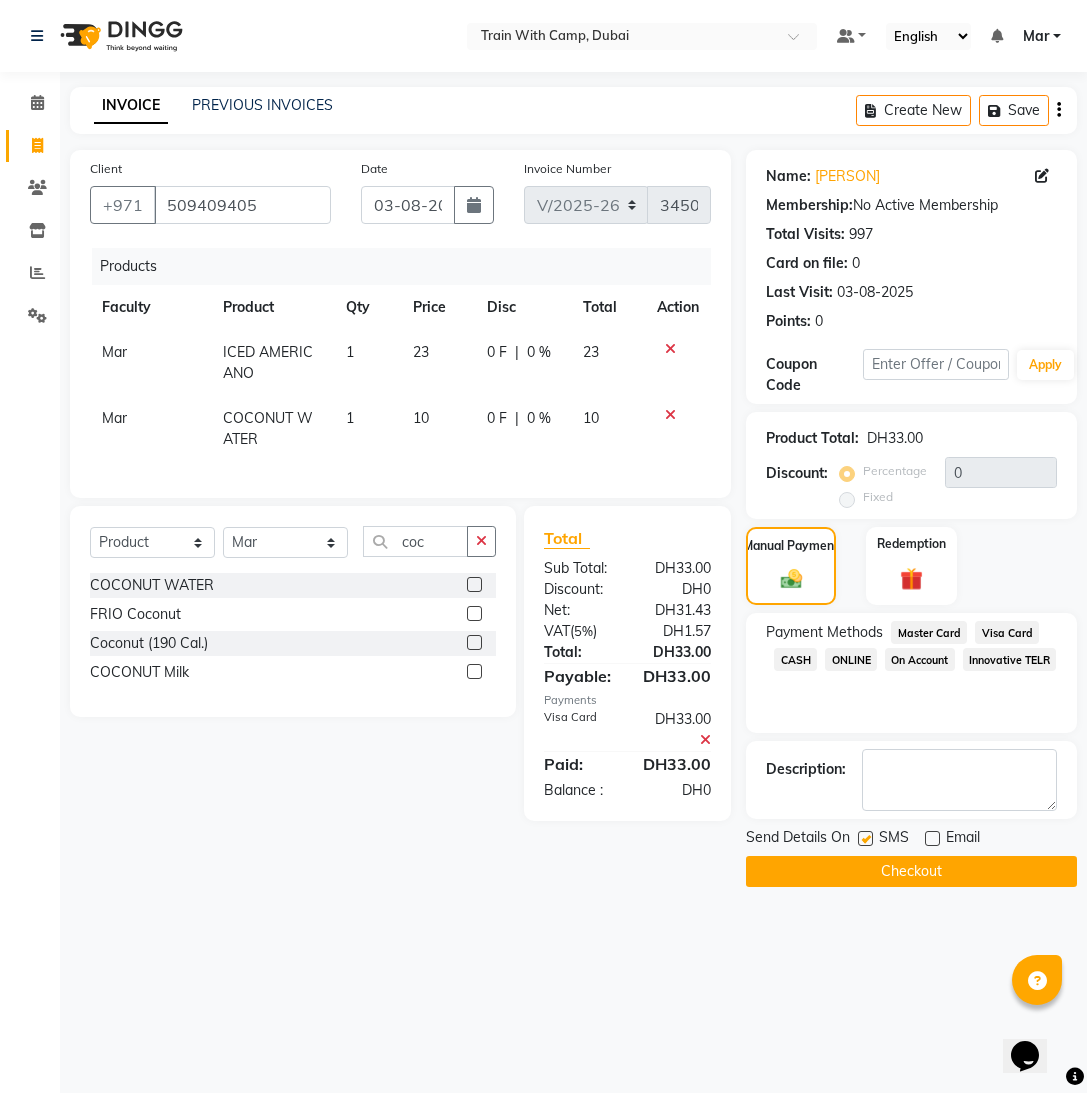 click at bounding box center (864, 839) 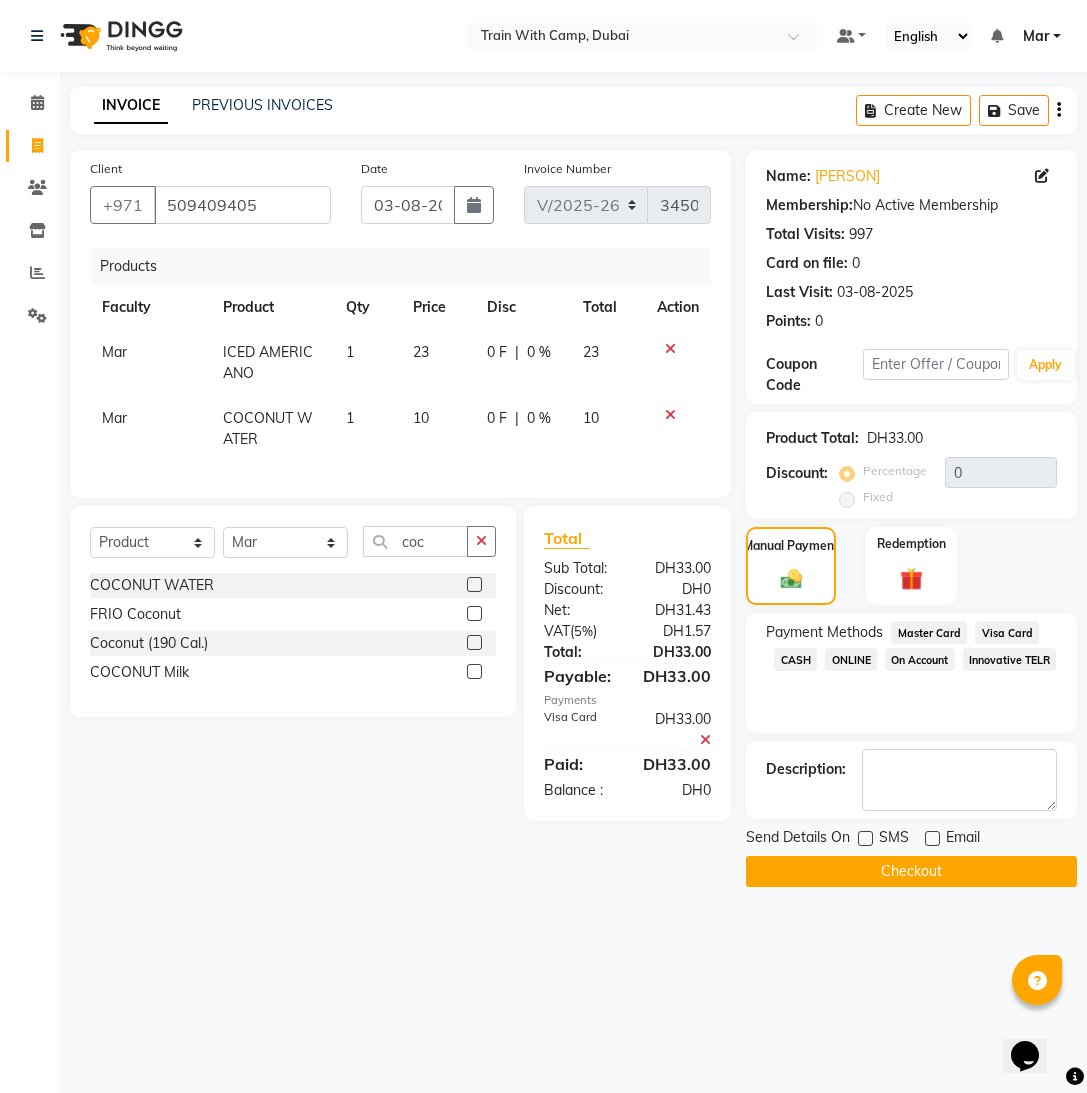 click on "Checkout" 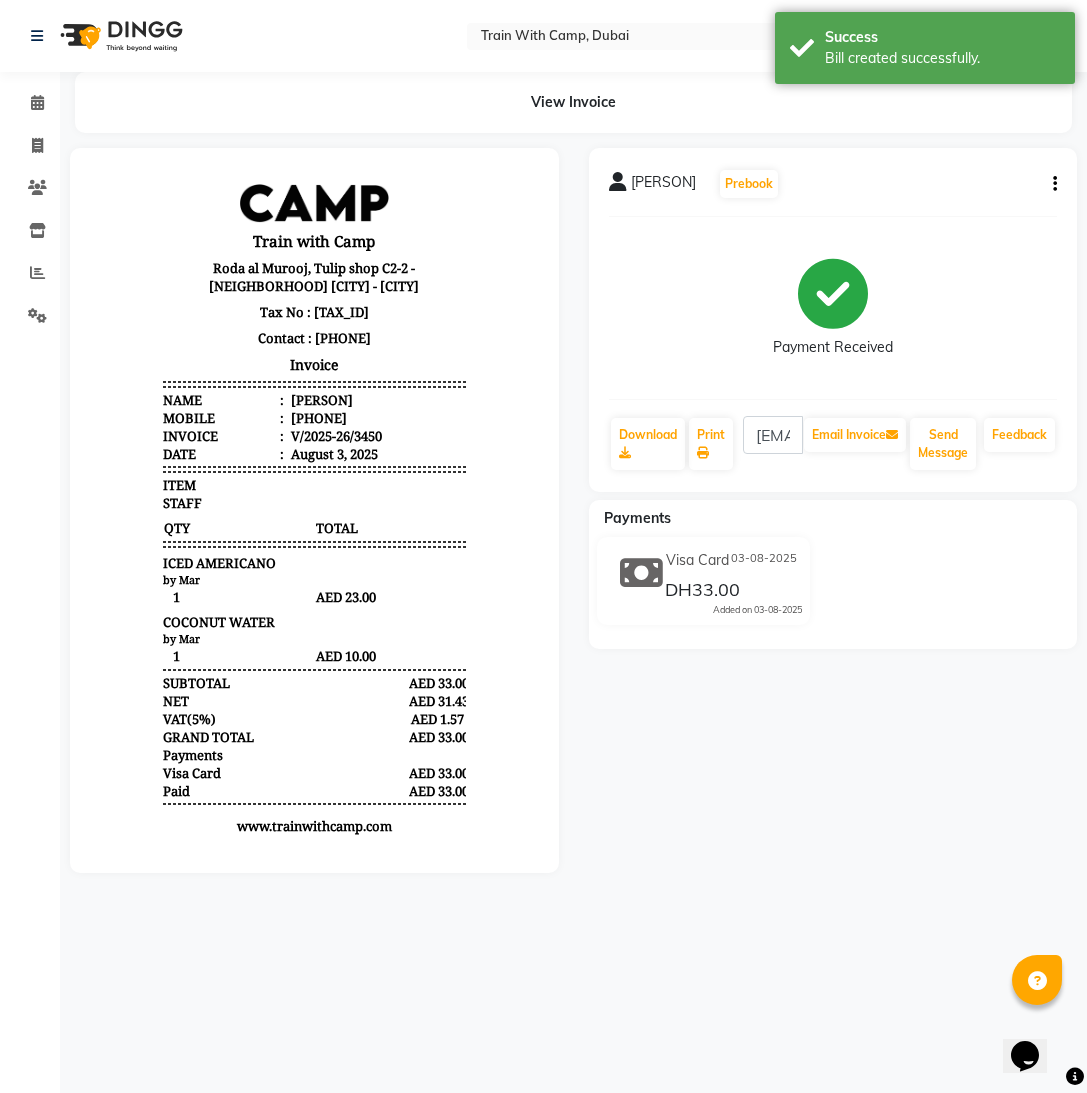 scroll, scrollTop: 0, scrollLeft: 0, axis: both 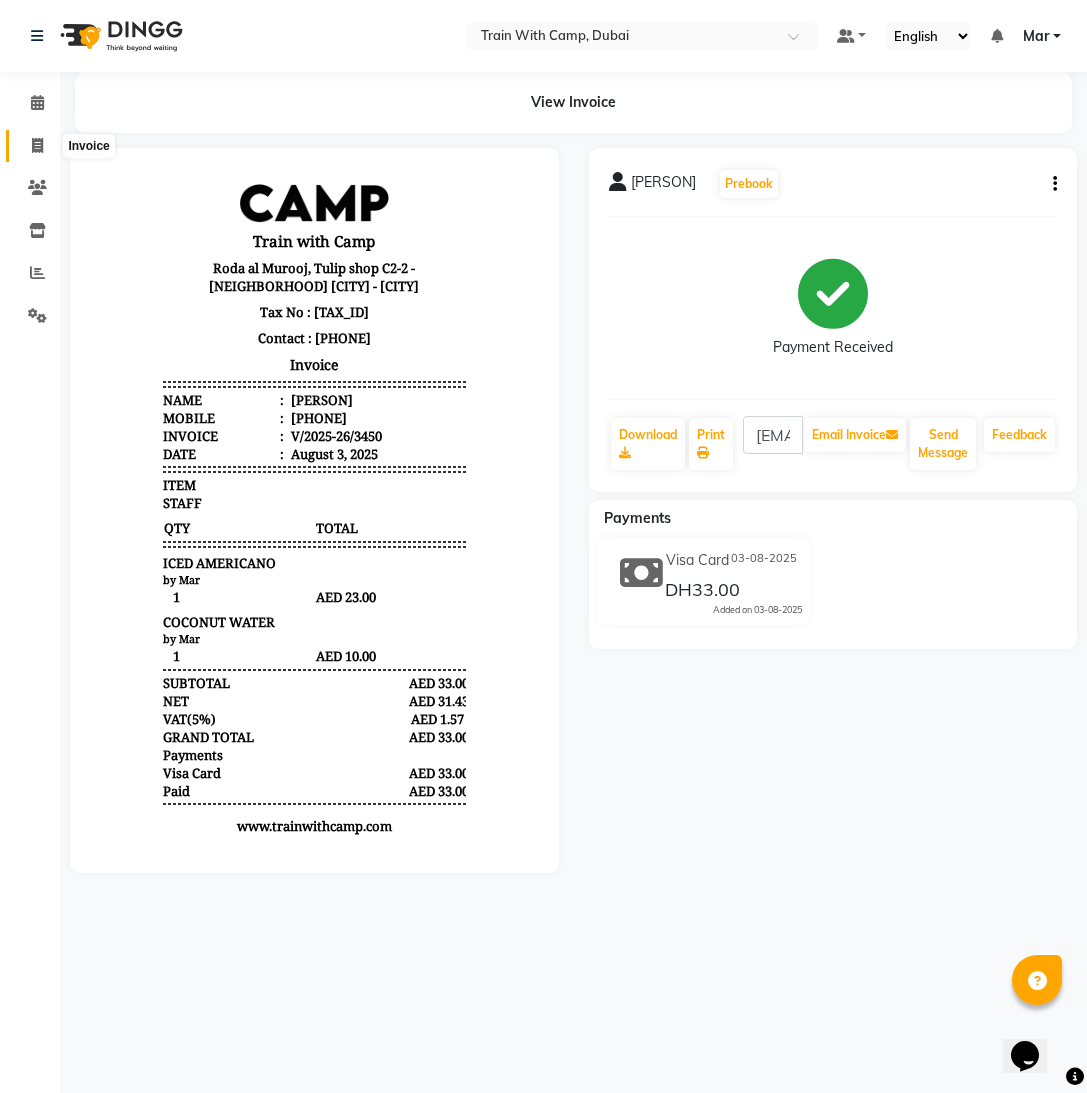 click 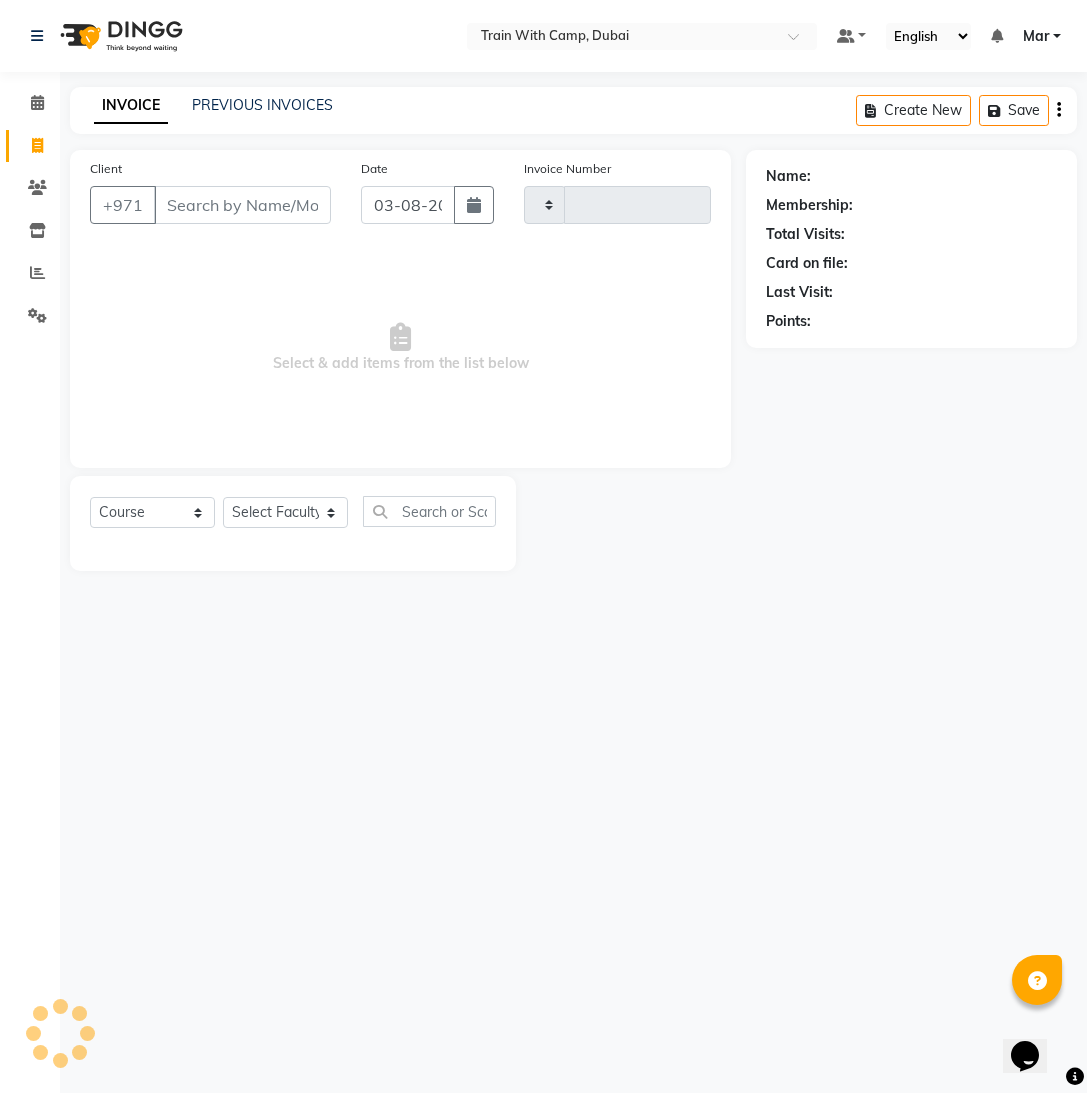 click 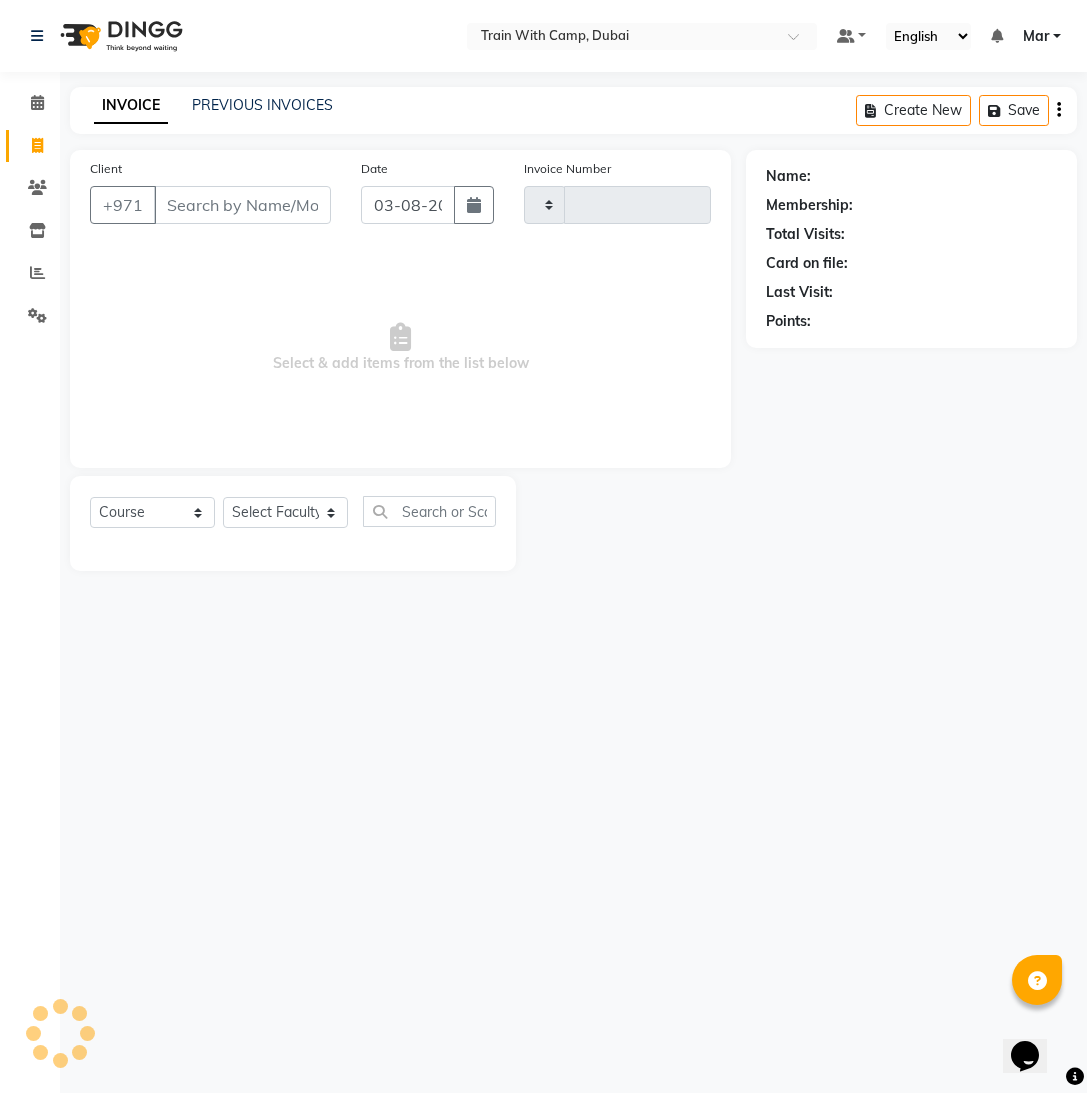 type on "3451" 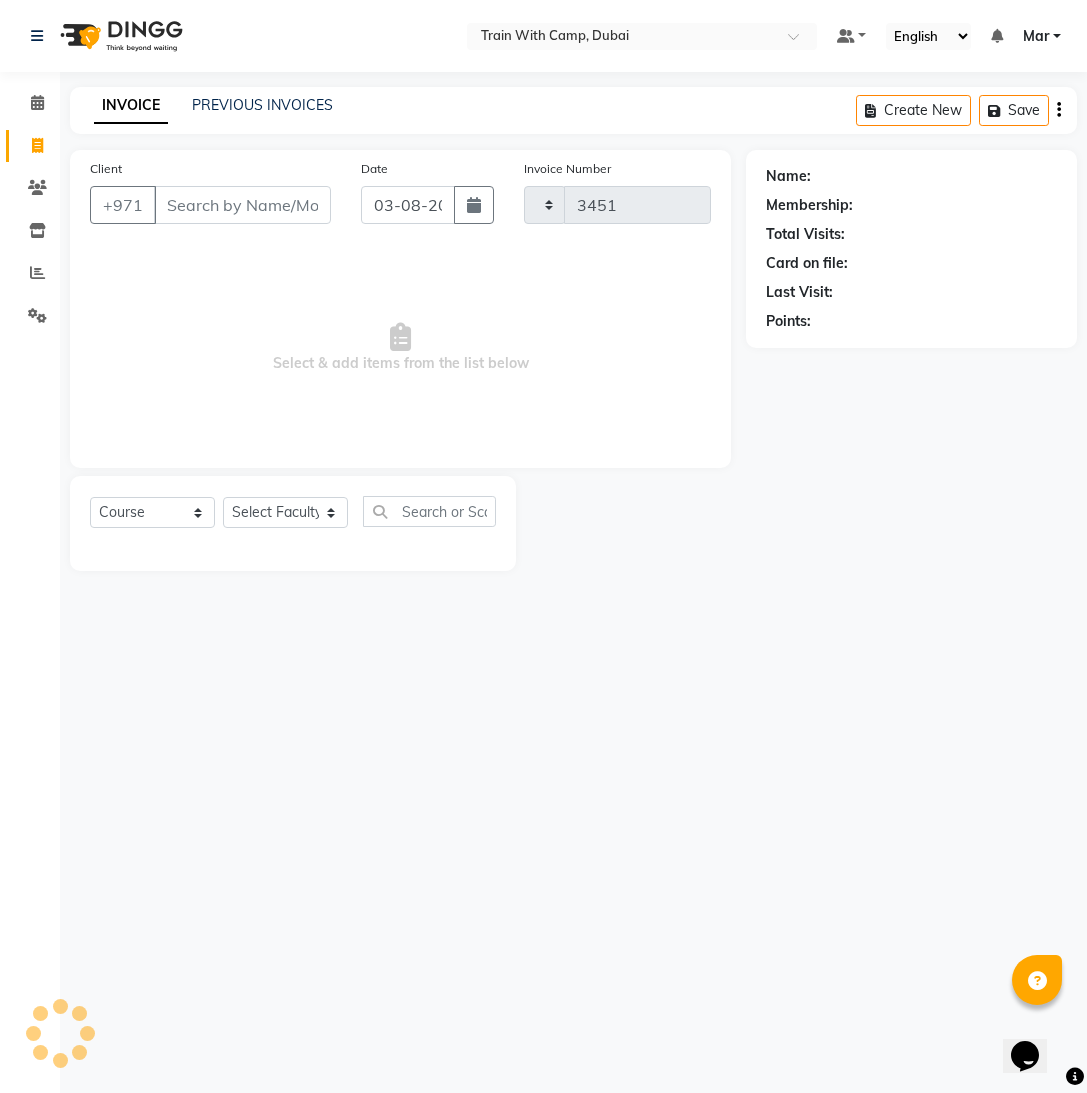 select on "910" 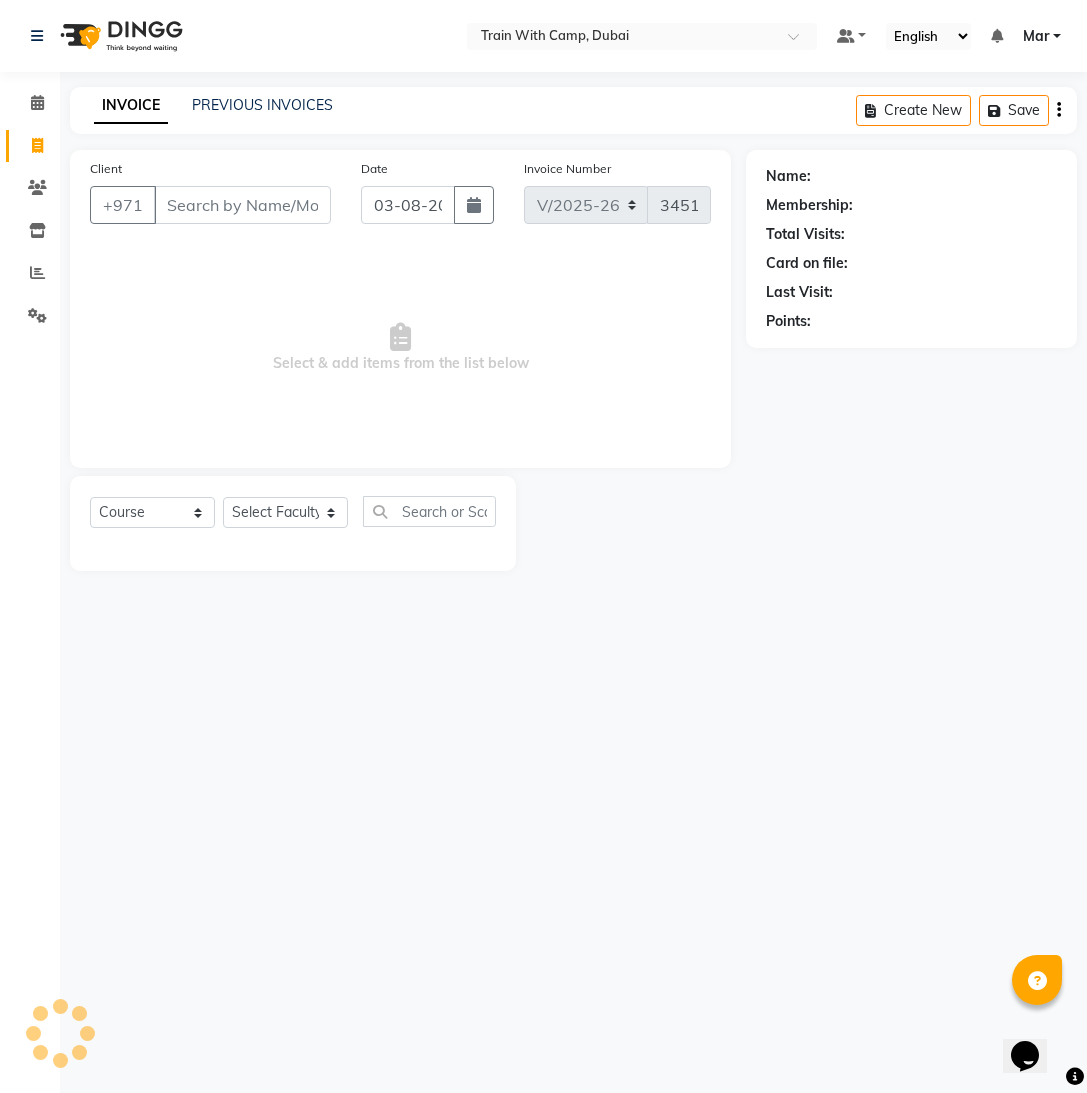 select on "14898" 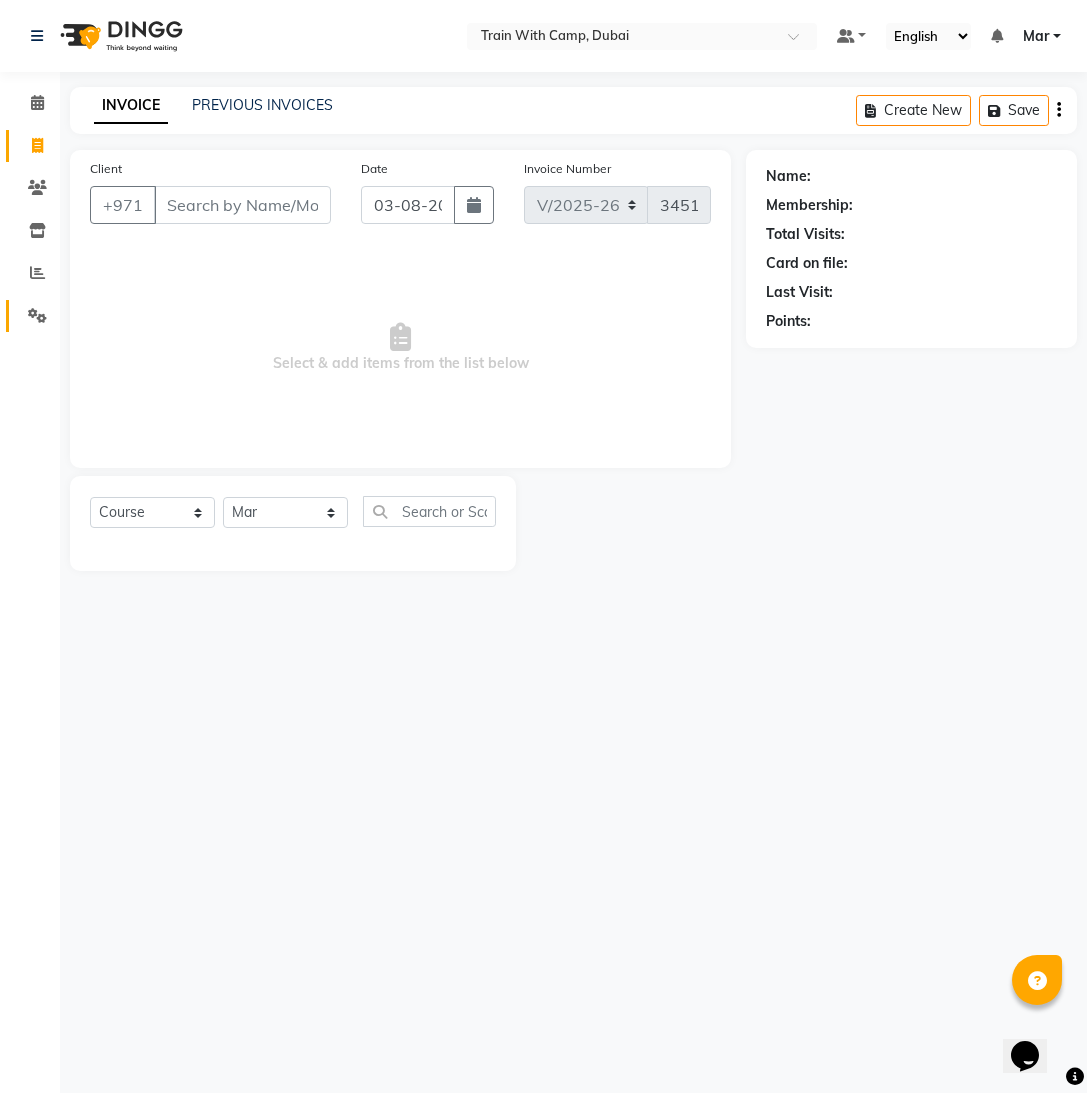 click on "Settings" 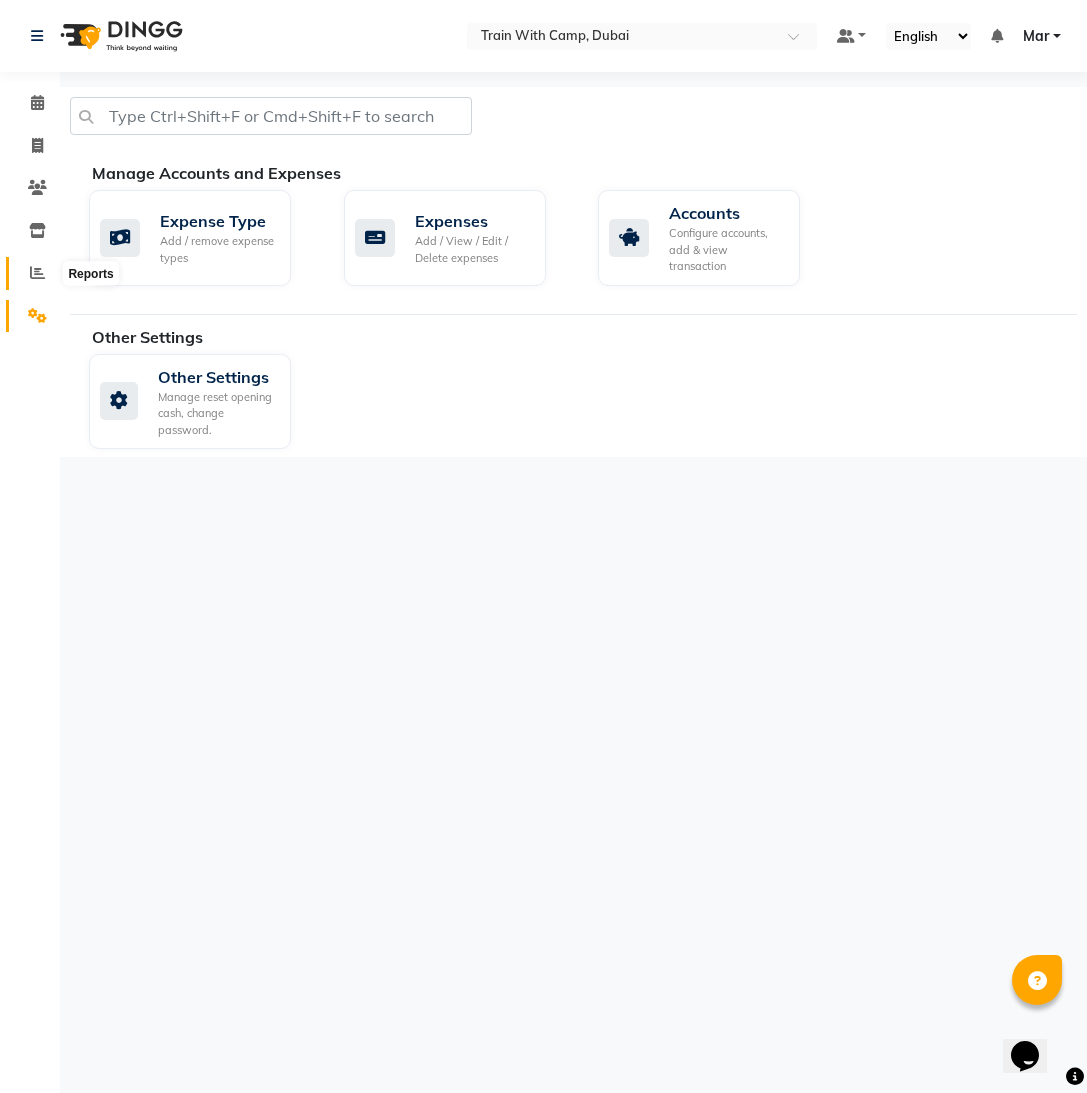 click 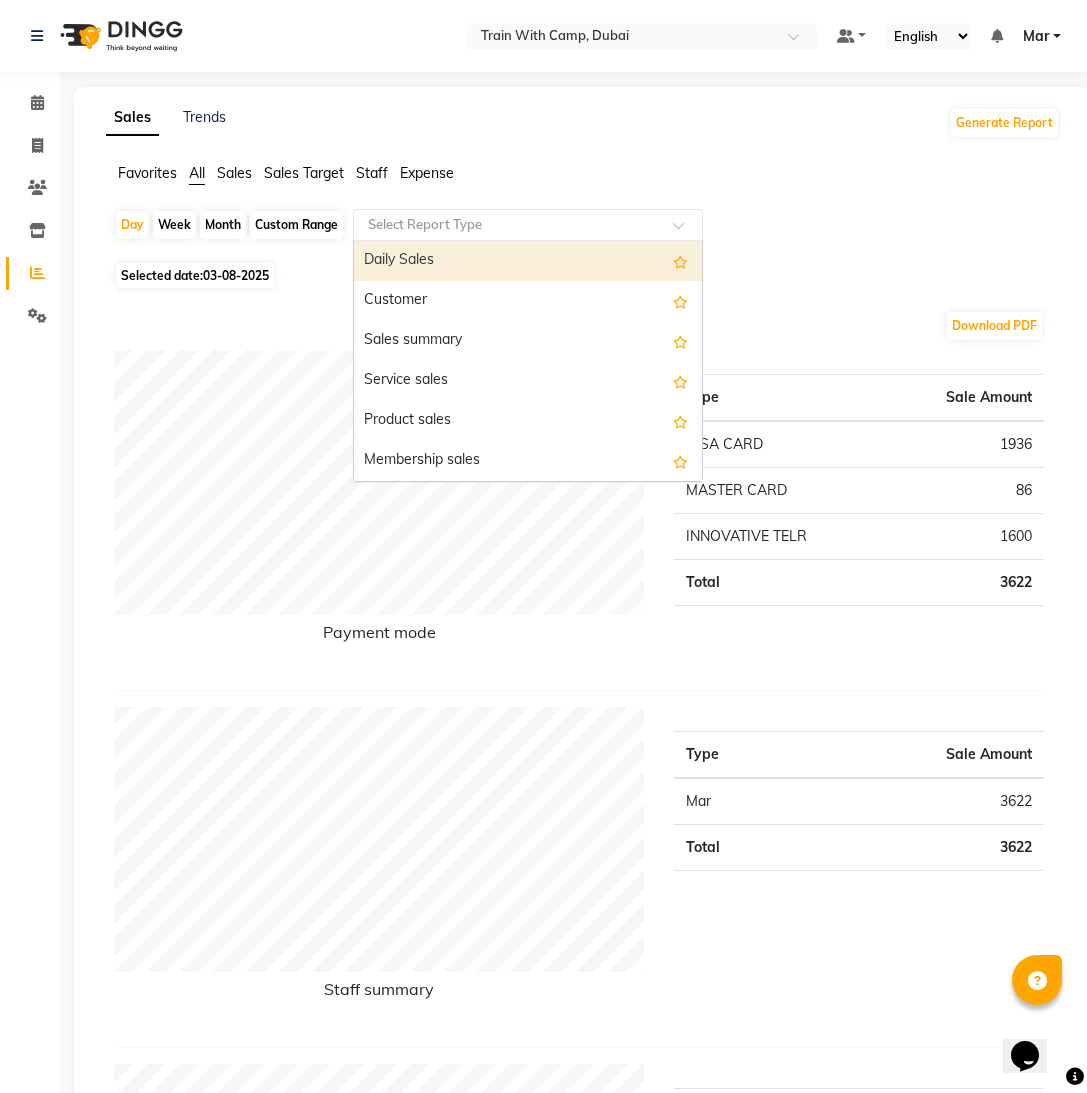 click 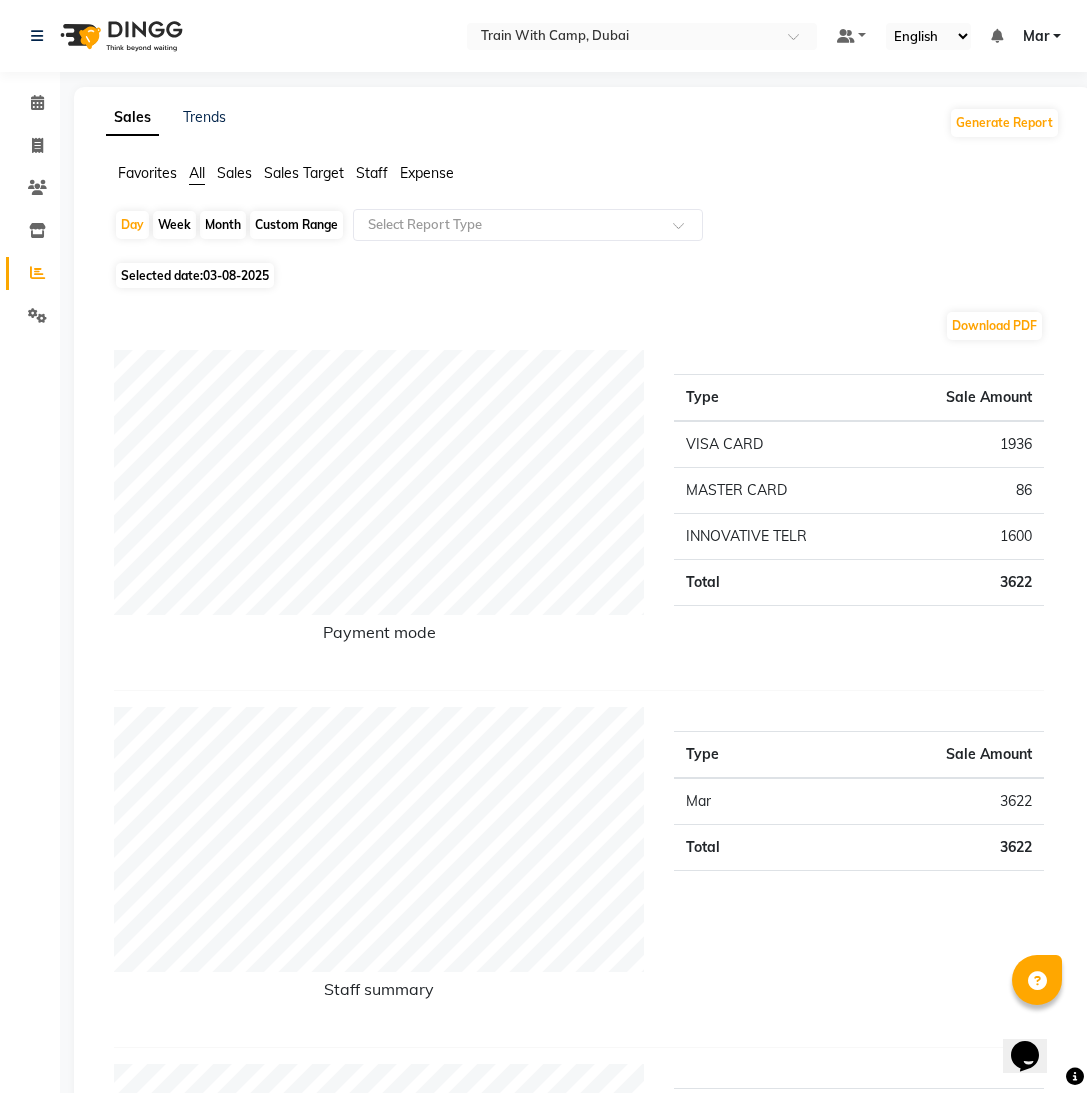 drag, startPoint x: 892, startPoint y: 221, endPoint x: 796, endPoint y: 273, distance: 109.17875 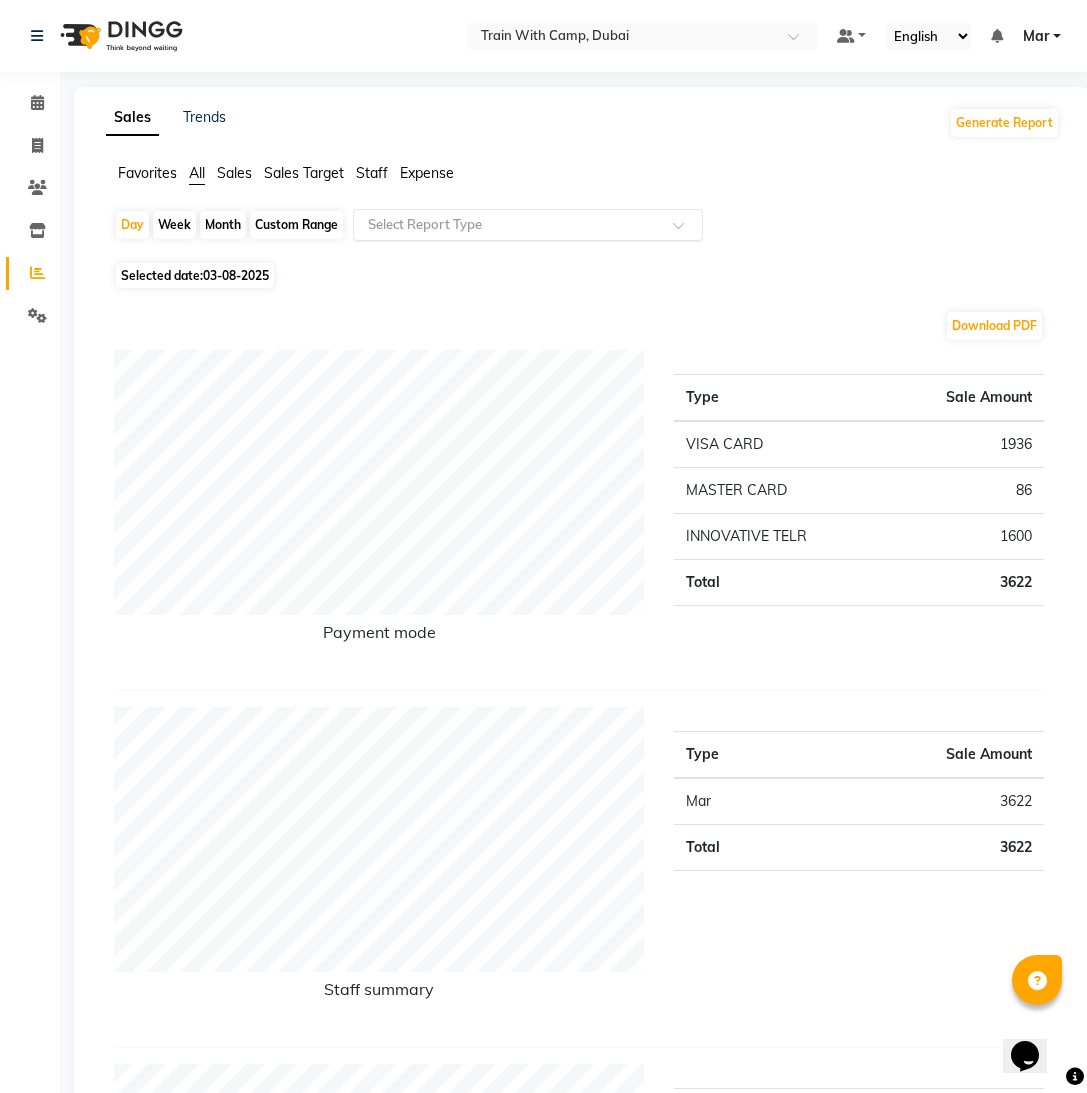 click 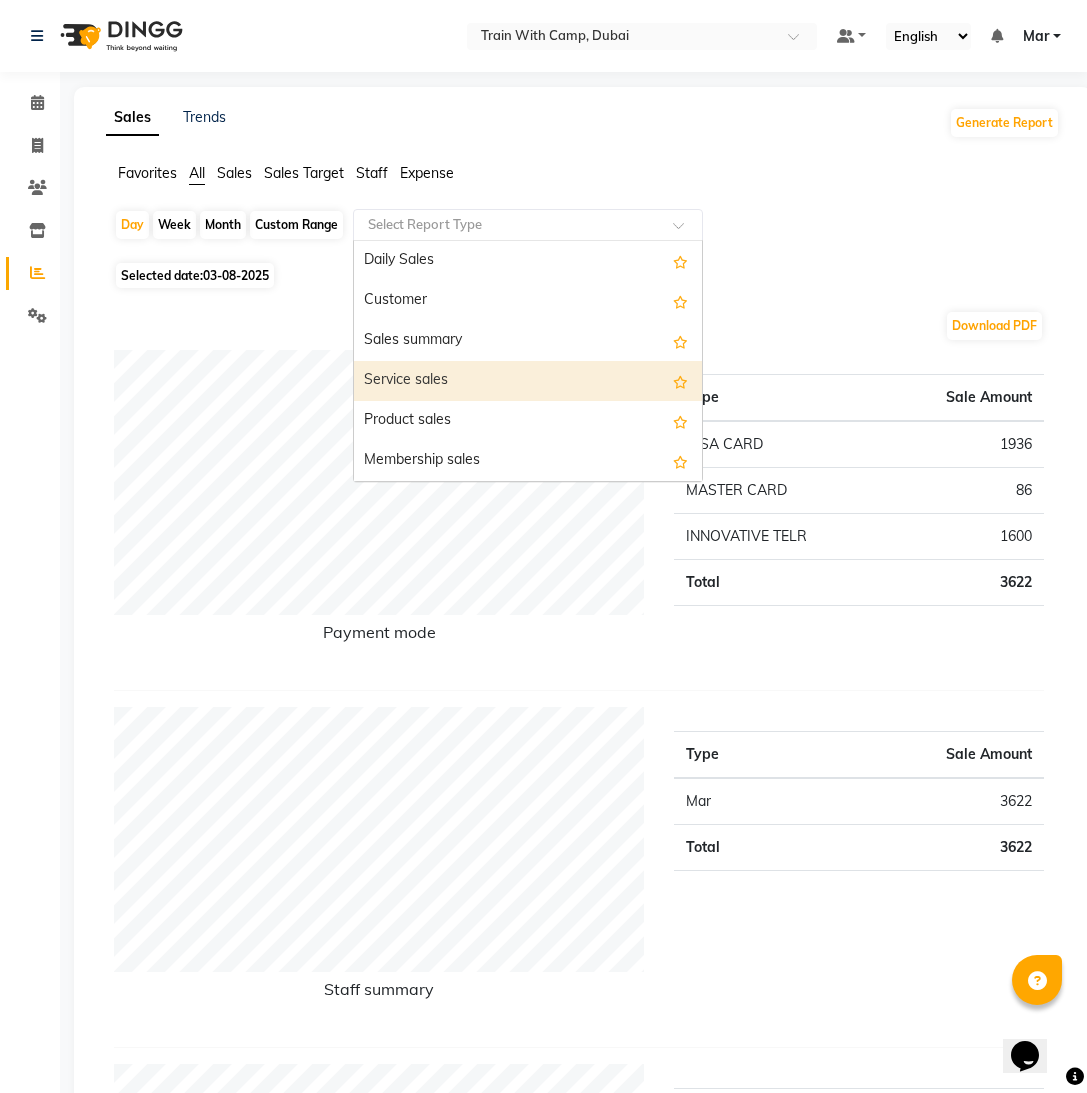 scroll, scrollTop: 21, scrollLeft: 0, axis: vertical 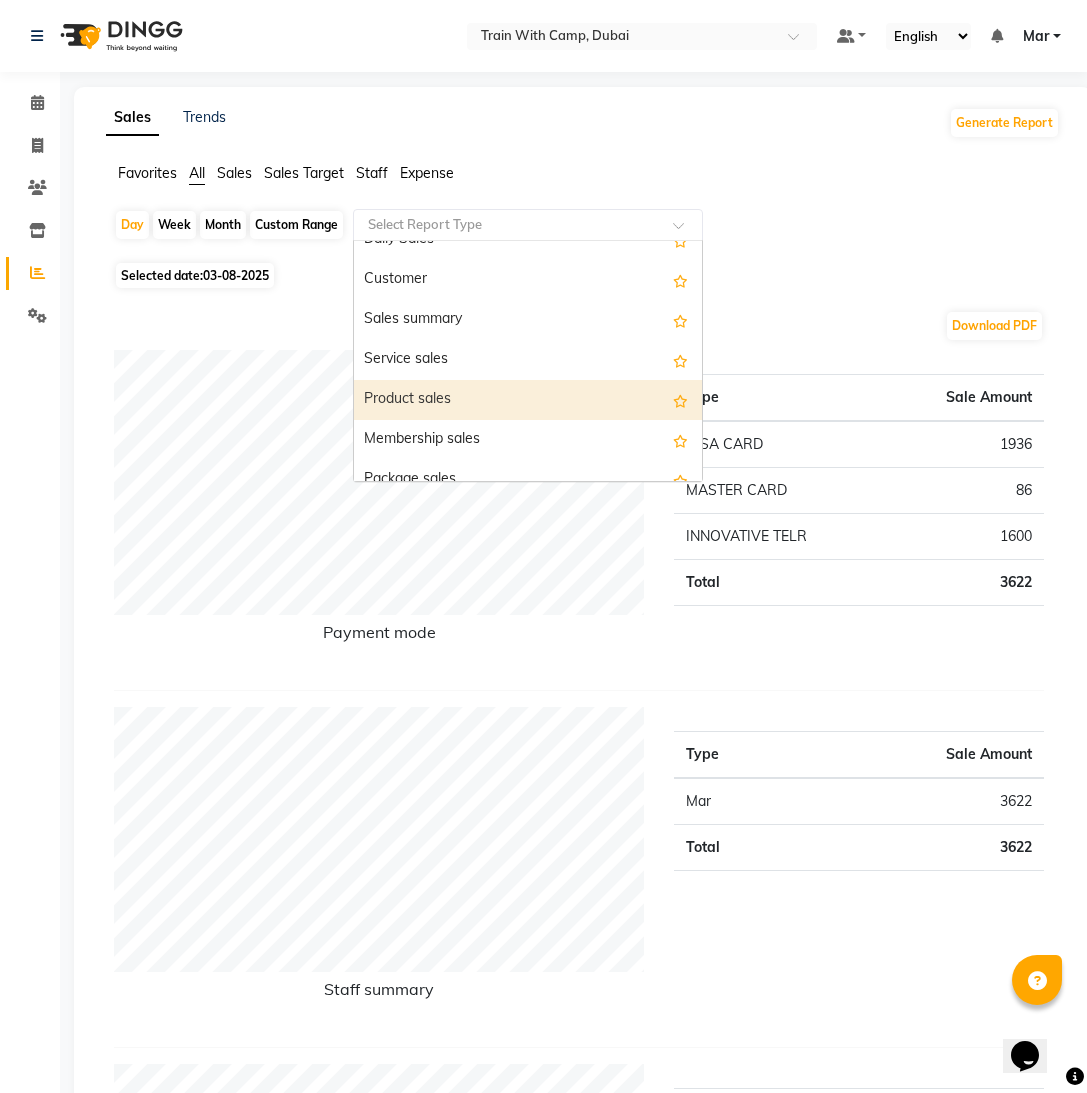 click on "Product sales" at bounding box center (528, 400) 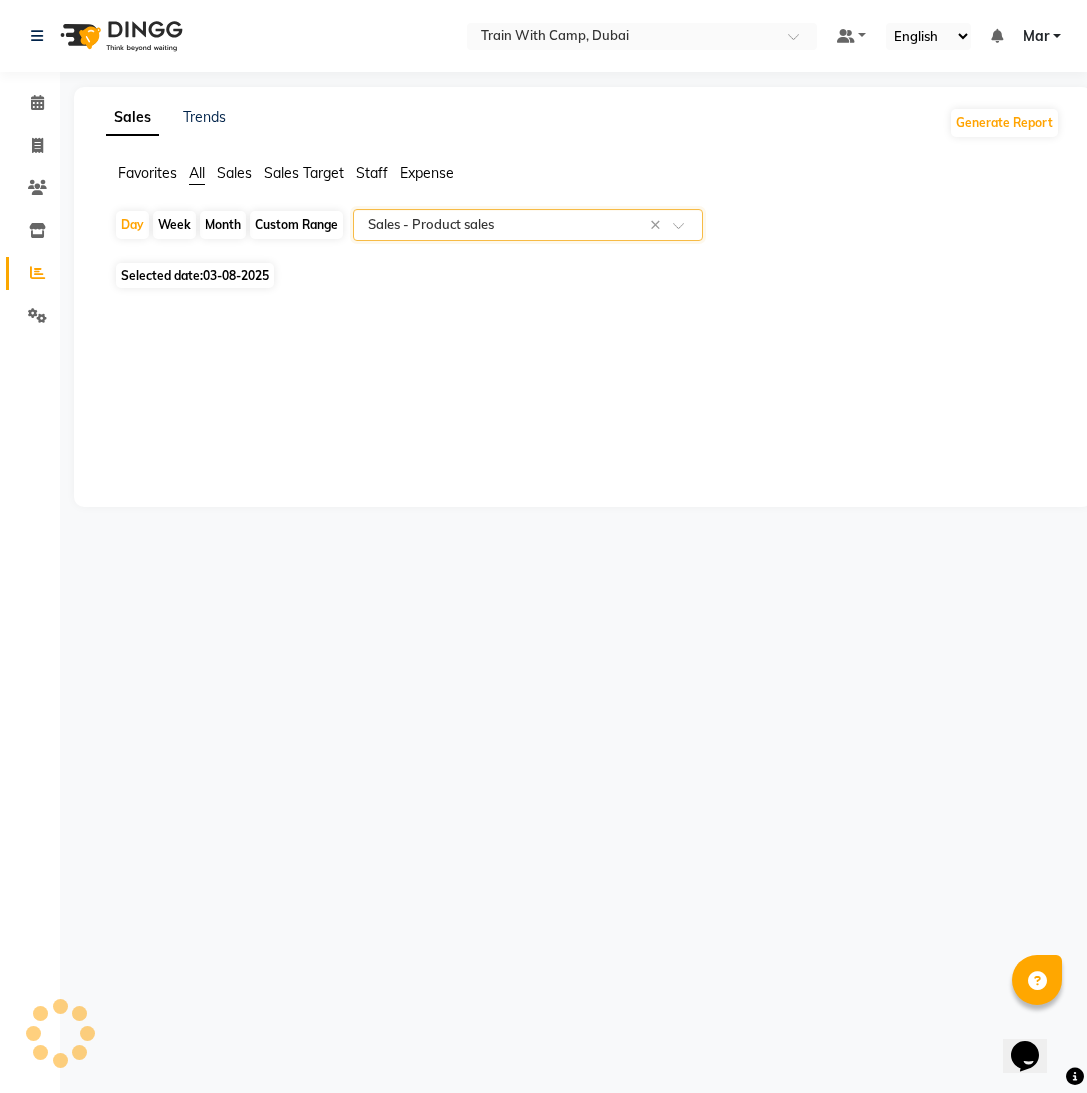 select on "full_report" 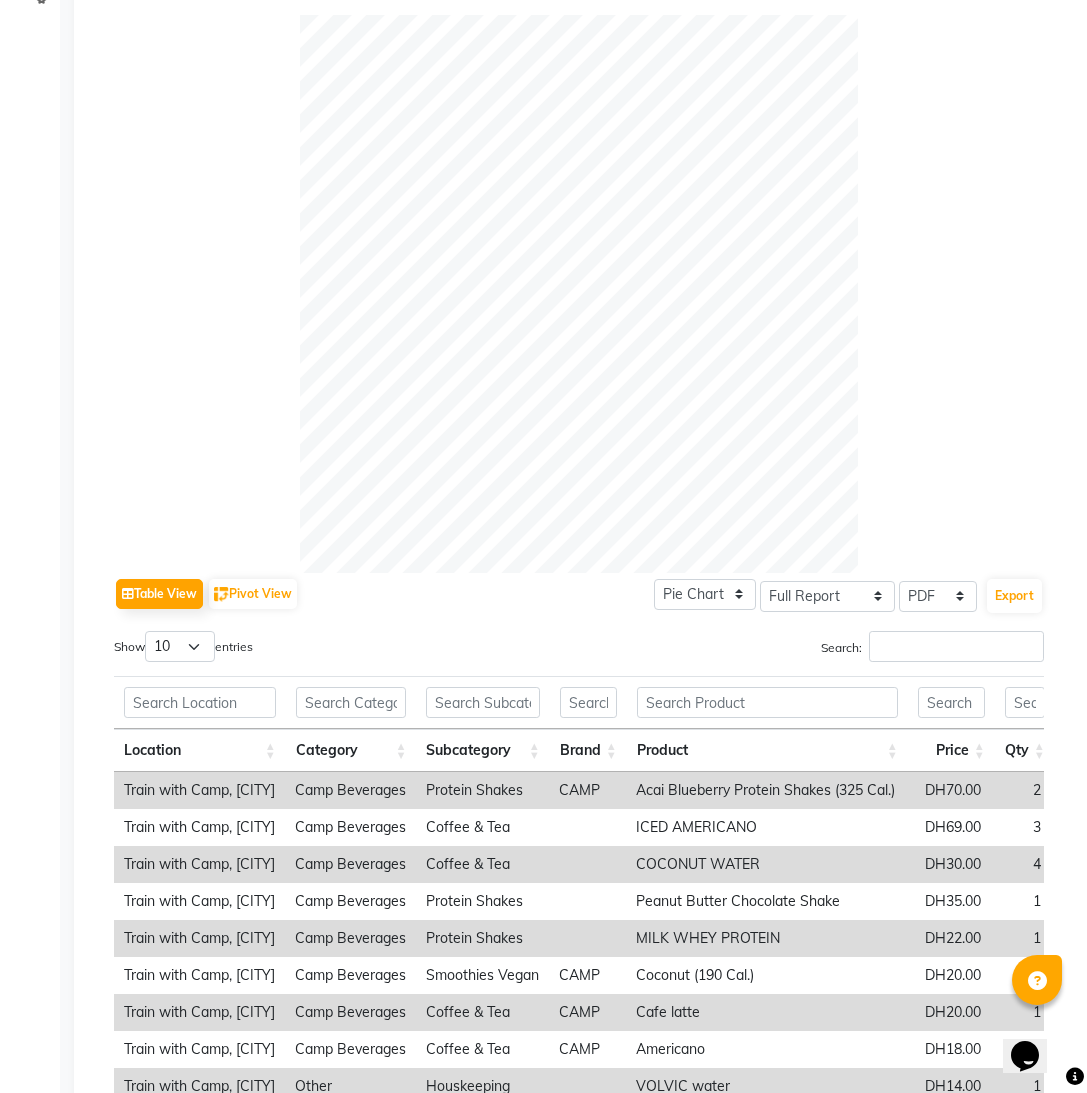 scroll, scrollTop: 519, scrollLeft: 0, axis: vertical 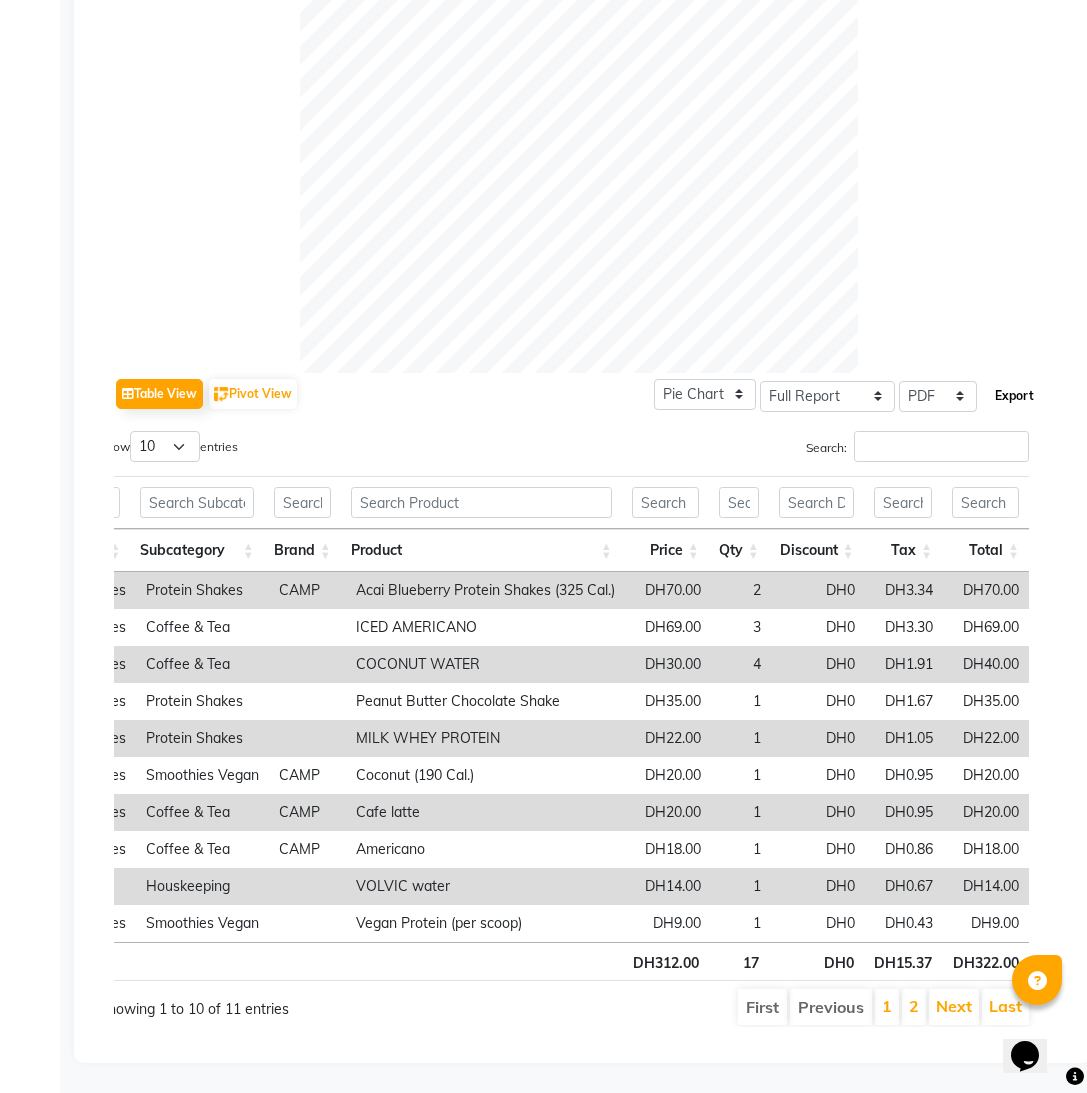 click on "Export" 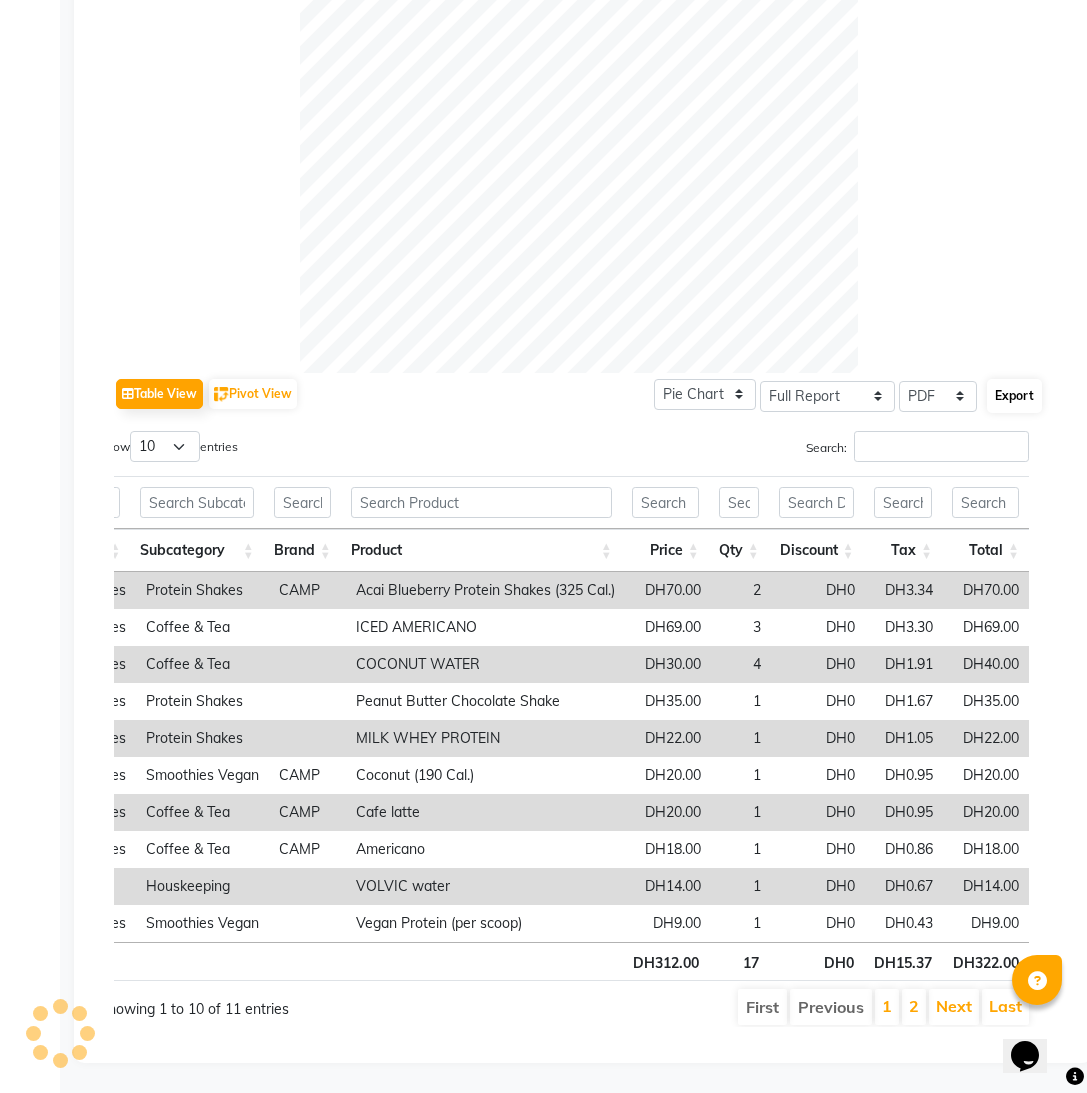 select on "monospace" 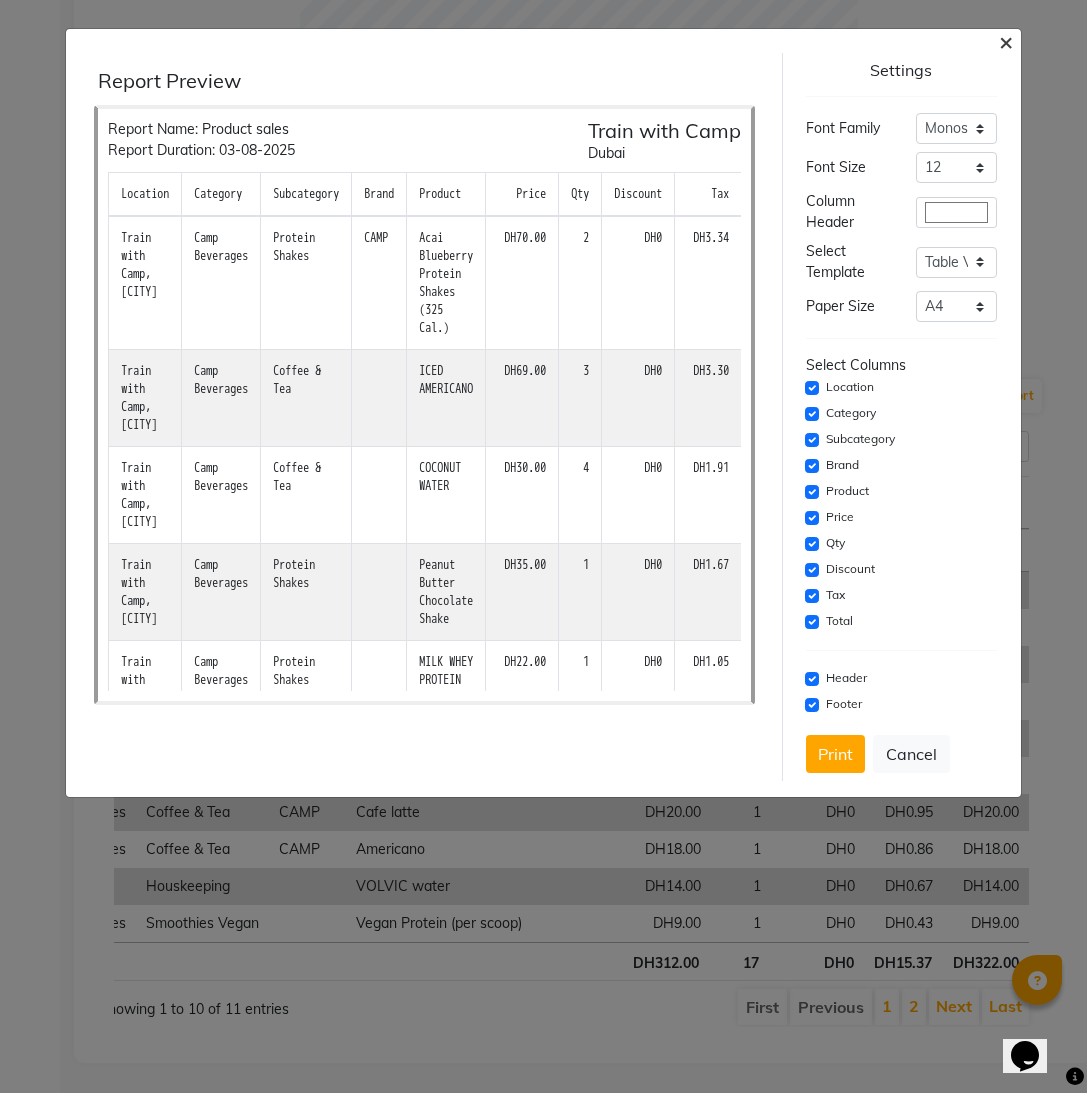 click on "×" 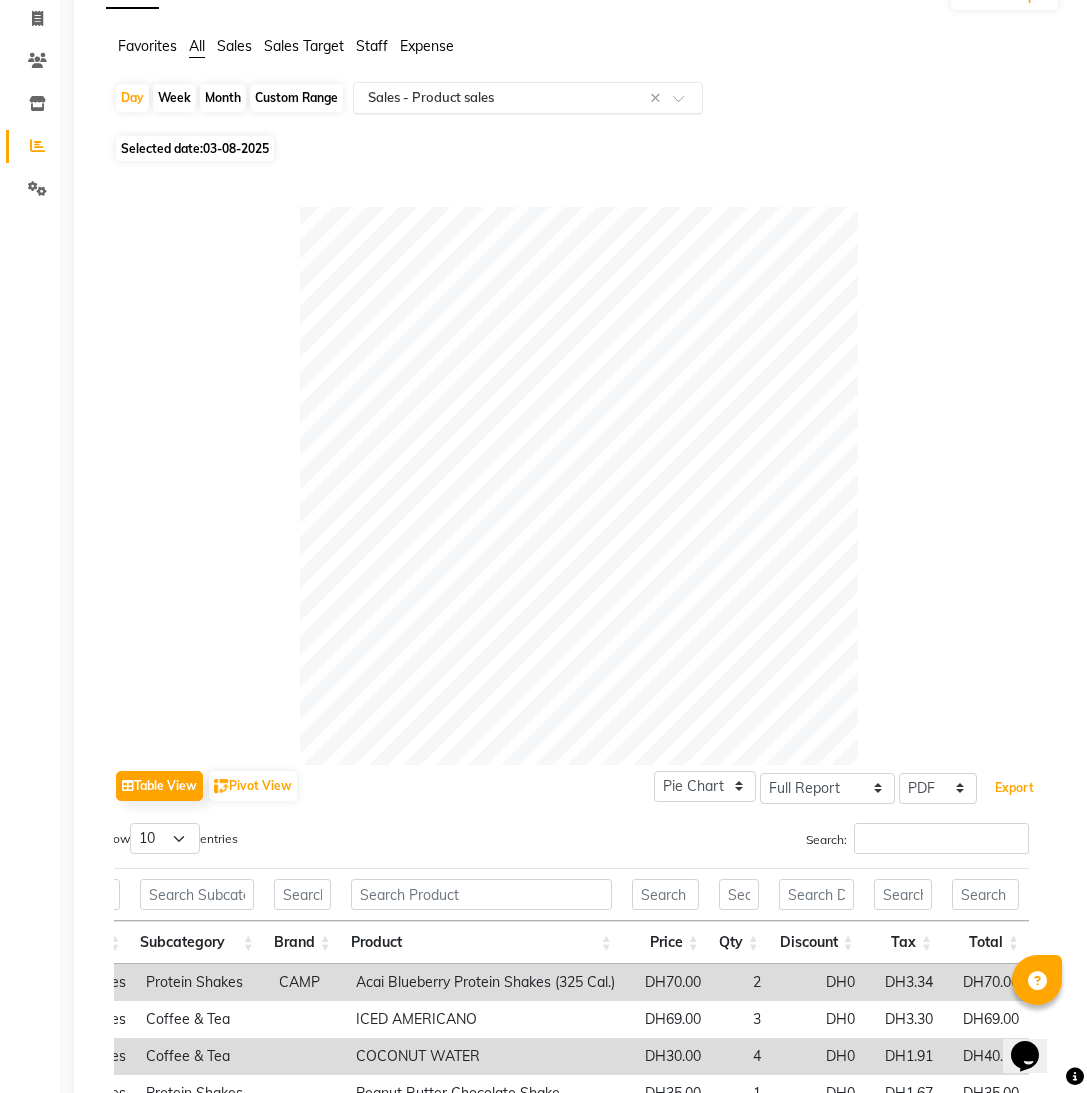scroll, scrollTop: 0, scrollLeft: 0, axis: both 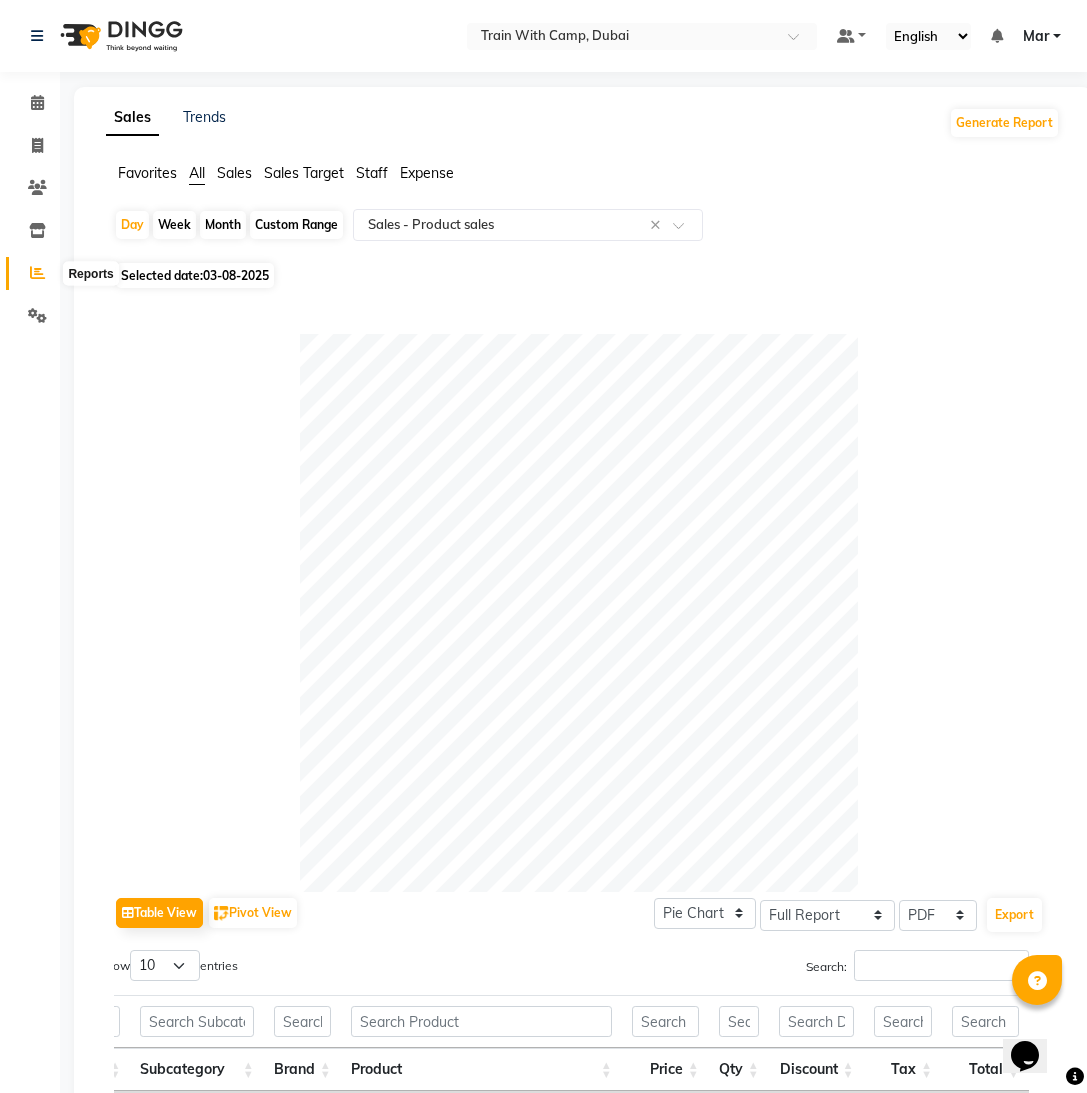 click 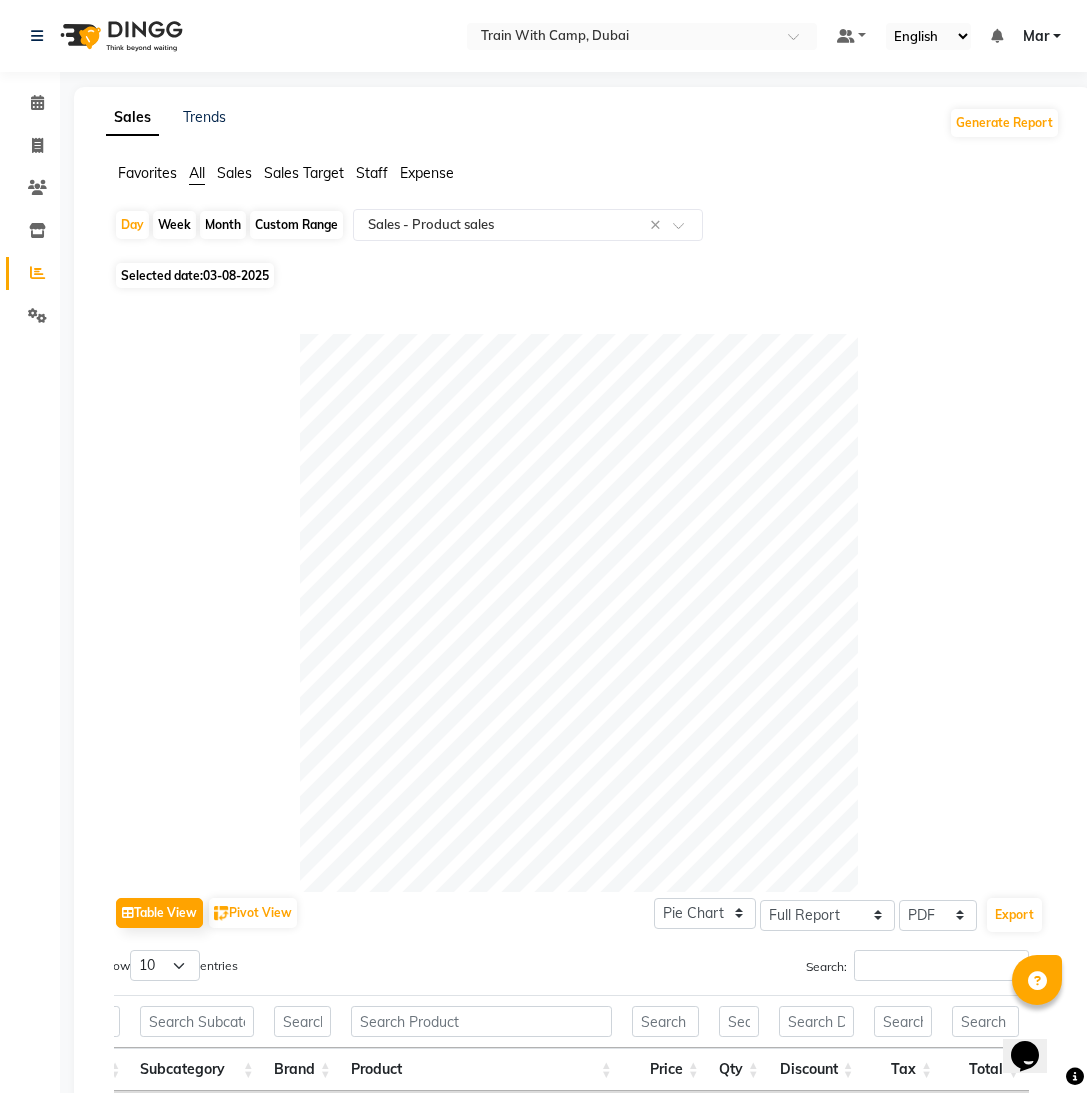 click 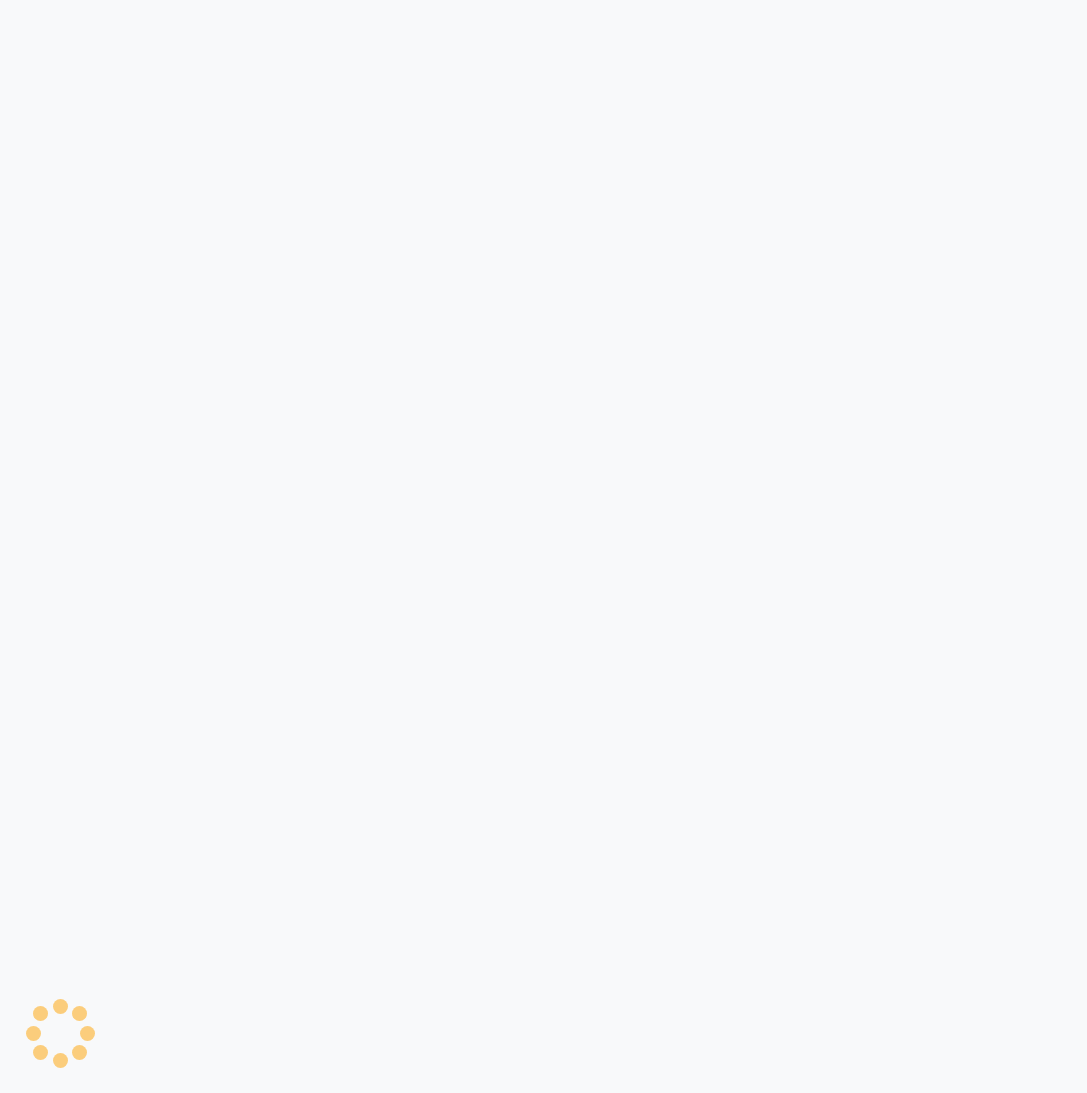 scroll, scrollTop: 0, scrollLeft: 0, axis: both 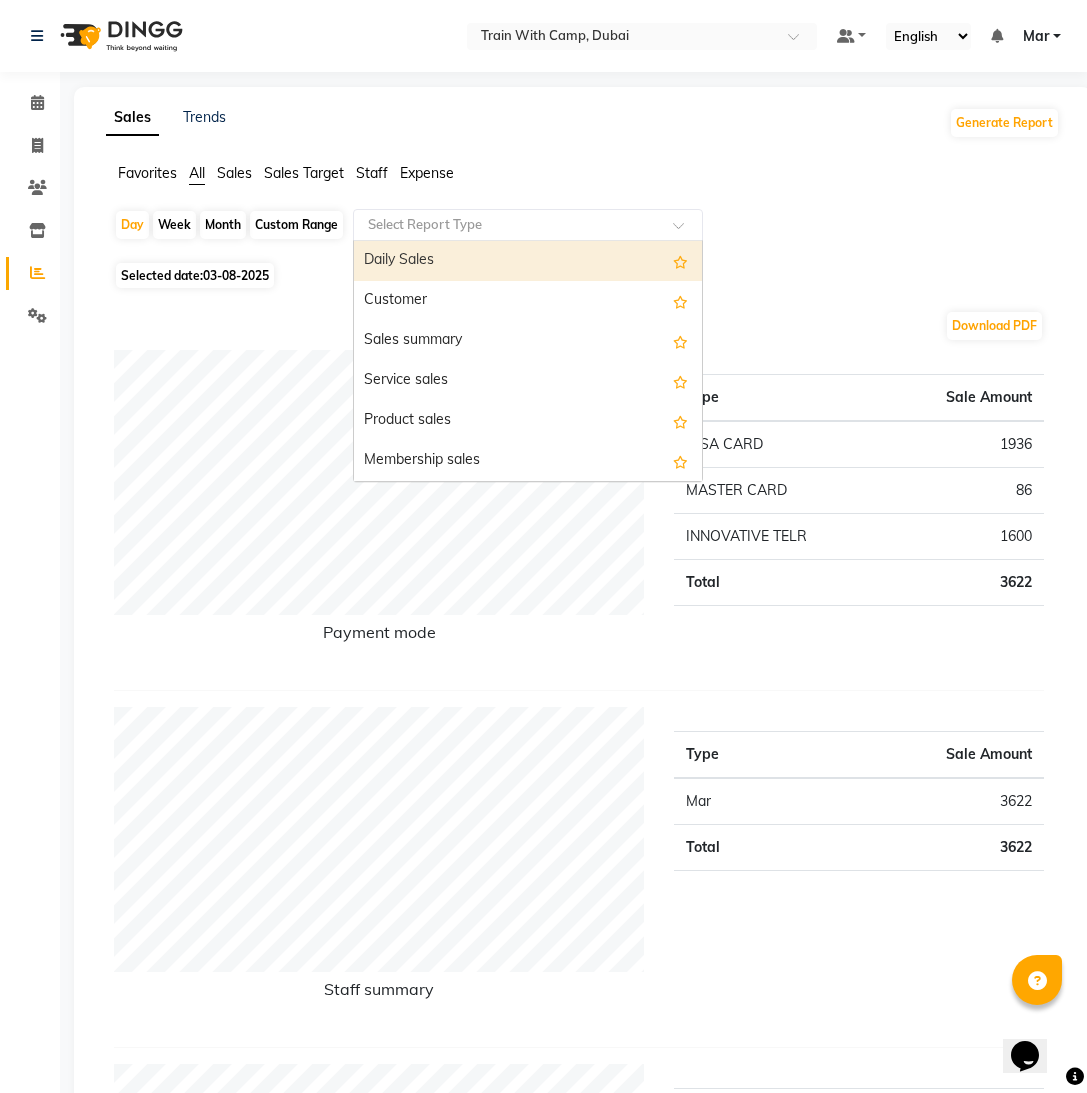 click 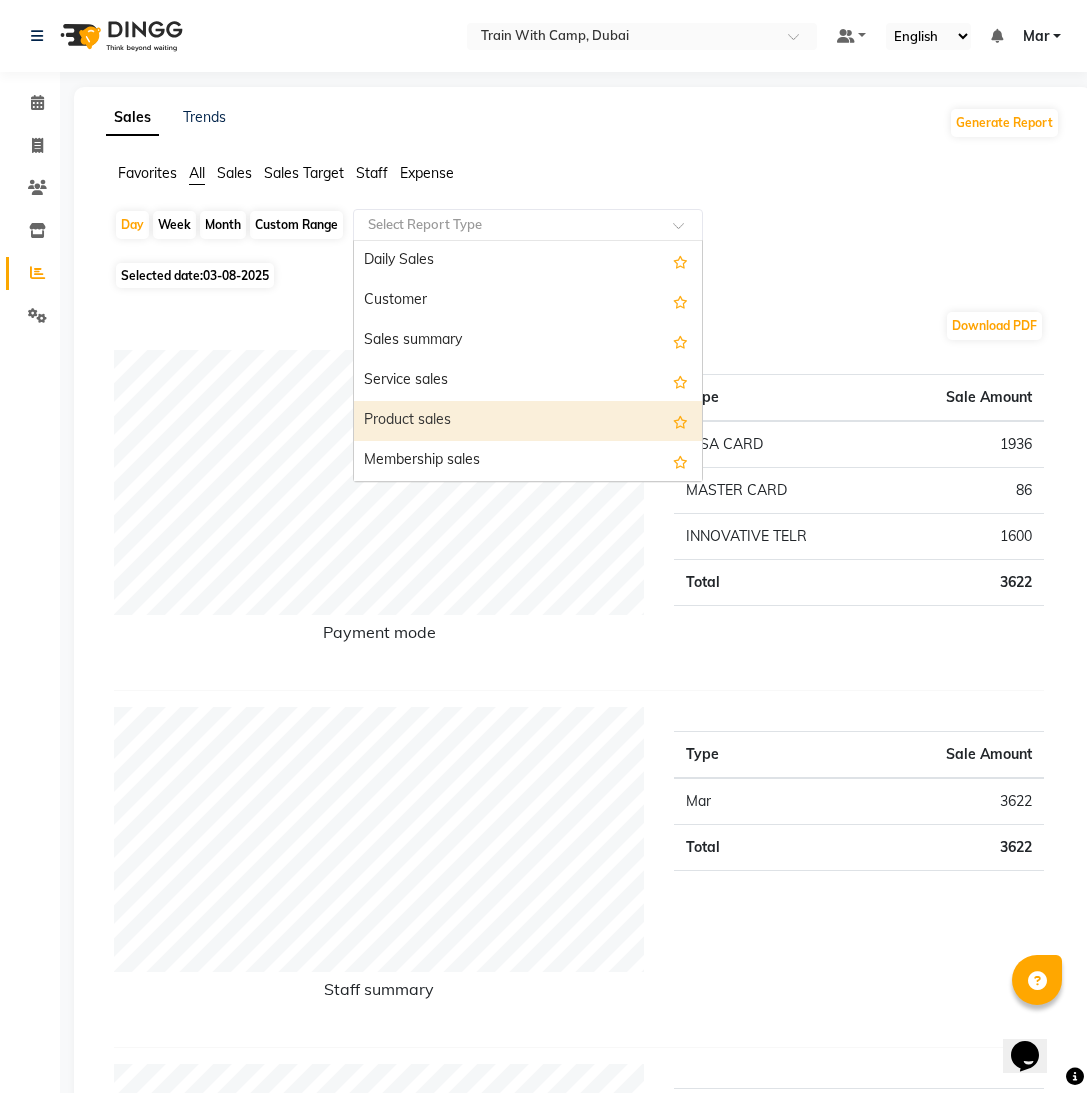 click on "Product sales" at bounding box center [528, 421] 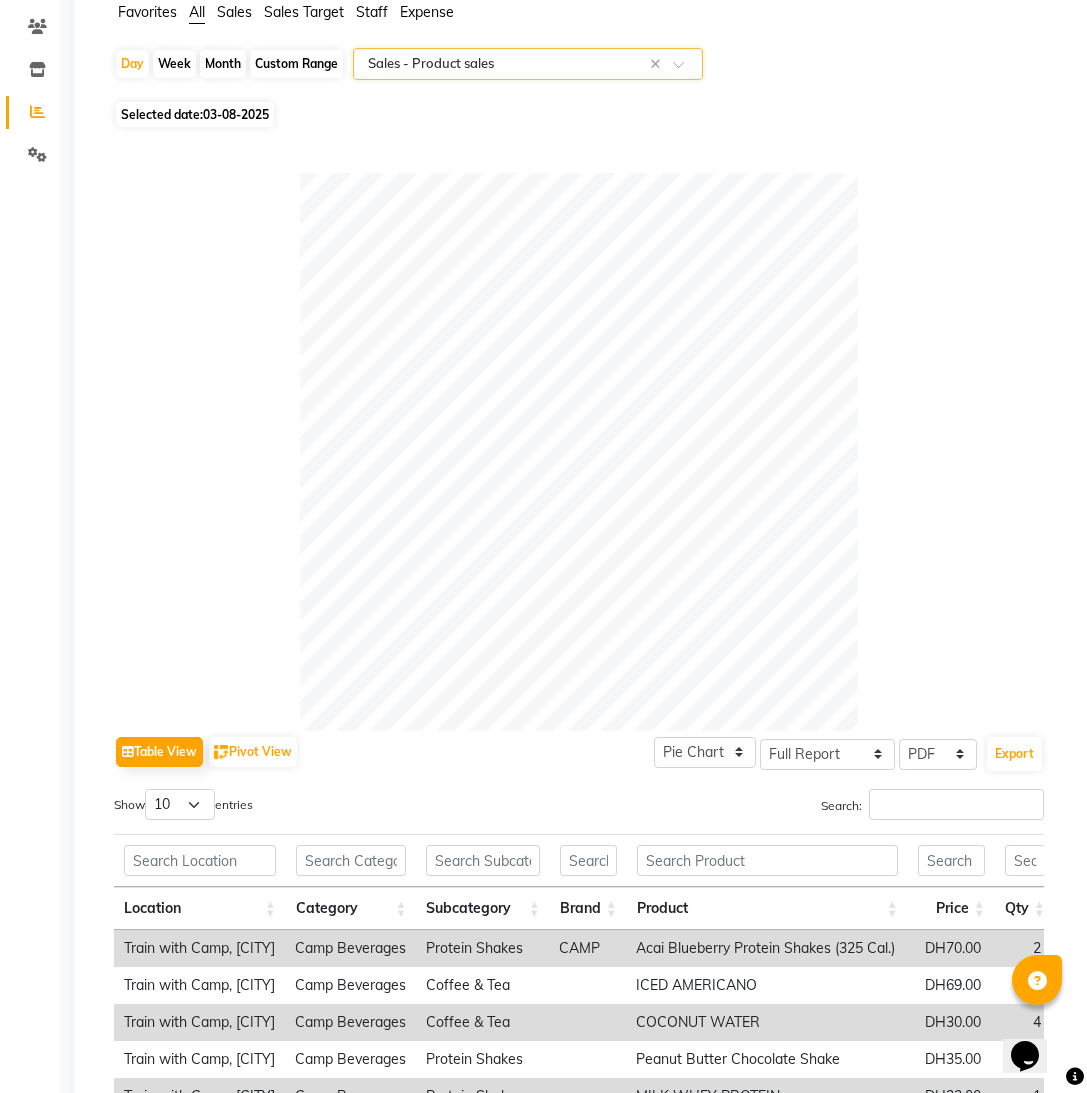 scroll, scrollTop: 0, scrollLeft: 0, axis: both 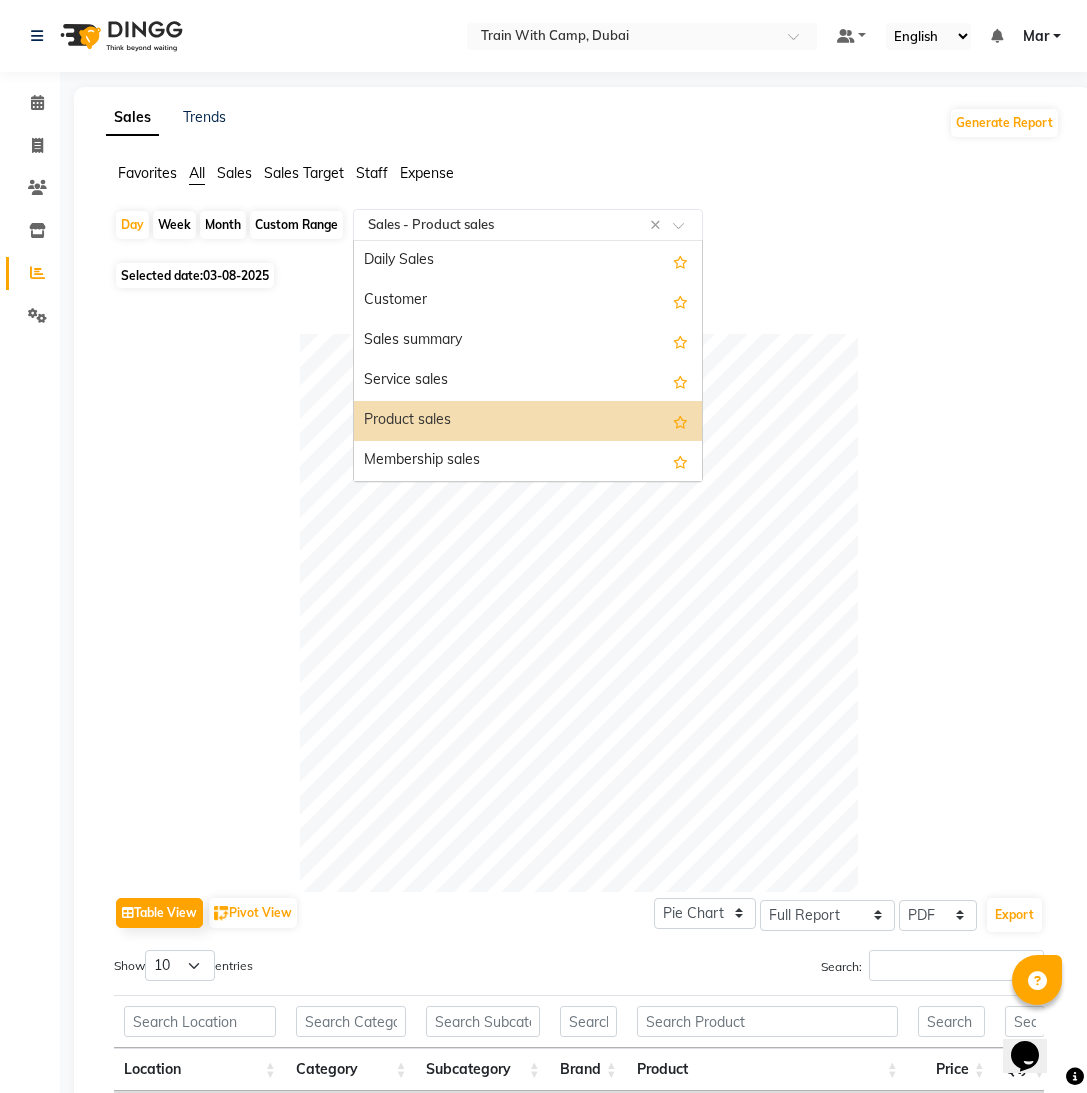 click 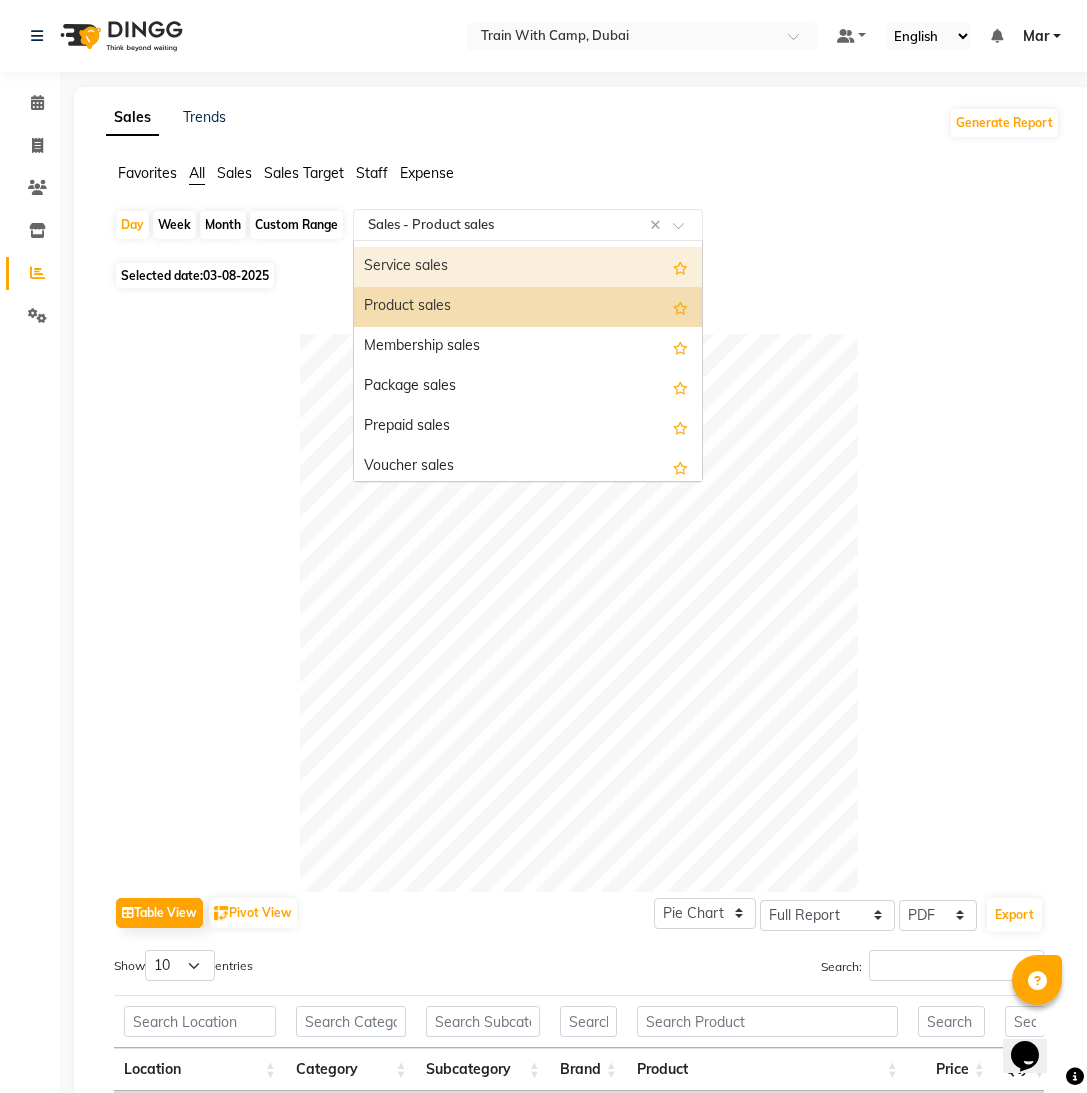 scroll, scrollTop: 119, scrollLeft: 0, axis: vertical 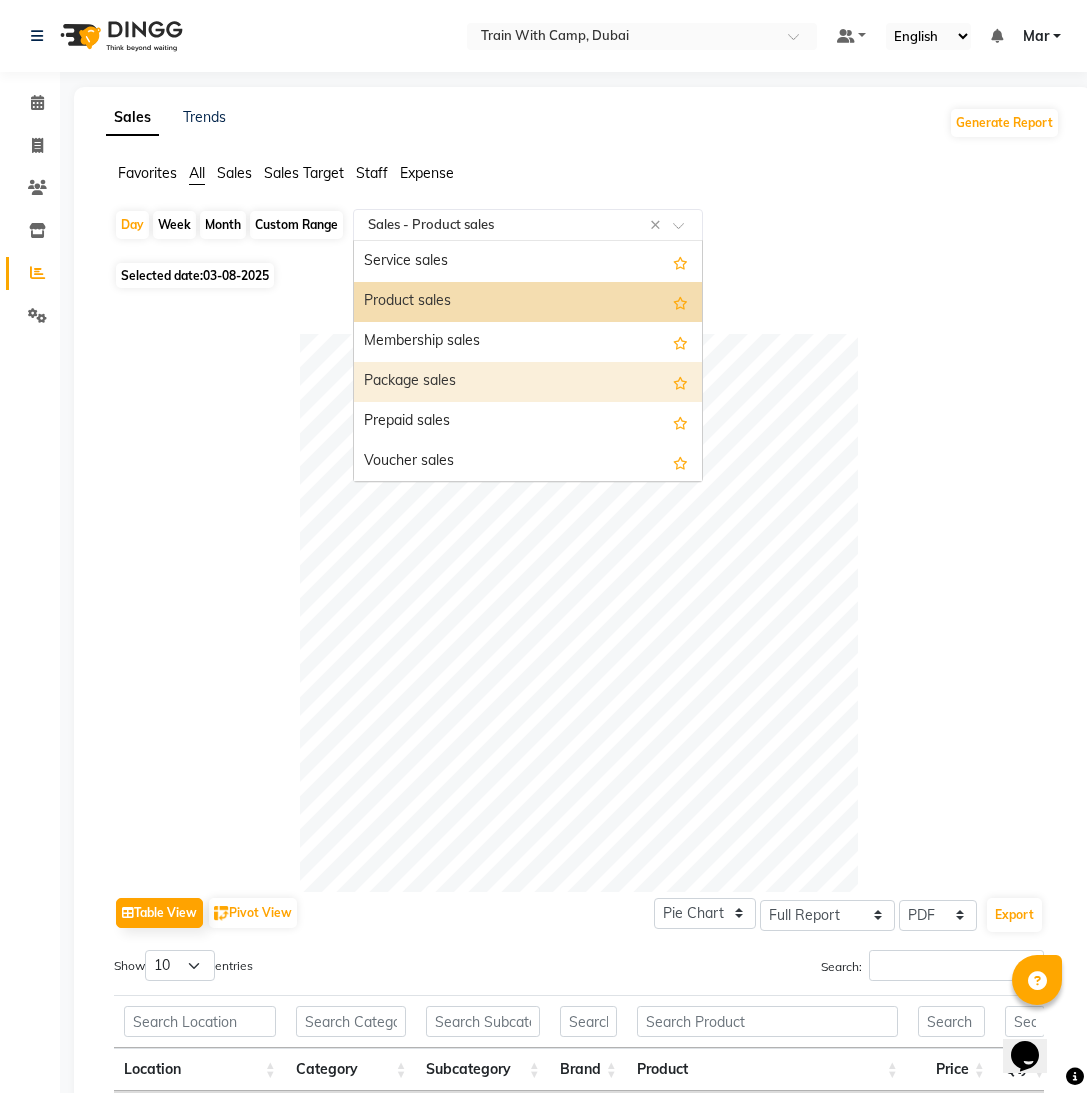 click on "Package sales" at bounding box center [528, 382] 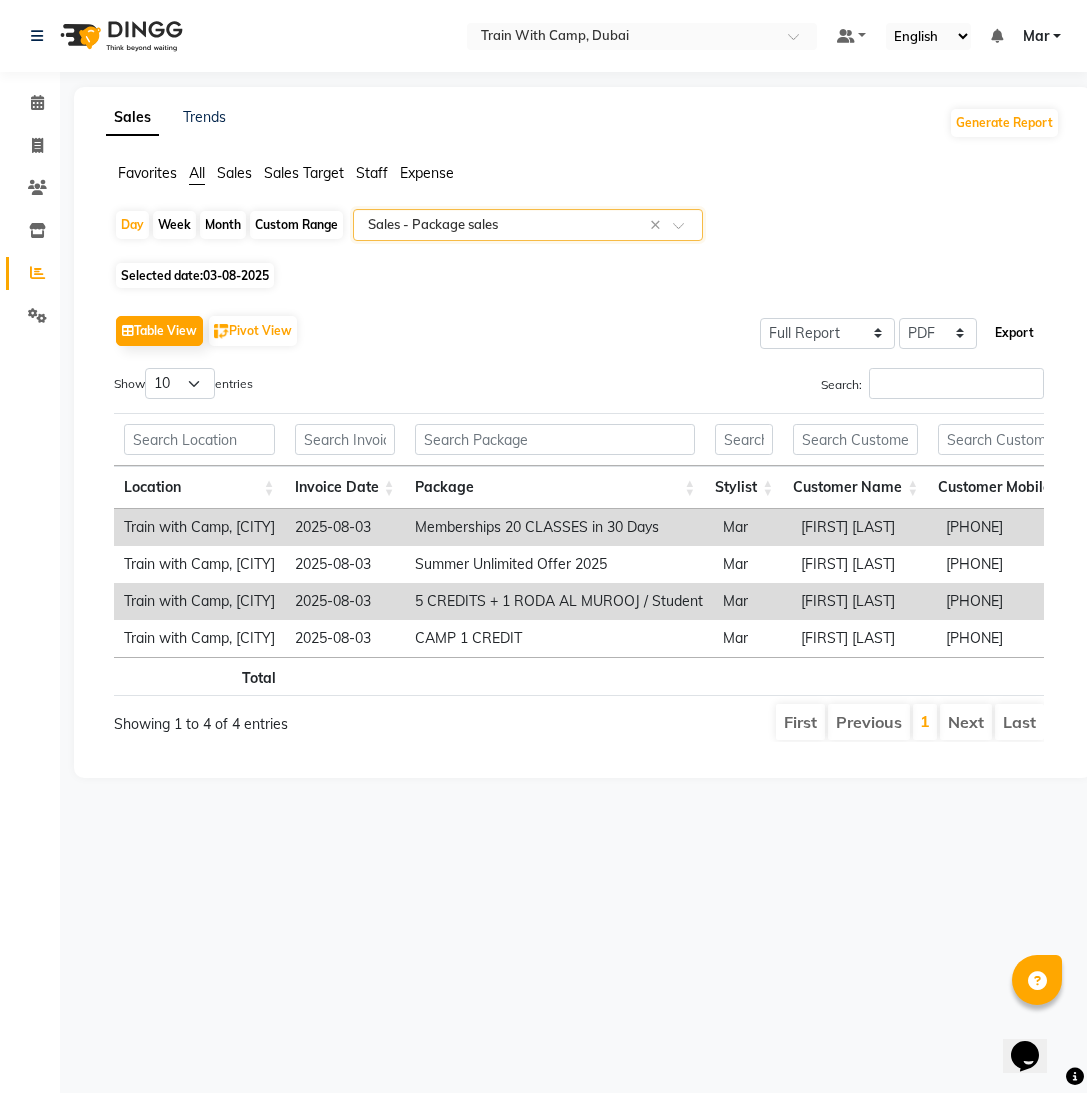 click on "Export" 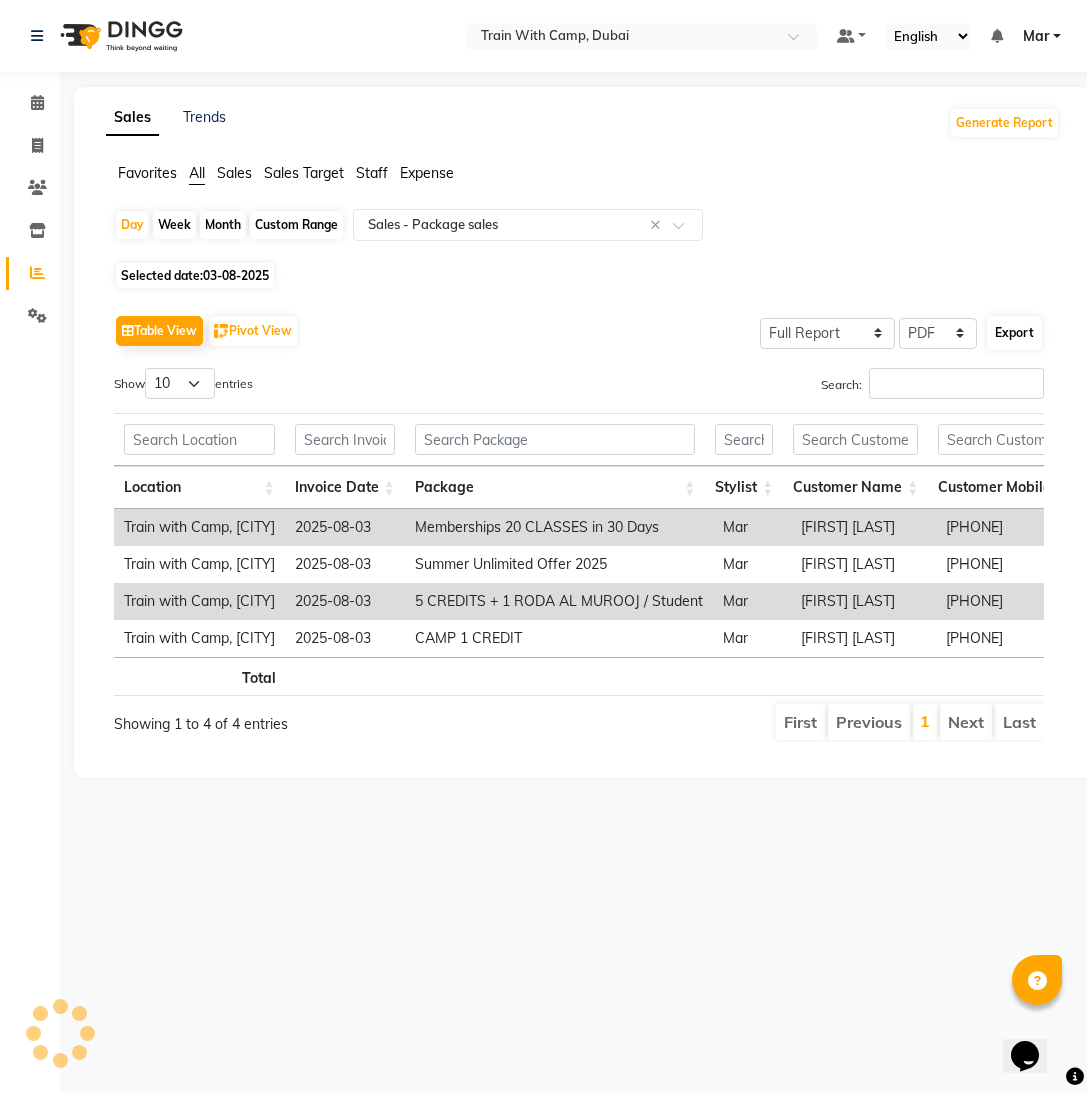 select on "monospace" 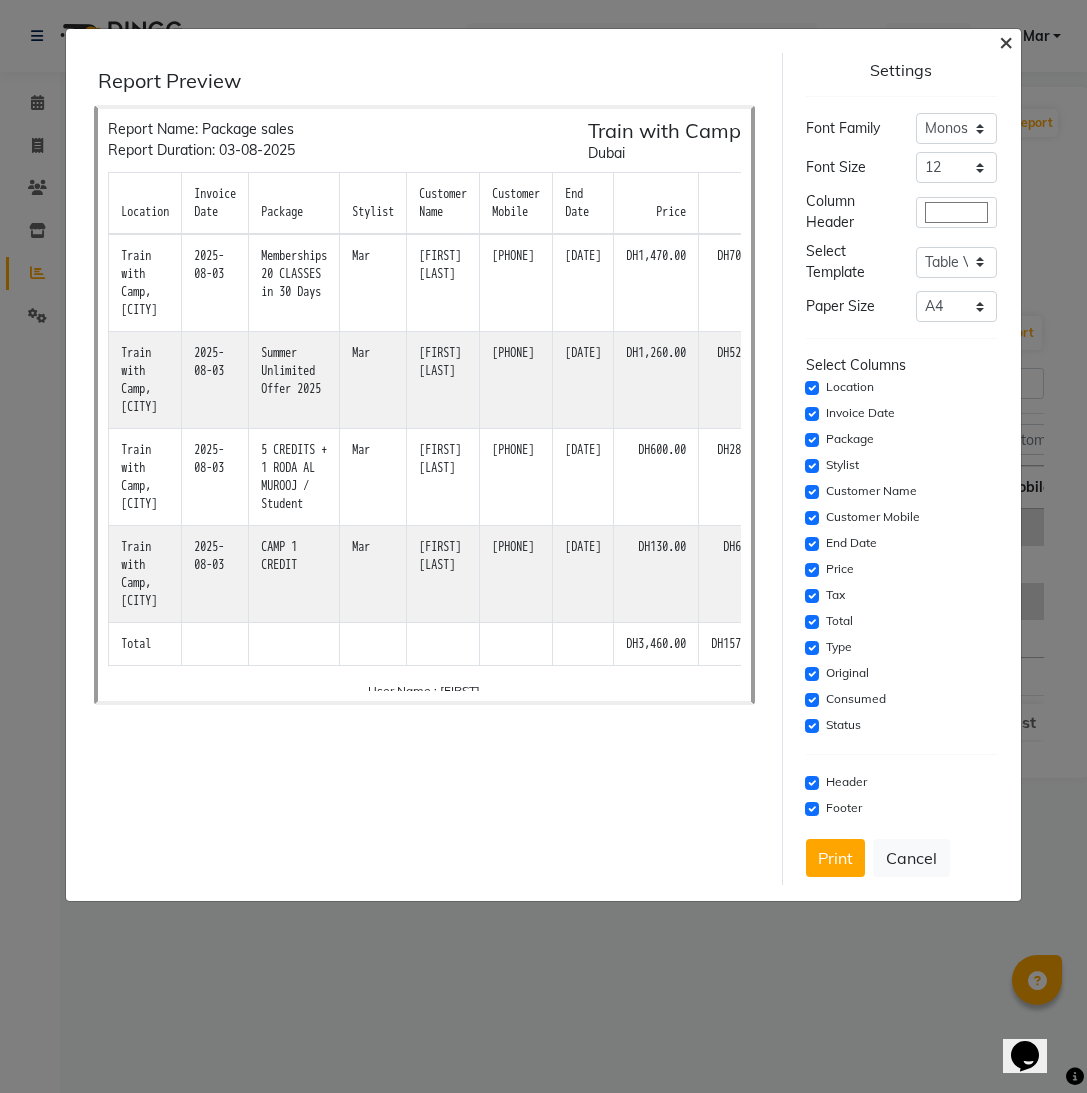 click on "×" 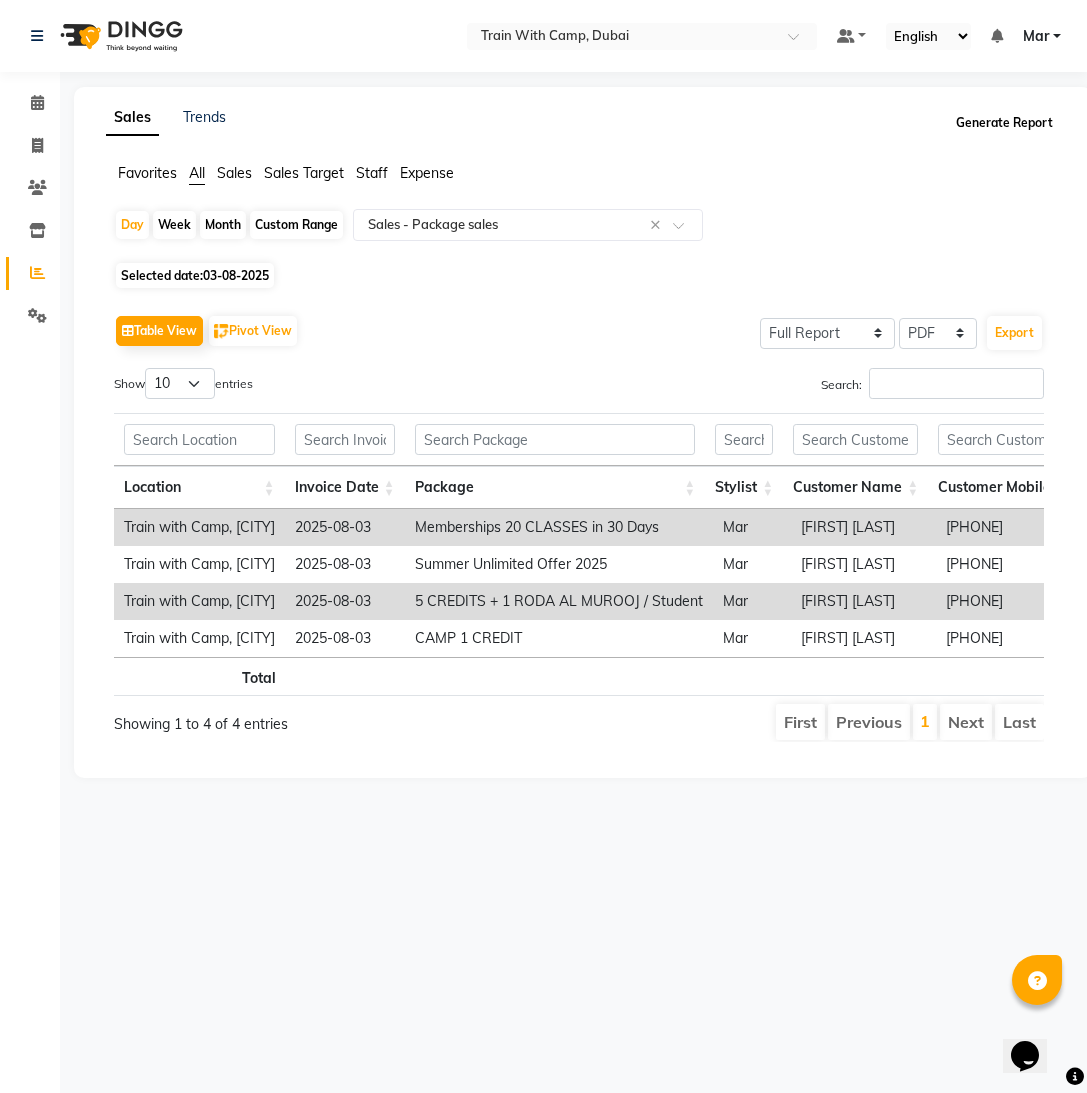click on "Generate Report" 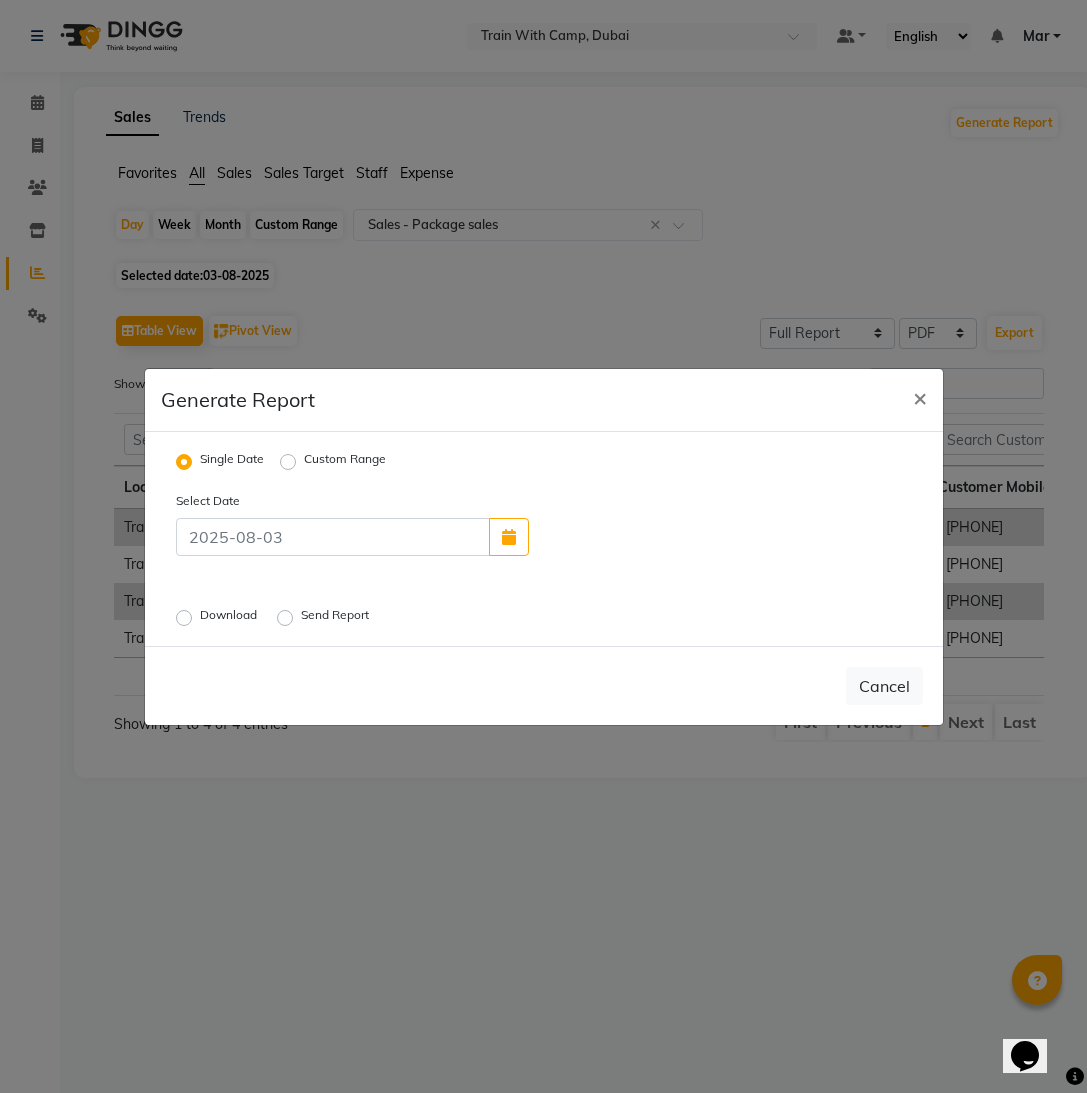 click on "Download" 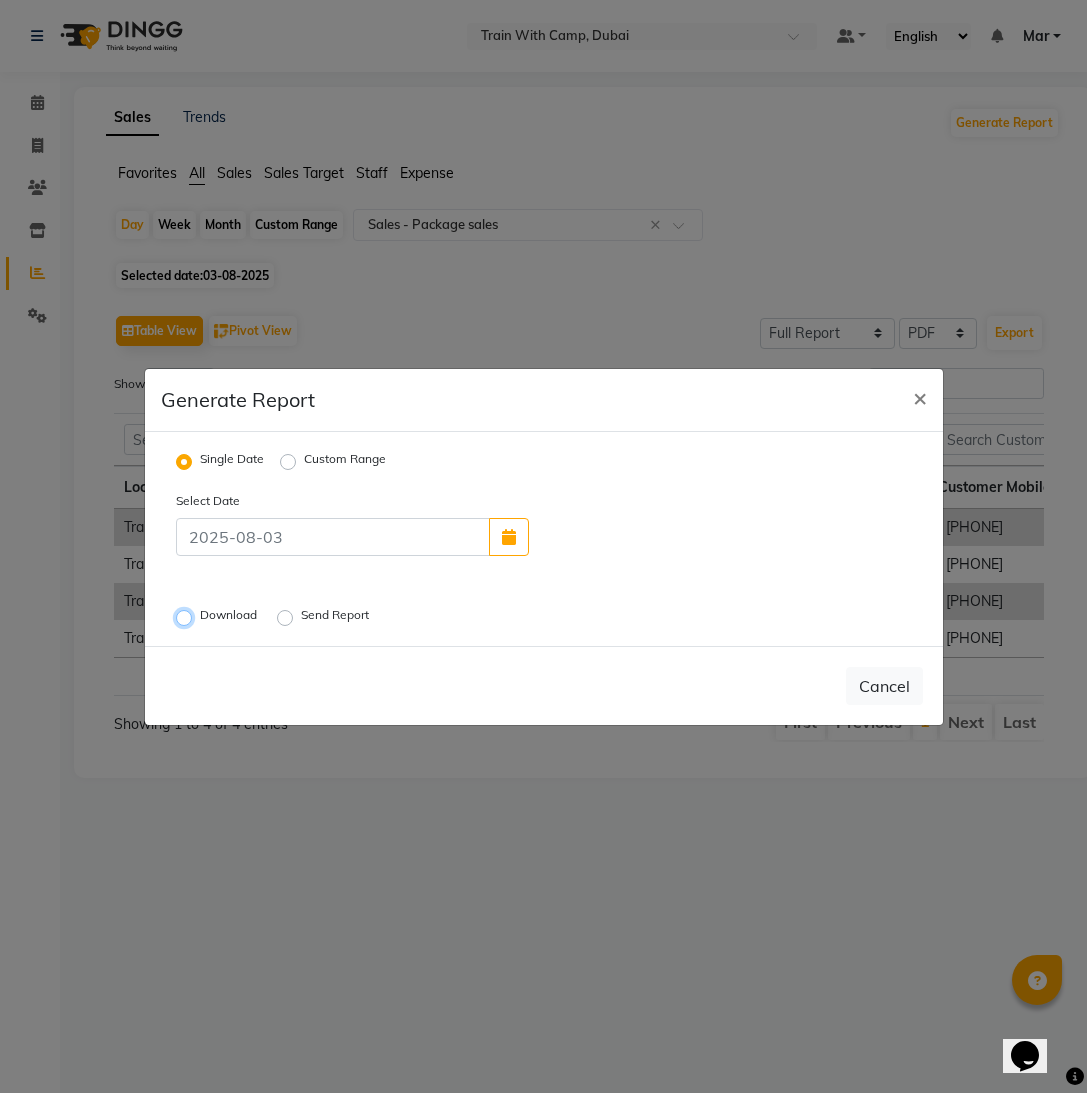click on "Download" at bounding box center [187, 617] 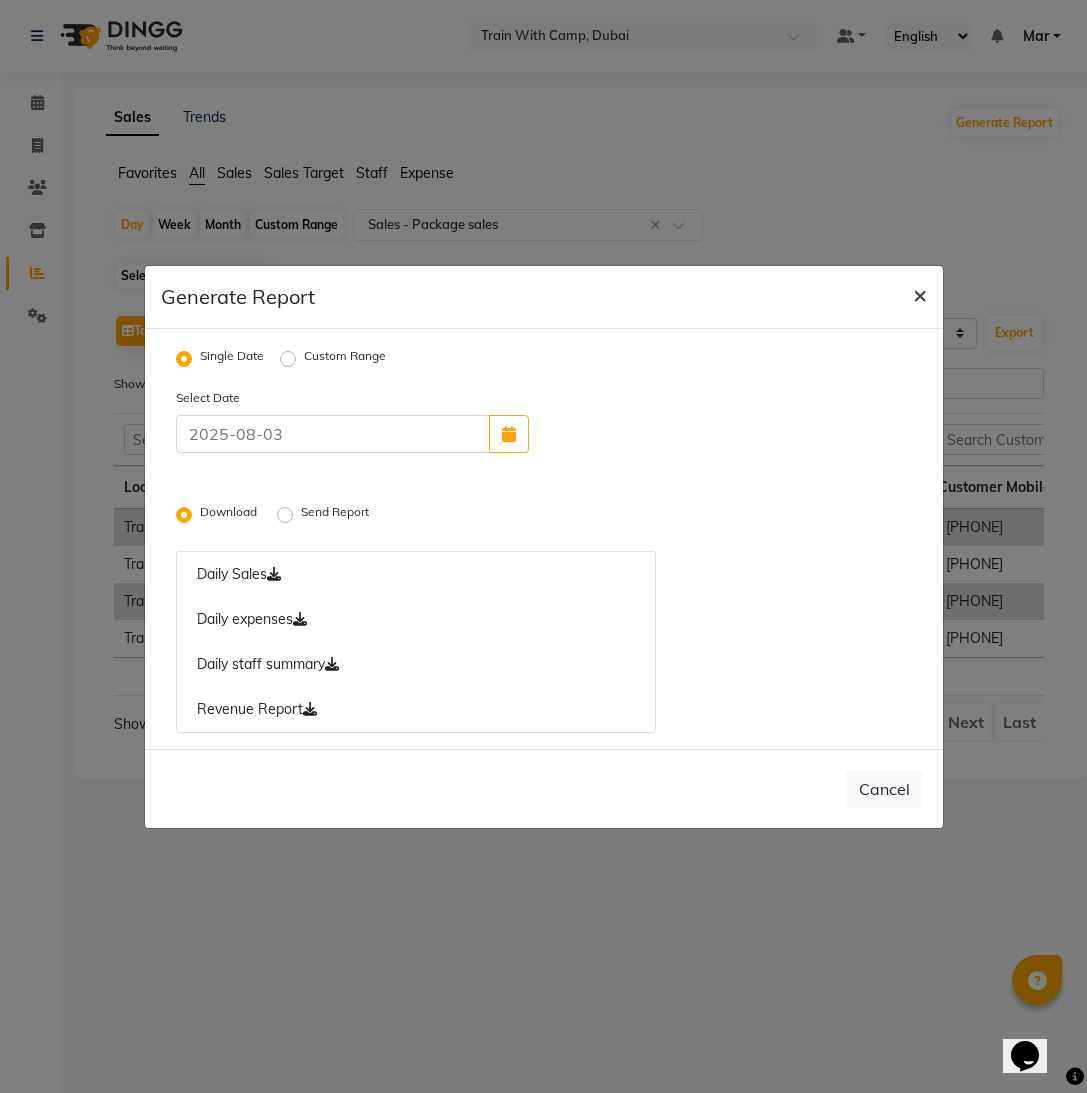click on "×" 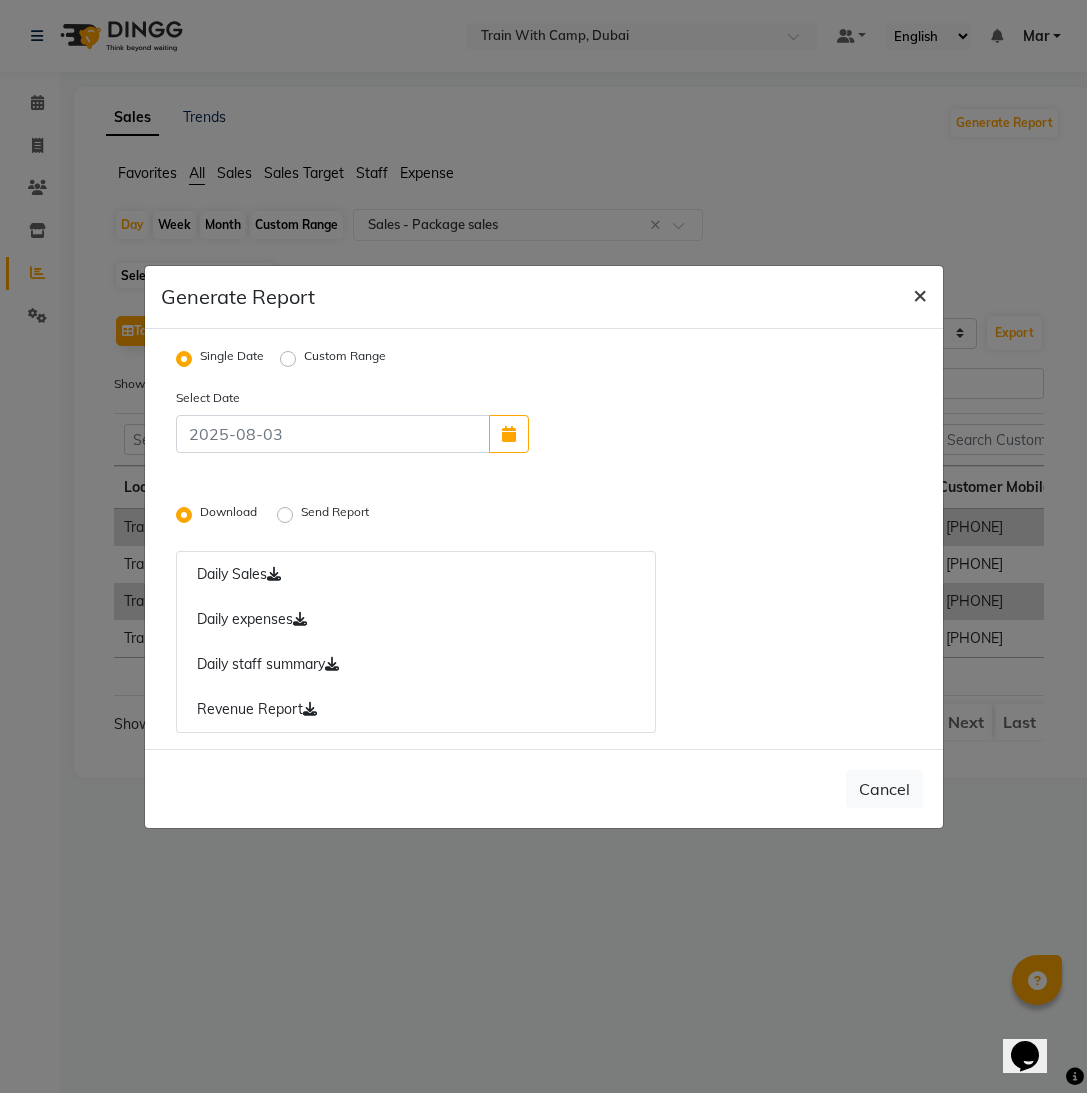 radio on "false" 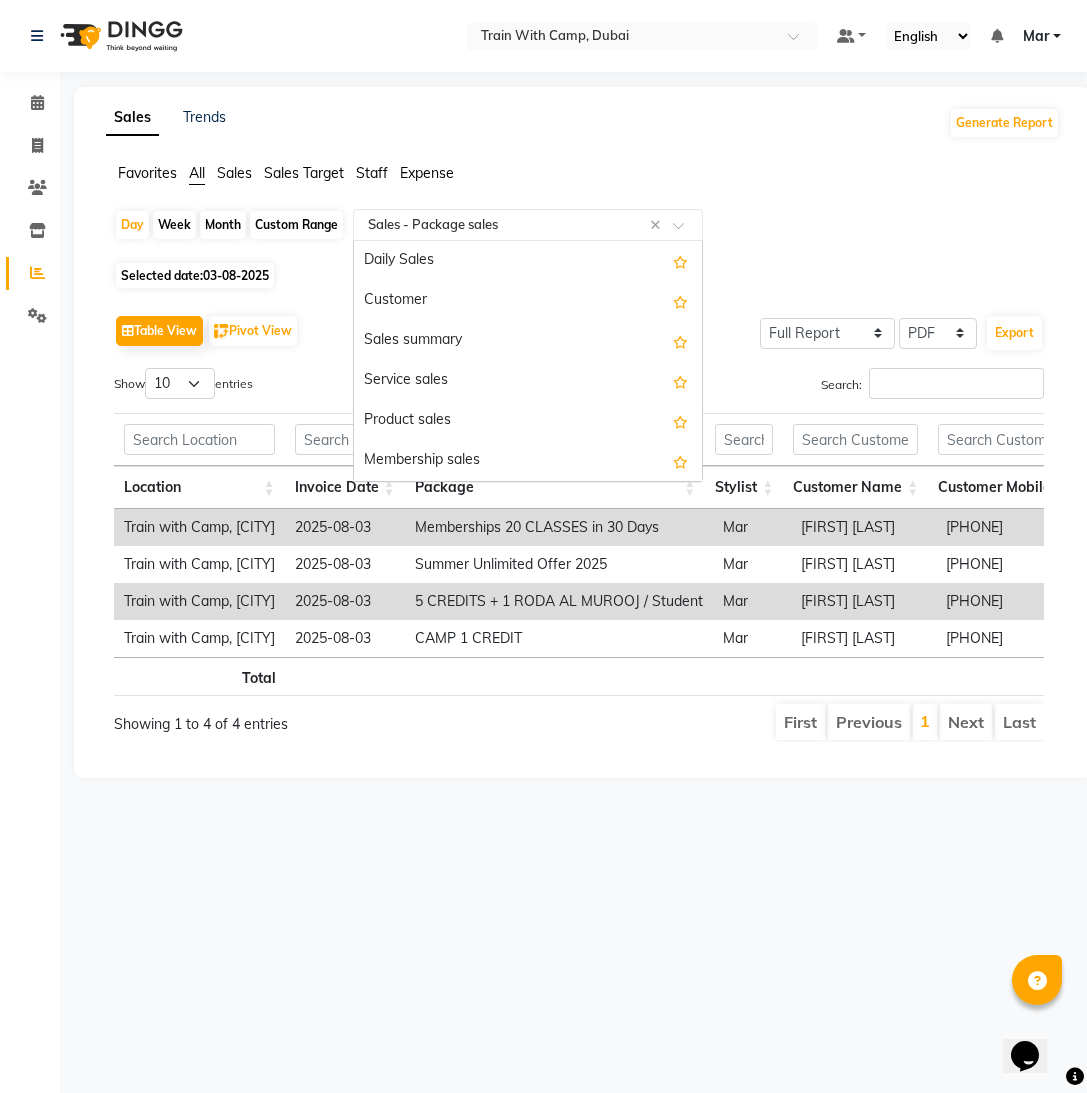 click 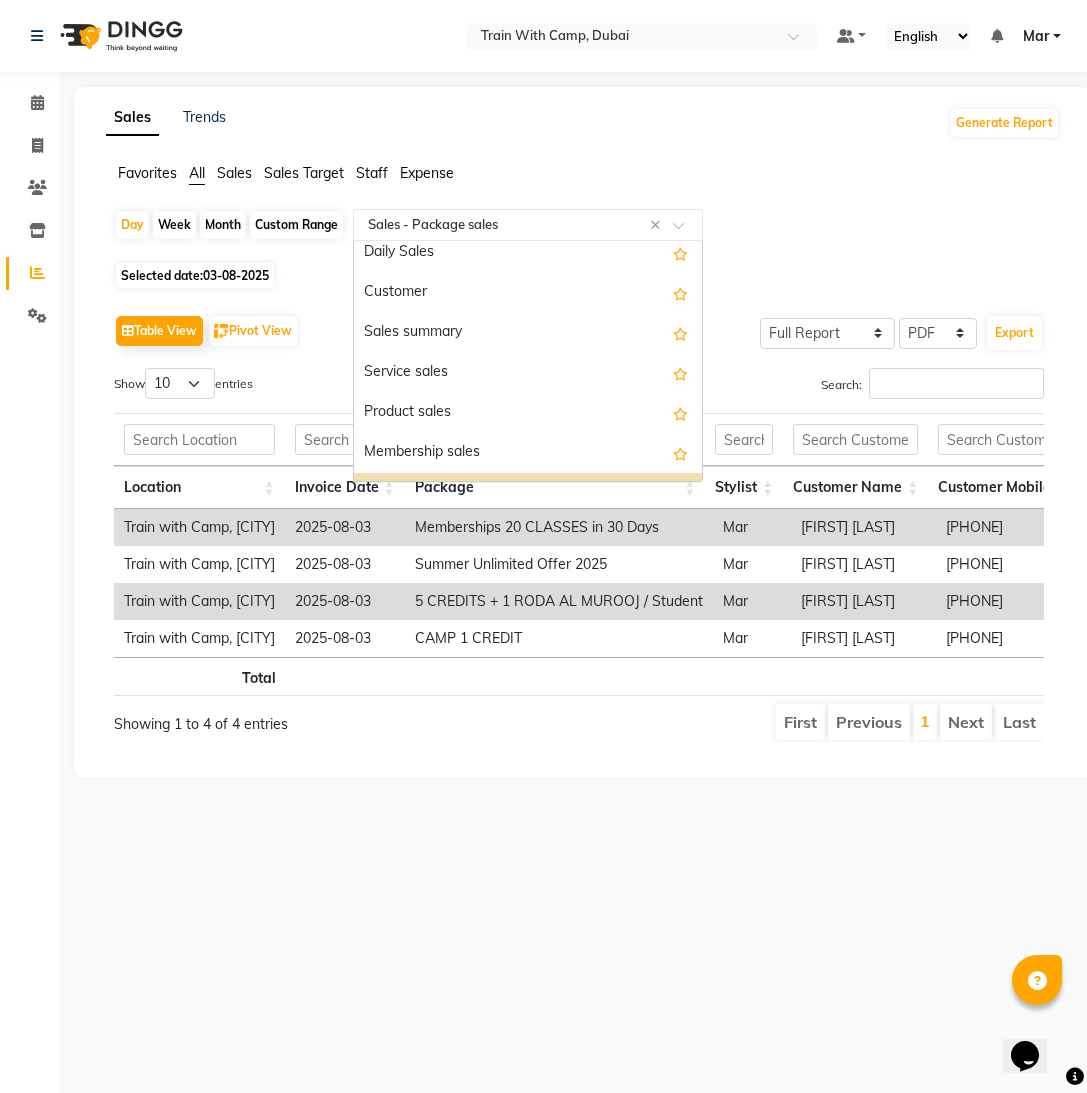 scroll, scrollTop: 0, scrollLeft: 0, axis: both 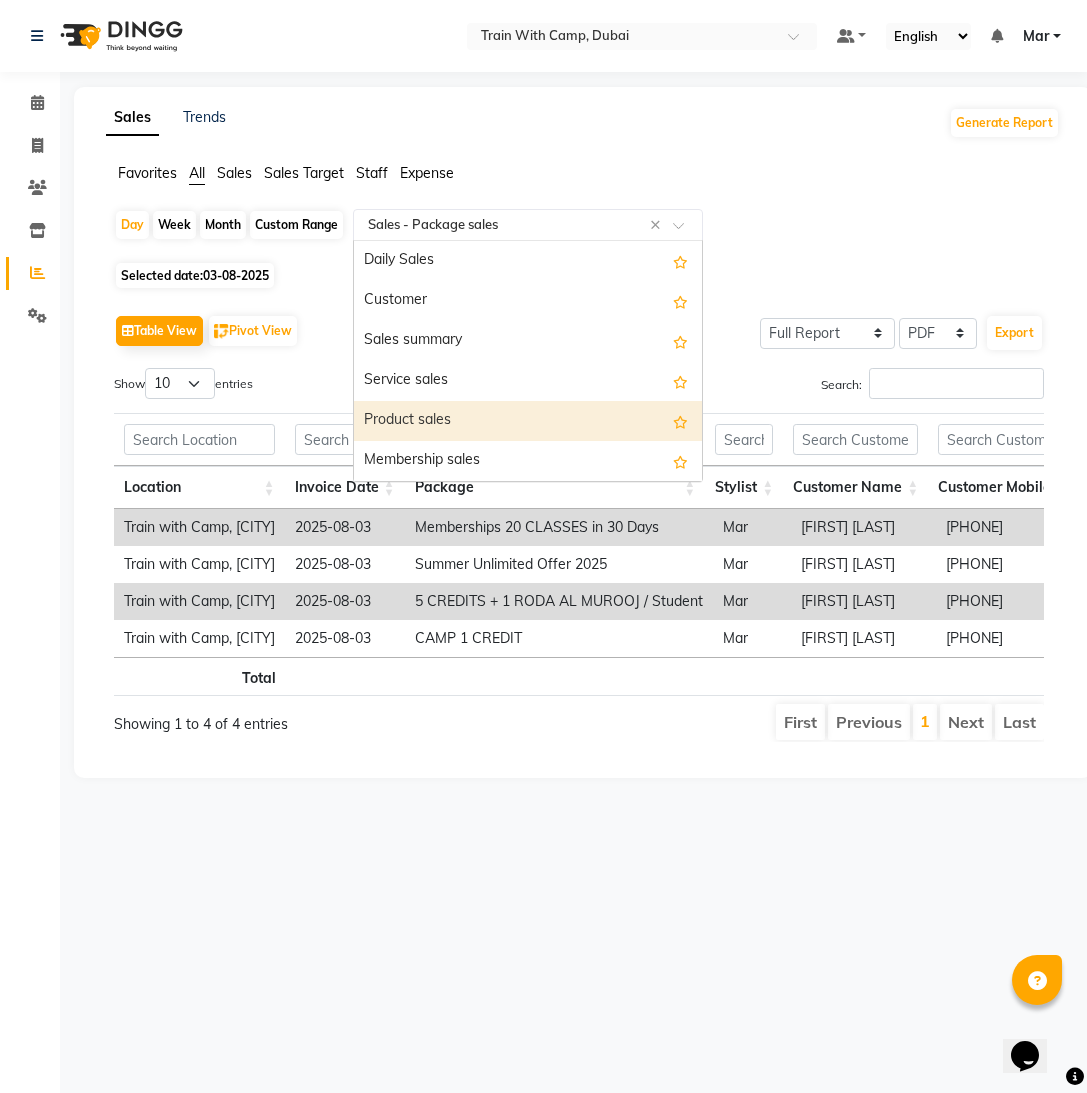 click on "Product sales" at bounding box center (528, 421) 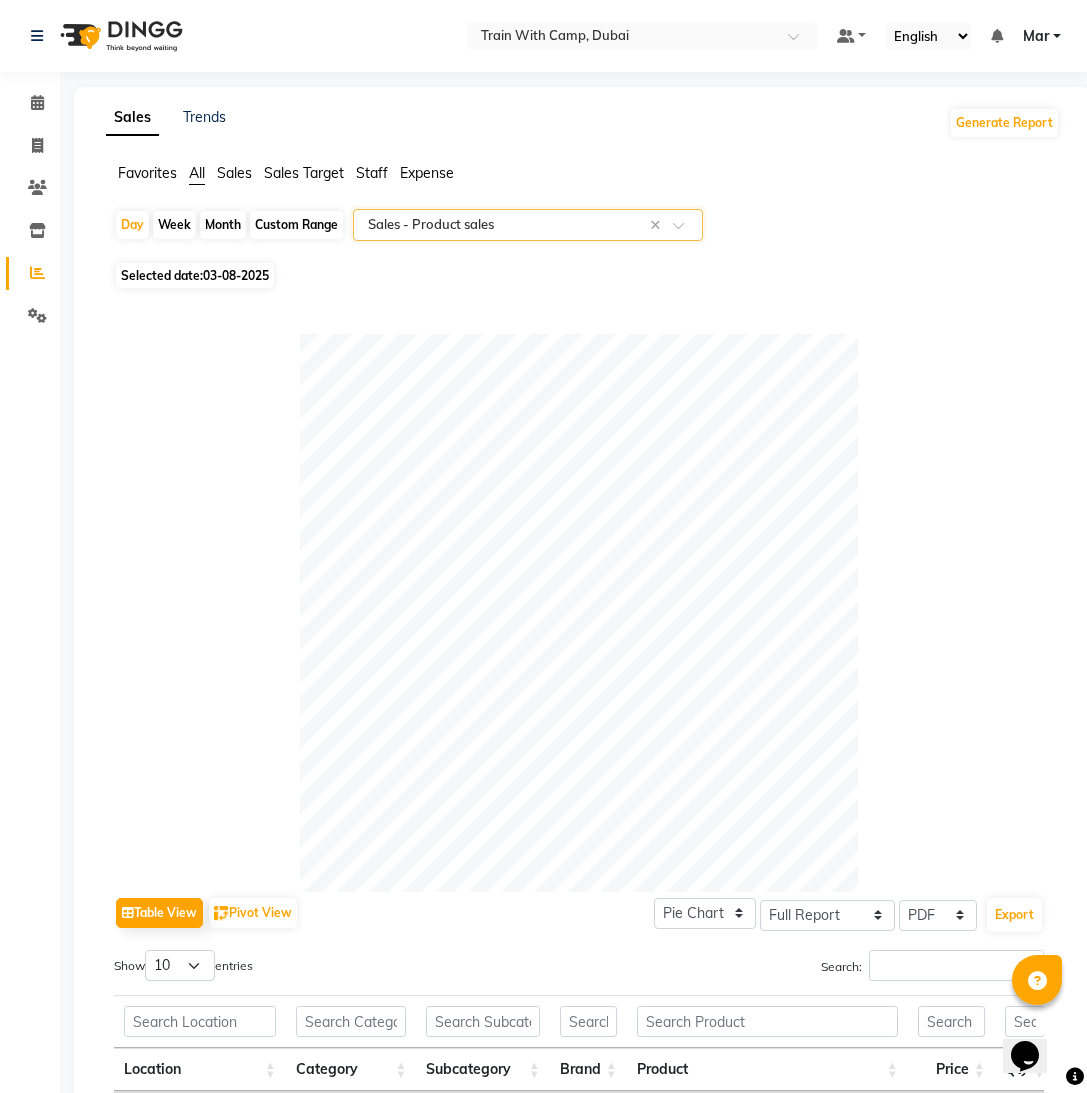 click 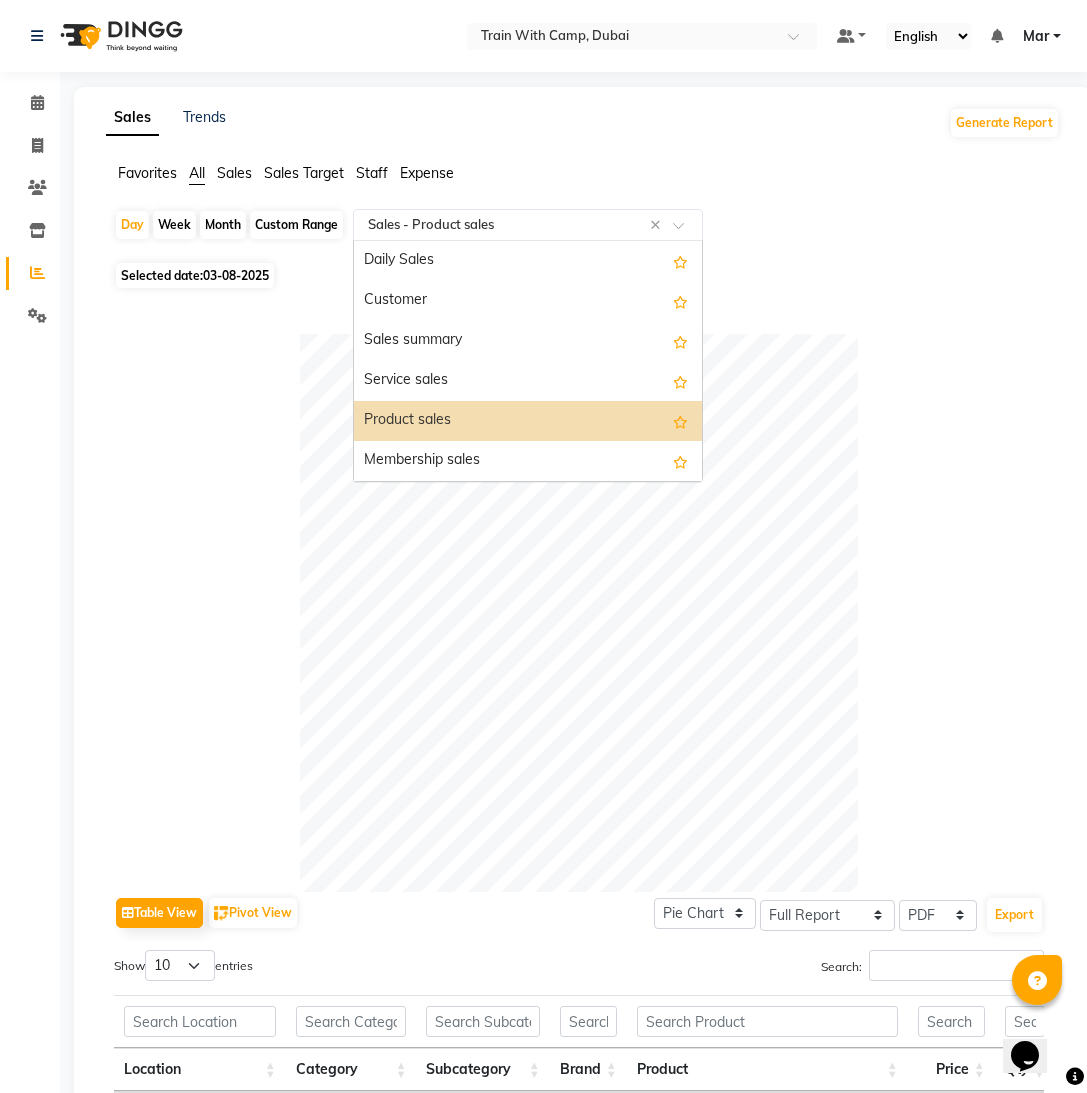click on "Selected date:  03-08-2025" 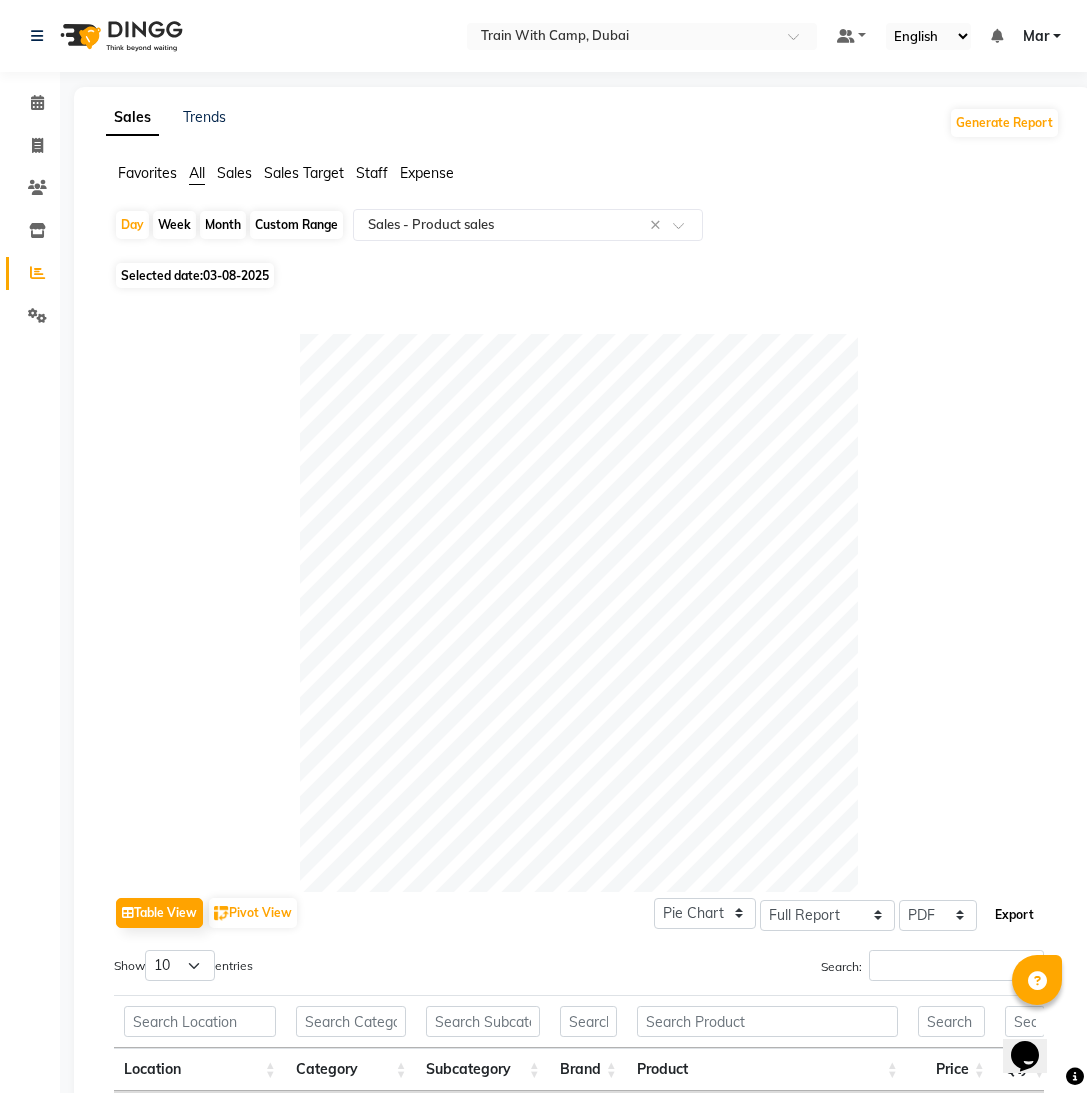 click on "Export" 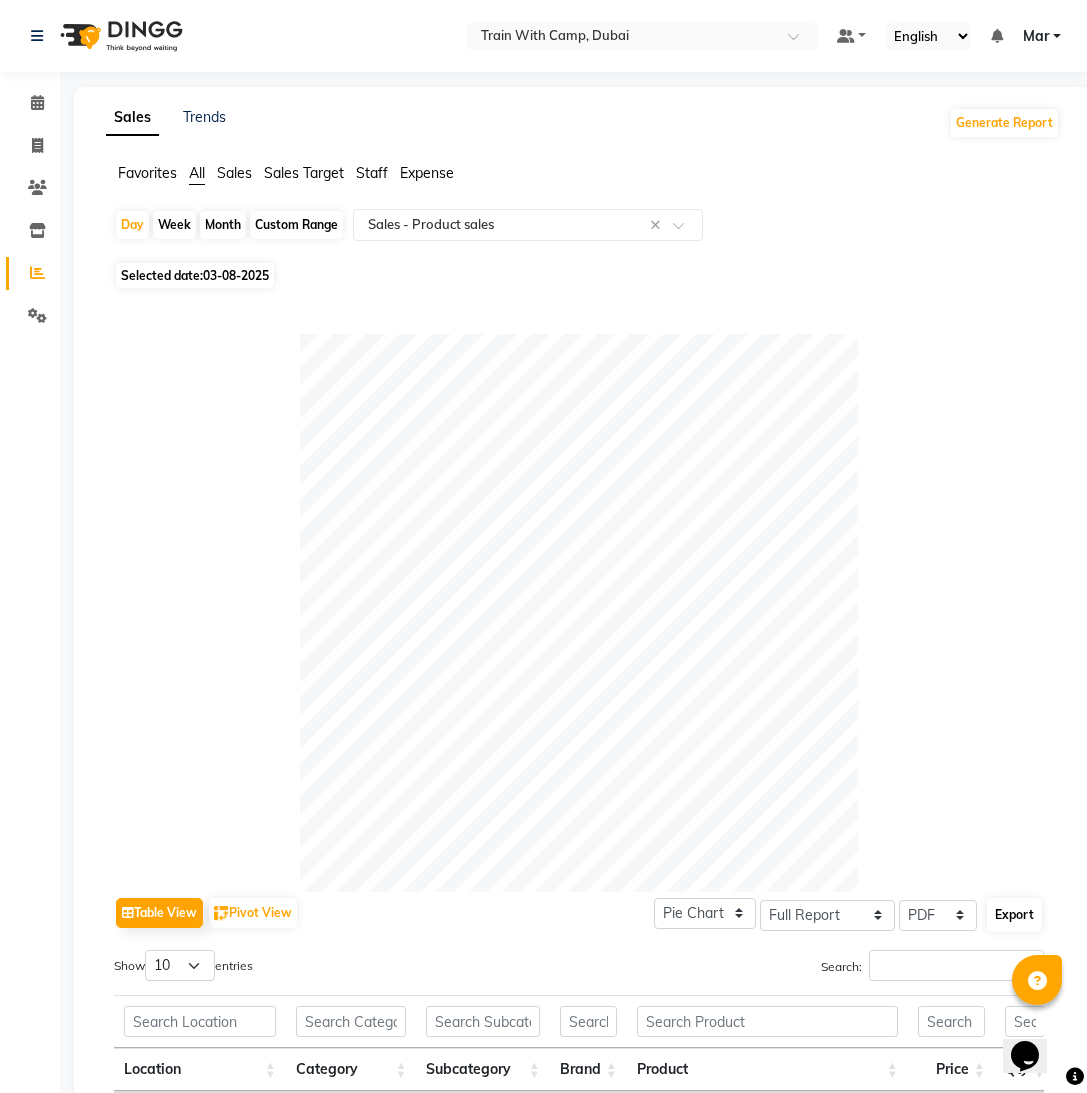 select on "monospace" 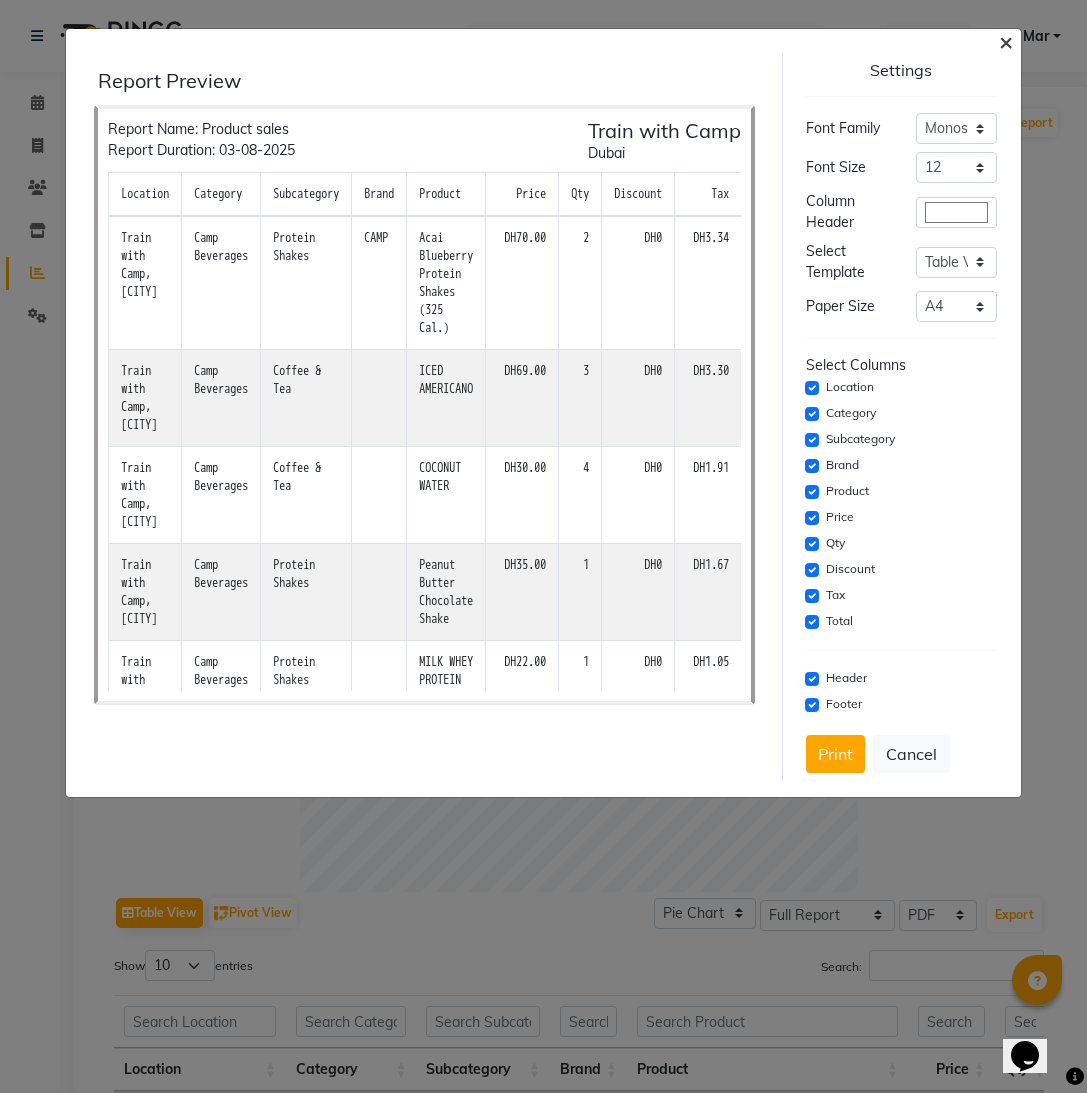 click on "×" 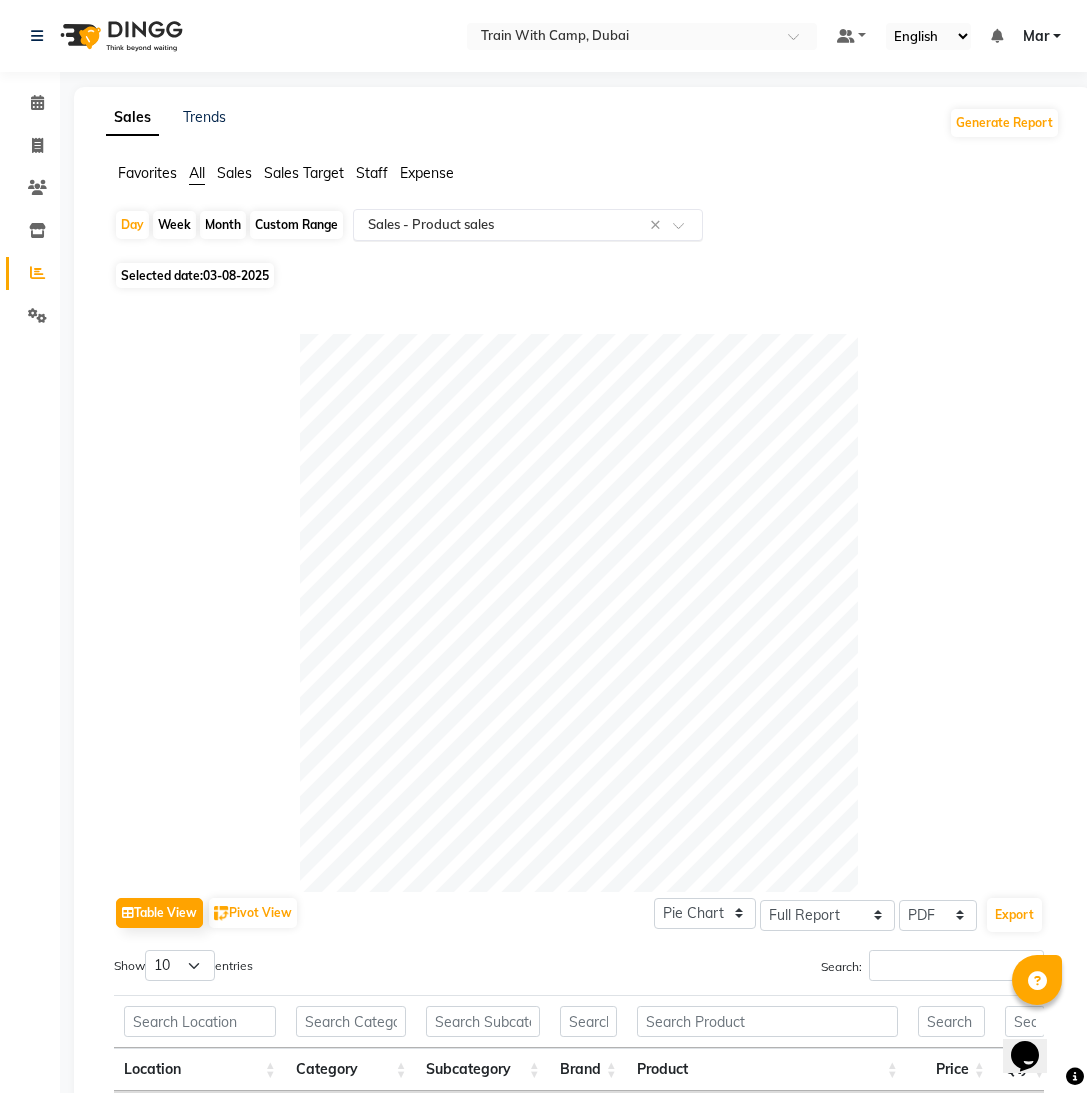 click 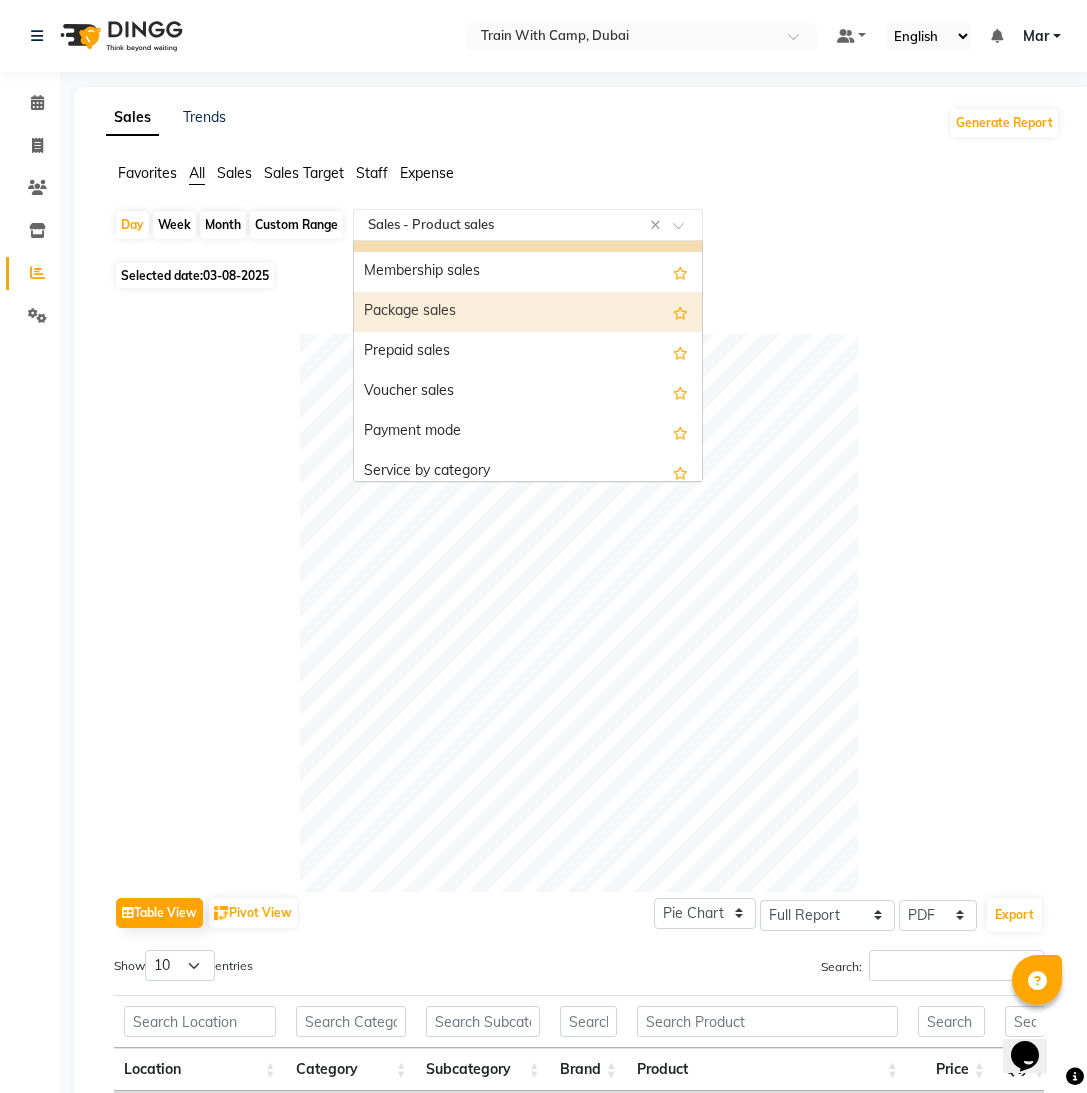 scroll, scrollTop: 193, scrollLeft: 0, axis: vertical 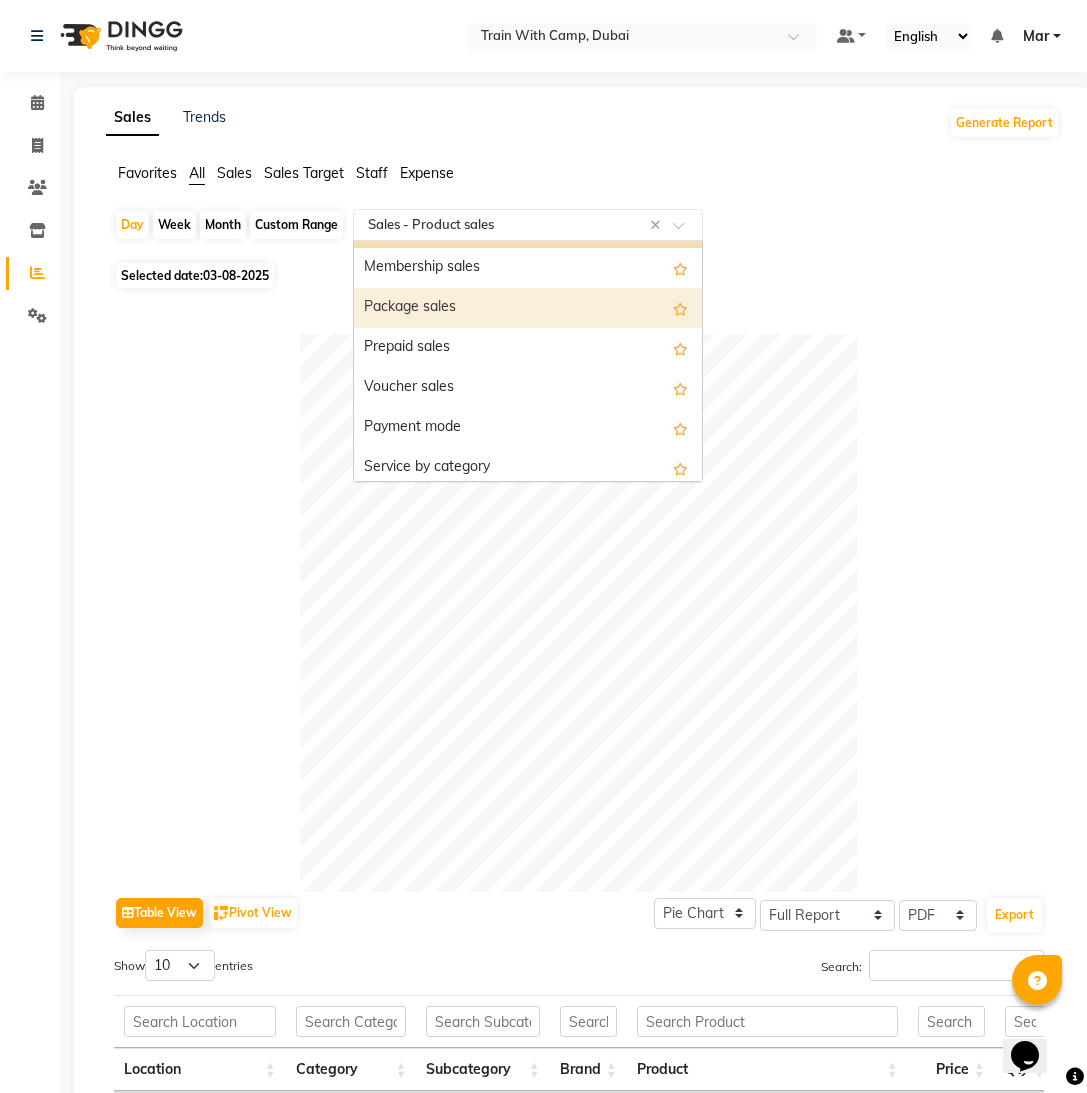 drag, startPoint x: 571, startPoint y: 311, endPoint x: 585, endPoint y: 312, distance: 14.035668 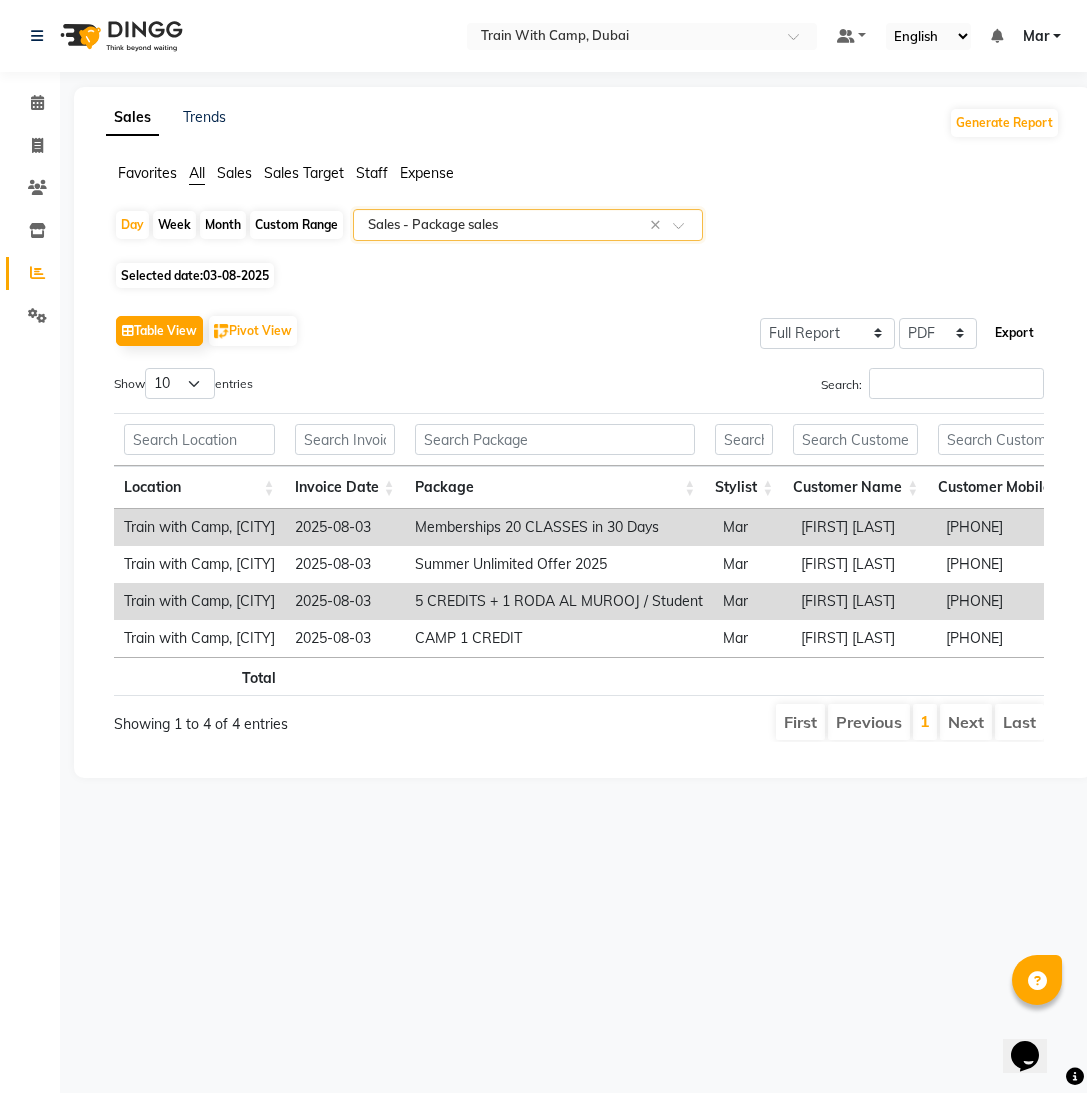 click on "Export" 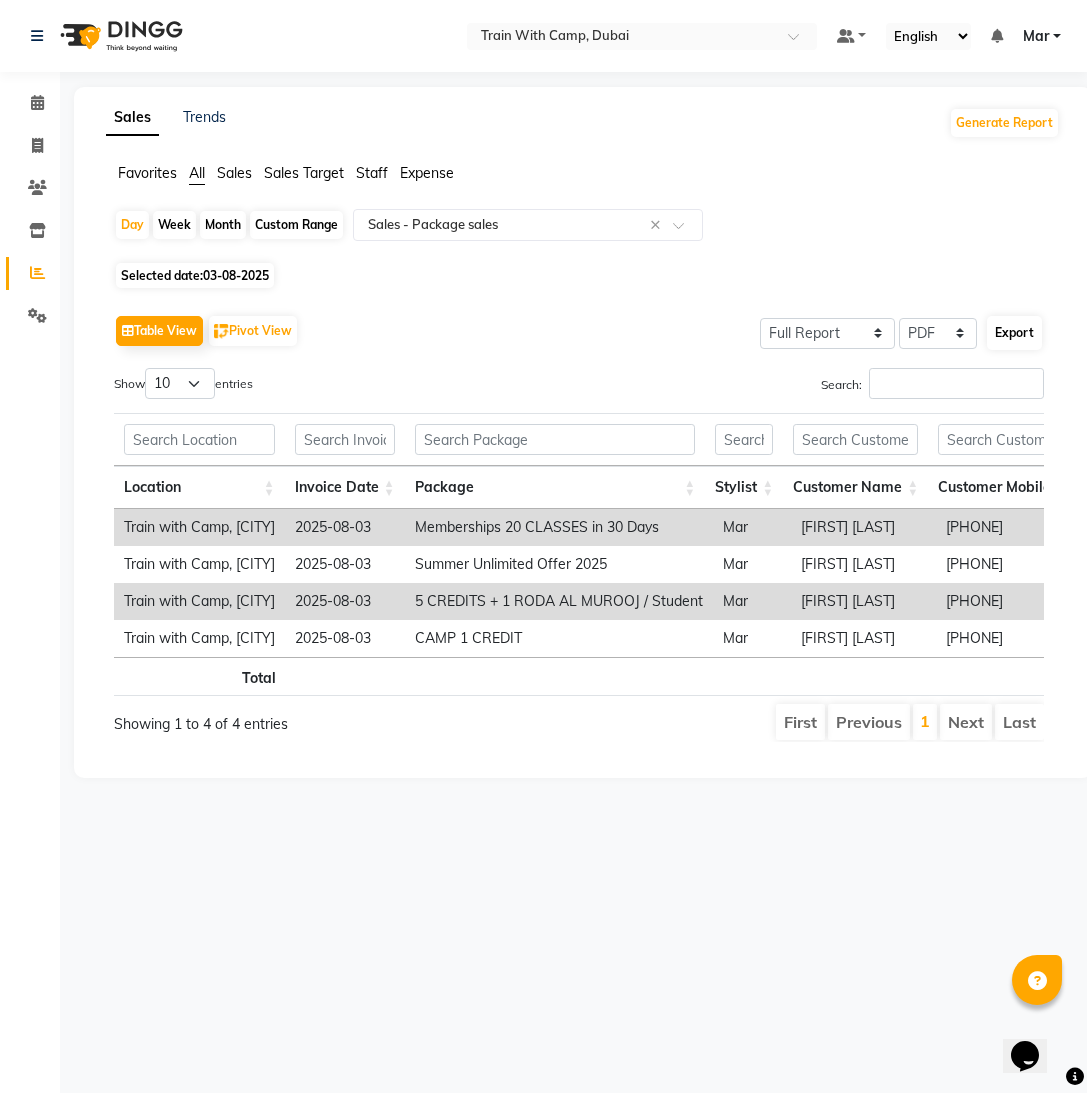 select on "monospace" 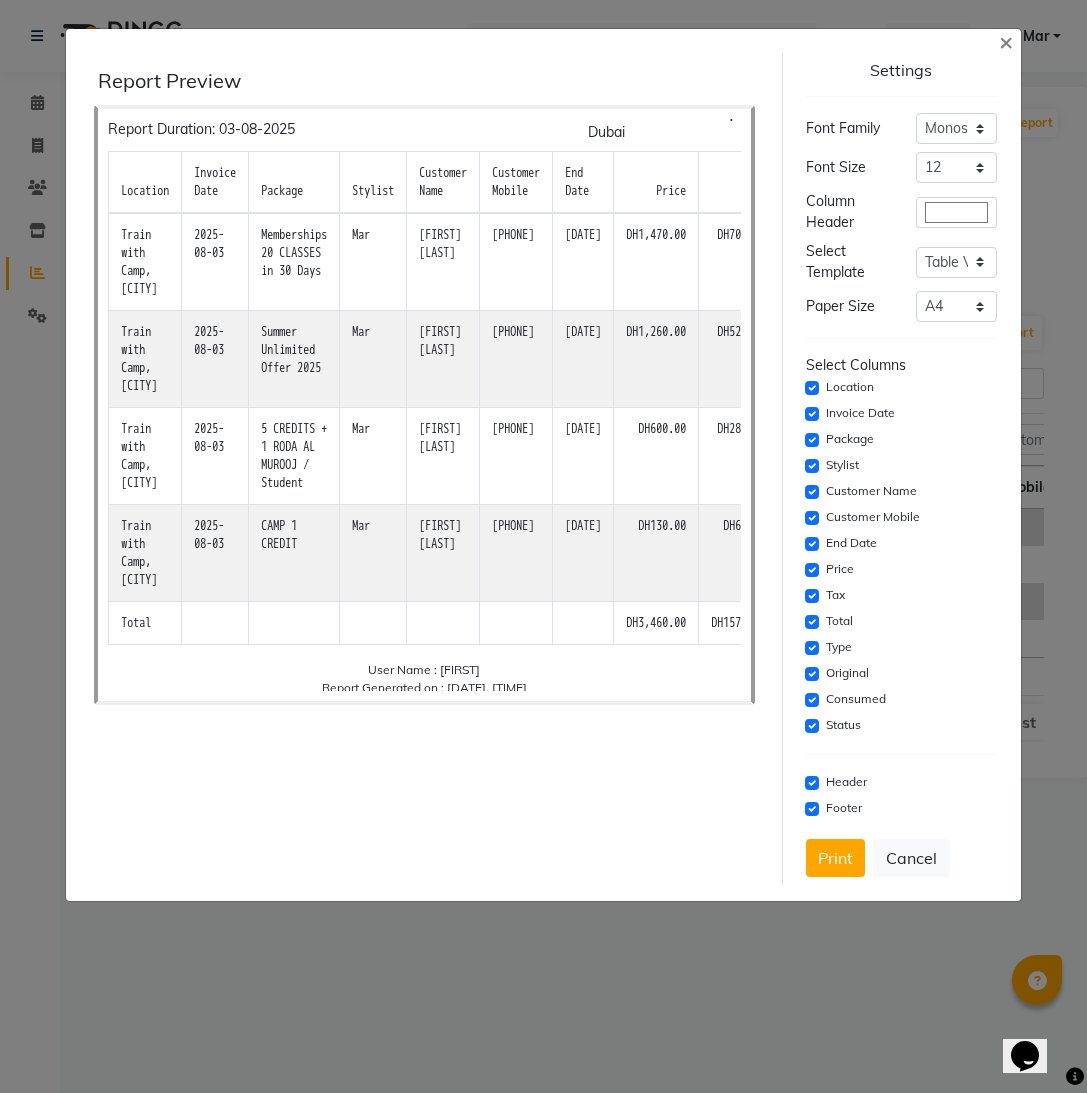 scroll, scrollTop: 27, scrollLeft: 0, axis: vertical 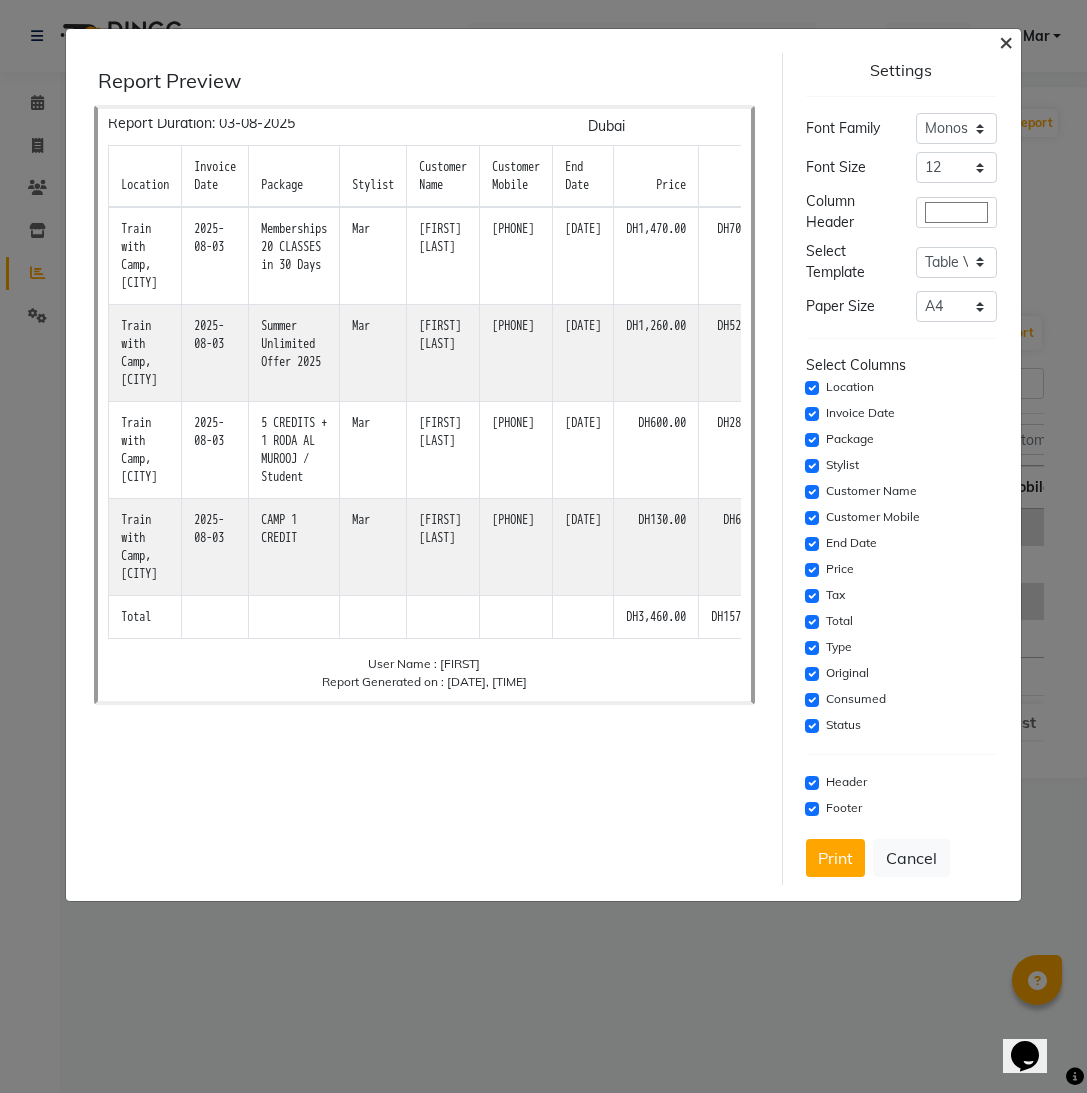 click on "×" 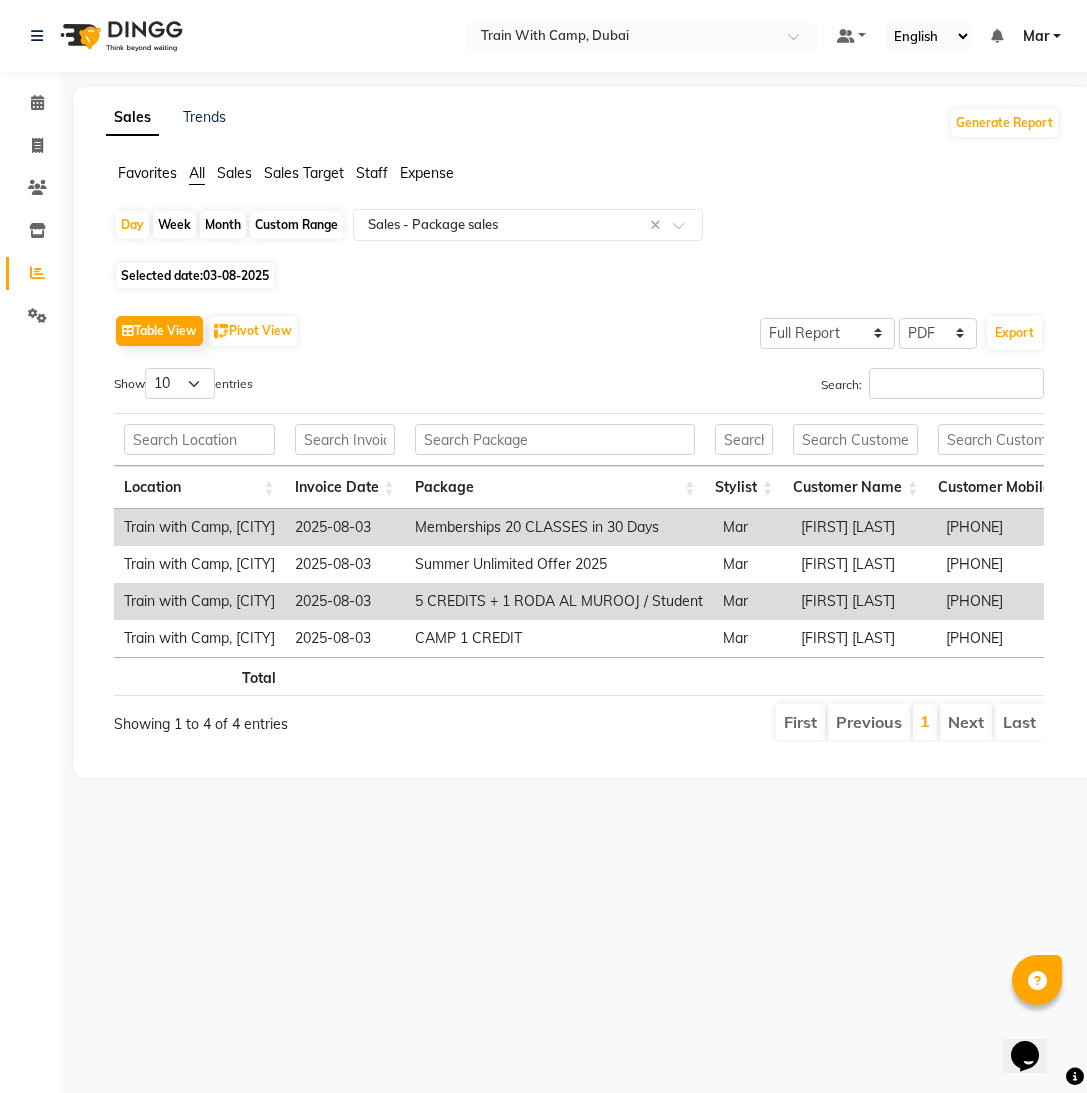 click on "Selected date:  03-08-2025" 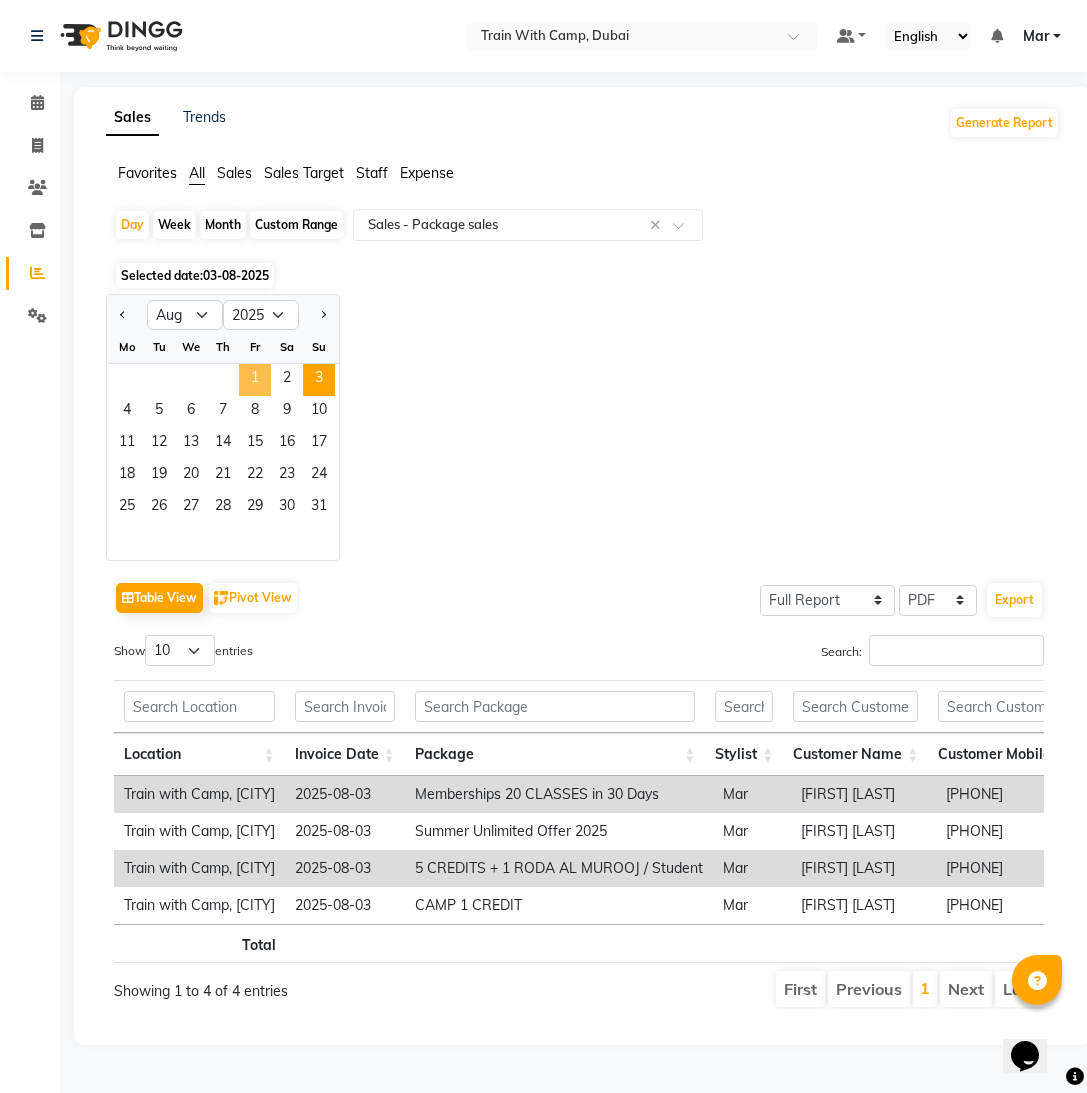 click on "1" 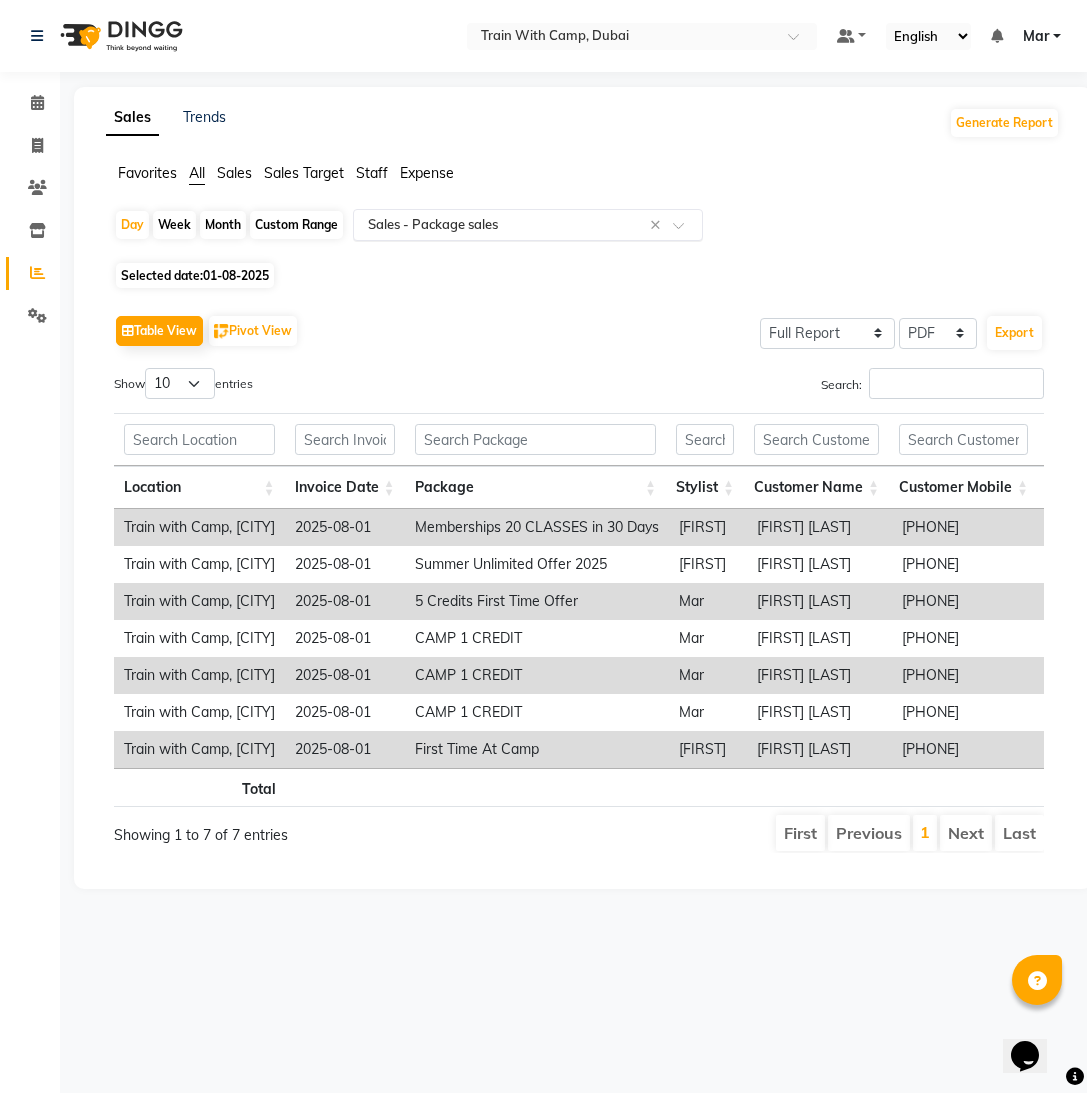 click 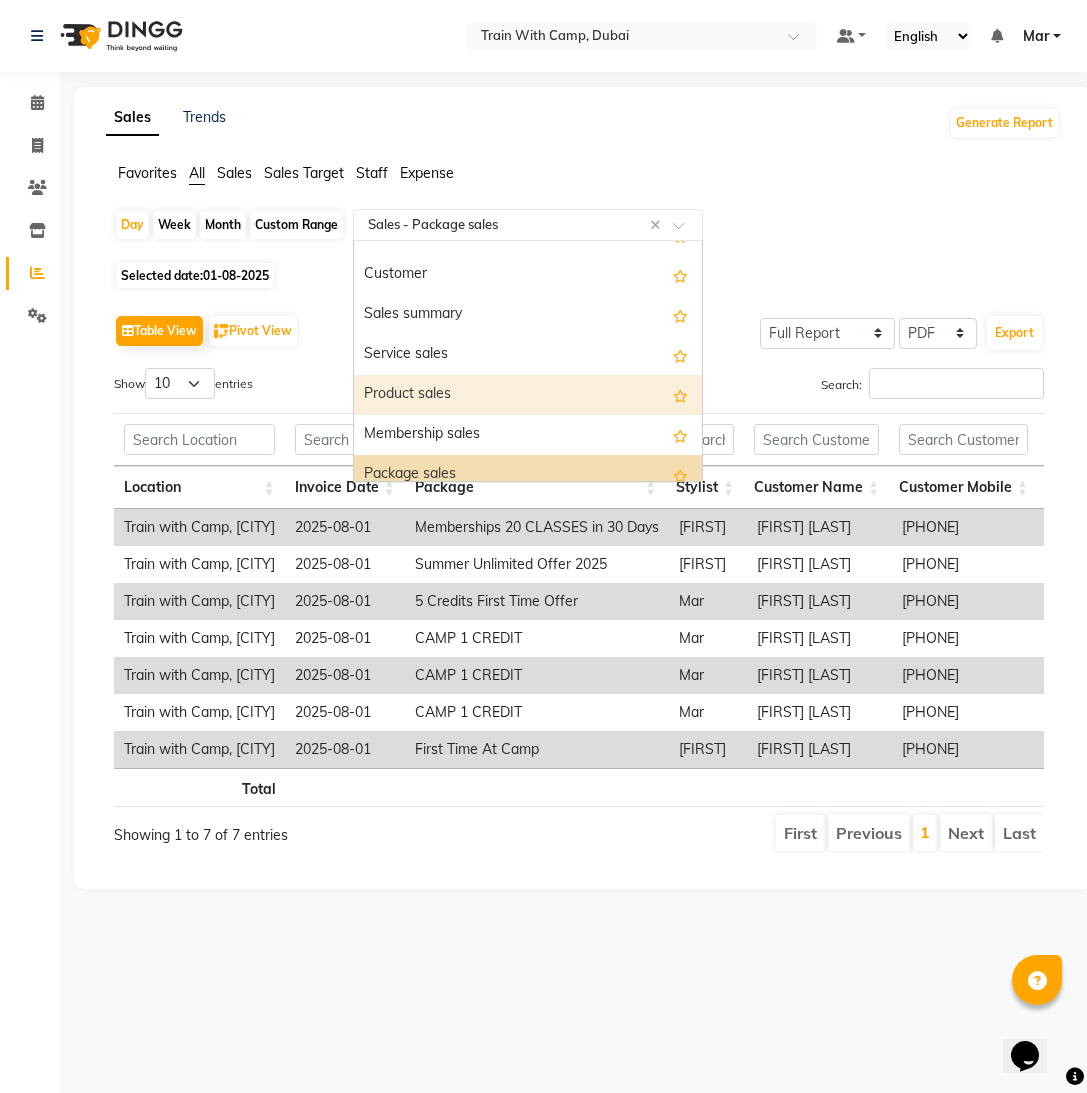 scroll, scrollTop: 0, scrollLeft: 0, axis: both 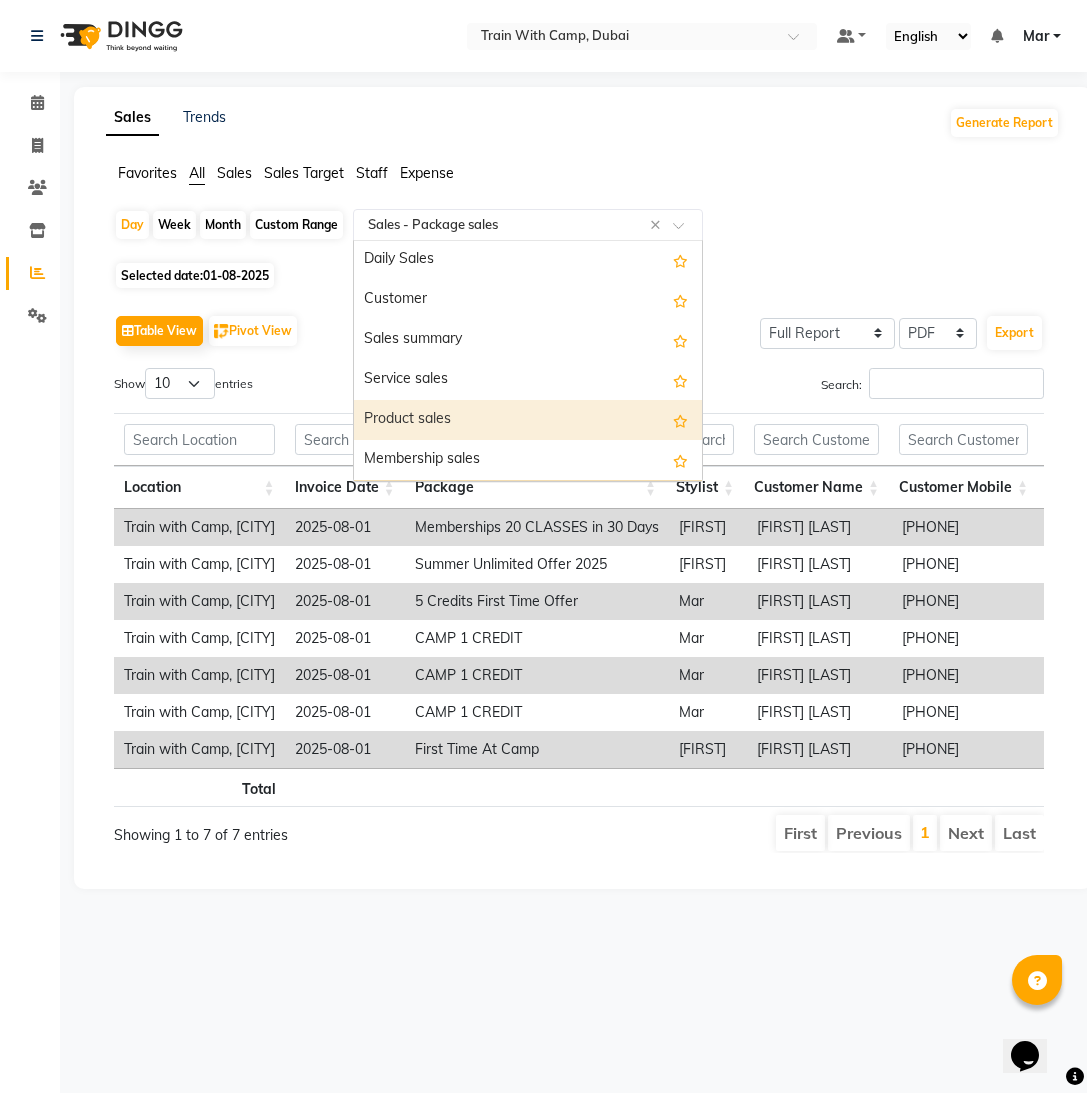 click on "Product sales" at bounding box center (528, 420) 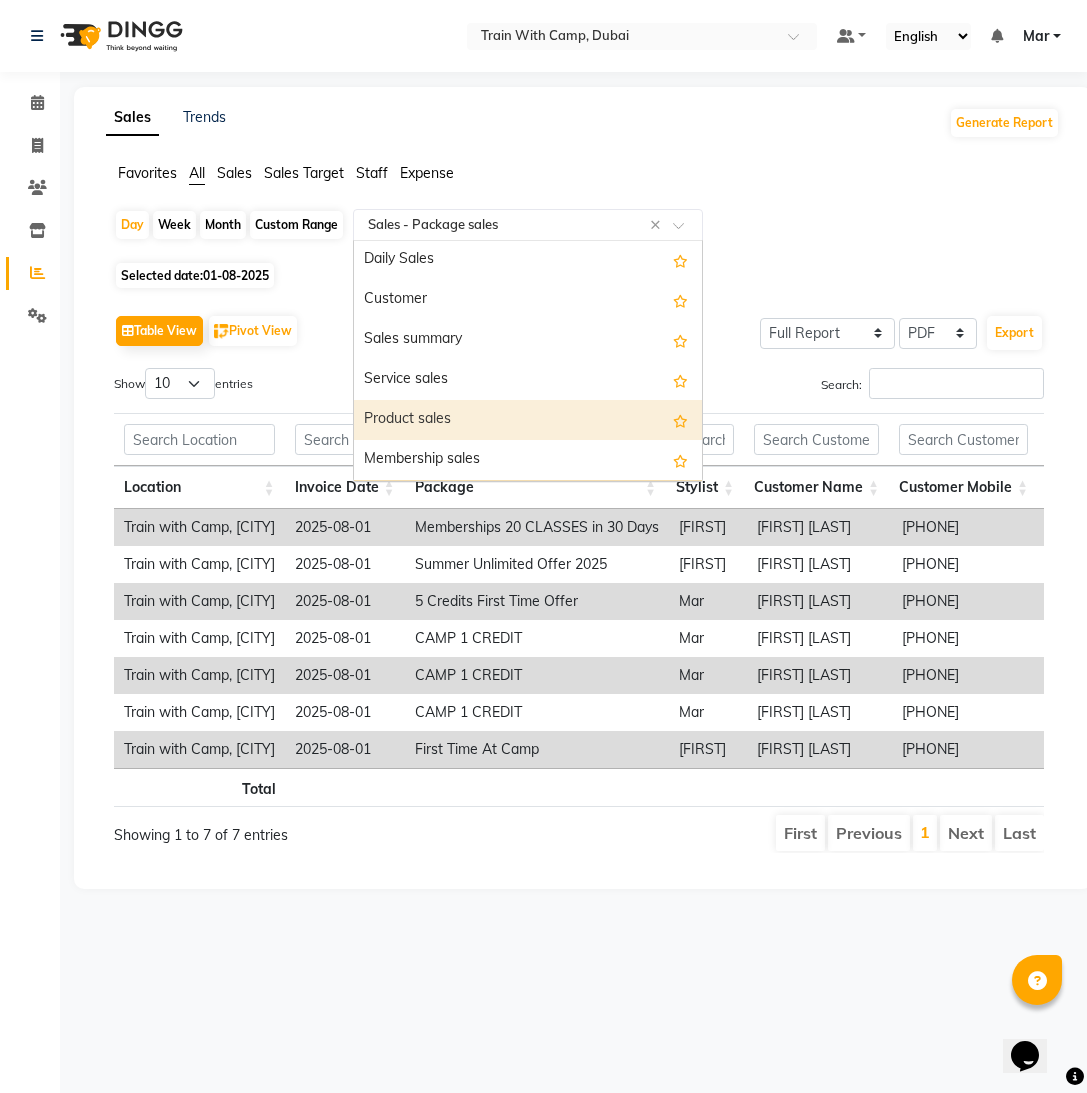 scroll, scrollTop: 0, scrollLeft: 0, axis: both 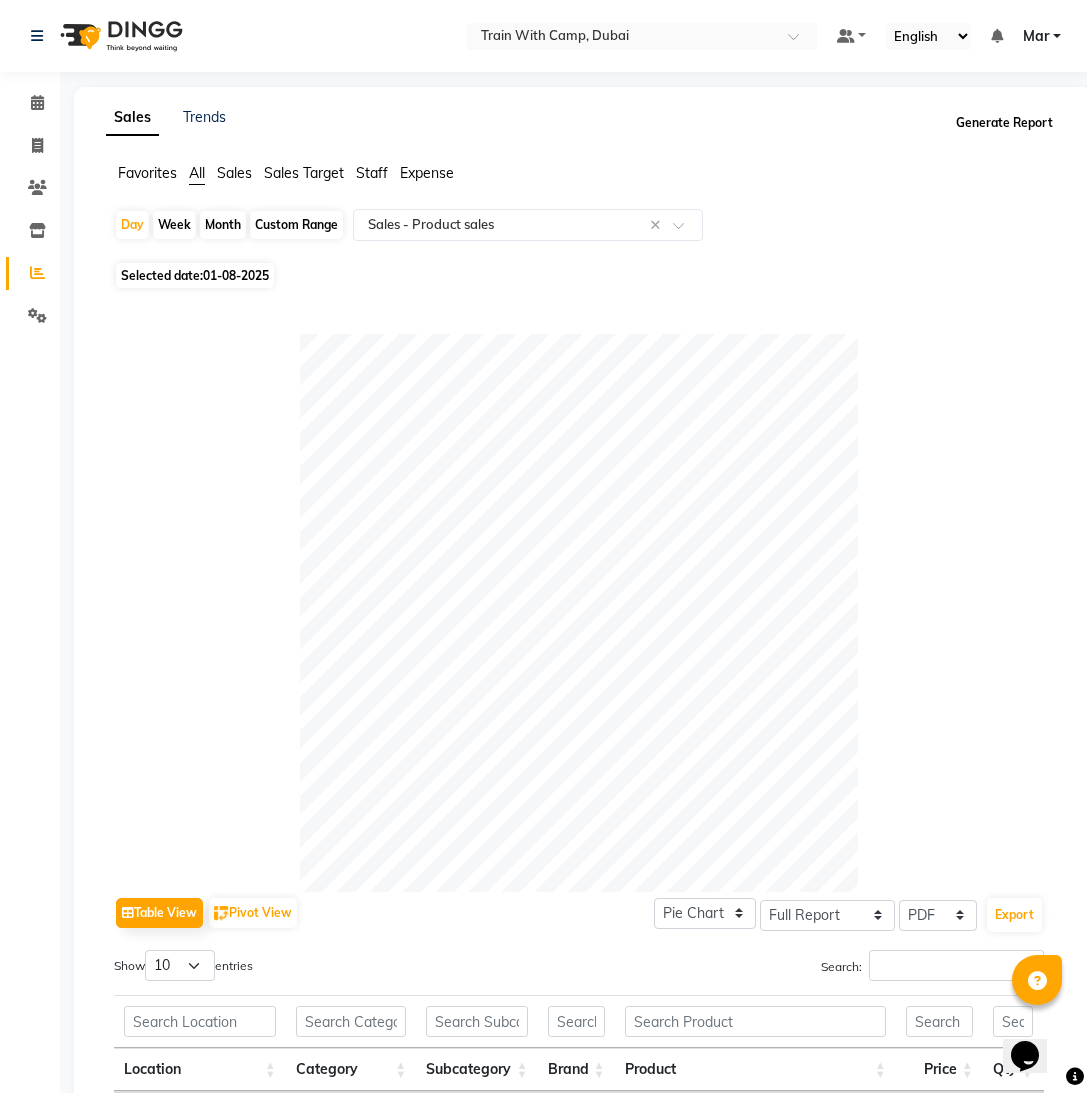 click on "Generate Report" 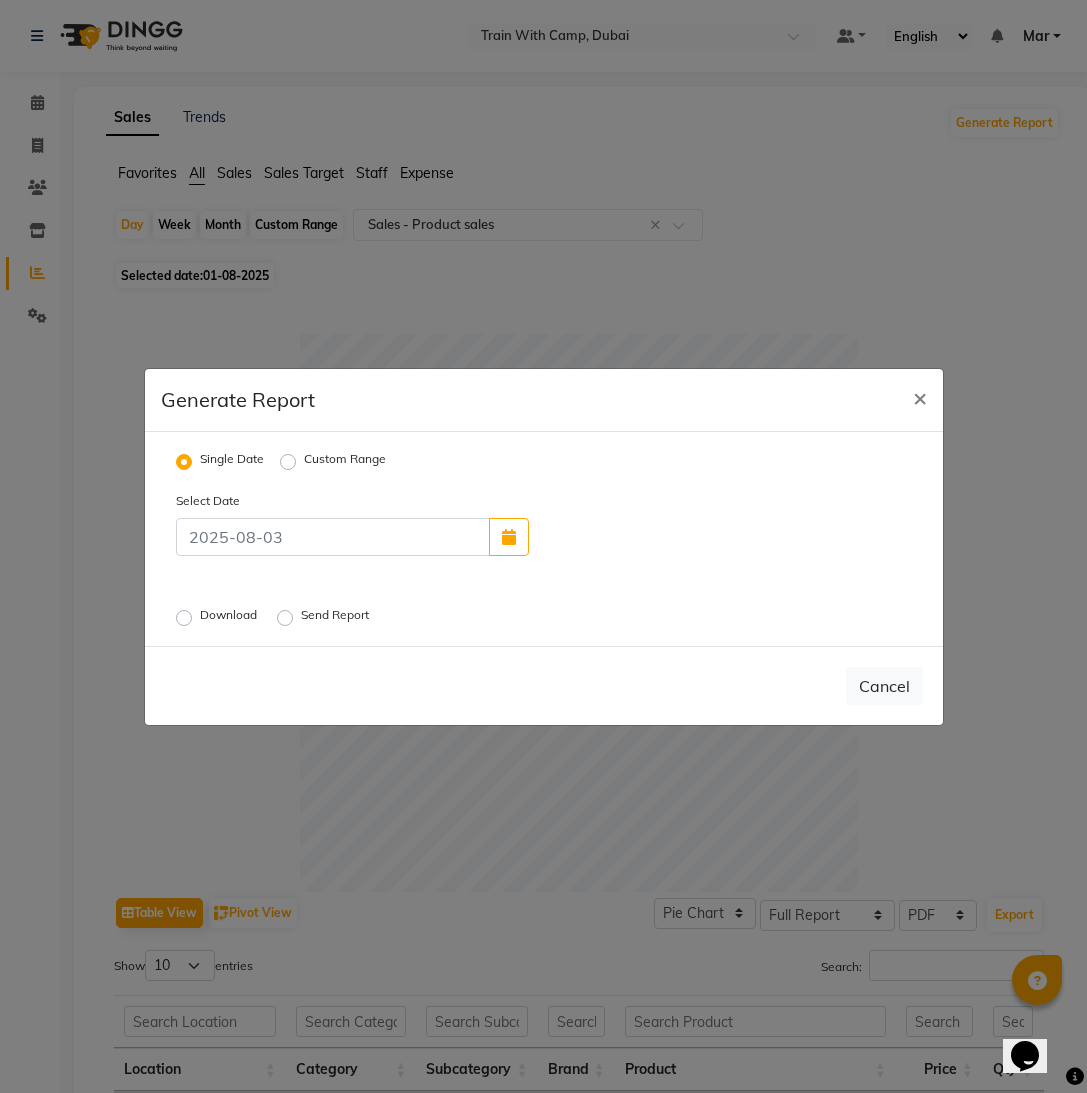 click on "Download" 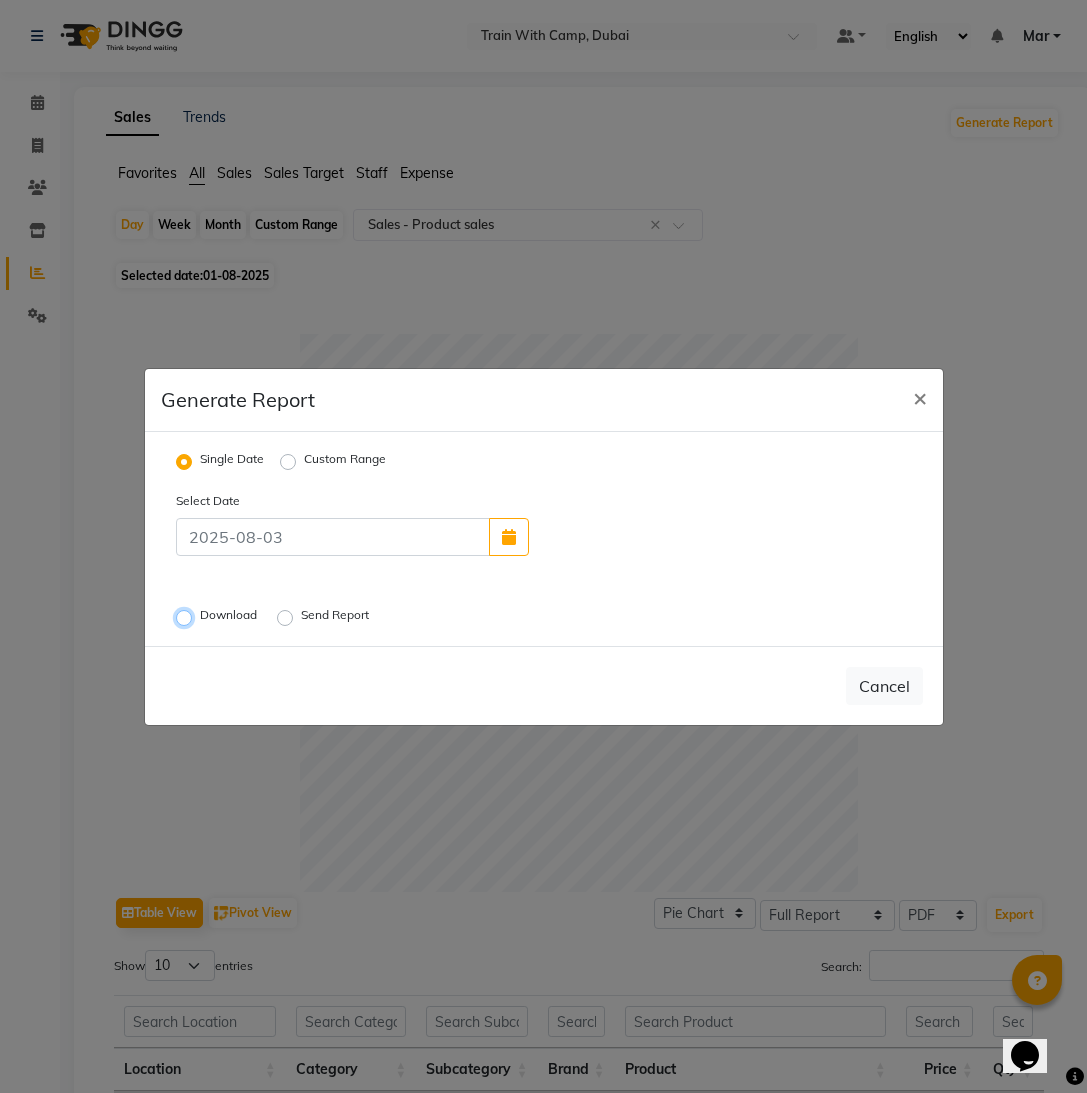 click on "Download" at bounding box center (187, 617) 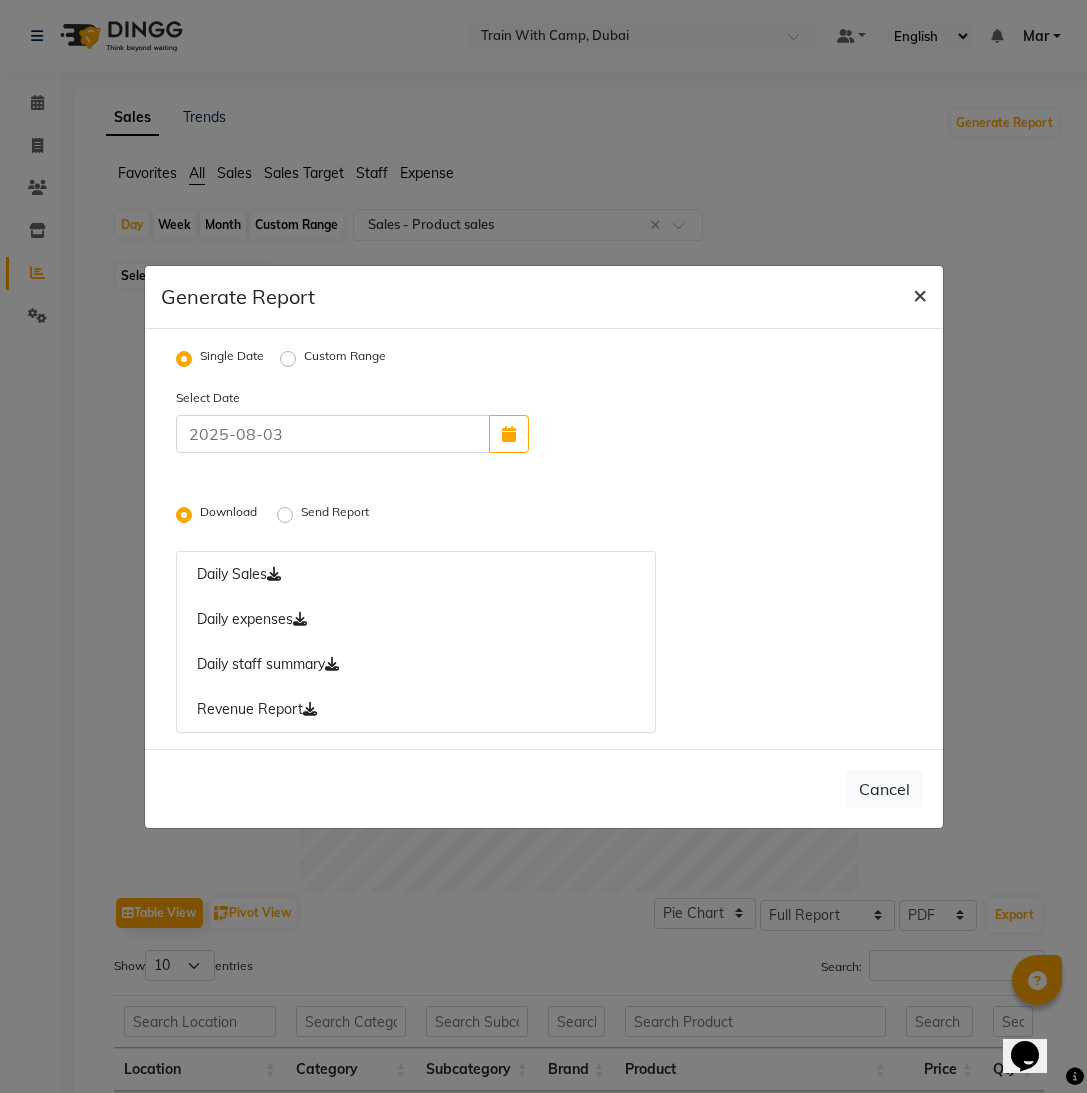 click on "×" 